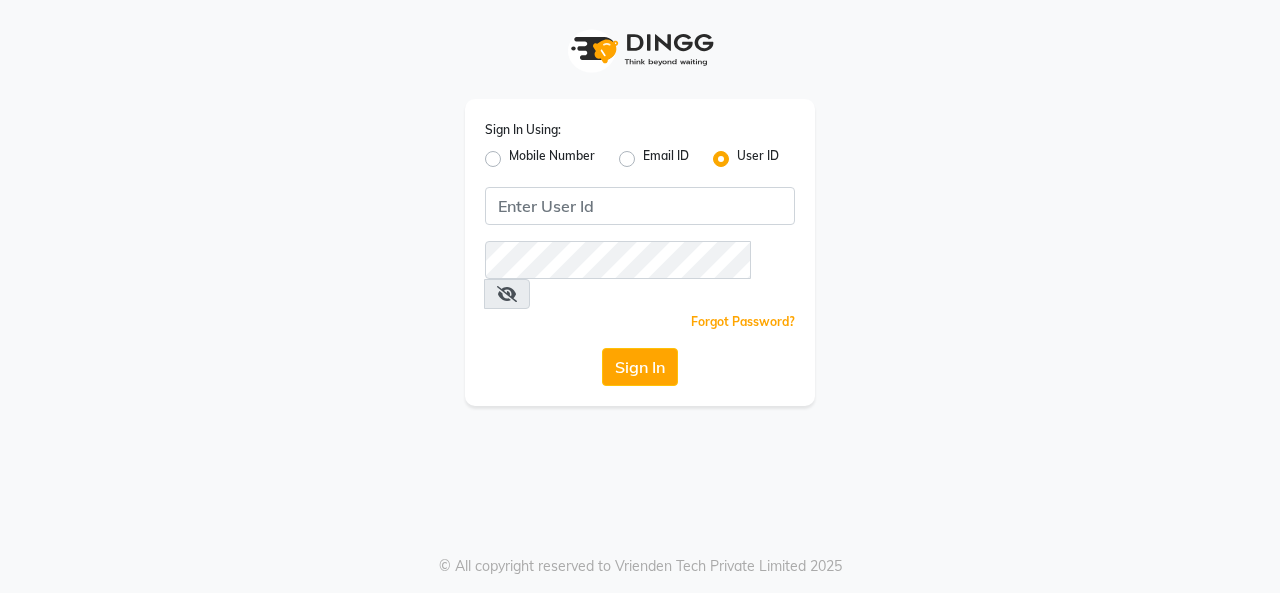 scroll, scrollTop: 0, scrollLeft: 0, axis: both 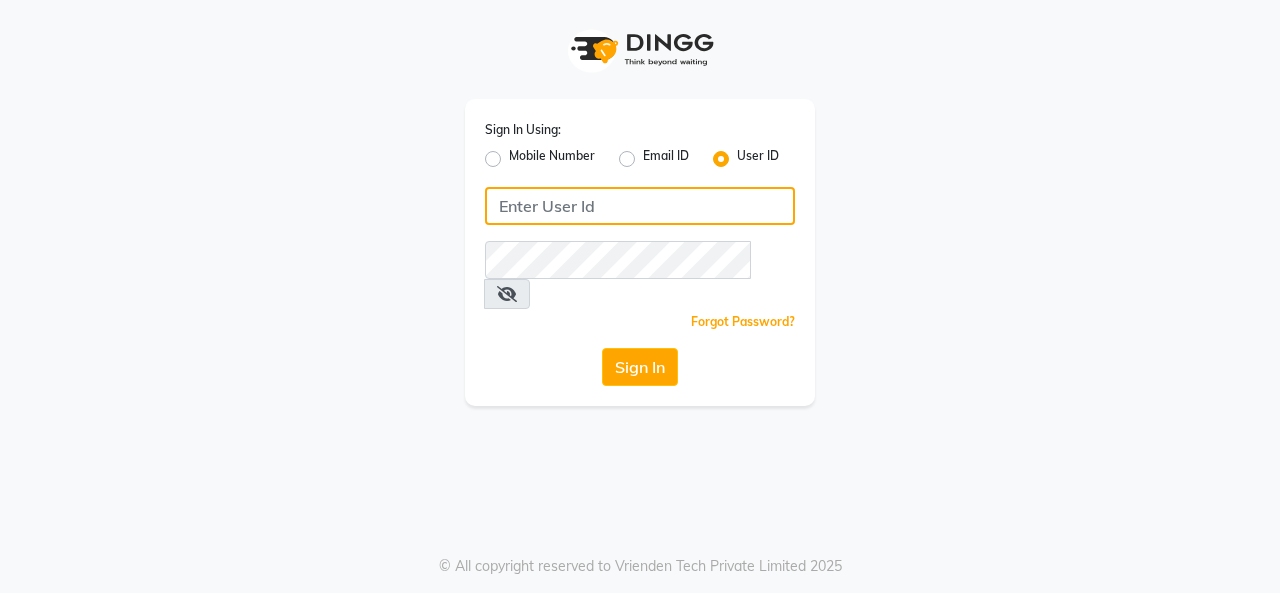 click 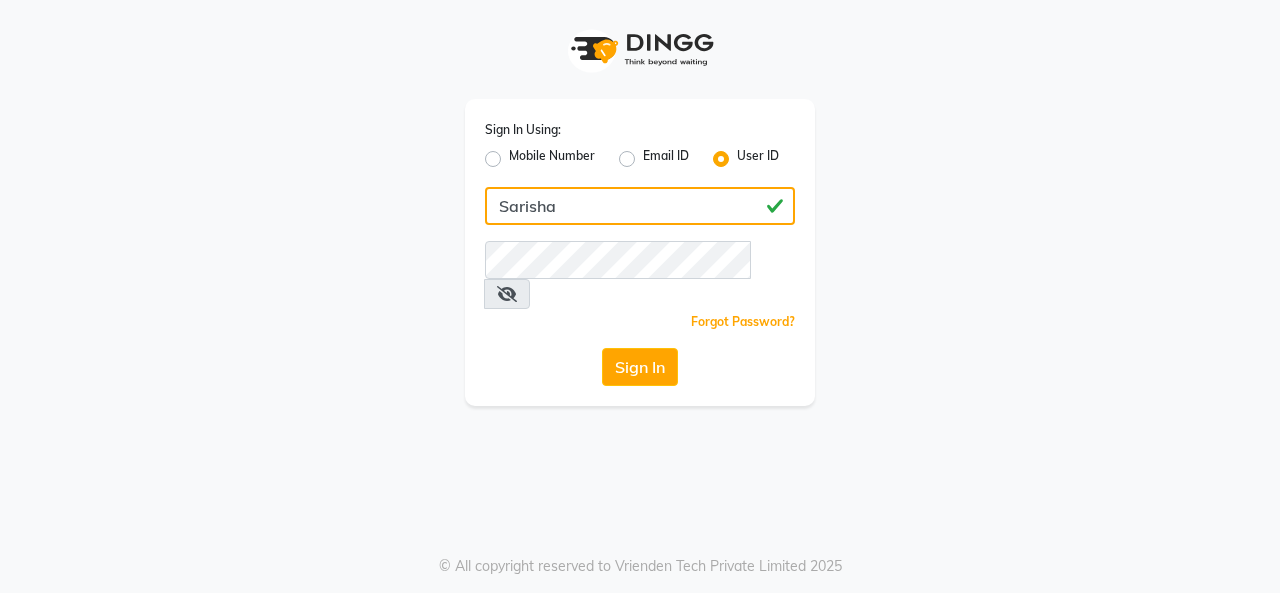 type on "Sarisha" 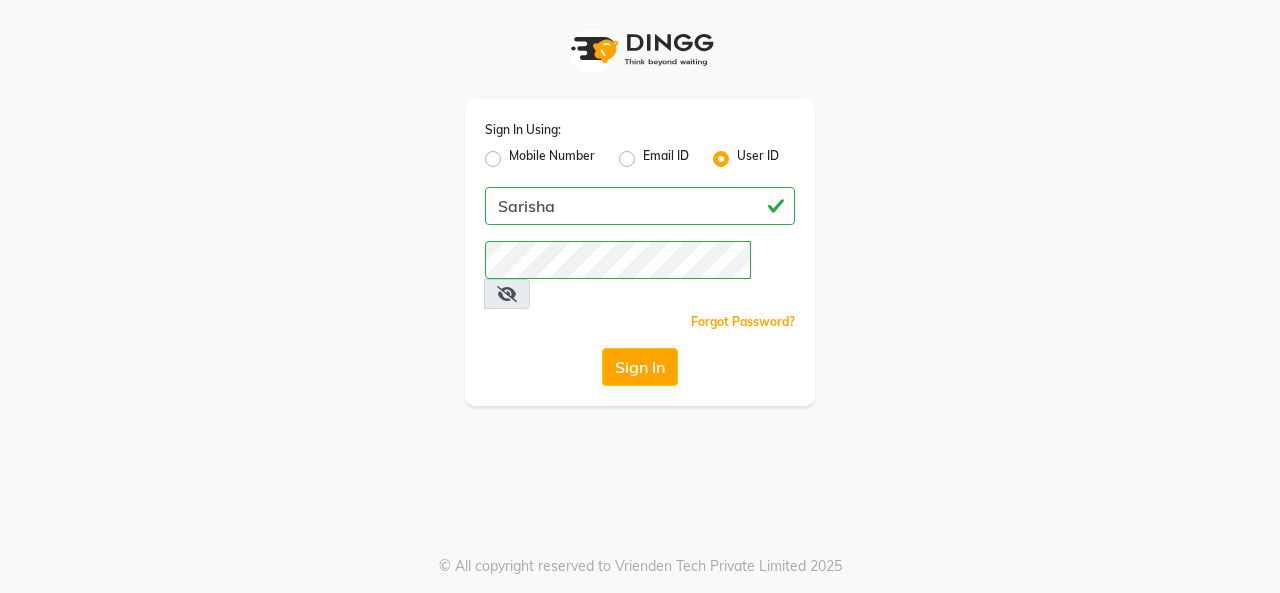 click at bounding box center (507, 294) 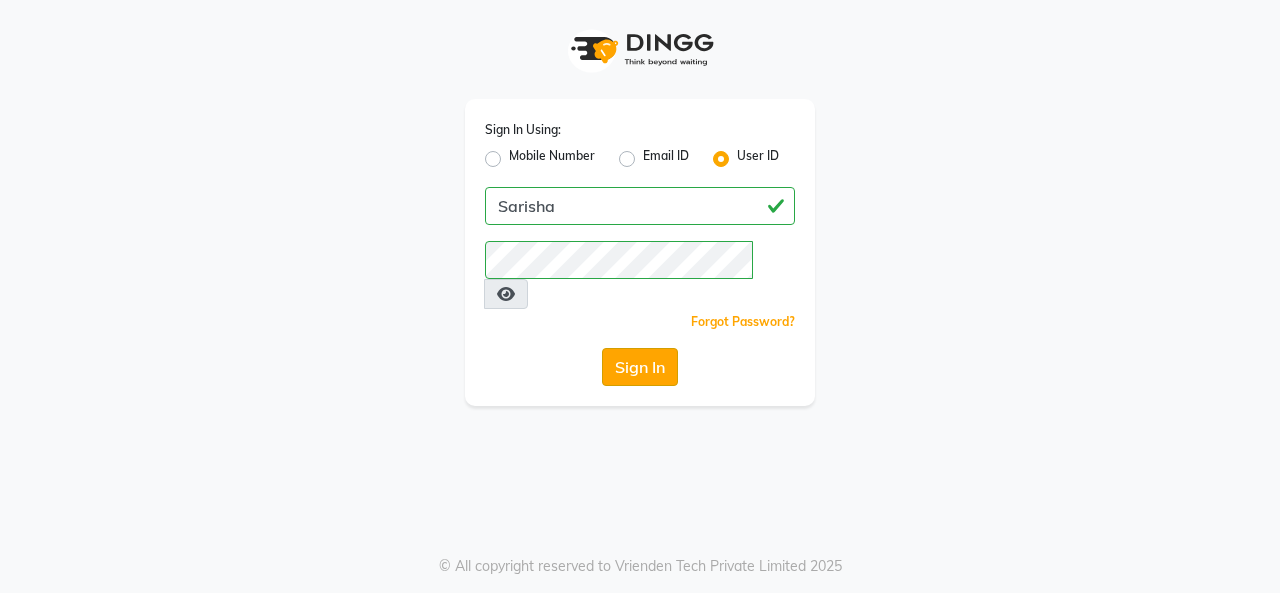 click on "Sign In" 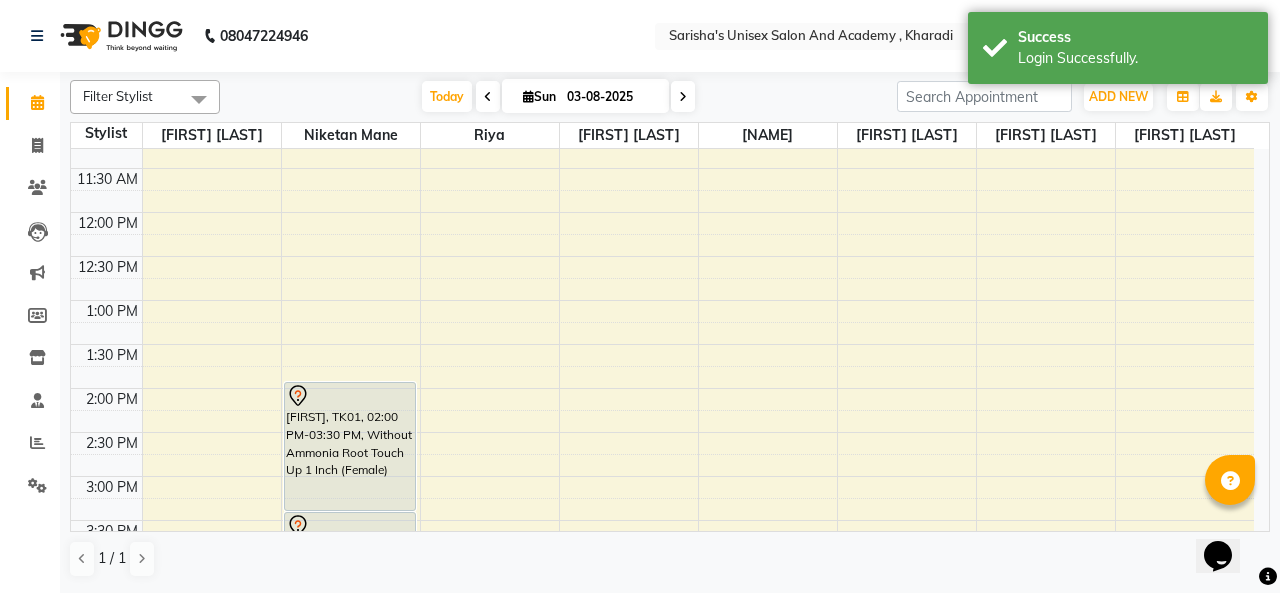 scroll, scrollTop: 0, scrollLeft: 0, axis: both 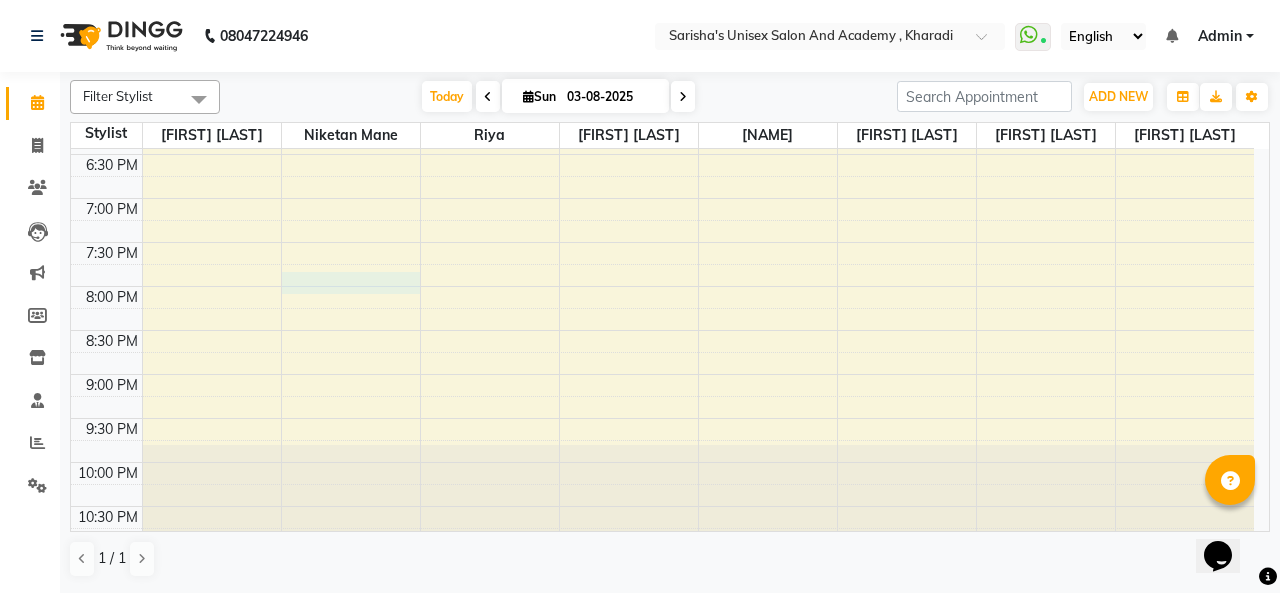 click on "9:00 AM 9:30 AM 10:00 AM 10:30 AM 11:00 AM 11:30 AM 12:00 PM 12:30 PM 1:00 PM 1:30 PM 2:00 PM 2:30 PM 3:00 PM 3:30 PM 4:00 PM 4:30 PM 5:00 PM 5:30 PM 6:00 PM 6:30 PM 7:00 PM 7:30 PM 8:00 PM 8:30 PM 9:00 PM 9:30 PM 10:00 PM 10:30 PM             [FIRST], TK01, 02:00 PM-03:30 PM, Without Ammonia Root Touch Up 1 Inch (Female)             [FIRST], TK01, 03:30 PM-04:00 PM, Hair - Hair Cut (Male)             [FIRST], TK01, 04:00 PM-04:30 PM, Hydra Boost Clean Up-Dry Skin" at bounding box center (662, -66) 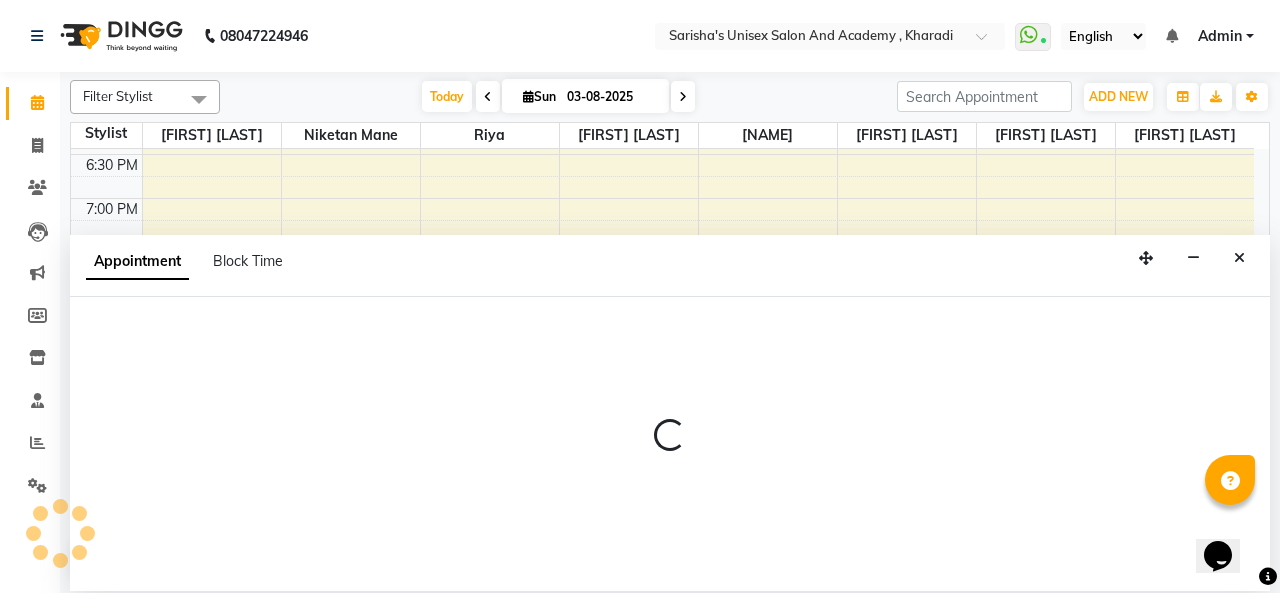 select on "43907" 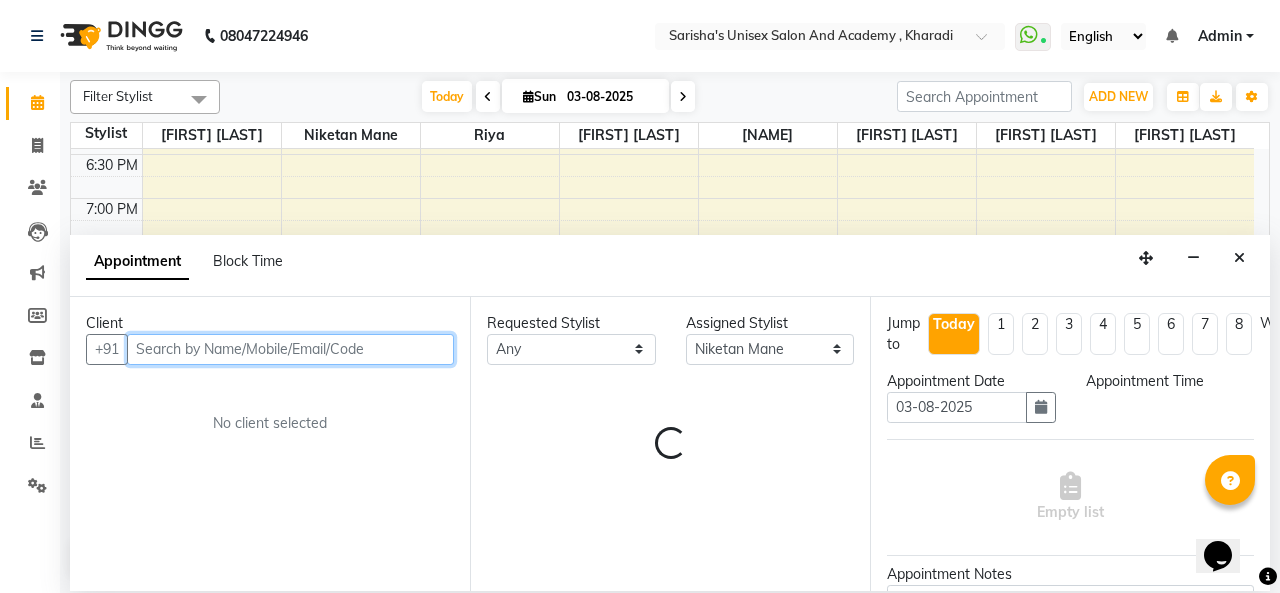 select on "1200" 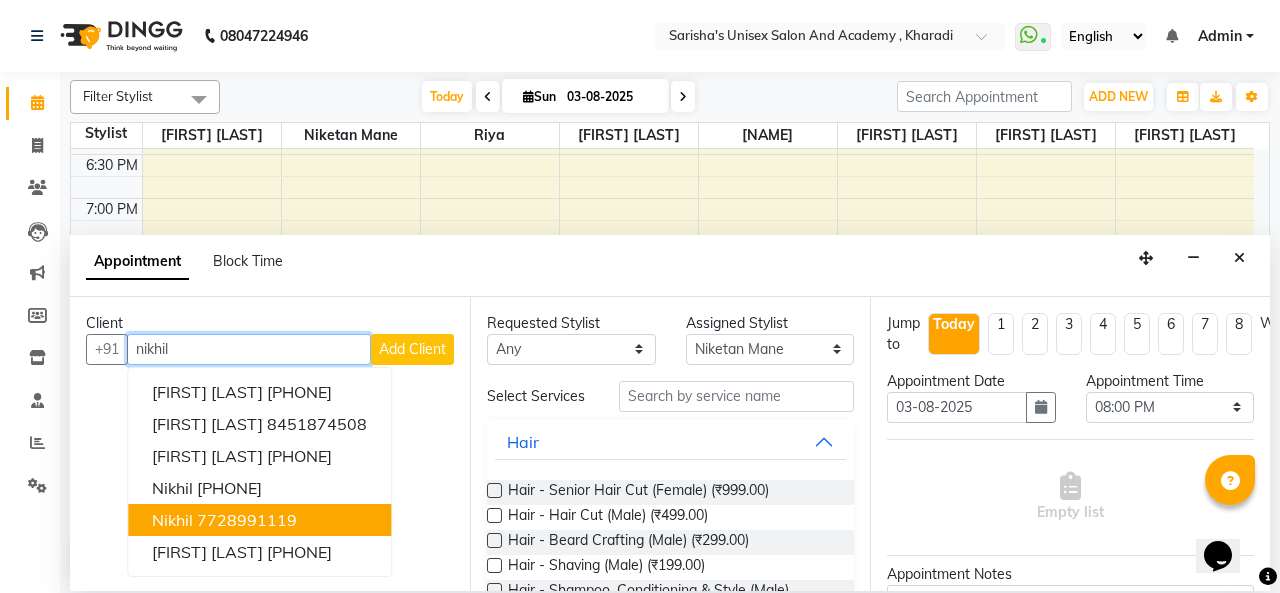click on "7728991119" at bounding box center (247, 520) 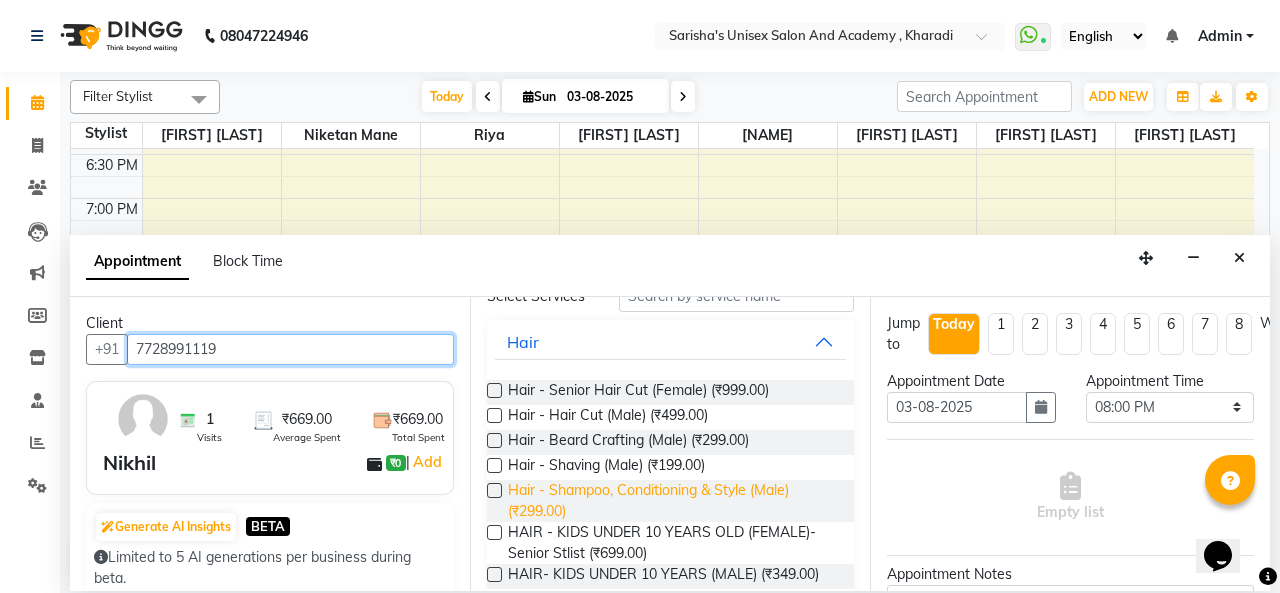 scroll, scrollTop: 200, scrollLeft: 0, axis: vertical 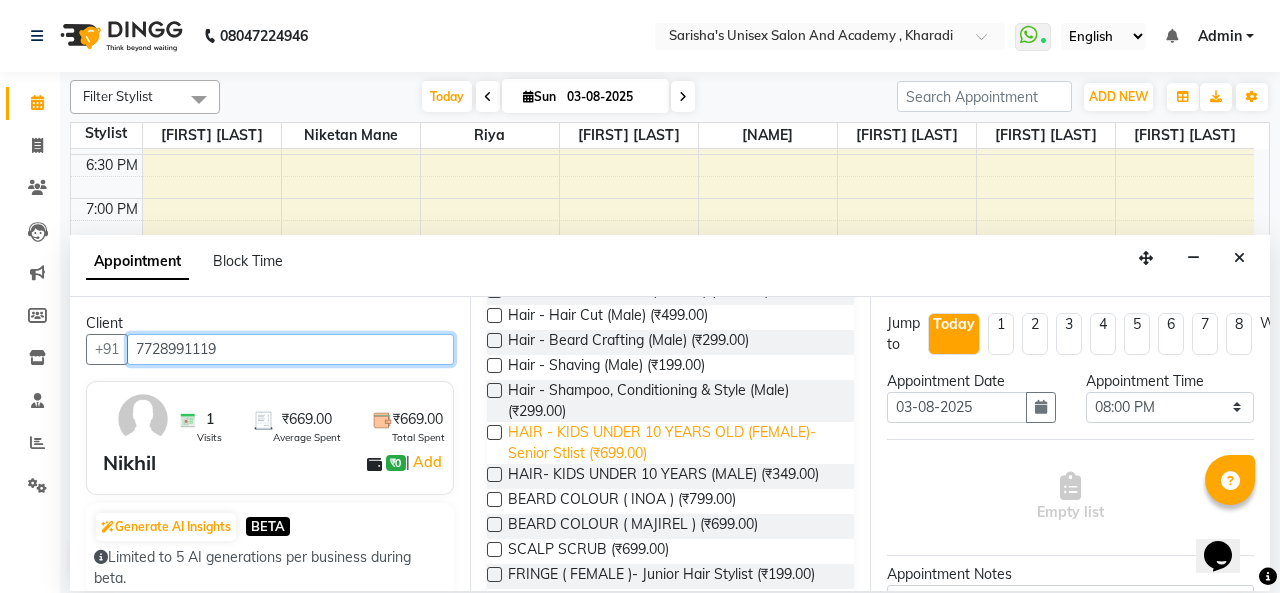 type on "7728991119" 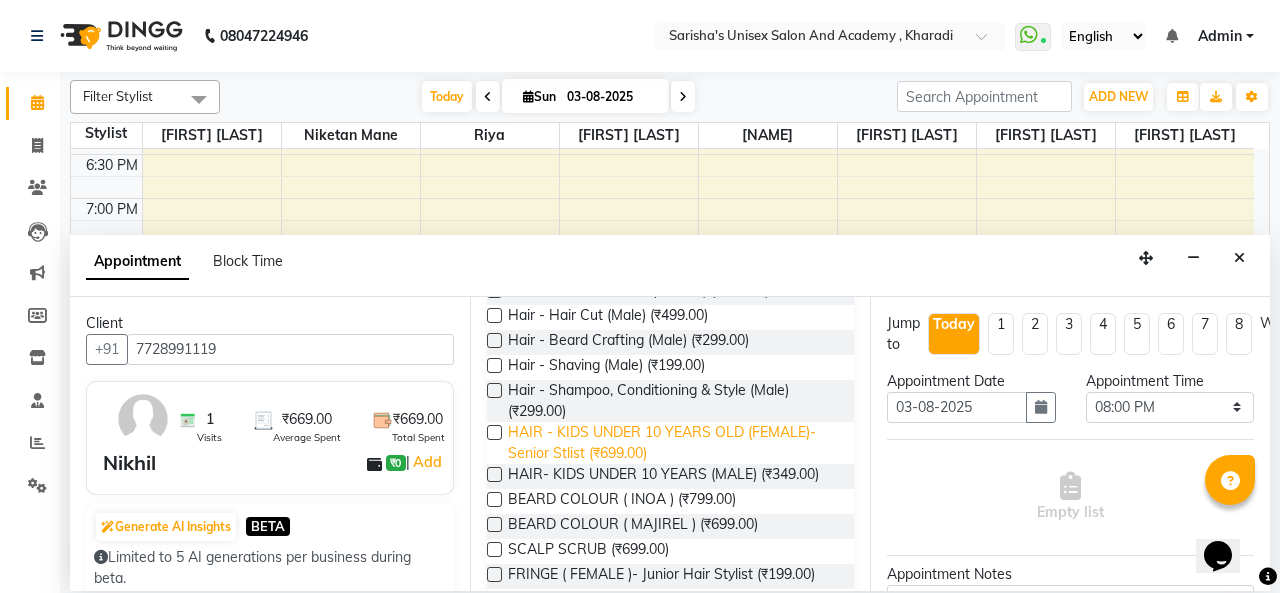 click on "HAIR - KIDS UNDER 10 YEARS OLD (FEMALE)- Senior Stlist ([CURRENCY]699.00)" at bounding box center [673, 443] 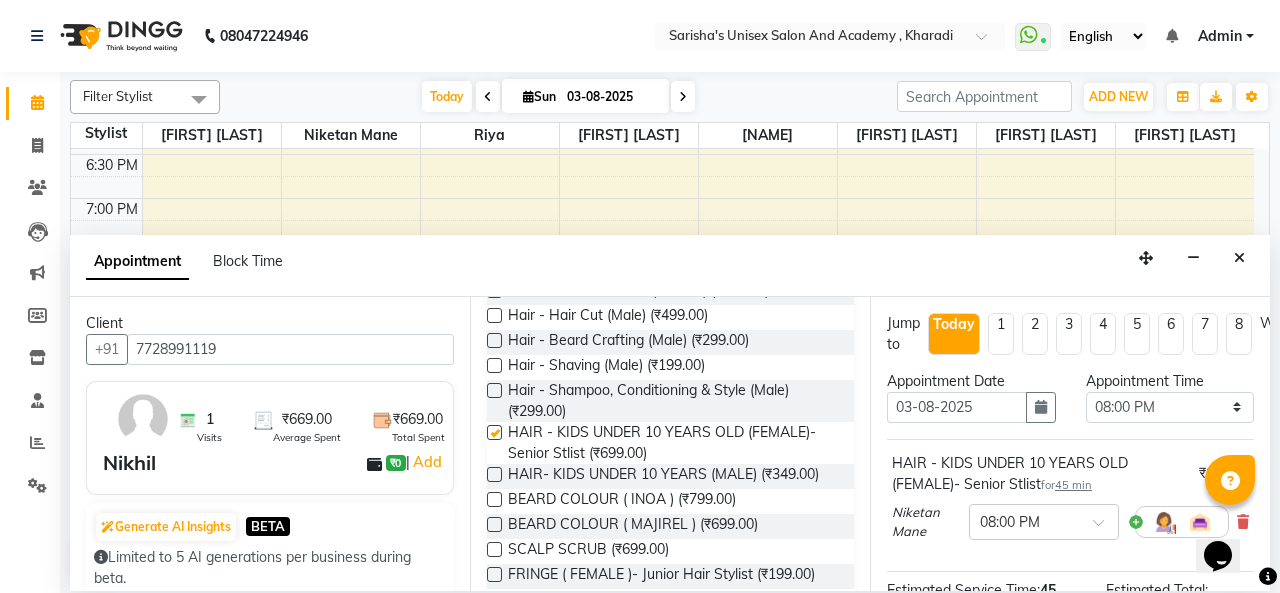 checkbox on "false" 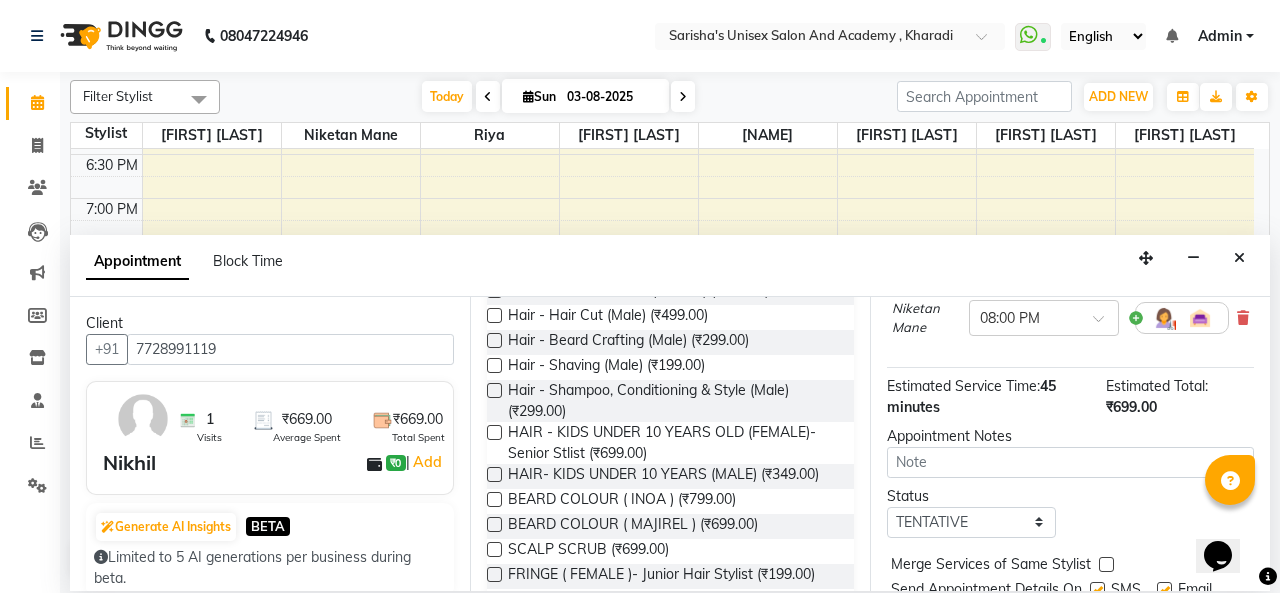 scroll, scrollTop: 291, scrollLeft: 0, axis: vertical 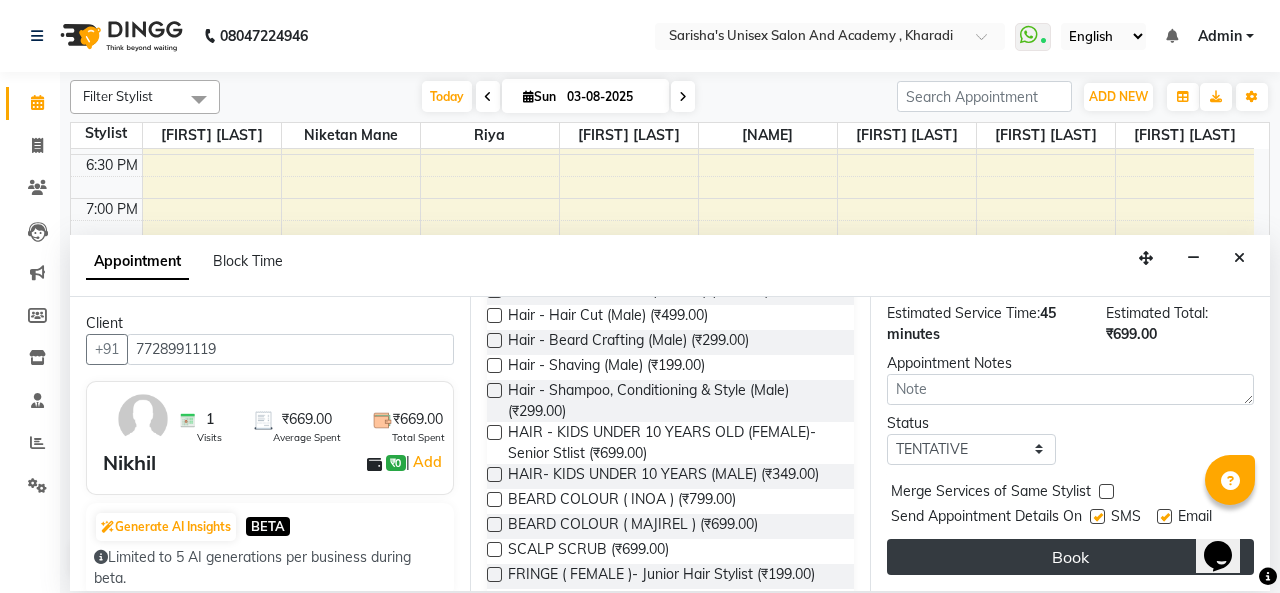 click on "Book" at bounding box center [1070, 557] 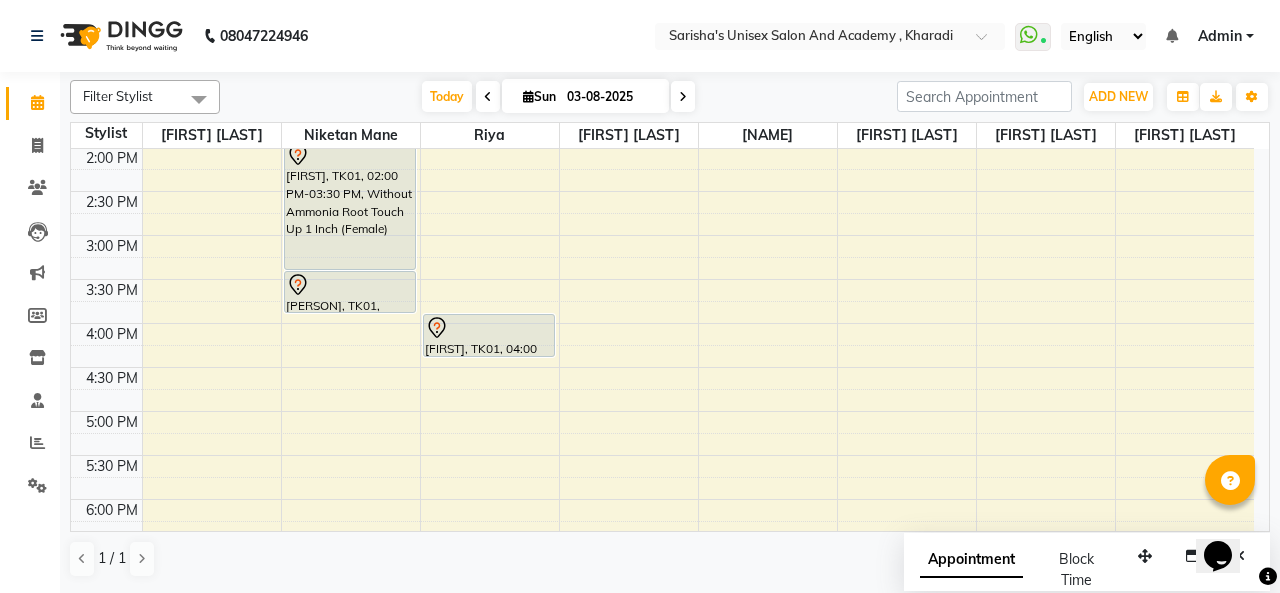 scroll, scrollTop: 400, scrollLeft: 0, axis: vertical 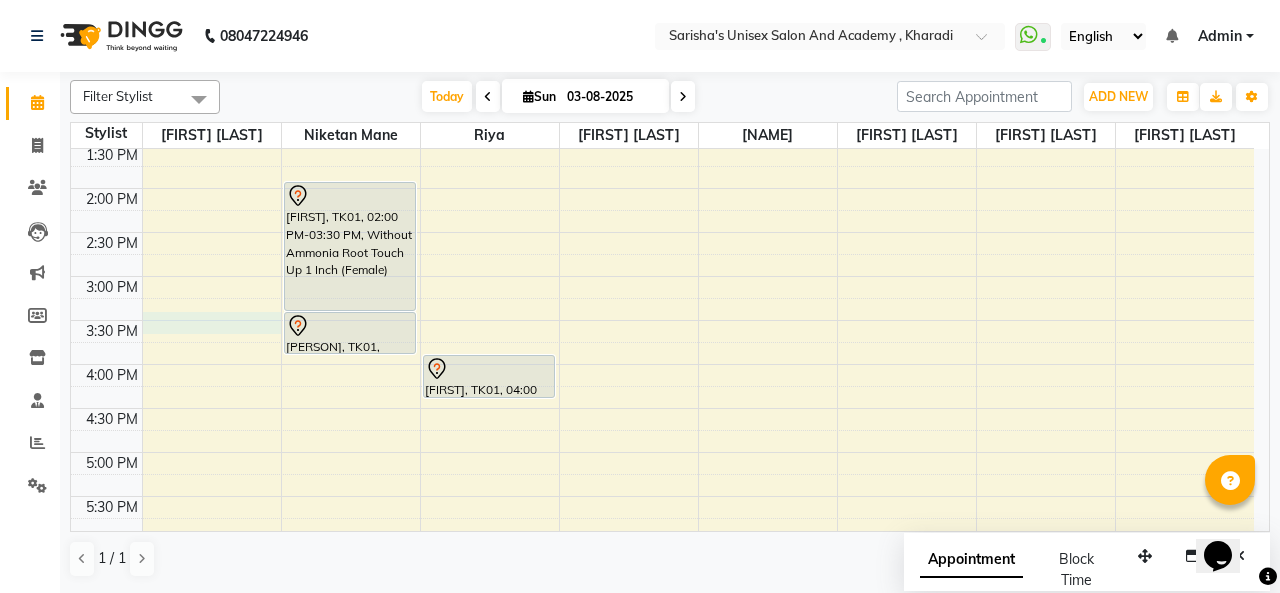 click on "9:00 AM 9:30 AM 10:00 AM 10:30 AM 11:00 AM 11:30 AM 12:00 PM 12:30 PM 1:00 PM 1:30 PM 2:00 PM 2:30 PM 3:00 PM 3:30 PM 4:00 PM 4:30 PM 5:00 PM 5:30 PM 6:00 PM 6:30 PM 7:00 PM 7:30 PM 8:00 PM 8:30 PM 9:00 PM 9:30 PM 10:00 PM 10:30 PM             Rama, TK01, 02:00 PM-03:30 PM, Without Ammonia Root Touch Up 1 Inch (Female)             Rama, TK01, 03:30 PM-04:00 PM, Hair - Hair Cut (Male)             Nikhil, TK02, 08:00 PM-08:45 PM, HAIR - KIDS UNDER 10 YEARS OLD (FEMALE)- Senior Stlist             Rama, TK01, 04:00 PM-04:30 PM, Hydra Boost Clean Up-Dry Skin" at bounding box center (662, 364) 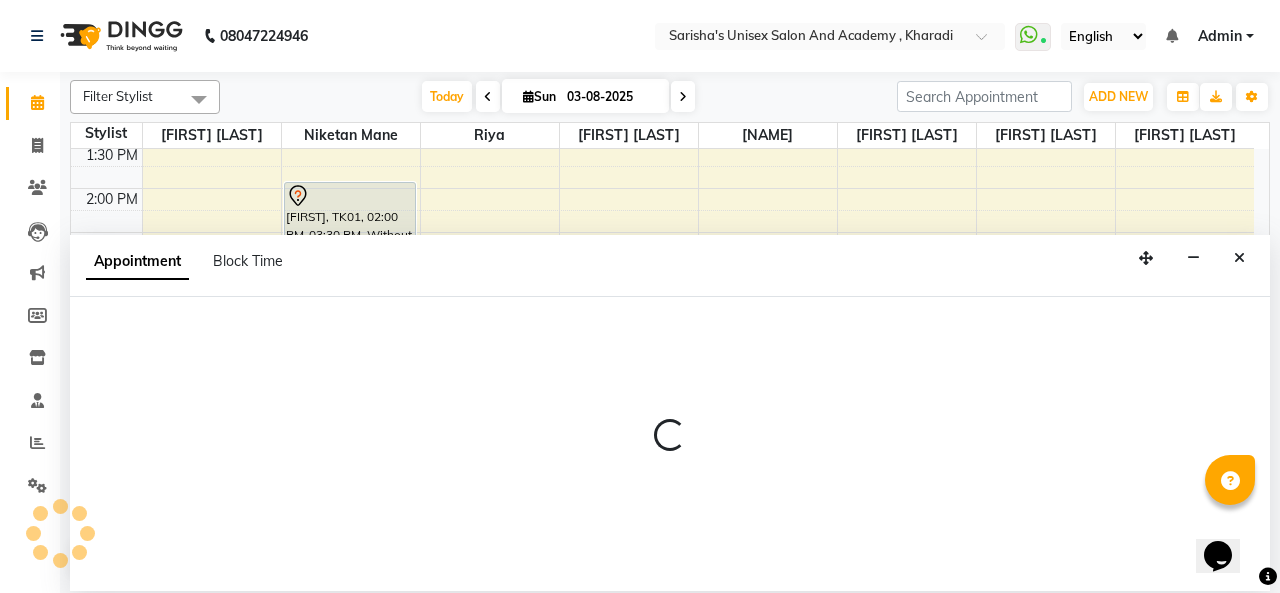 select on "9923" 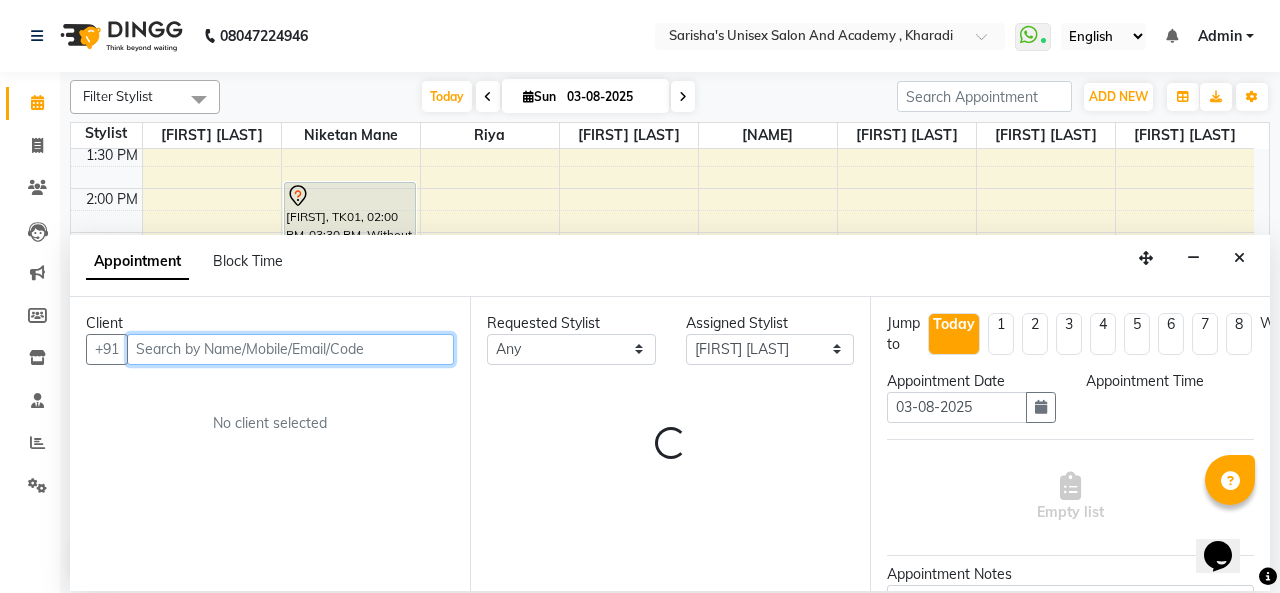 select on "930" 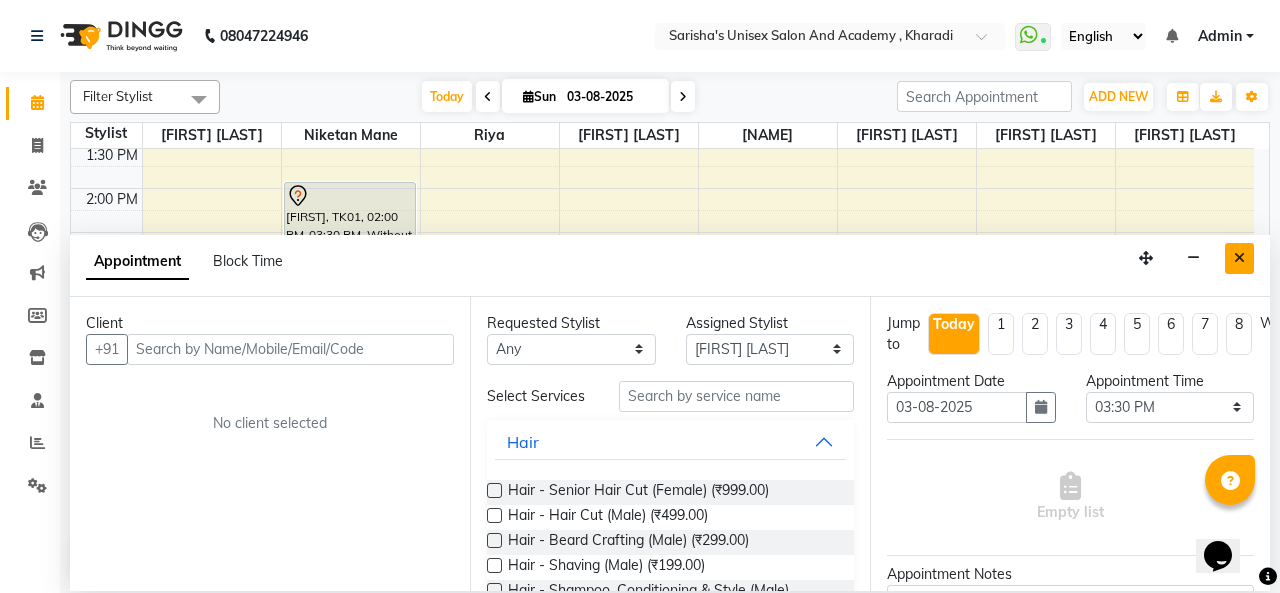 click at bounding box center [1239, 258] 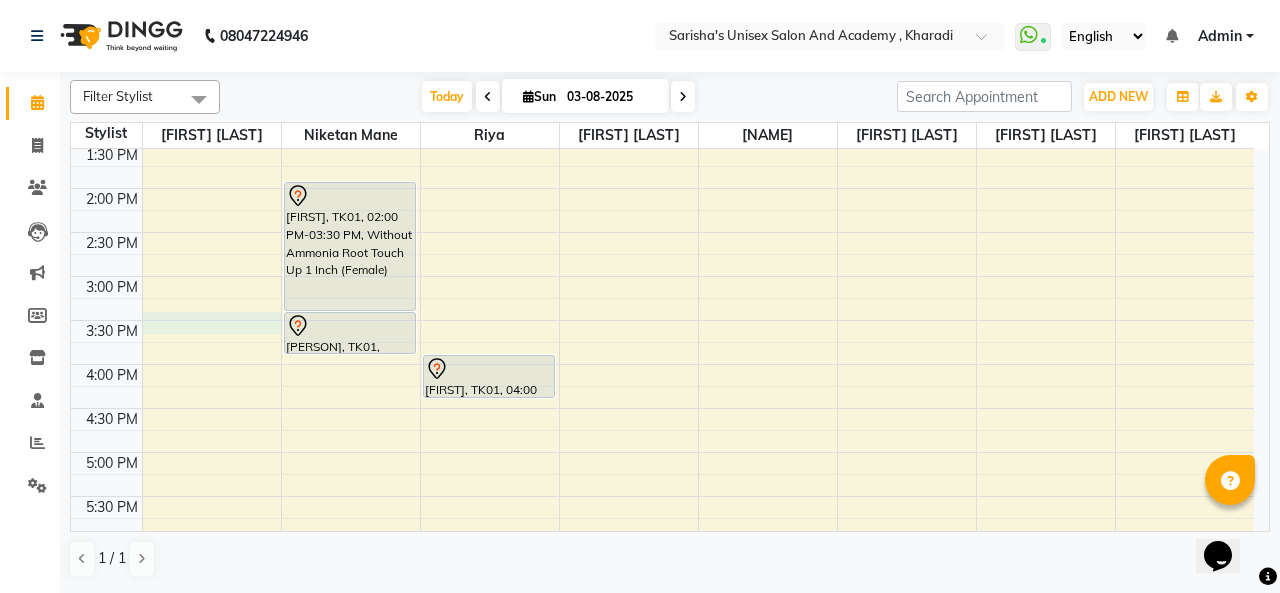 click on "9:00 AM 9:30 AM 10:00 AM 10:30 AM 11:00 AM 11:30 AM 12:00 PM 12:30 PM 1:00 PM 1:30 PM 2:00 PM 2:30 PM 3:00 PM 3:30 PM 4:00 PM 4:30 PM 5:00 PM 5:30 PM 6:00 PM 6:30 PM 7:00 PM 7:30 PM 8:00 PM 8:30 PM 9:00 PM 9:30 PM 10:00 PM 10:30 PM             Rama, TK01, 02:00 PM-03:30 PM, Without Ammonia Root Touch Up 1 Inch (Female)             Rama, TK01, 03:30 PM-04:00 PM, Hair - Hair Cut (Male)             Nikhil, TK02, 08:00 PM-08:45 PM, HAIR - KIDS UNDER 10 YEARS OLD (FEMALE)- Senior Stlist             Rama, TK01, 04:00 PM-04:30 PM, Hydra Boost Clean Up-Dry Skin" at bounding box center [662, 364] 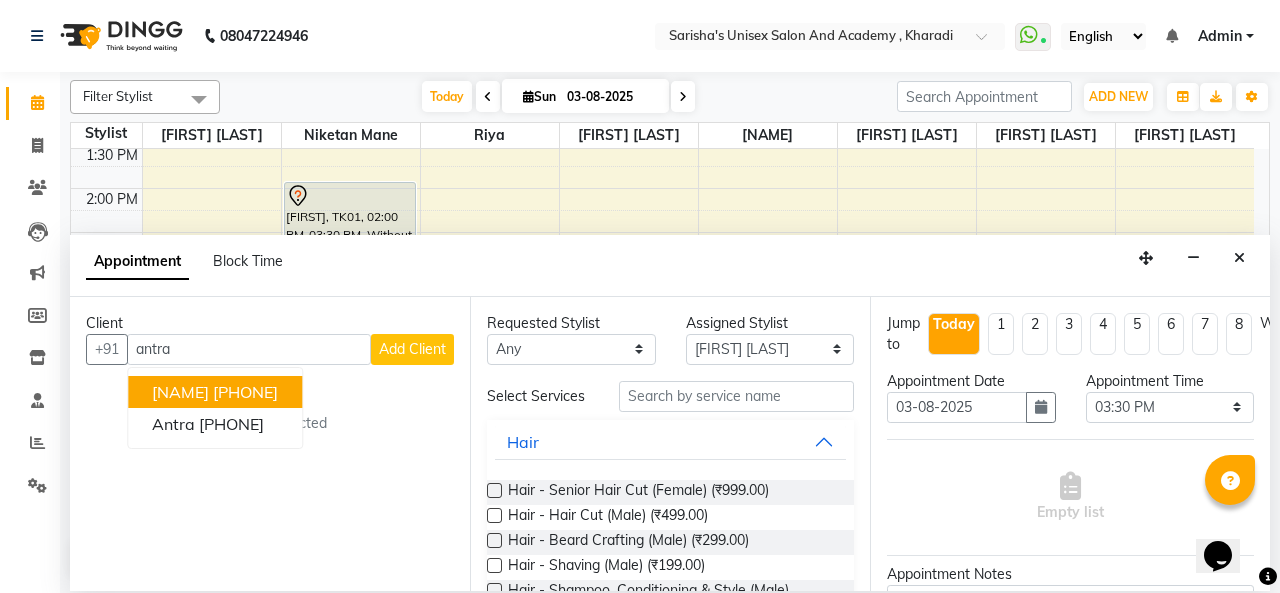 click on "[PHONE]" at bounding box center (245, 392) 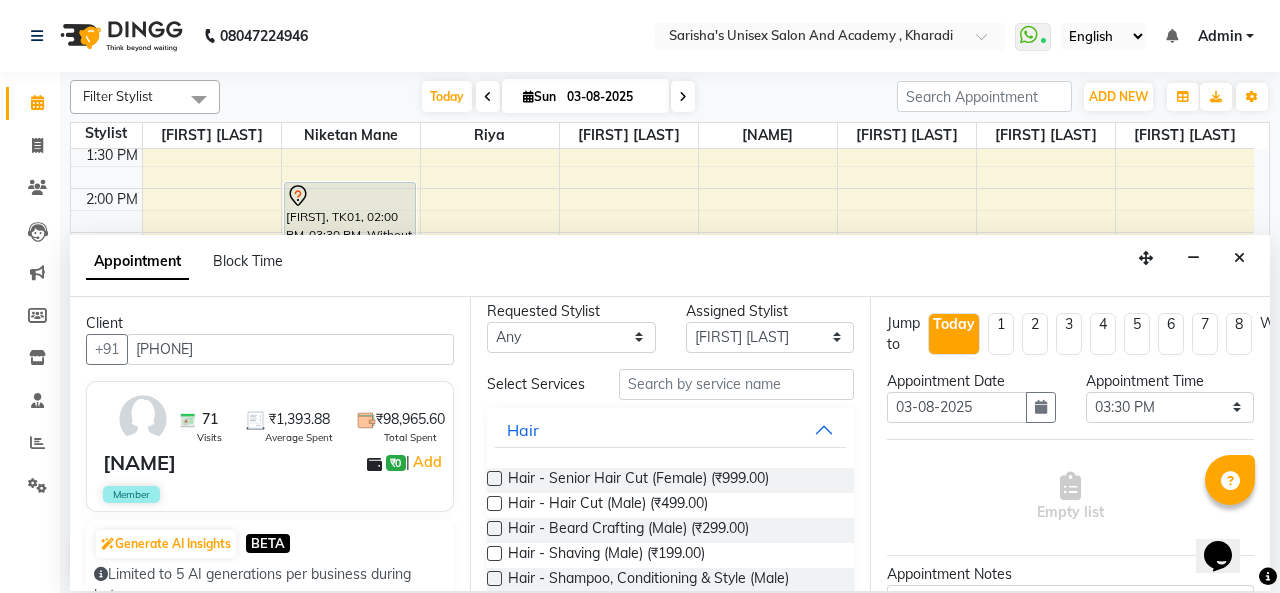 scroll, scrollTop: 0, scrollLeft: 0, axis: both 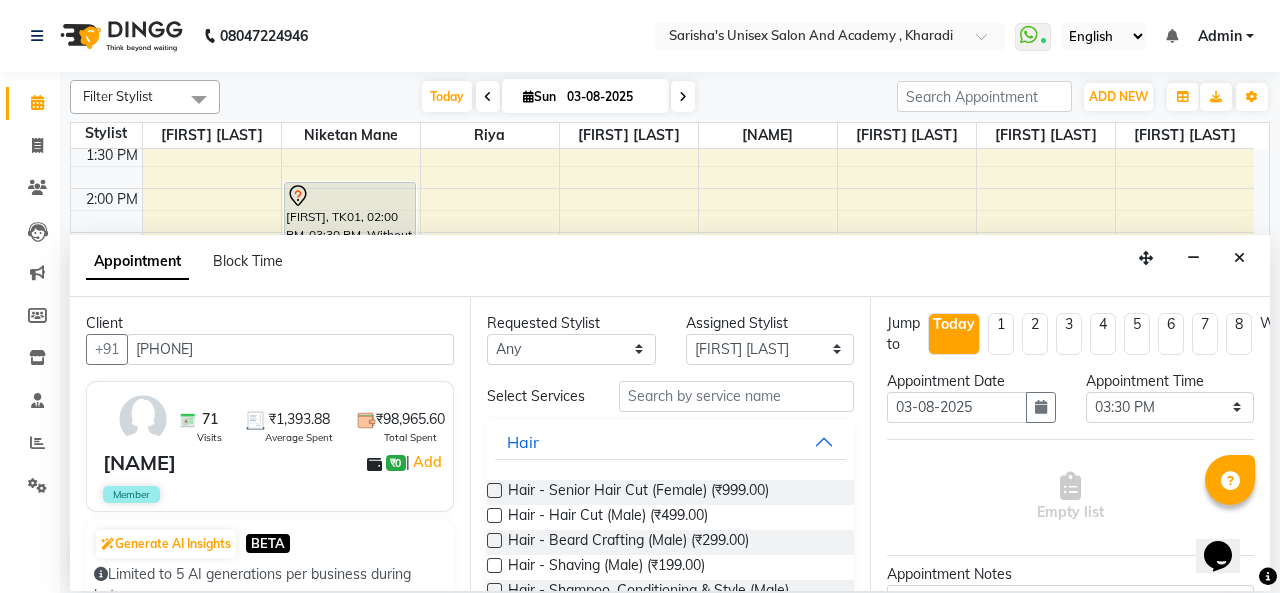 type on "[PHONE]" 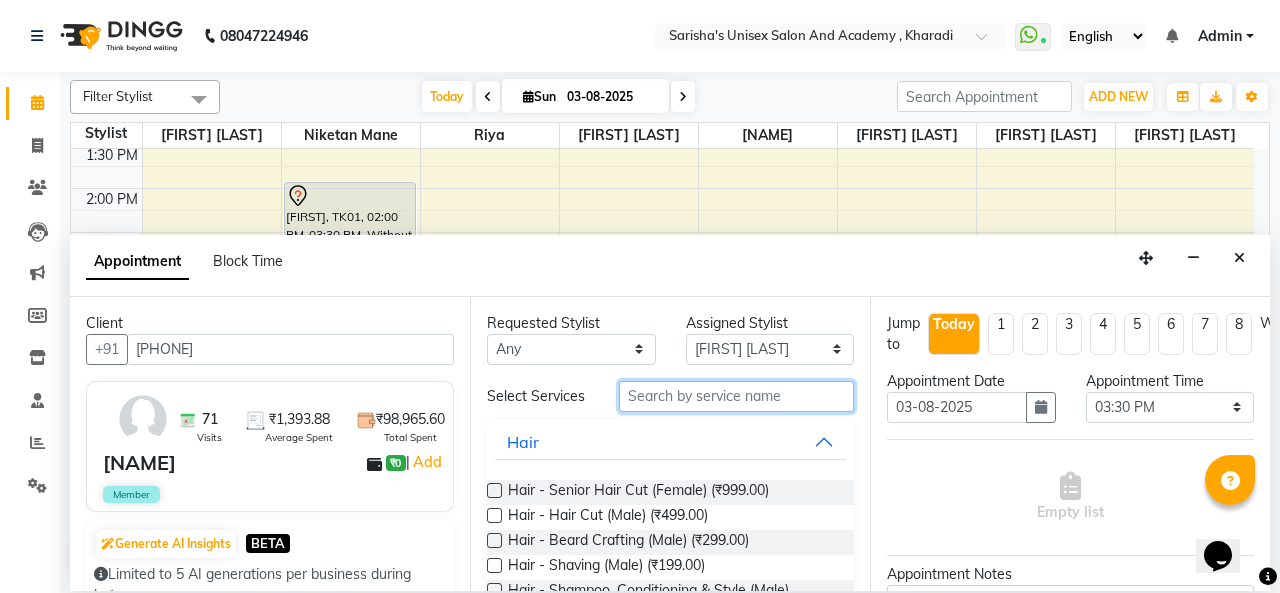 click at bounding box center [736, 396] 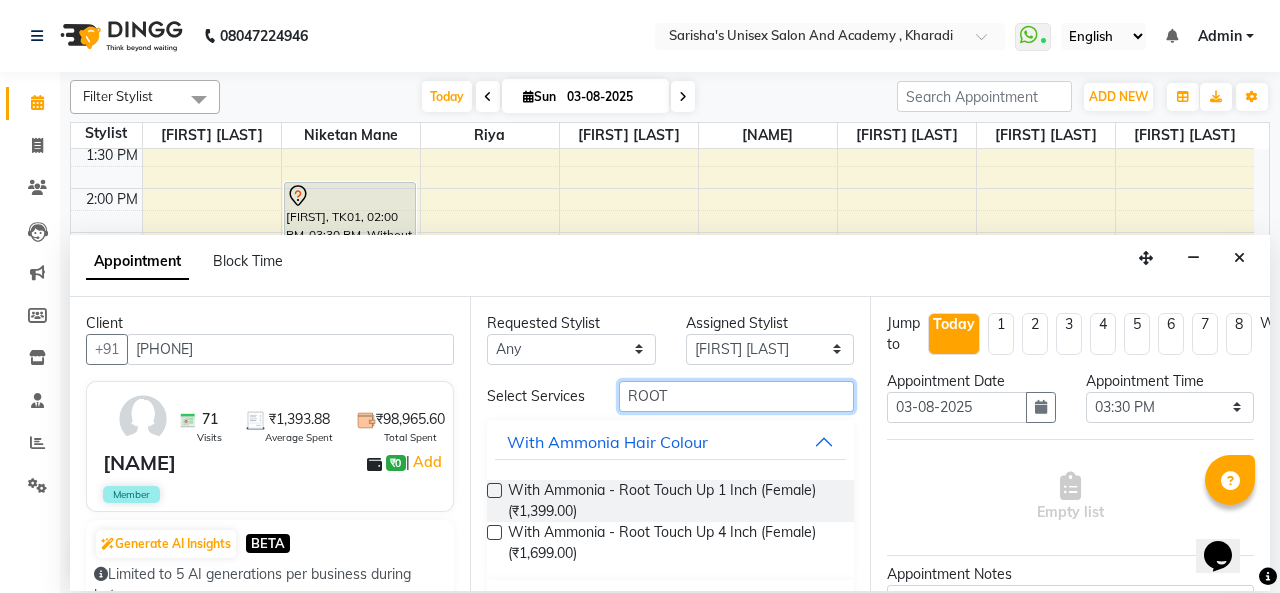 scroll, scrollTop: 92, scrollLeft: 0, axis: vertical 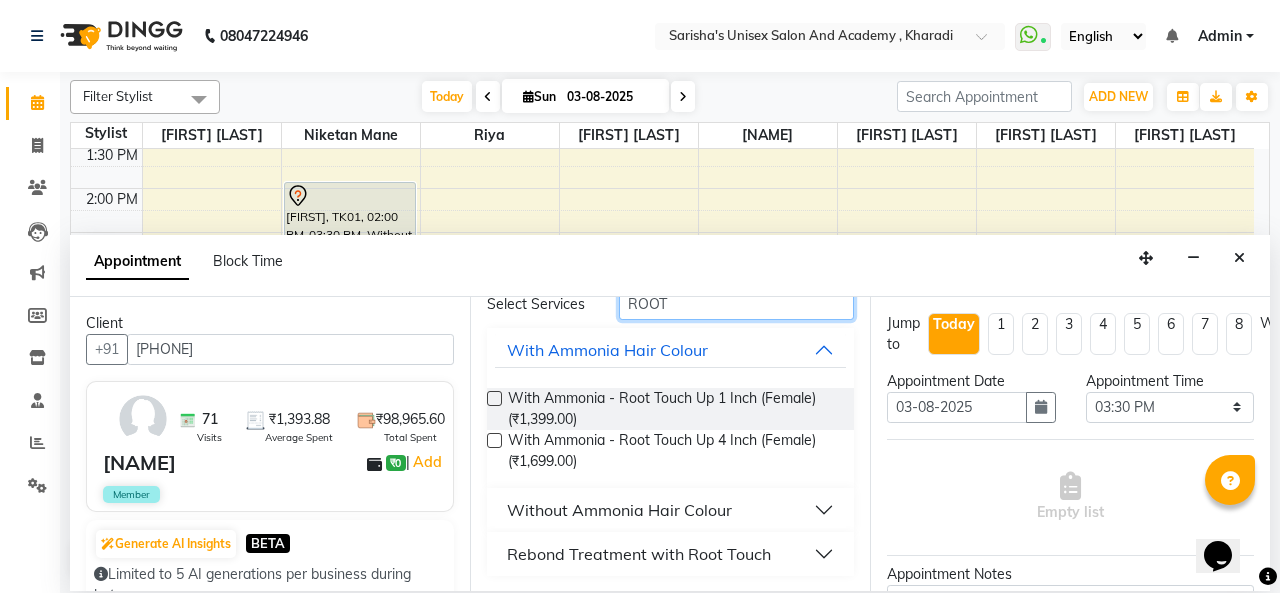 type on "ROOT" 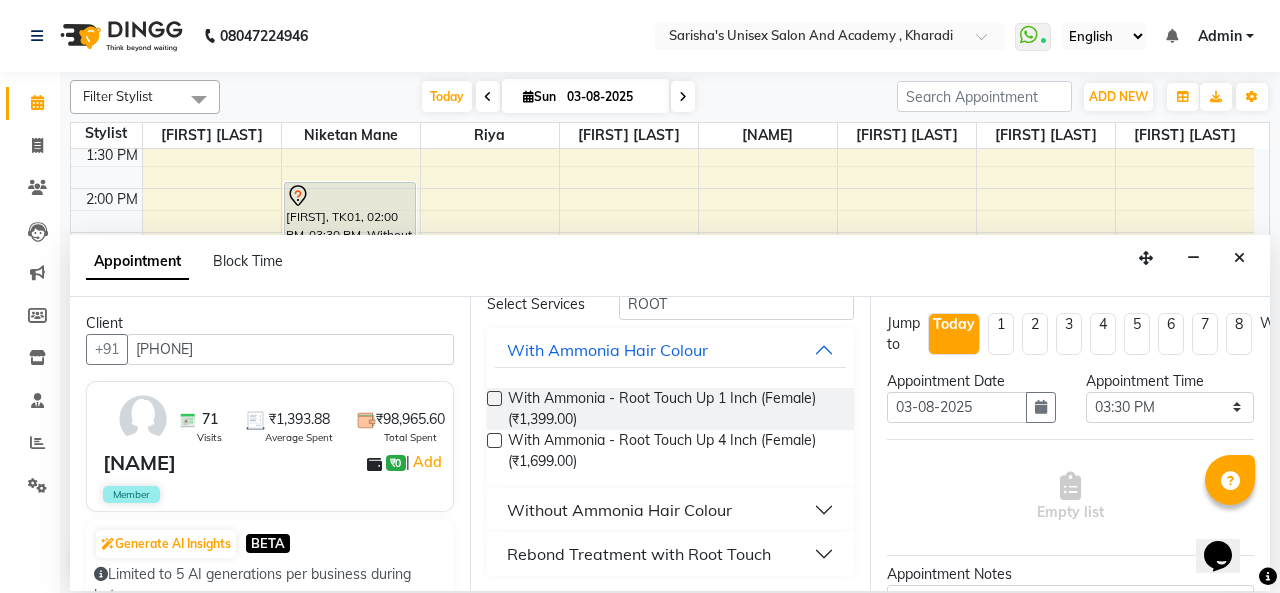 click on "Without Ammonia Hair Colour" at bounding box center [619, 510] 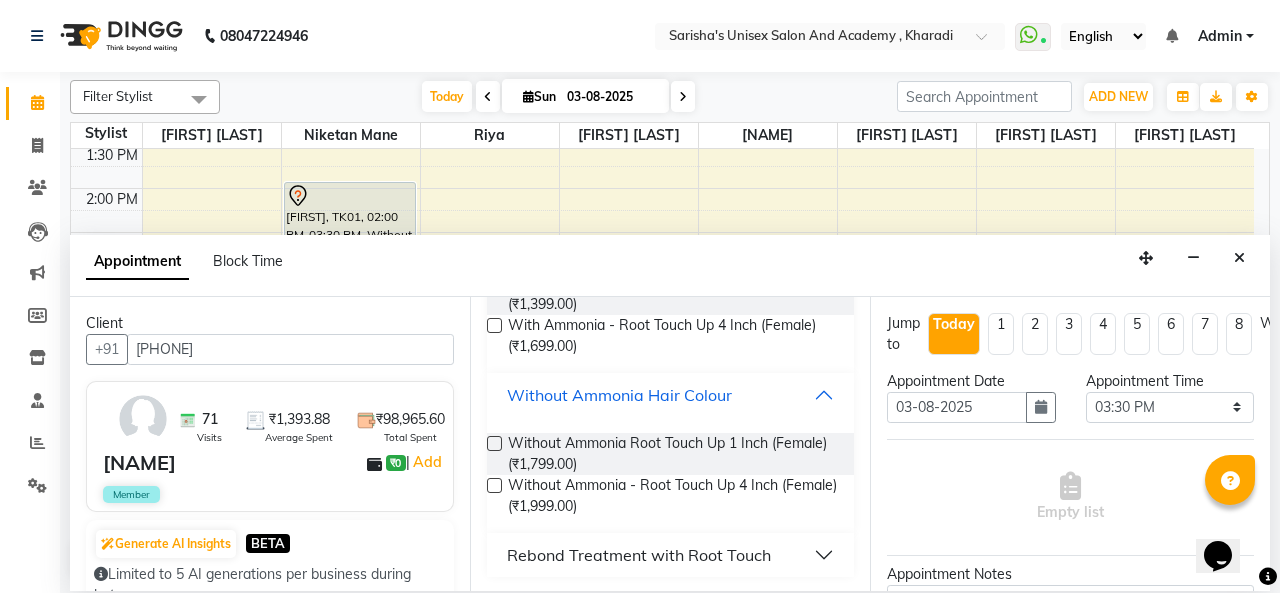 scroll, scrollTop: 208, scrollLeft: 0, axis: vertical 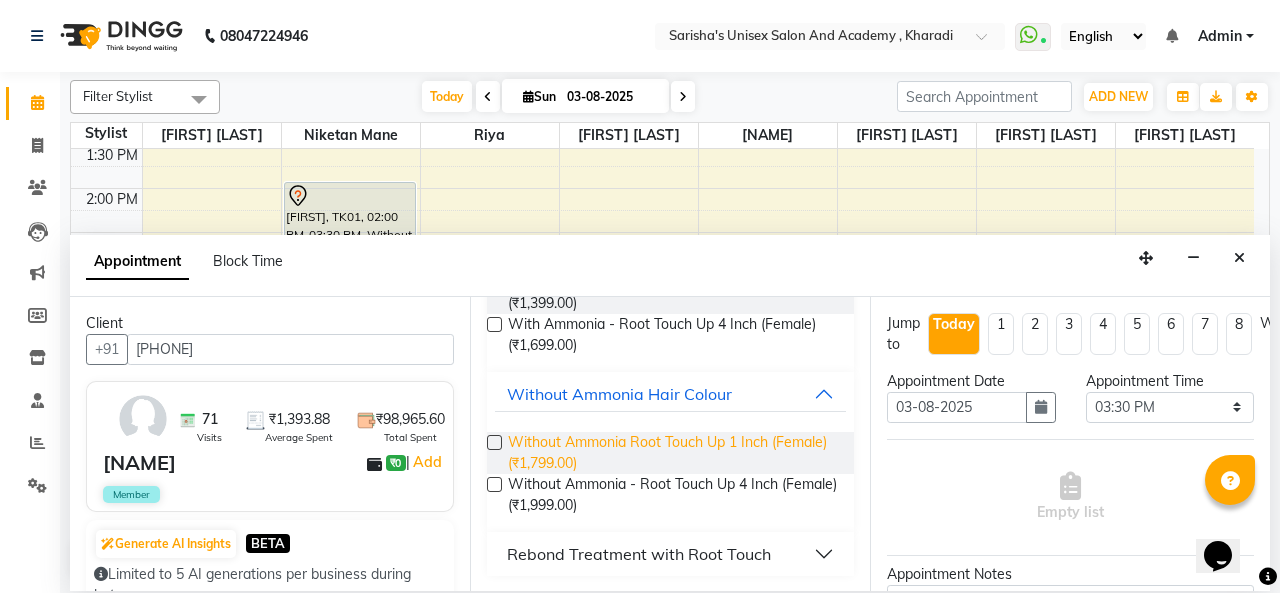 click on "Without Ammonia Root Touch Up 1 Inch (Female) (₹1,799.00)" at bounding box center [673, 453] 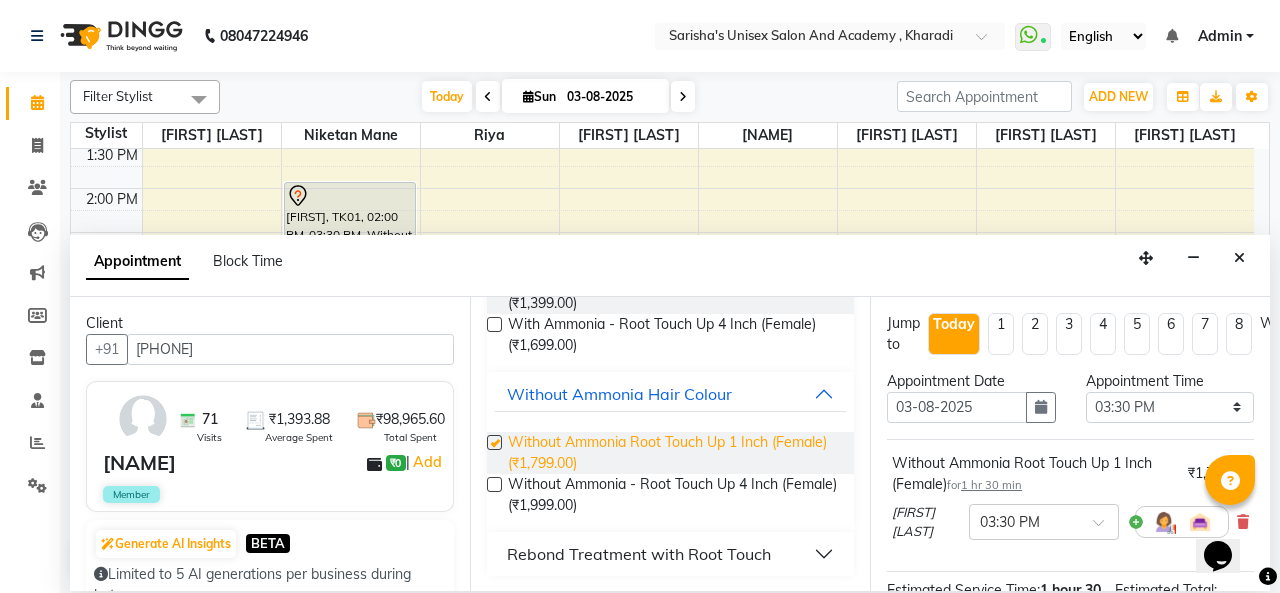 checkbox on "false" 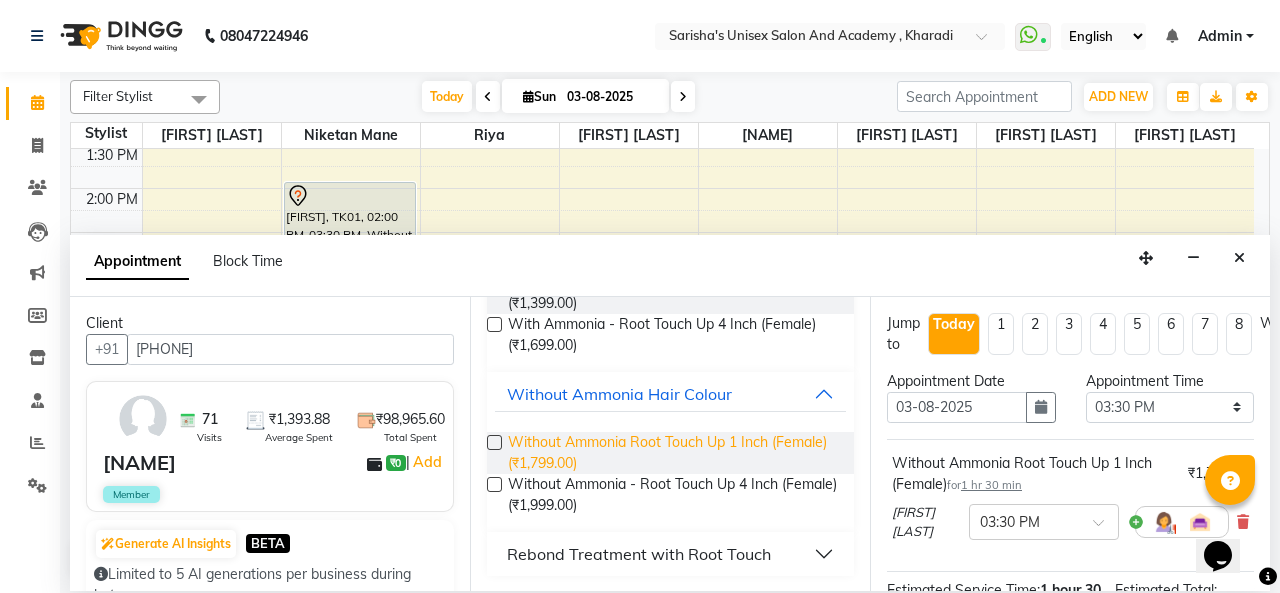 scroll, scrollTop: 0, scrollLeft: 0, axis: both 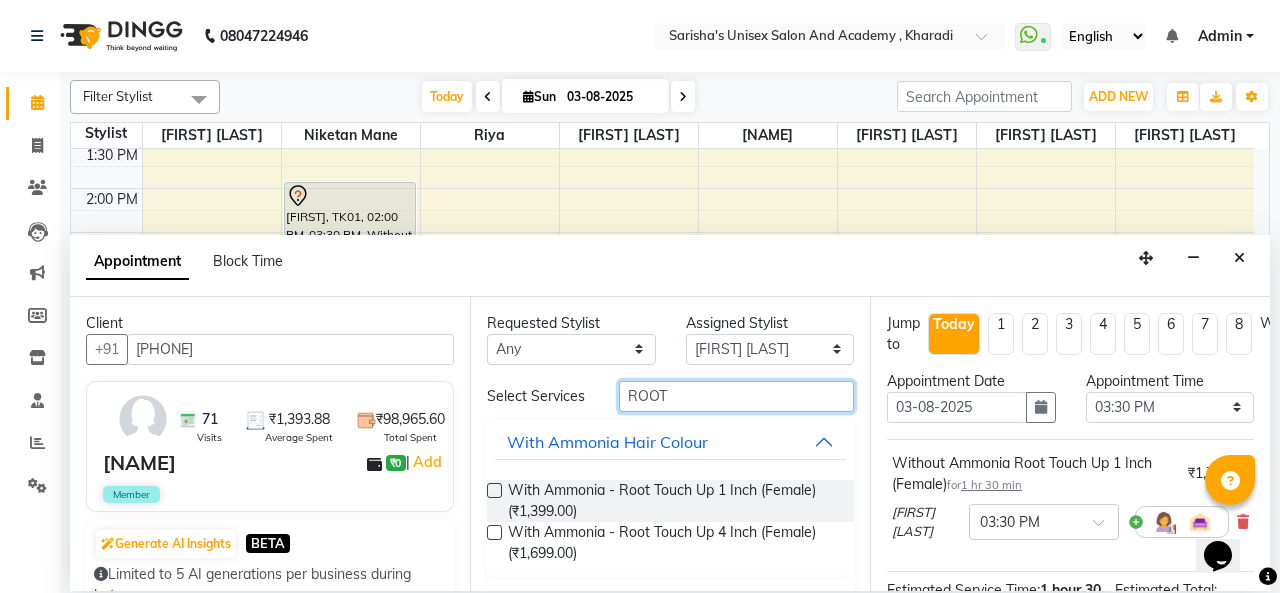 click on "ROOT" at bounding box center (736, 396) 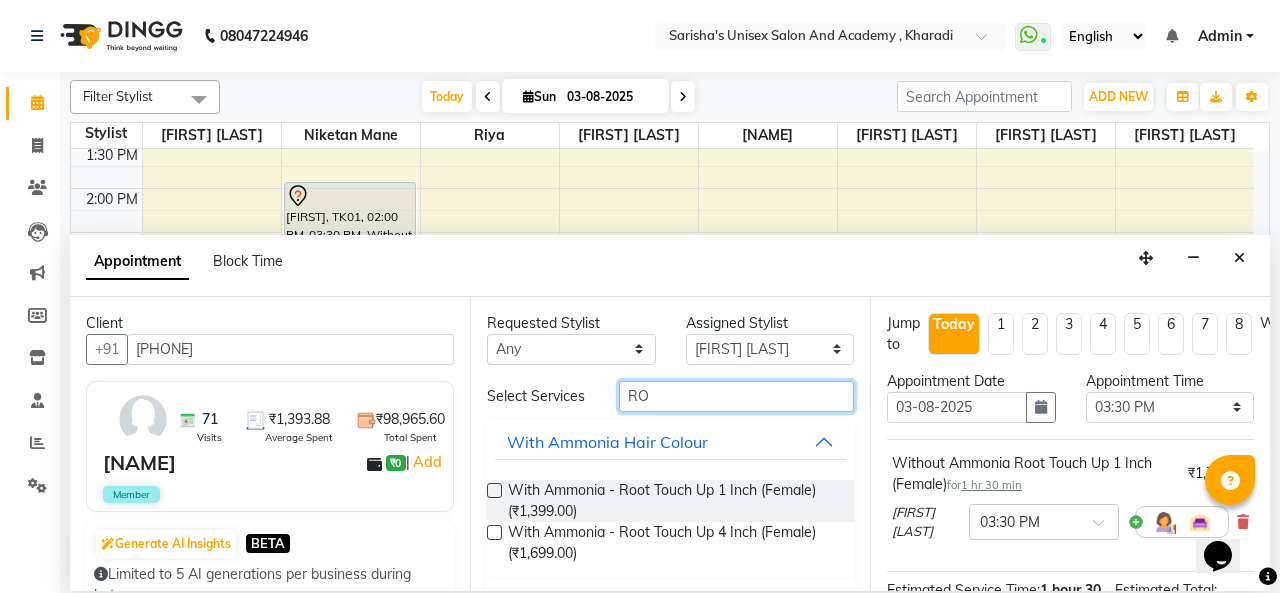 type on "R" 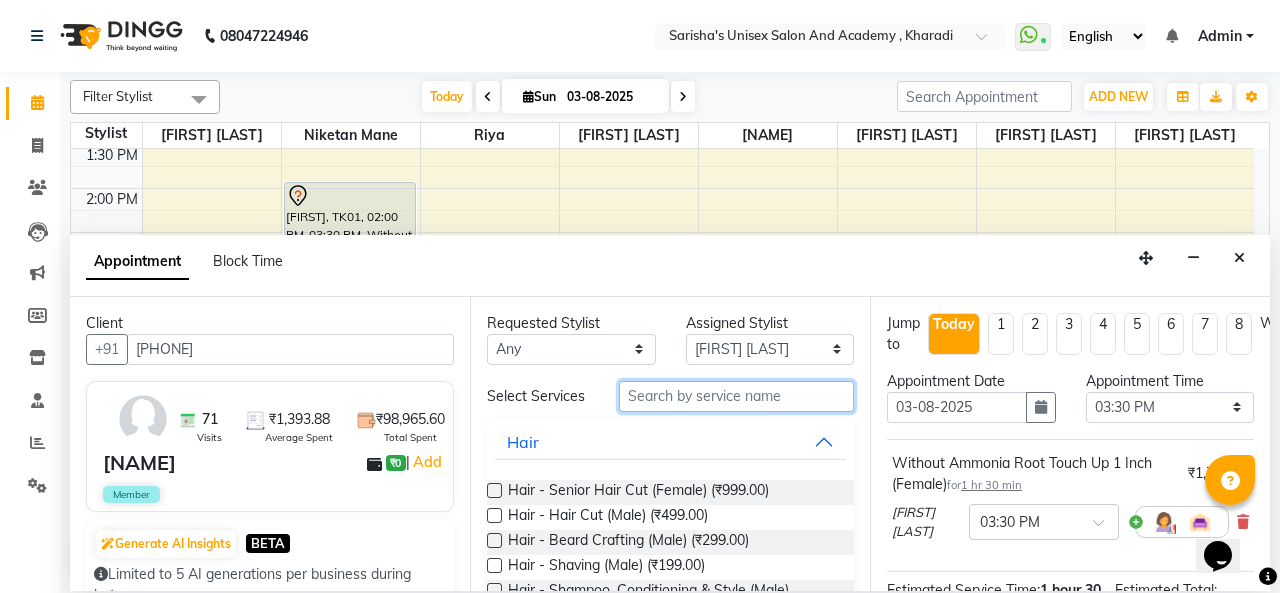 type 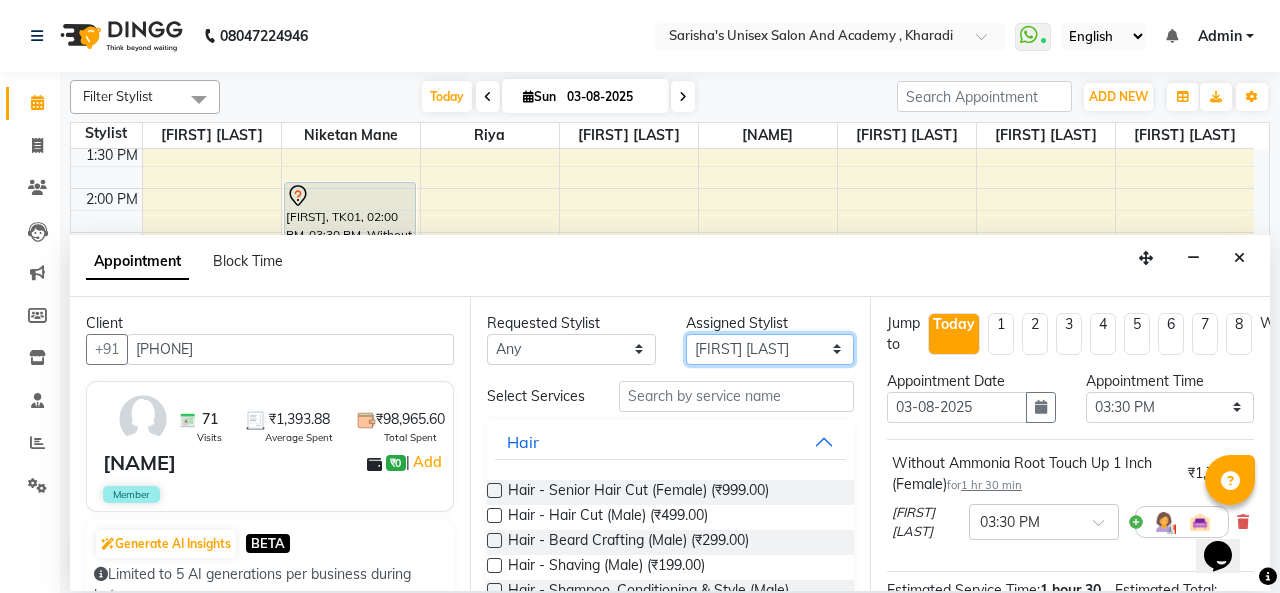 click on "Select Biswajit Jyoti Shinde Niketan Mane  Prasad Shinde Riya Sakshey Chandlaa Saniya Tajar Sarbjeet Kaur" at bounding box center [770, 349] 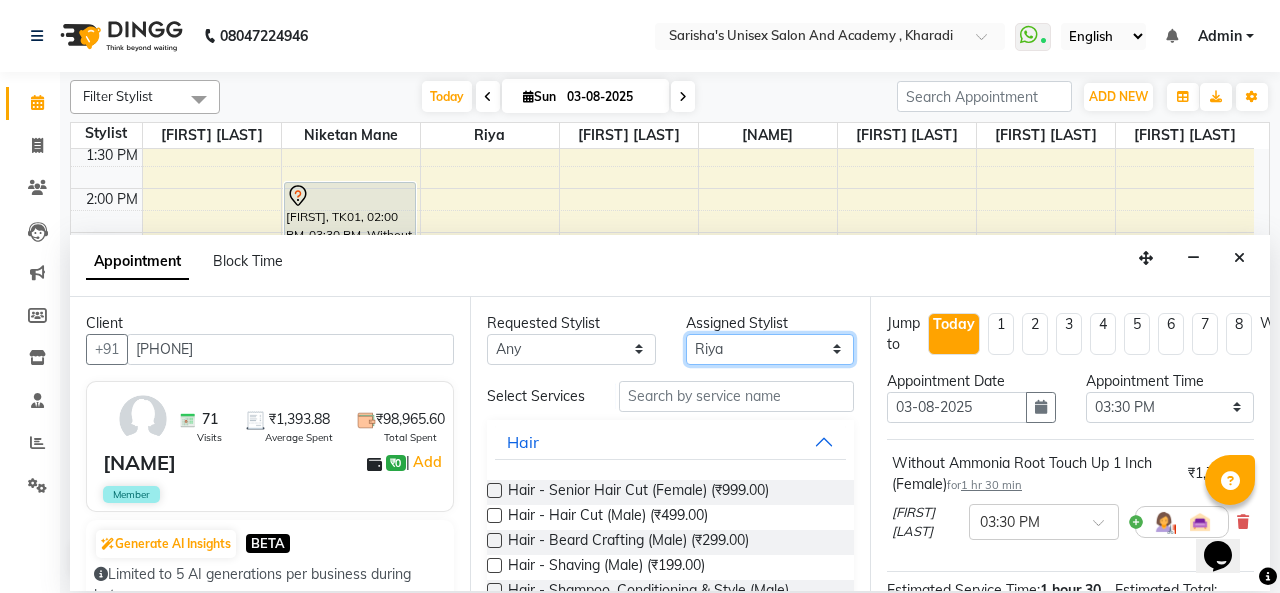 click on "Select Biswajit Jyoti Shinde Niketan Mane  Prasad Shinde Riya Sakshey Chandlaa Saniya Tajar Sarbjeet Kaur" at bounding box center (770, 349) 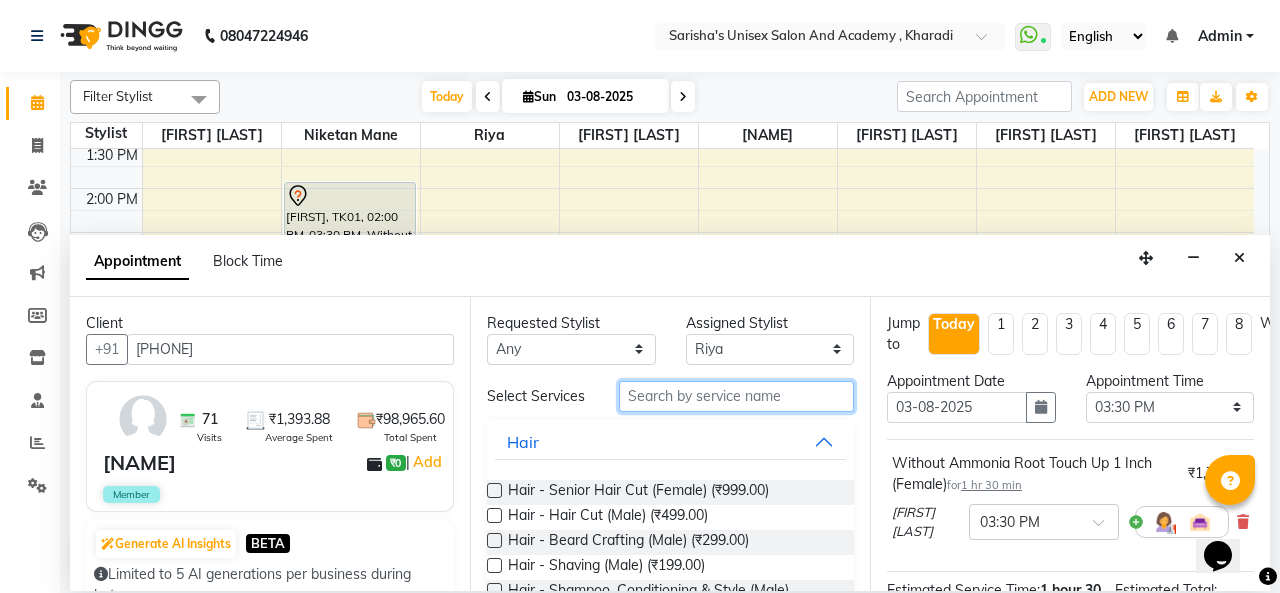 click at bounding box center (736, 396) 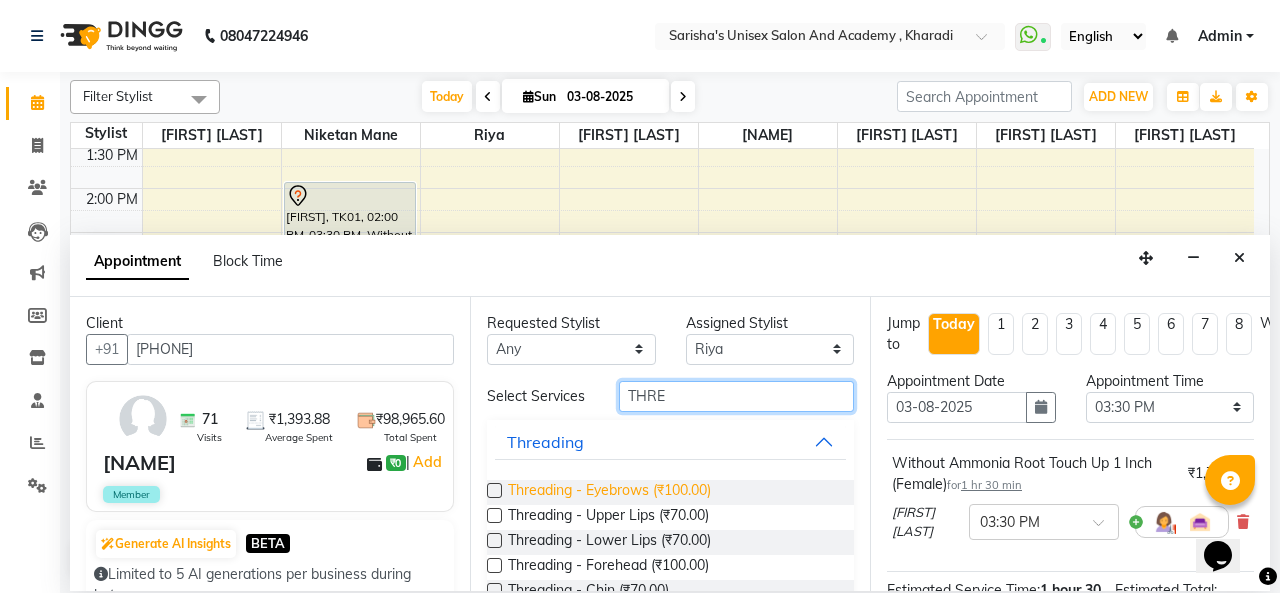 type on "THRE" 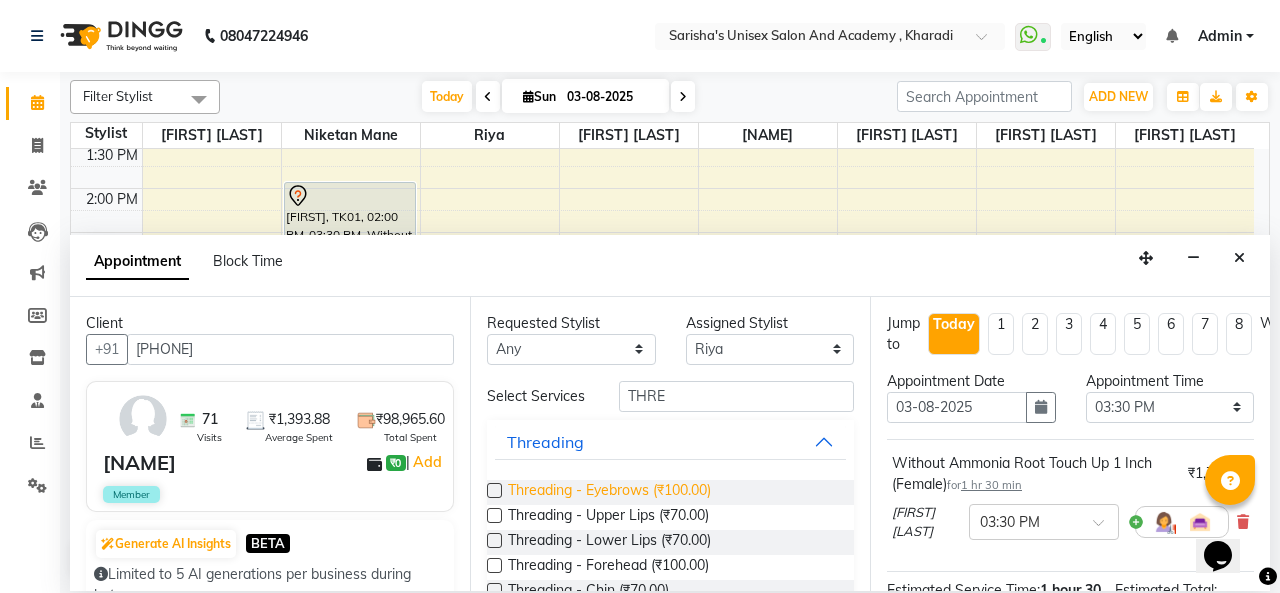 click on "Threading - Eyebrows (₹100.00)" at bounding box center (609, 492) 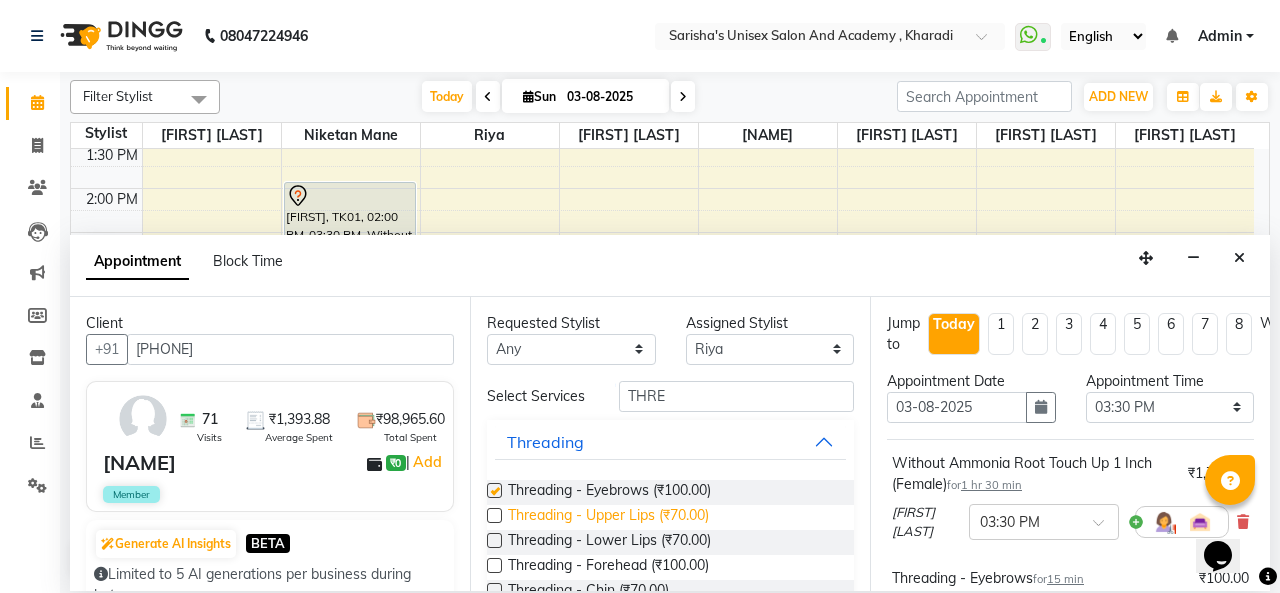 checkbox on "false" 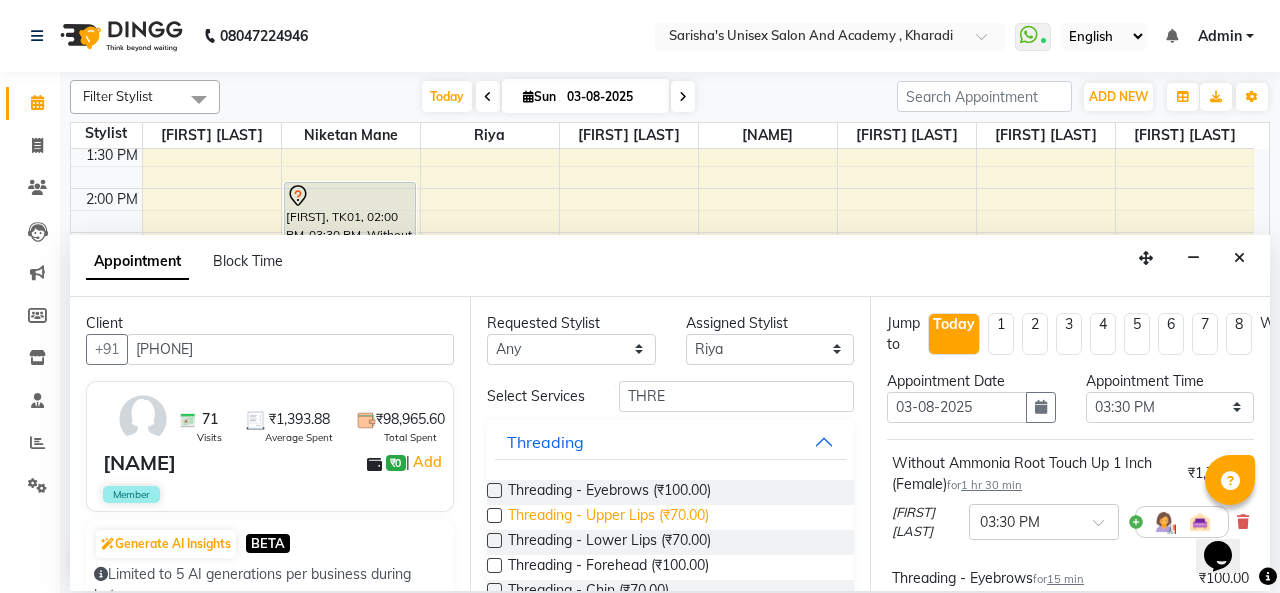 click on "Threading - Upper Lips (₹70.00)" at bounding box center [608, 517] 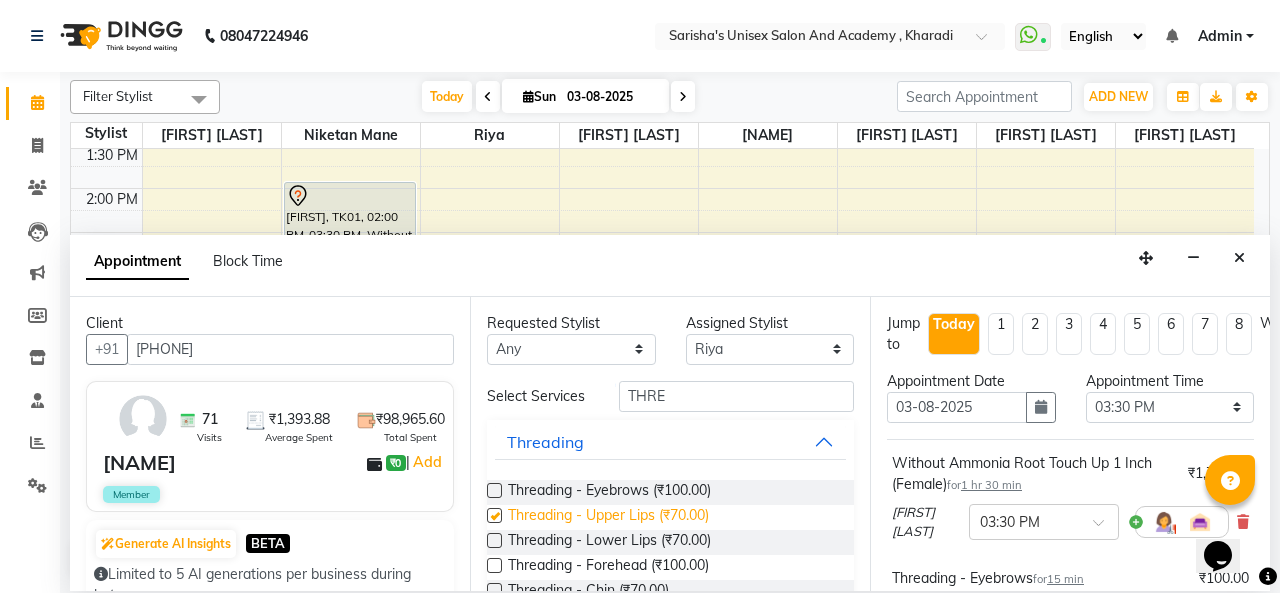 checkbox on "false" 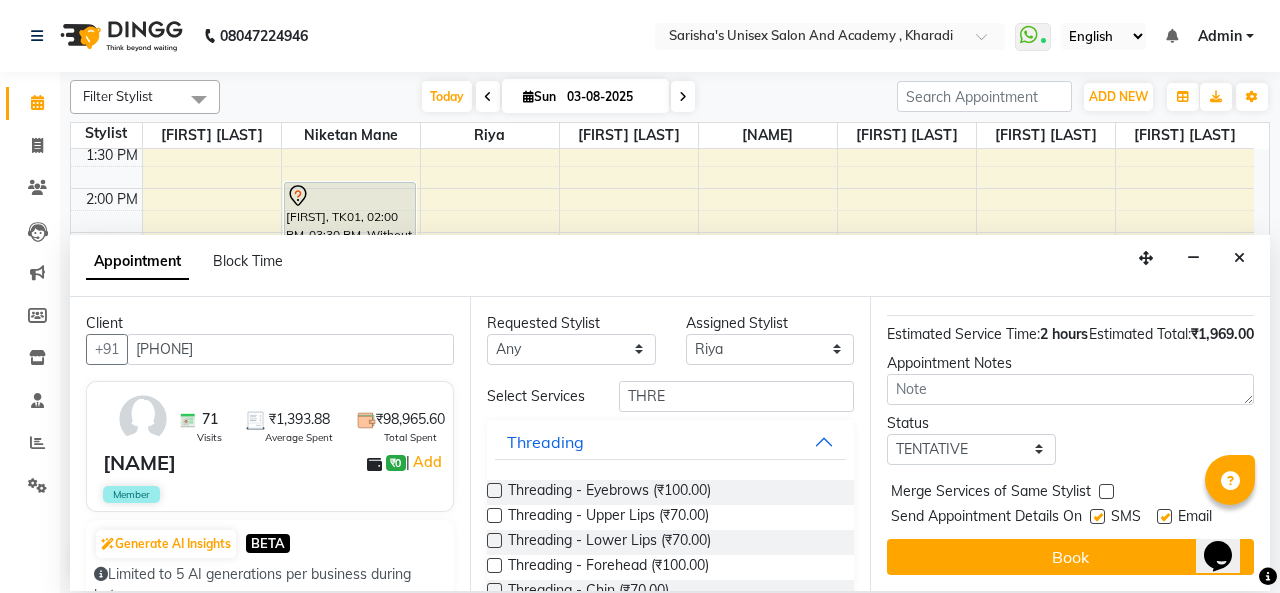 scroll, scrollTop: 473, scrollLeft: 0, axis: vertical 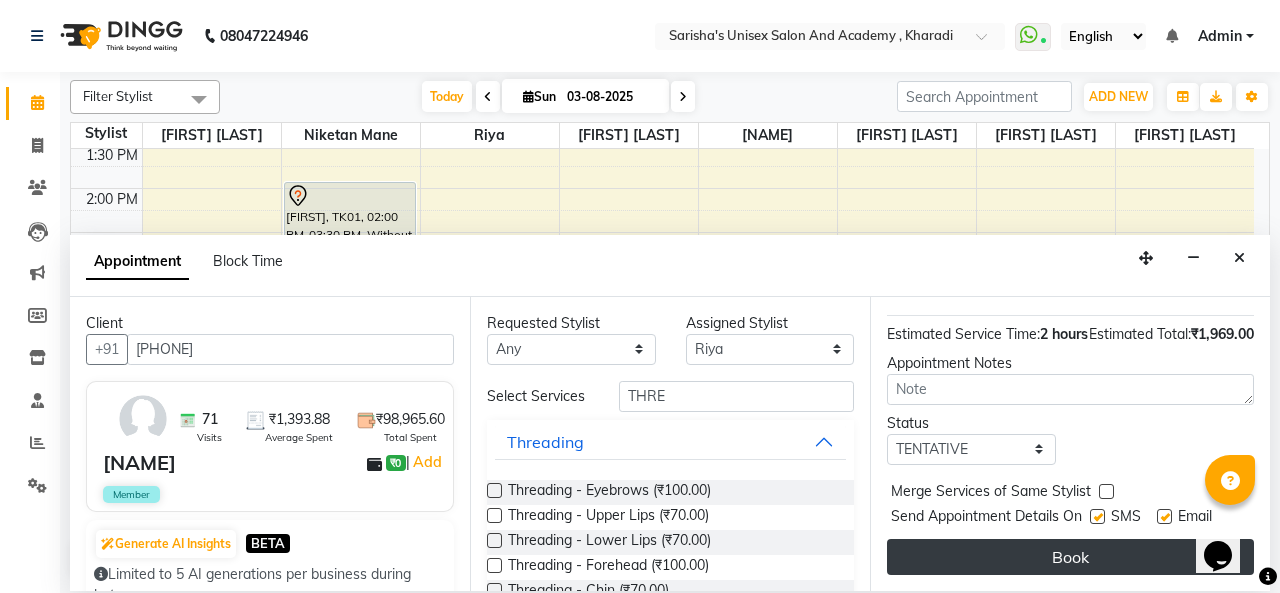 click on "Book" at bounding box center [1070, 557] 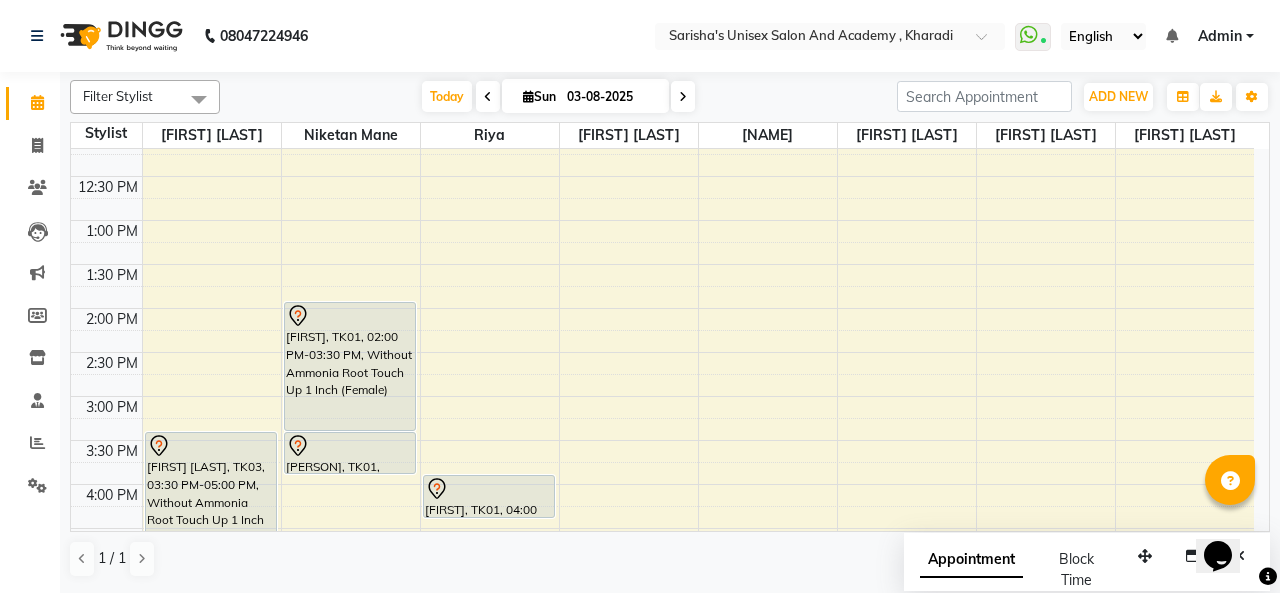 scroll, scrollTop: 300, scrollLeft: 0, axis: vertical 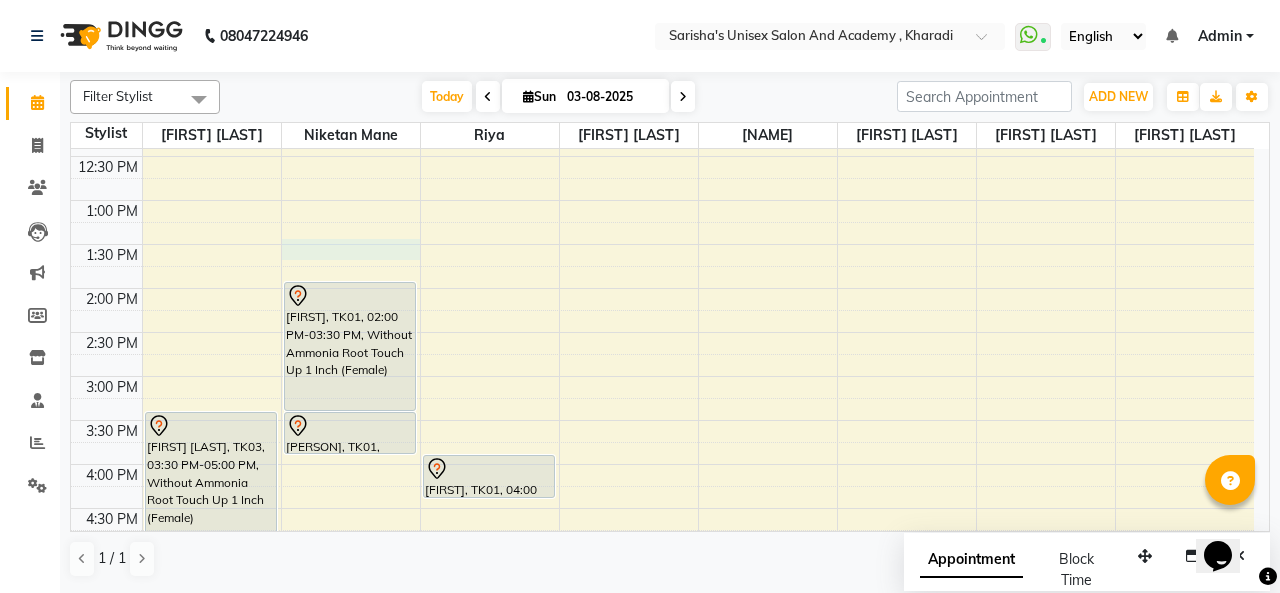 click on "9:00 AM 9:30 AM 10:00 AM 10:30 AM 11:00 AM 11:30 AM 12:00 PM 12:30 PM 1:00 PM 1:30 PM 2:00 PM 2:30 PM 3:00 PM 3:30 PM 4:00 PM 4:30 PM 5:00 PM 5:30 PM 6:00 PM 6:30 PM 7:00 PM 7:30 PM 8:00 PM 8:30 PM 9:00 PM 9:30 PM 10:00 PM 10:30 PM             antra virmani, TK03, 03:30 PM-05:00 PM, Without Ammonia Root Touch Up 1 Inch (Female)             Rama, TK01, 02:00 PM-03:30 PM, Without Ammonia Root Touch Up 1 Inch (Female)             Rama, TK01, 03:30 PM-04:00 PM, Hair - Hair Cut (Male)             Nikhil, TK02, 08:00 PM-08:45 PM, HAIR - KIDS UNDER 10 YEARS OLD (FEMALE)- Senior Stlist             Rama, TK01, 04:00 PM-04:30 PM, Hydra Boost Clean Up-Dry Skin              antra virmani, TK03, 05:00 PM-05:15 PM, Threading - Eyebrows             antra virmani, TK03, 05:15 PM-05:30 PM, Threading - Upper Lips" at bounding box center [662, 464] 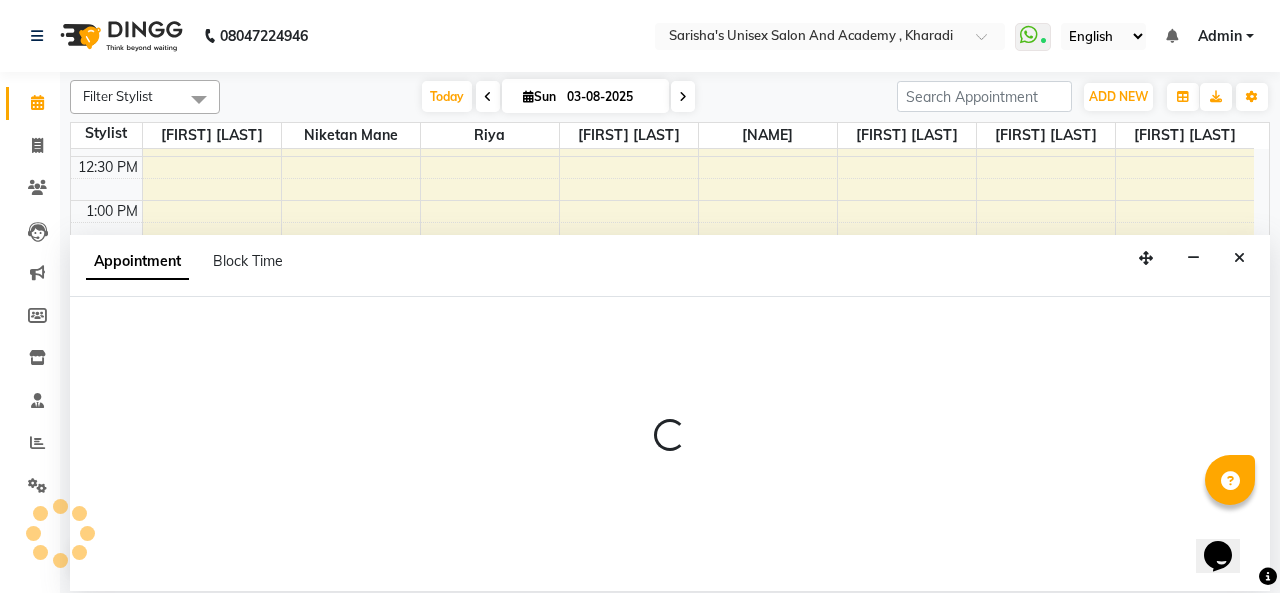 select on "43907" 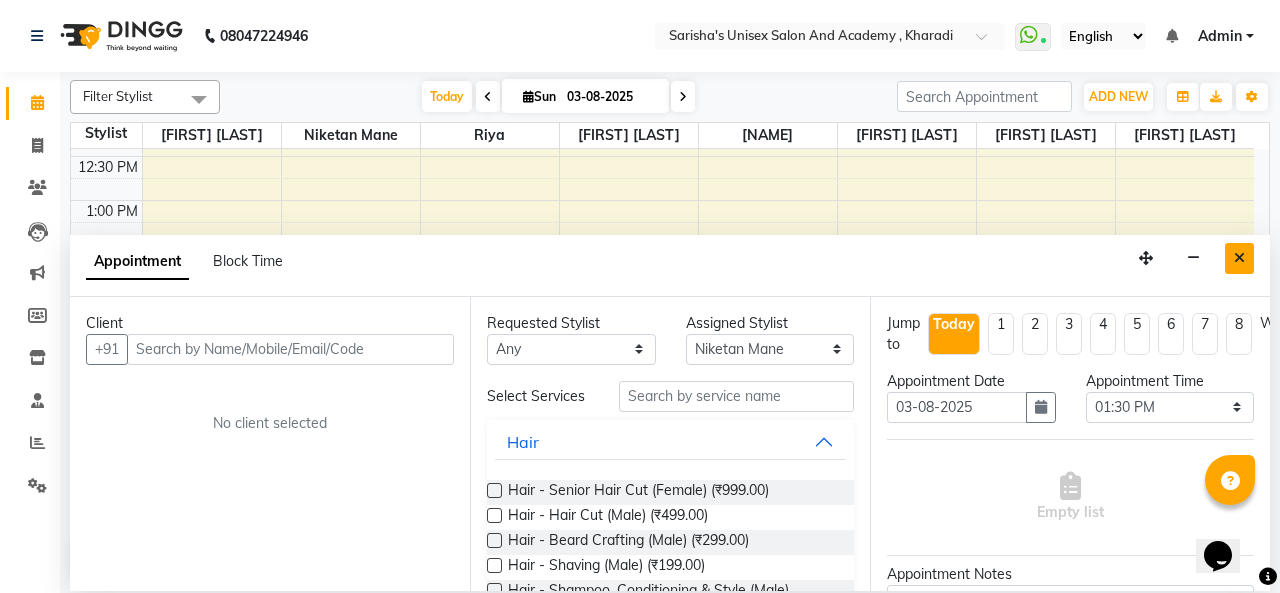 click at bounding box center [1239, 258] 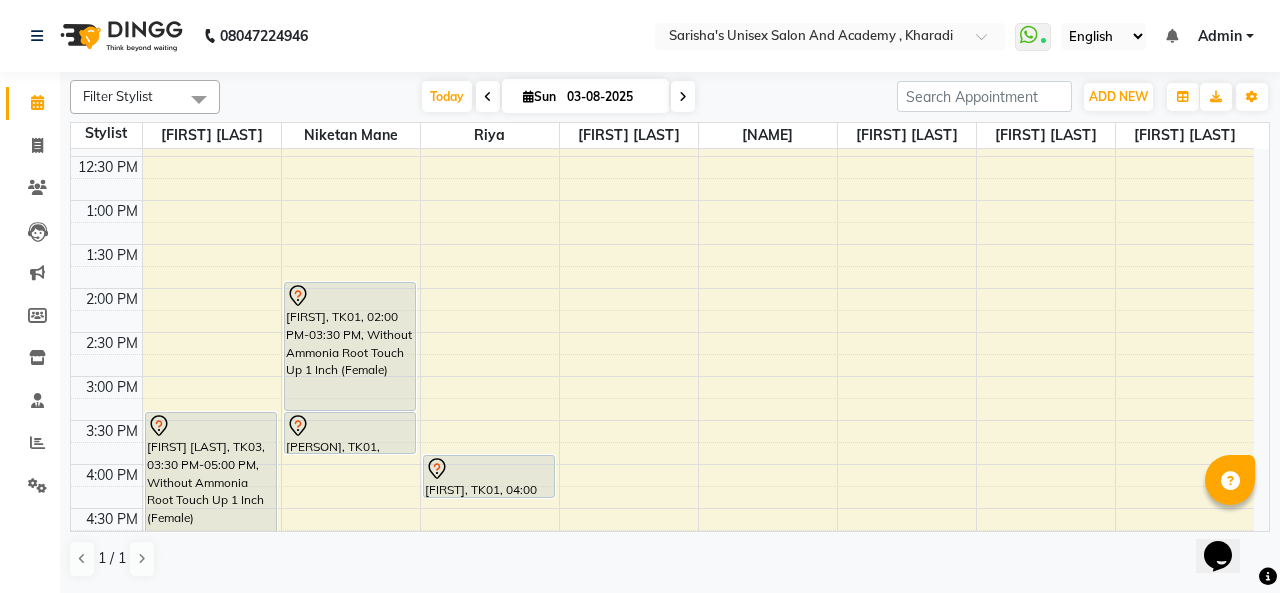 click on "9:00 AM 9:30 AM 10:00 AM 10:30 AM 11:00 AM 11:30 AM 12:00 PM 12:30 PM 1:00 PM 1:30 PM 2:00 PM 2:30 PM 3:00 PM 3:30 PM 4:00 PM 4:30 PM 5:00 PM 5:30 PM 6:00 PM 6:30 PM 7:00 PM 7:30 PM 8:00 PM 8:30 PM 9:00 PM 9:30 PM 10:00 PM 10:30 PM             antra virmani, TK03, 03:30 PM-05:00 PM, Without Ammonia Root Touch Up 1 Inch (Female)             Rama, TK01, 02:00 PM-03:30 PM, Without Ammonia Root Touch Up 1 Inch (Female)             Rama, TK01, 03:30 PM-04:00 PM, Hair - Hair Cut (Male)             Nikhil, TK02, 08:00 PM-08:45 PM, HAIR - KIDS UNDER 10 YEARS OLD (FEMALE)- Senior Stlist             Rama, TK01, 04:00 PM-04:30 PM, Hydra Boost Clean Up-Dry Skin              antra virmani, TK03, 05:00 PM-05:15 PM, Threading - Eyebrows             antra virmani, TK03, 05:15 PM-05:30 PM, Threading - Upper Lips" at bounding box center [662, 464] 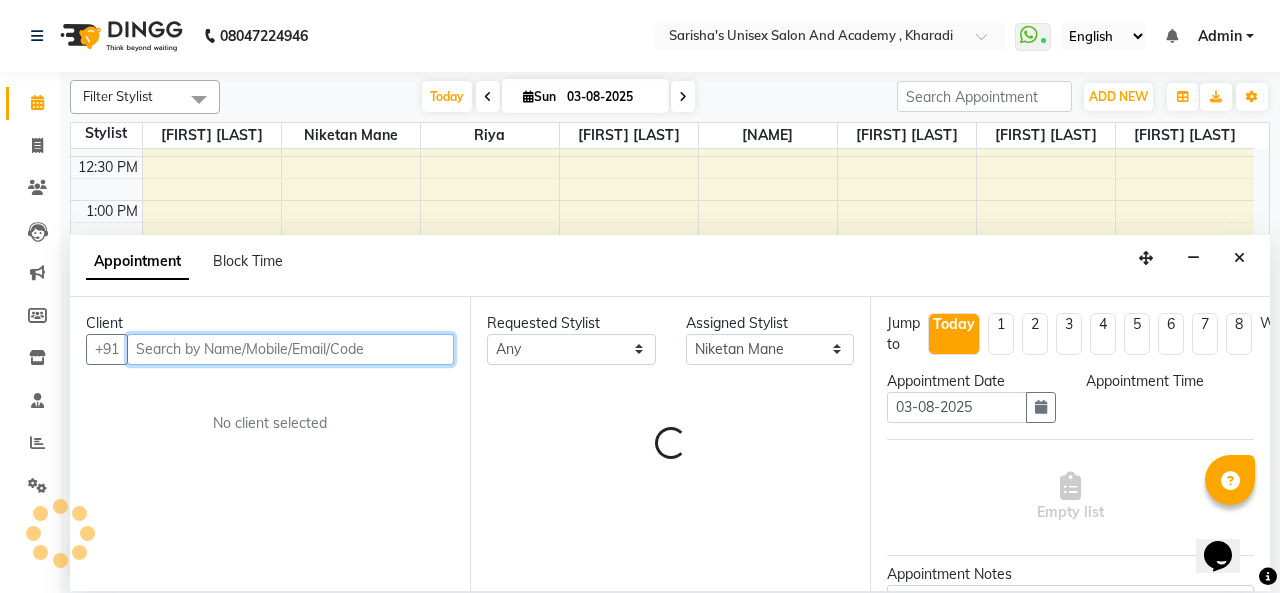 select on "810" 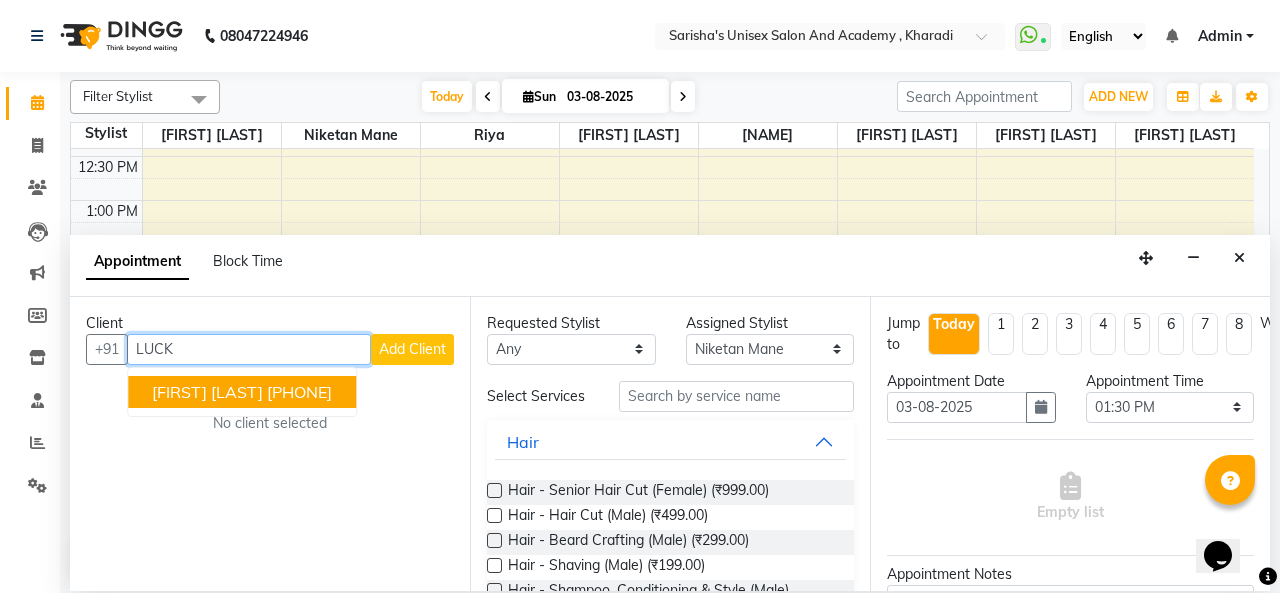 click on "[FIRST] [LAST]" at bounding box center (207, 392) 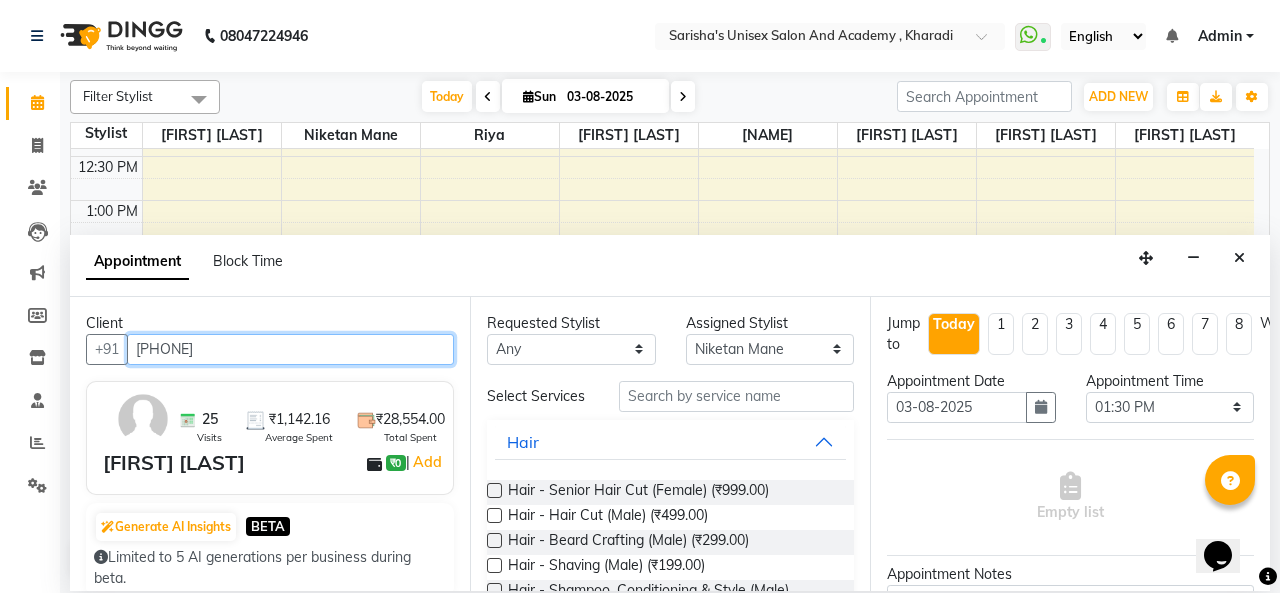scroll, scrollTop: 100, scrollLeft: 0, axis: vertical 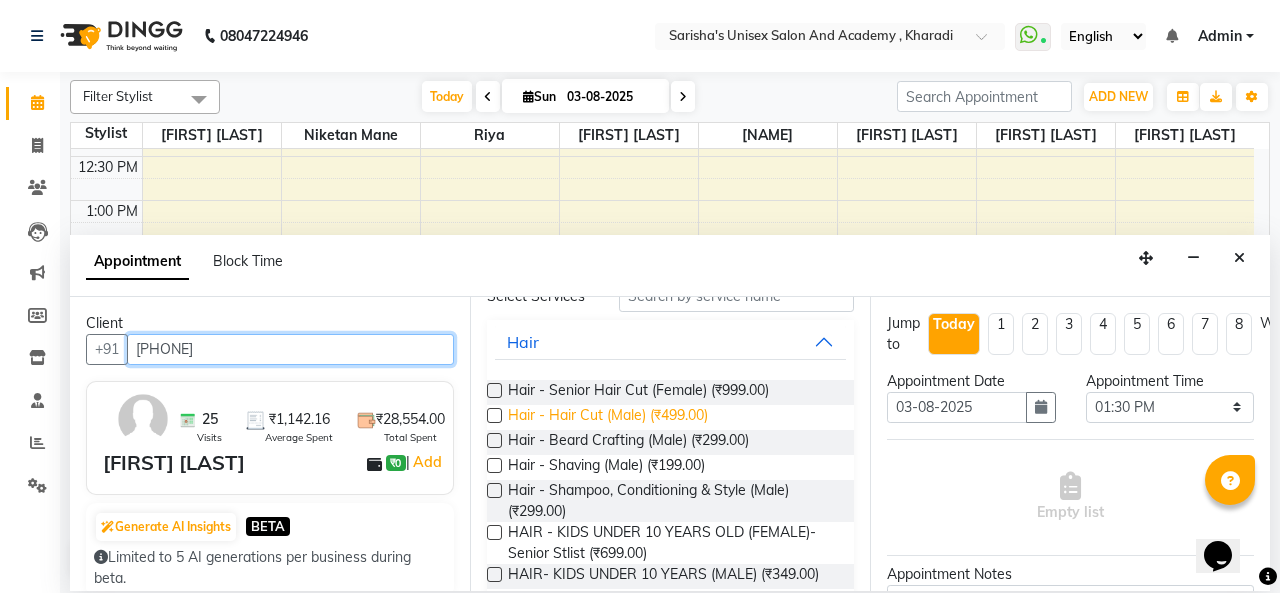 type on "[PHONE]" 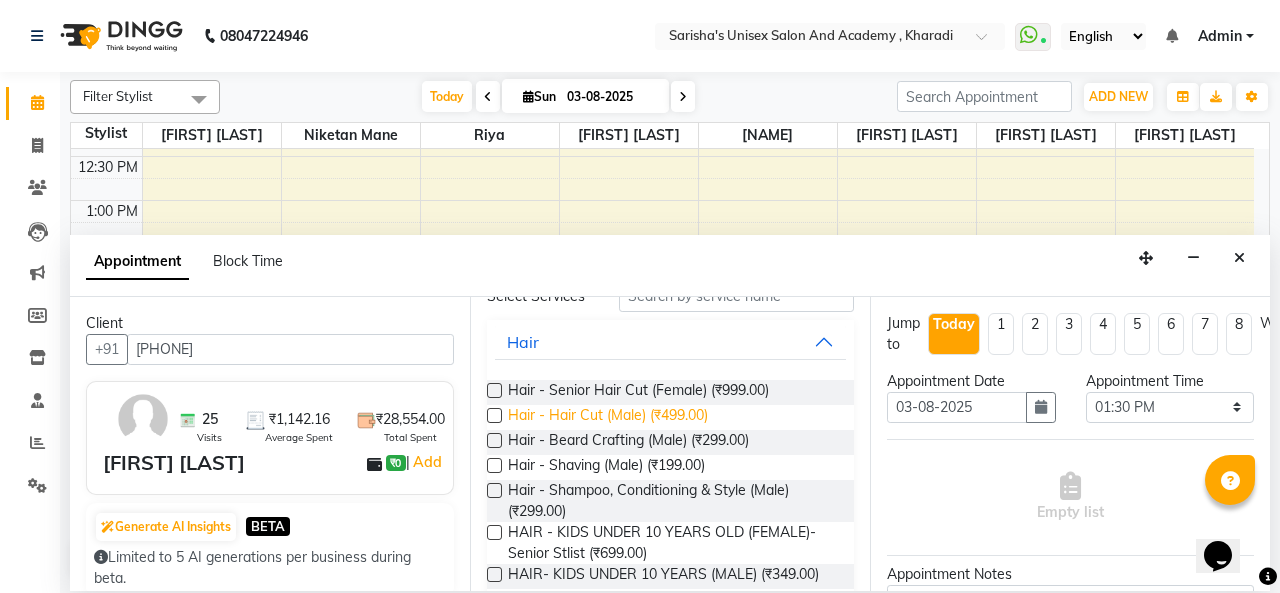click on "Hair - Hair Cut (Male) (₹499.00)" at bounding box center (608, 417) 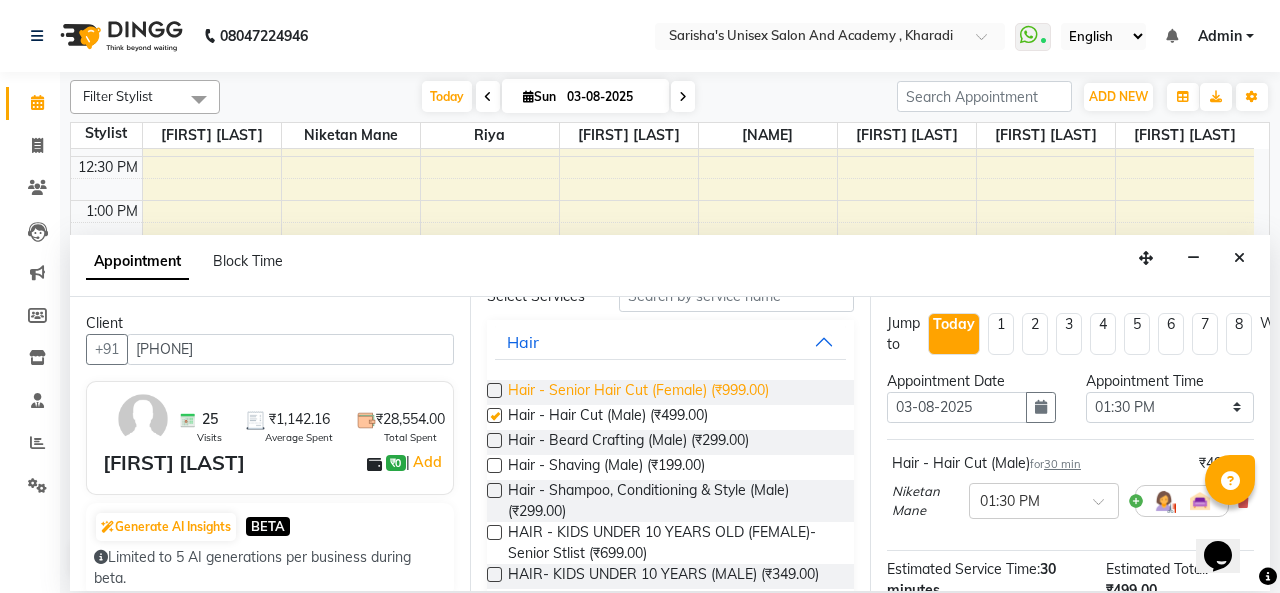 checkbox on "false" 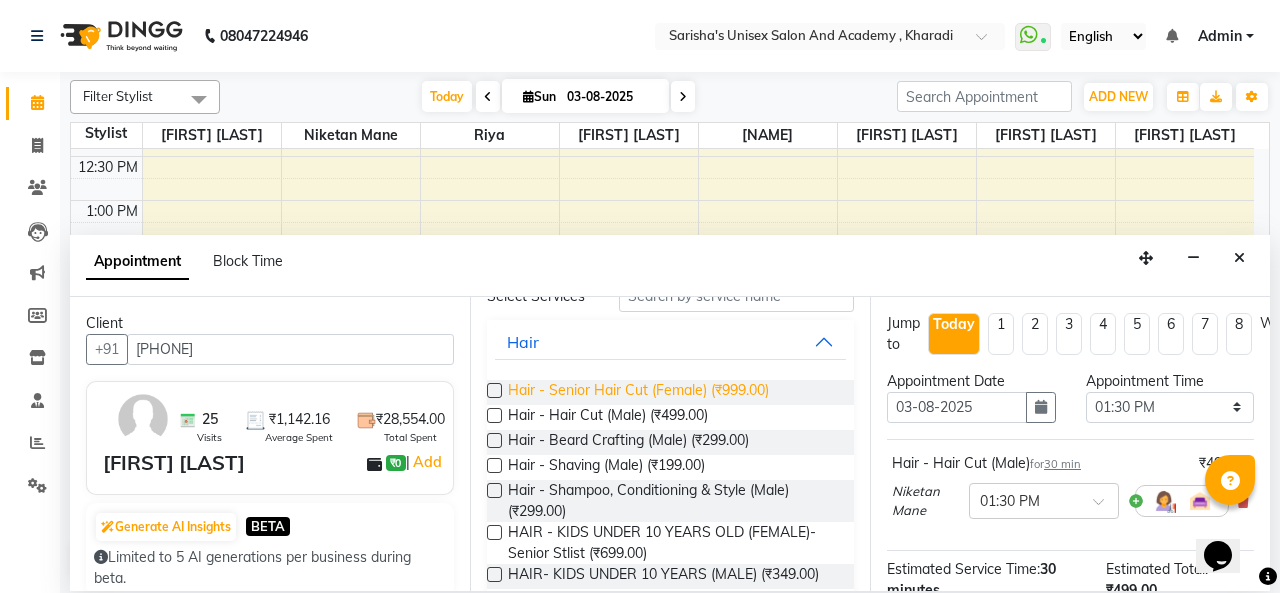 scroll, scrollTop: 0, scrollLeft: 0, axis: both 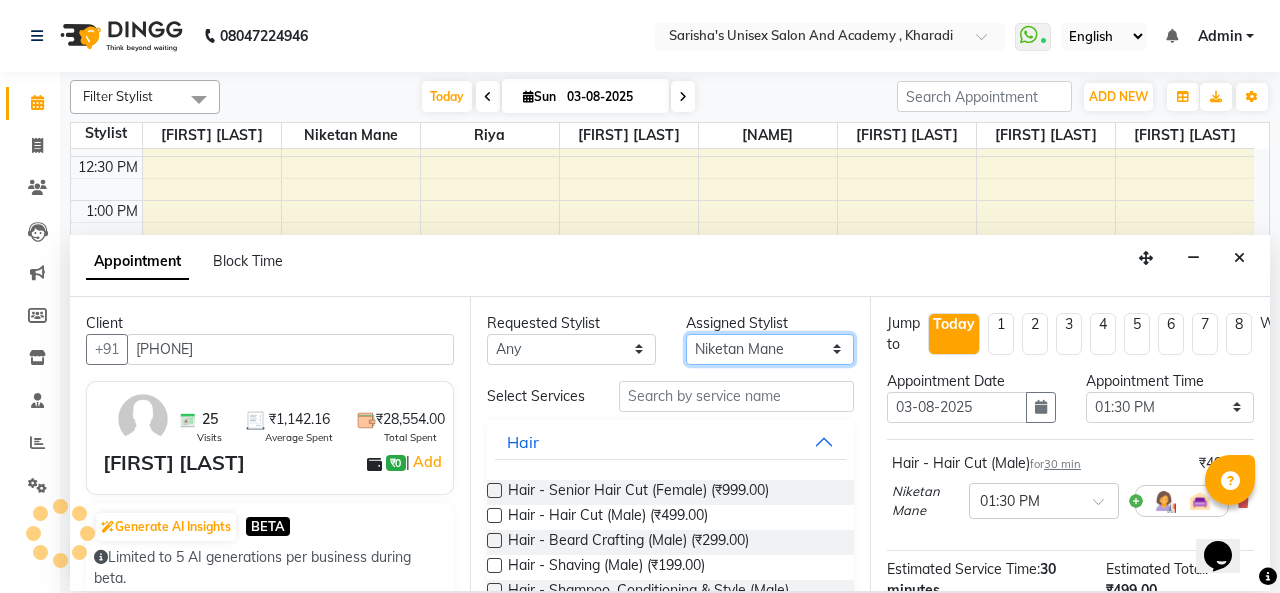 click on "Select Biswajit Jyoti Shinde Niketan Mane  Prasad Shinde Riya Sakshey Chandlaa Saniya Tajar Sarbjeet Kaur" at bounding box center [770, 349] 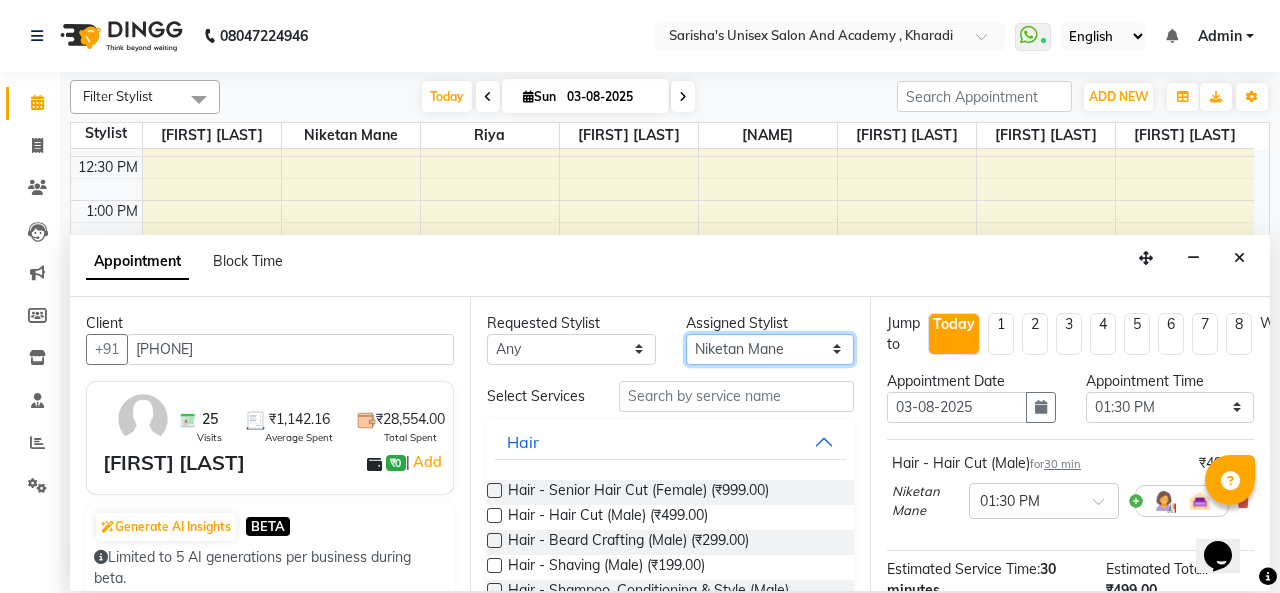 select on "52731" 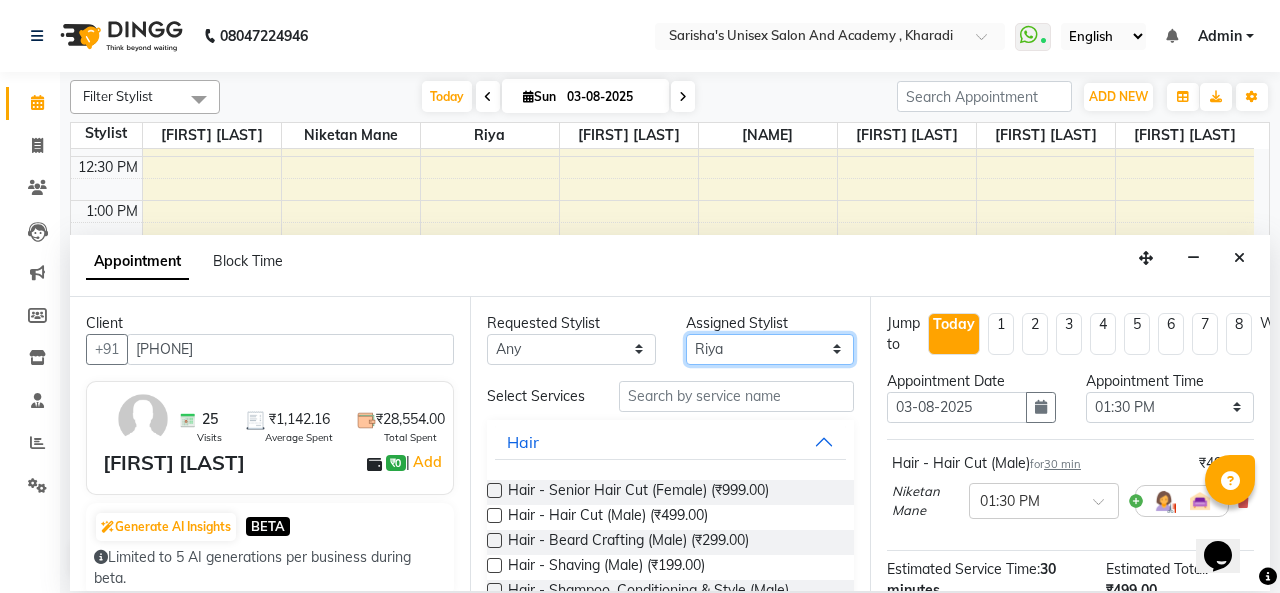 click on "Select Biswajit Jyoti Shinde Niketan Mane  Prasad Shinde Riya Sakshey Chandlaa Saniya Tajar Sarbjeet Kaur" at bounding box center [770, 349] 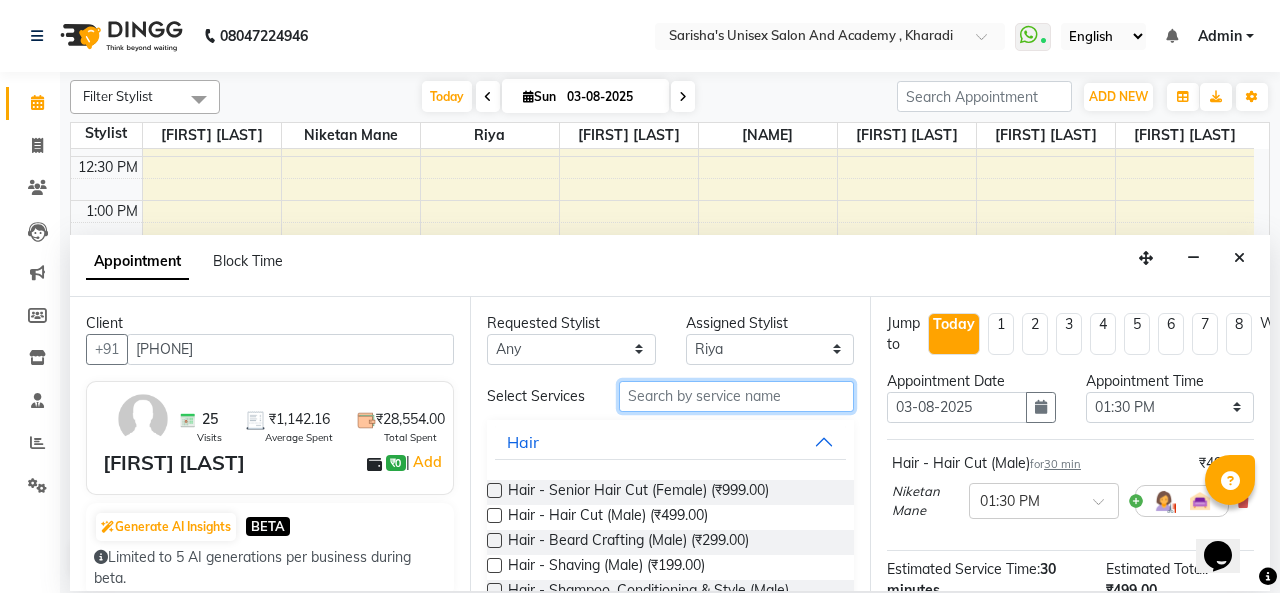 click at bounding box center (736, 396) 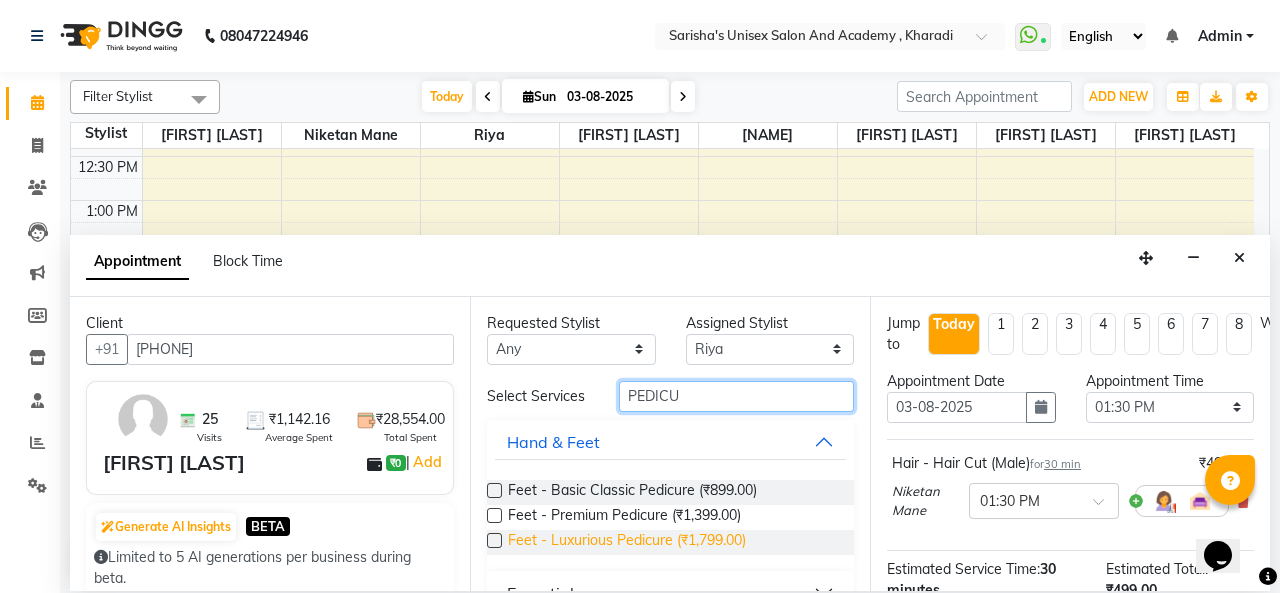 type on "PEDICU" 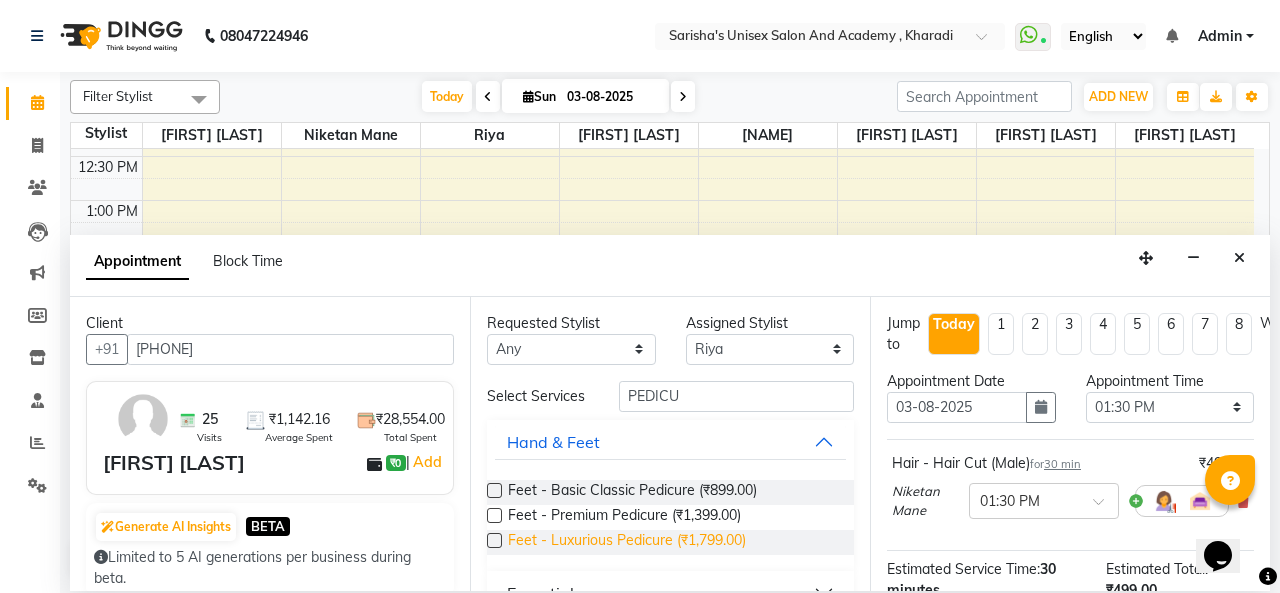 click on "Feet - Luxurious Pedicure  (₹1,799.00)" at bounding box center [627, 542] 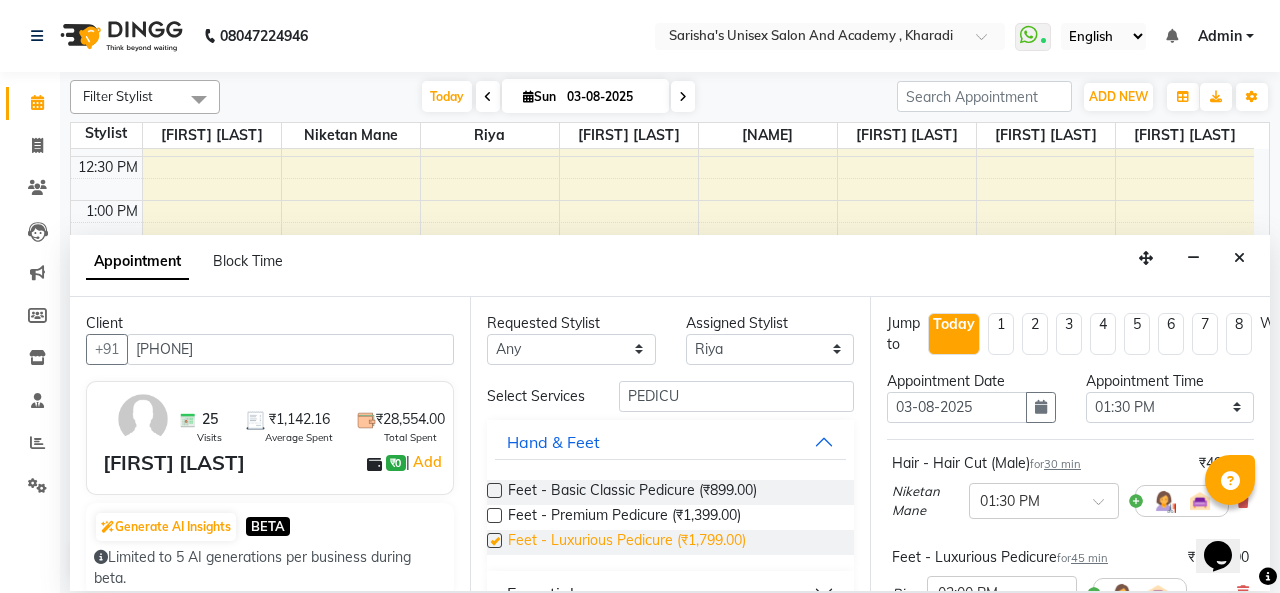 checkbox on "false" 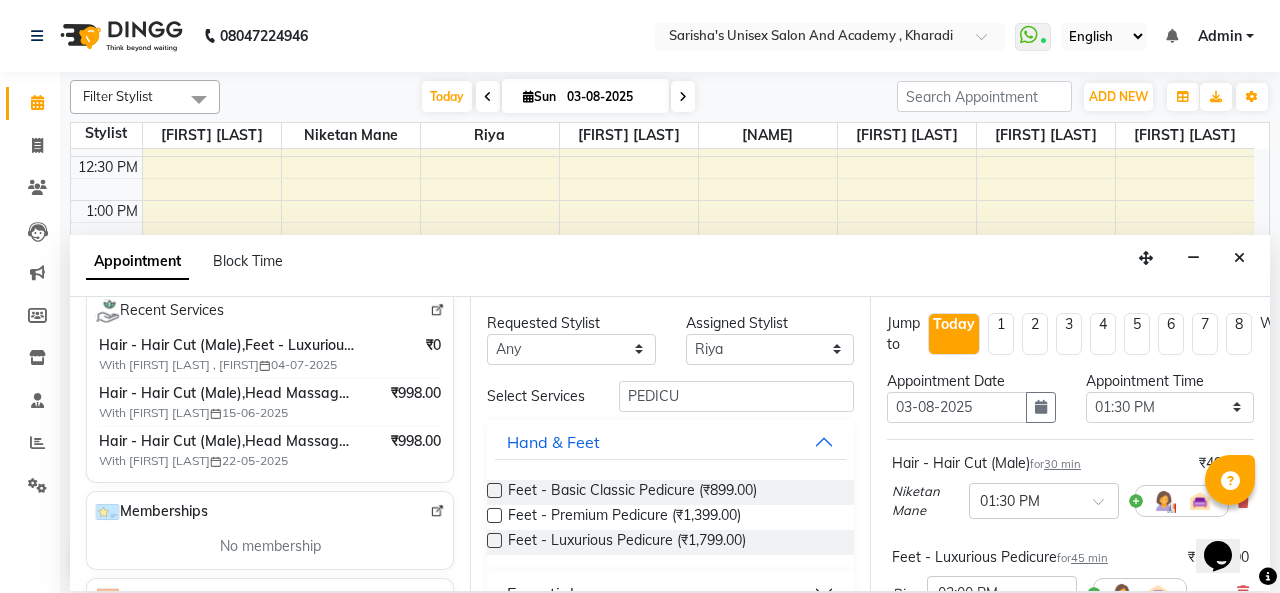 scroll, scrollTop: 400, scrollLeft: 0, axis: vertical 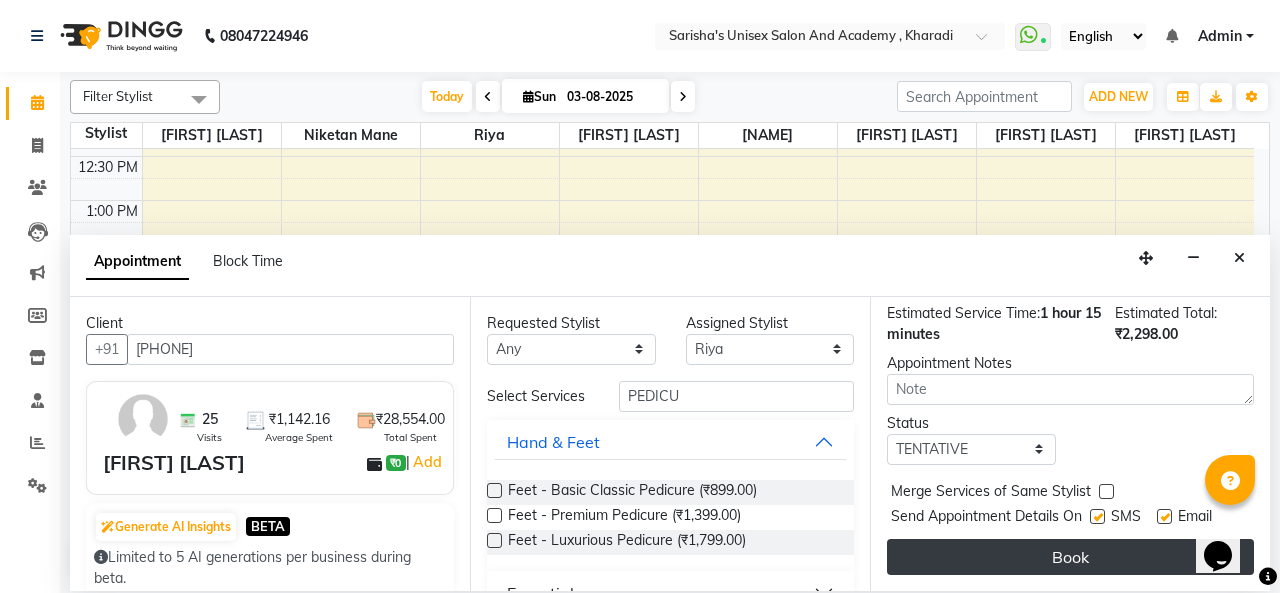 click on "Book" at bounding box center (1070, 557) 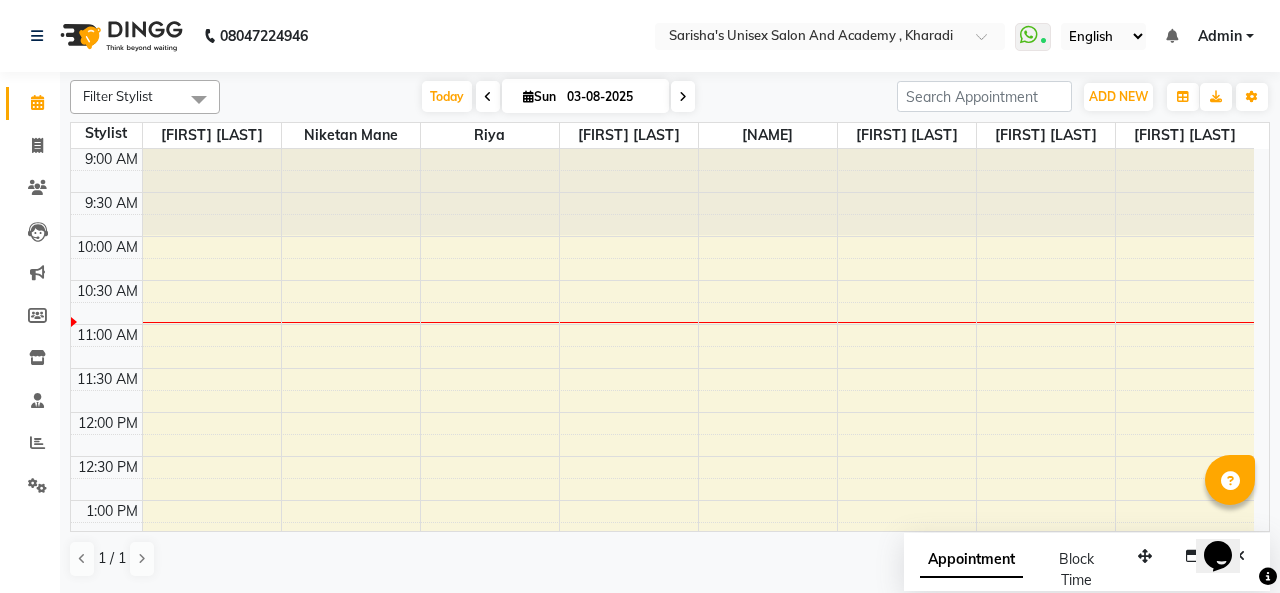 scroll, scrollTop: 100, scrollLeft: 0, axis: vertical 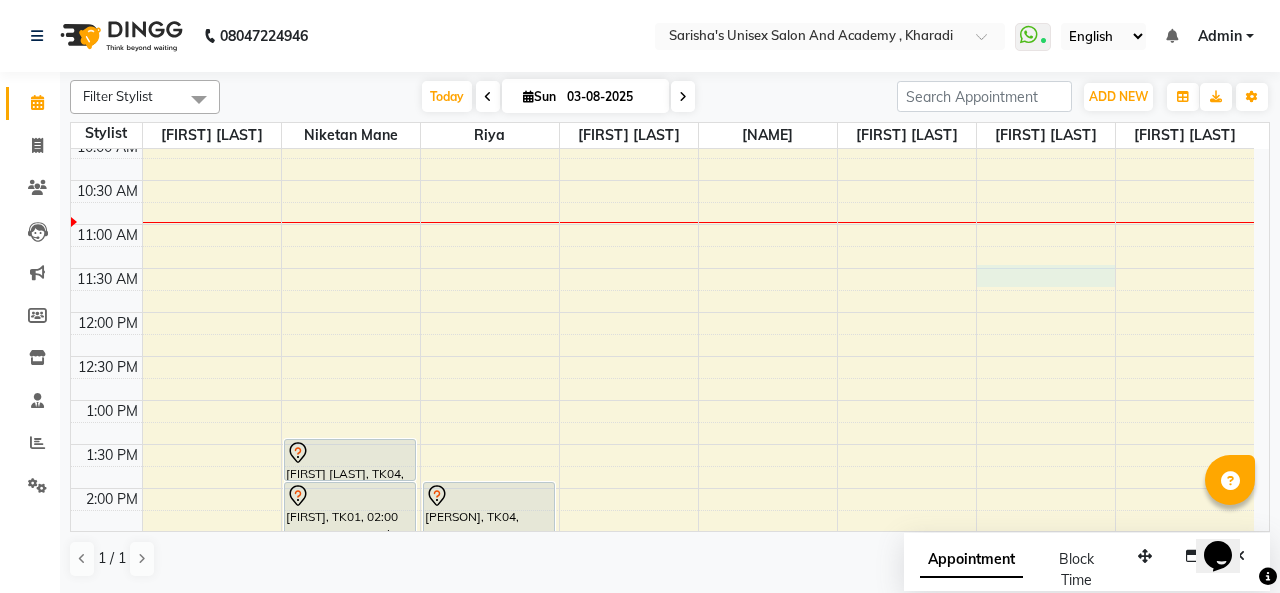 click on "9:00 AM 9:30 AM 10:00 AM 10:30 AM 11:00 AM 11:30 AM 12:00 PM 12:30 PM 1:00 PM 1:30 PM 2:00 PM 2:30 PM 3:00 PM 3:30 PM 4:00 PM 4:30 PM 5:00 PM 5:30 PM 6:00 PM 6:30 PM 7:00 PM 7:30 PM 8:00 PM 8:30 PM 9:00 PM 9:30 PM 10:00 PM 10:30 PM             antra virmani, TK03, 03:30 PM-05:00 PM, Without Ammonia Root Touch Up 1 Inch (Female)             Lucky jaiswal, TK04, 01:30 PM-02:00 PM, Hair - Hair Cut (Male)             Rama, TK01, 02:00 PM-03:30 PM, Without Ammonia Root Touch Up 1 Inch (Female)             Rama, TK01, 03:30 PM-04:00 PM, Hair - Hair Cut (Male)             Nikhil, TK02, 08:00 PM-08:45 PM, HAIR - KIDS UNDER 10 YEARS OLD (FEMALE)- Senior Stlist             Lucky jaiswal, TK04, 02:00 PM-02:45 PM, Feet - Luxurious Pedicure              Rama, TK01, 04:00 PM-04:30 PM, Hydra Boost Clean Up-Dry Skin              antra virmani, TK03, 05:00 PM-05:15 PM, Threading - Eyebrows             antra virmani, TK03, 05:15 PM-05:30 PM, Threading - Upper Lips" at bounding box center (662, 664) 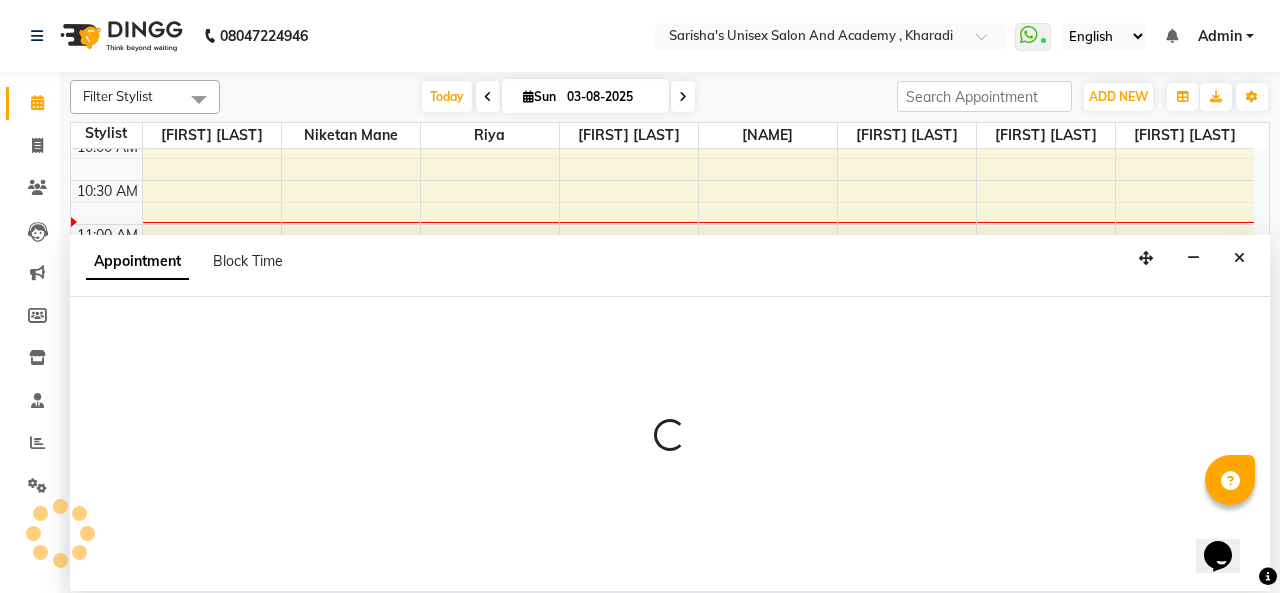 select on "85254" 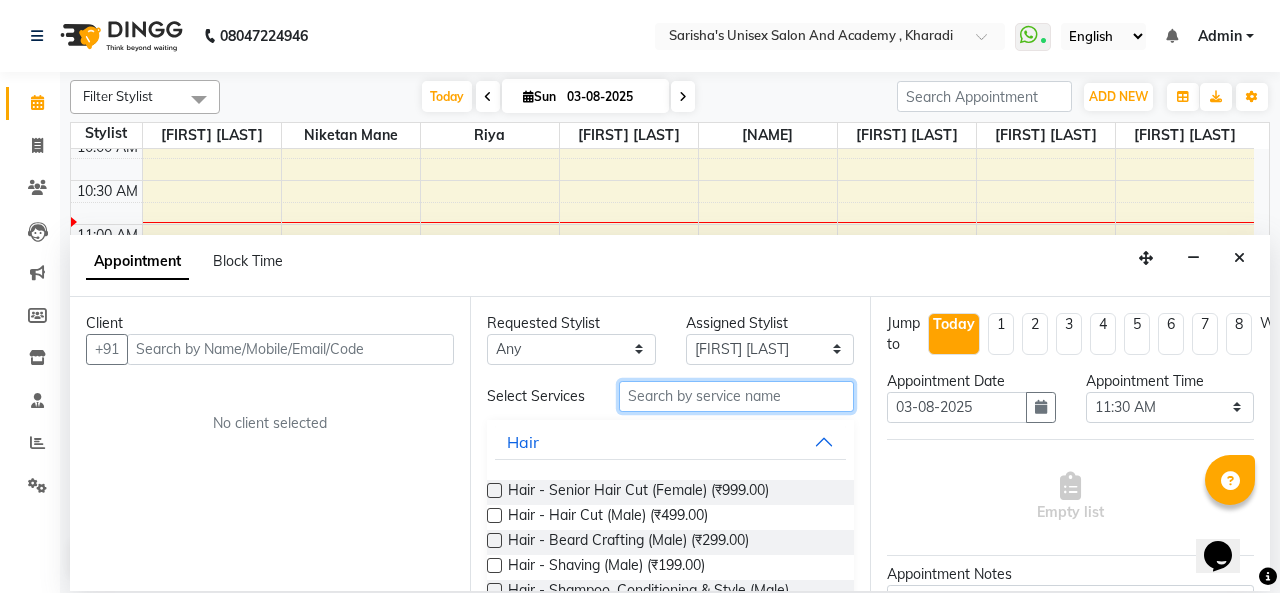 click at bounding box center (736, 396) 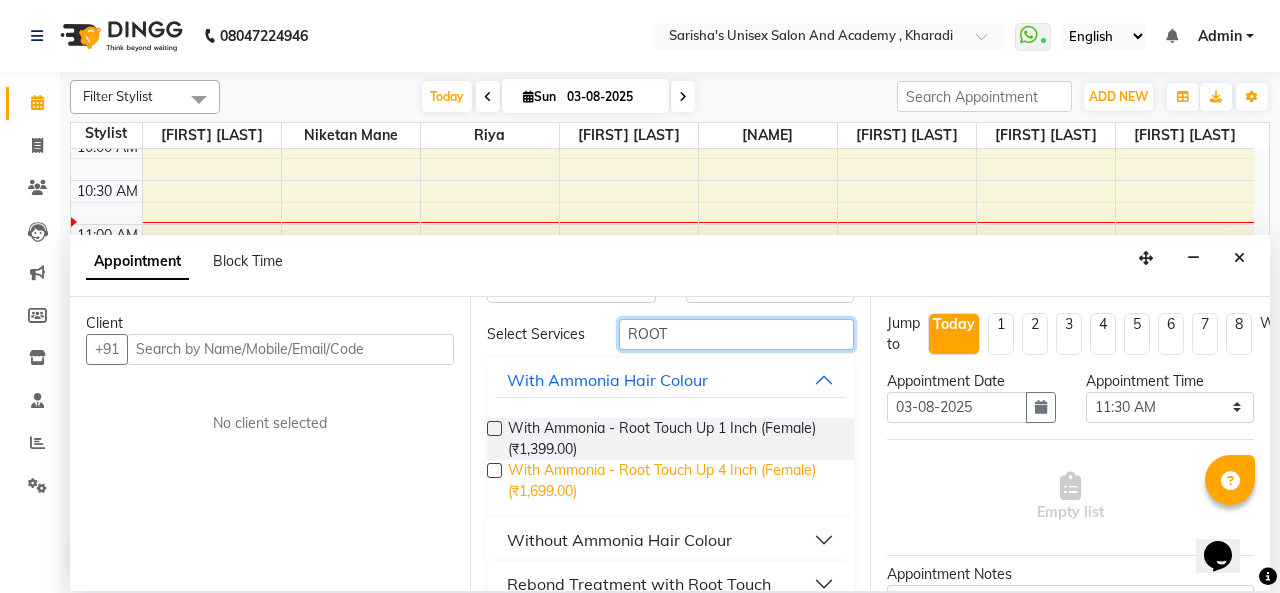scroll, scrollTop: 92, scrollLeft: 0, axis: vertical 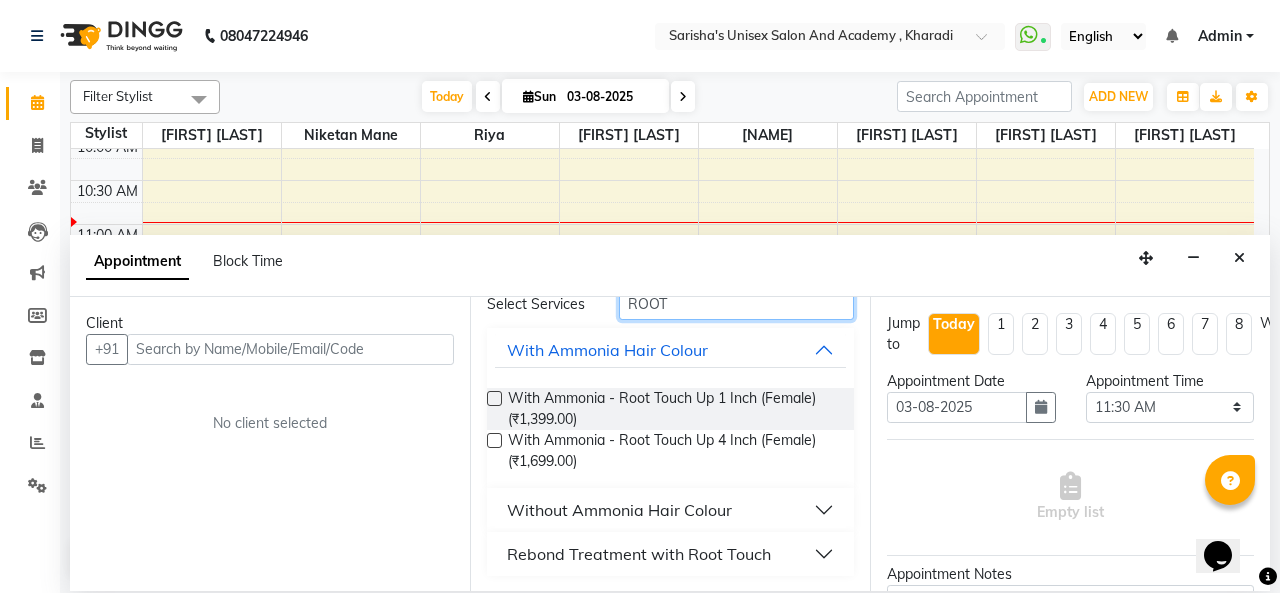 type on "ROOT" 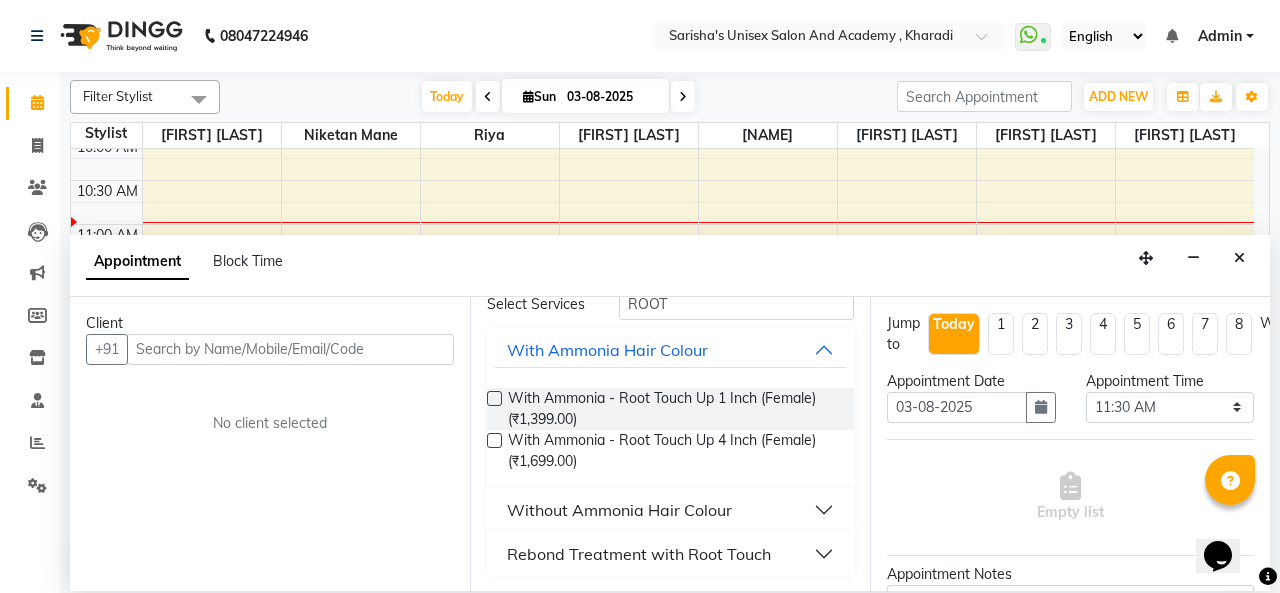 click on "Without Ammonia Hair Colour" at bounding box center (619, 510) 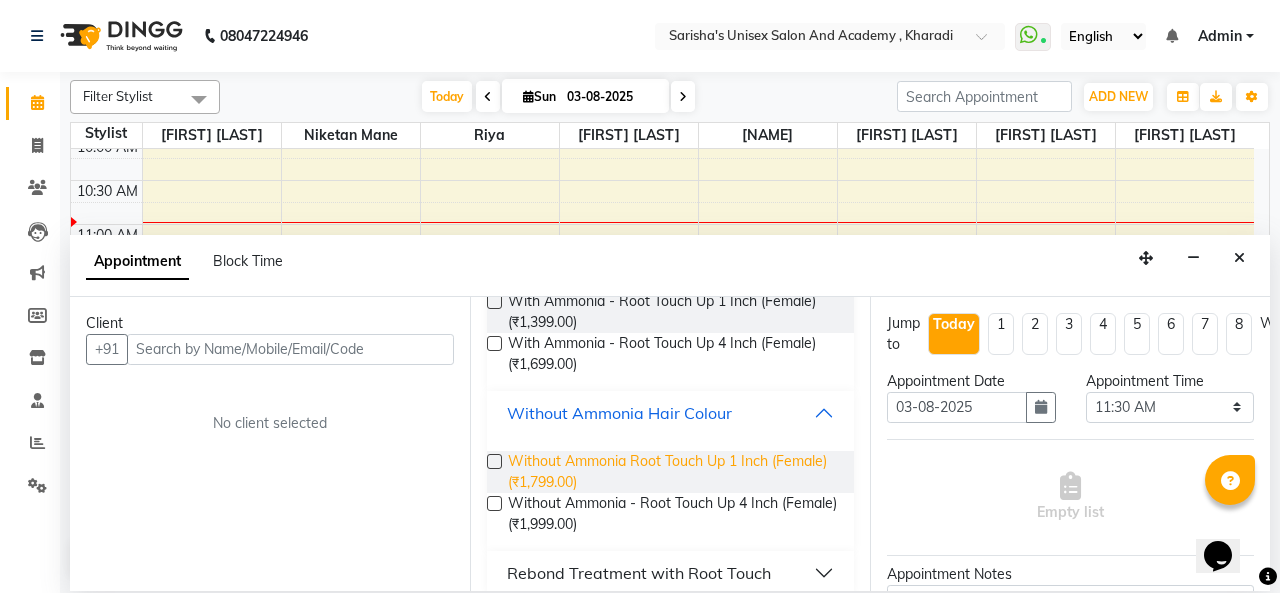 scroll, scrollTop: 192, scrollLeft: 0, axis: vertical 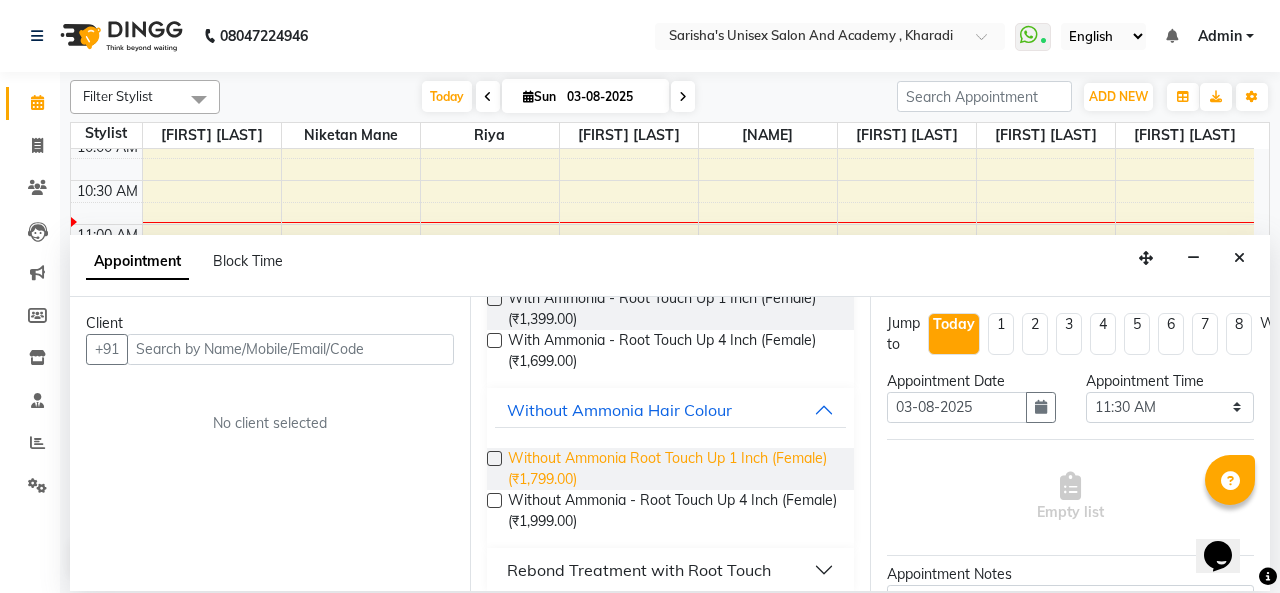 click on "Without Ammonia Root Touch Up 1 Inch (Female) (₹1,799.00)" at bounding box center (673, 469) 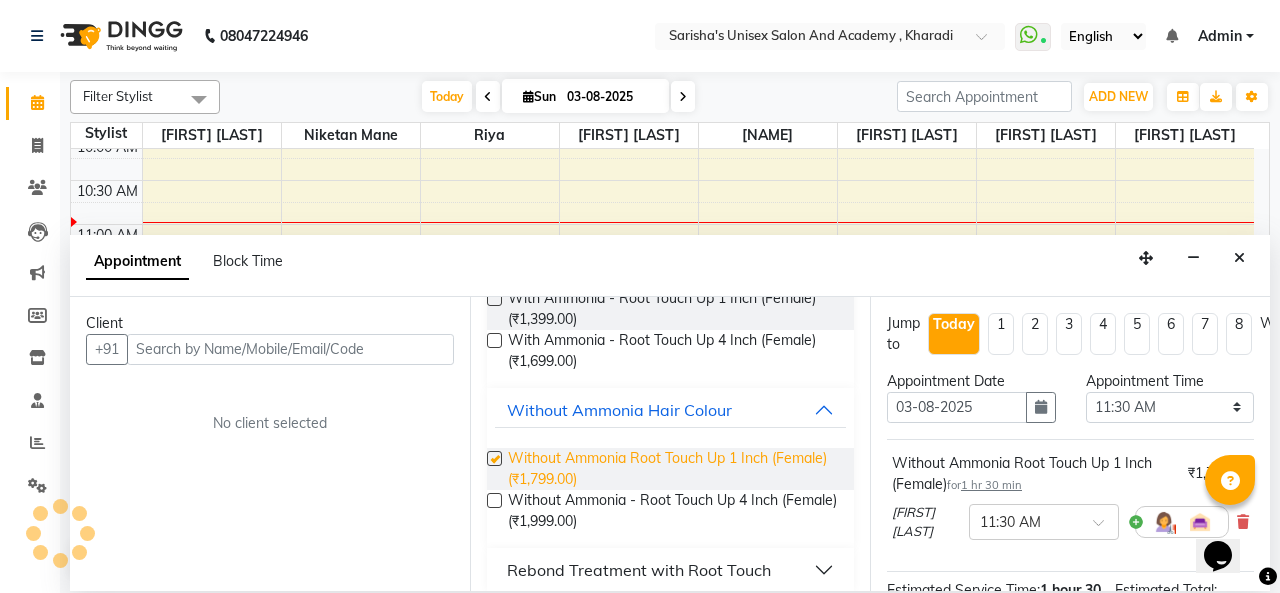 checkbox on "false" 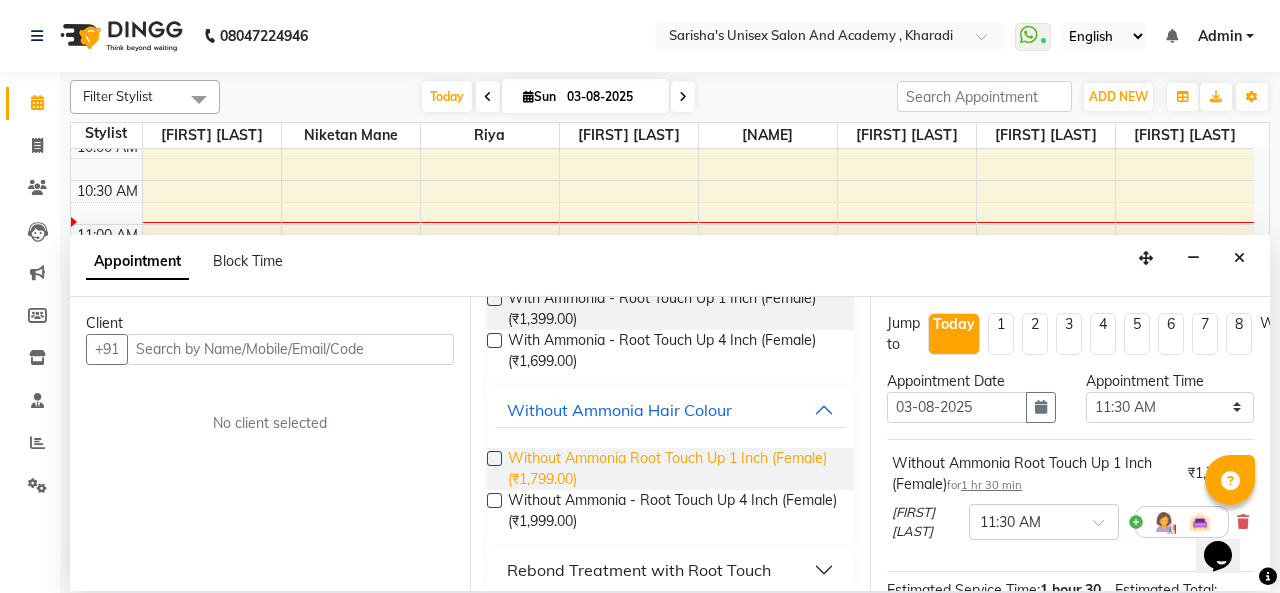 scroll, scrollTop: 0, scrollLeft: 0, axis: both 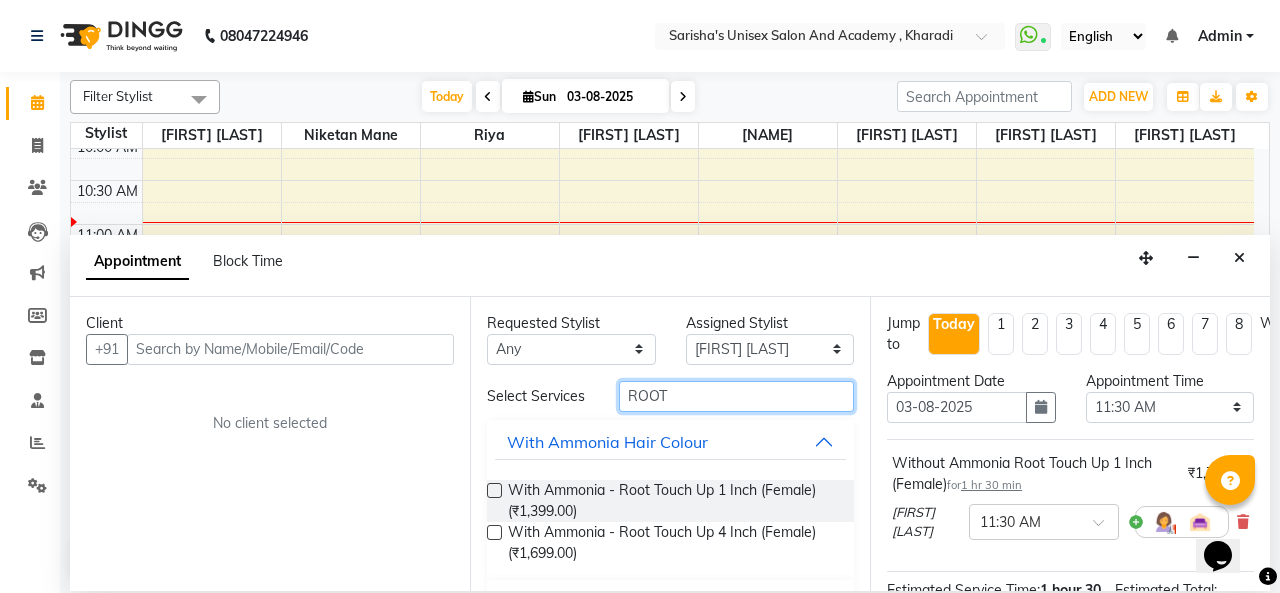 click on "ROOT" at bounding box center [736, 396] 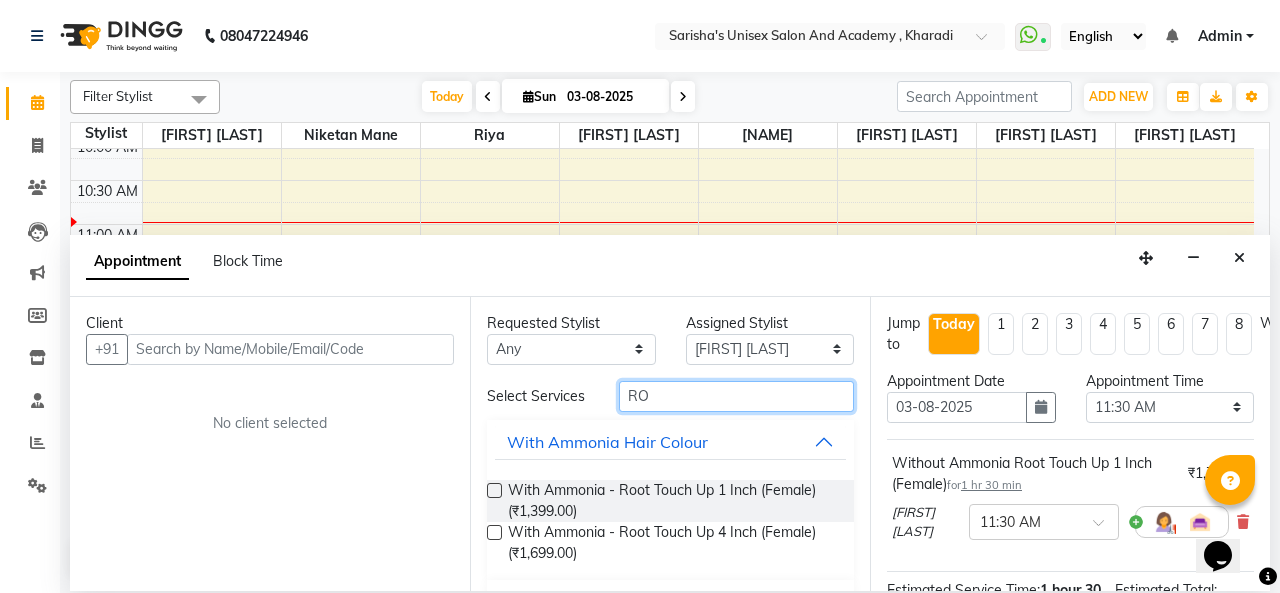 type on "R" 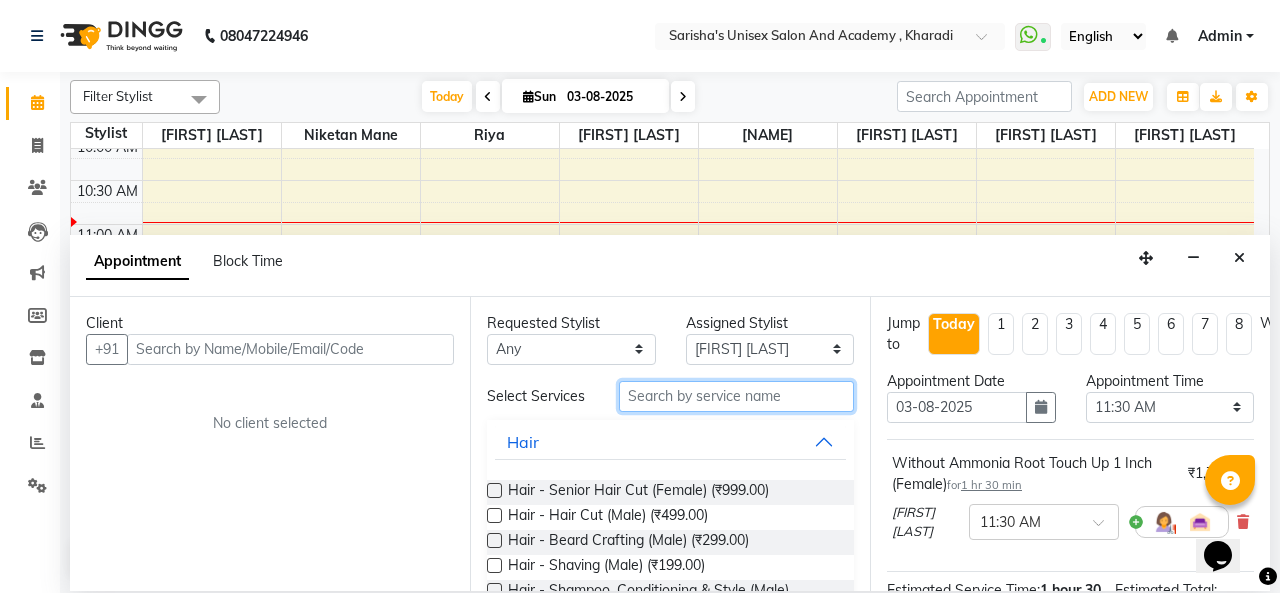 type 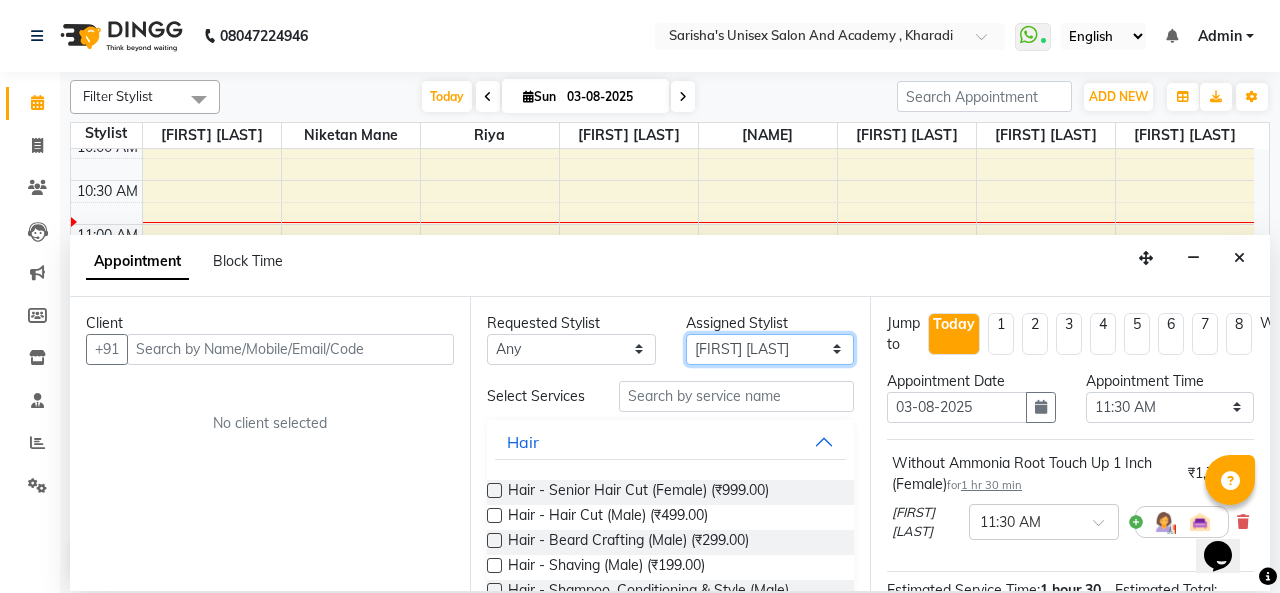 click on "Select Biswajit Jyoti Shinde Niketan Mane  Prasad Shinde Riya Sakshey Chandlaa Saniya Tajar Sarbjeet Kaur" at bounding box center [770, 349] 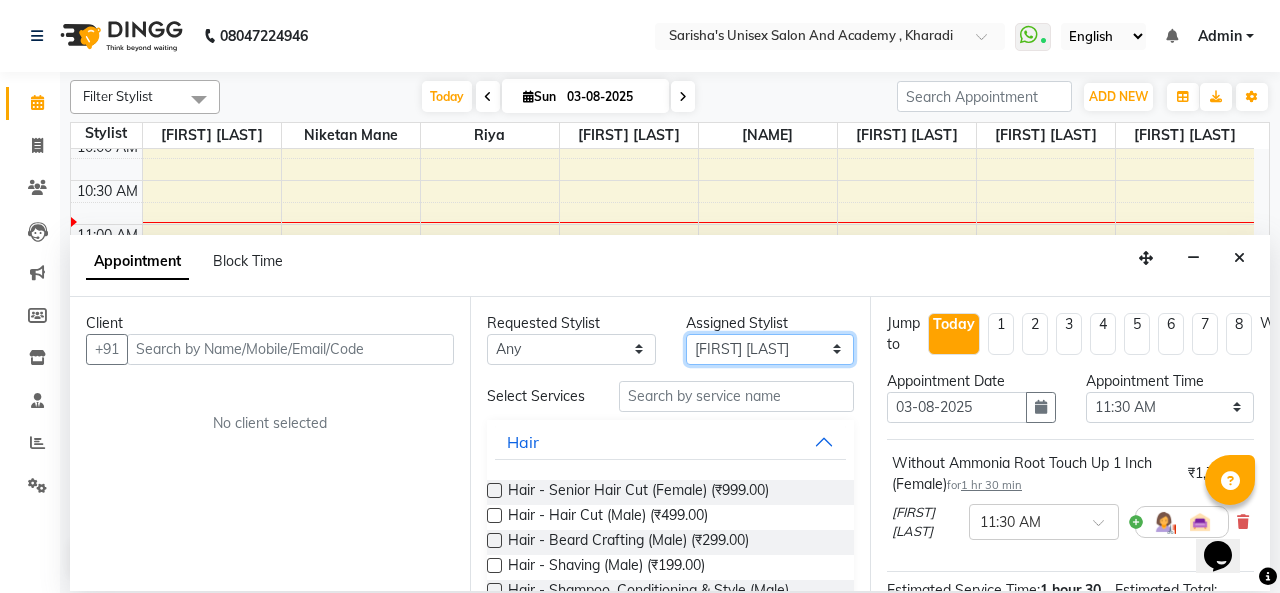 select on "43907" 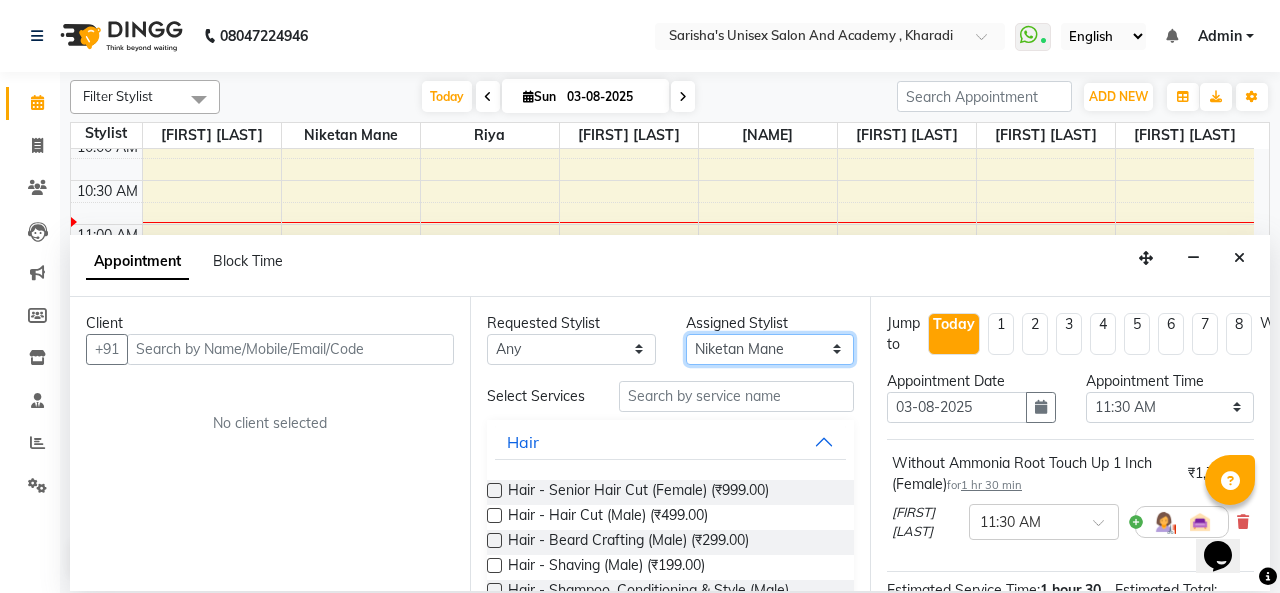 click on "Select Biswajit Jyoti Shinde Niketan Mane  Prasad Shinde Riya Sakshey Chandlaa Saniya Tajar Sarbjeet Kaur" at bounding box center (770, 349) 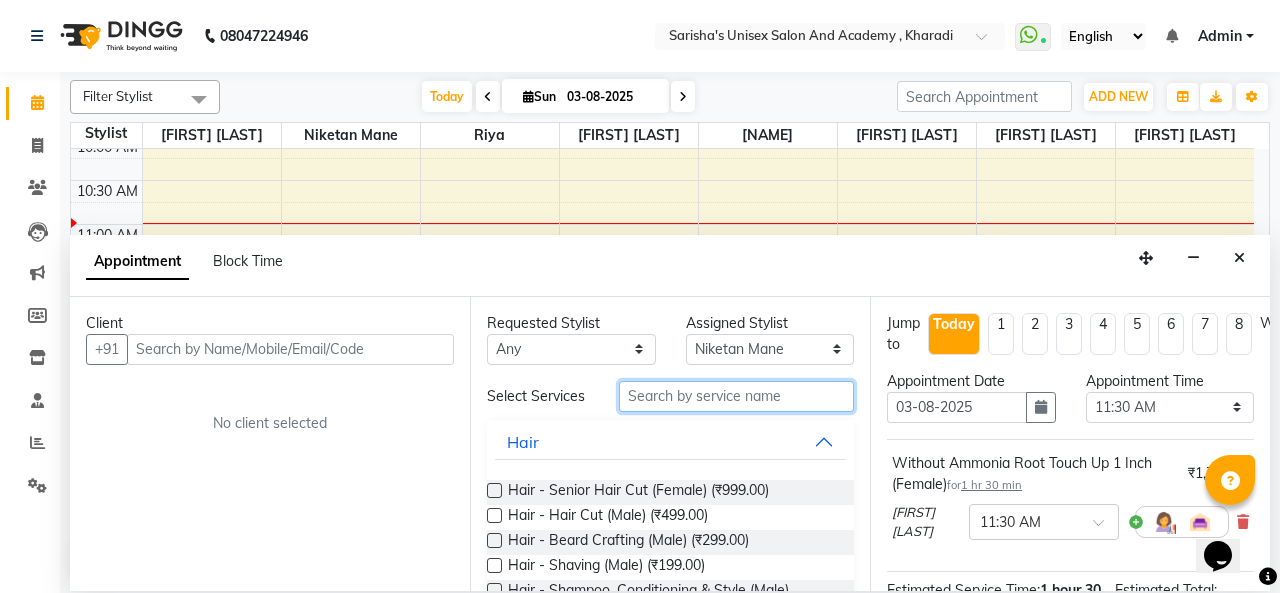 click at bounding box center [736, 396] 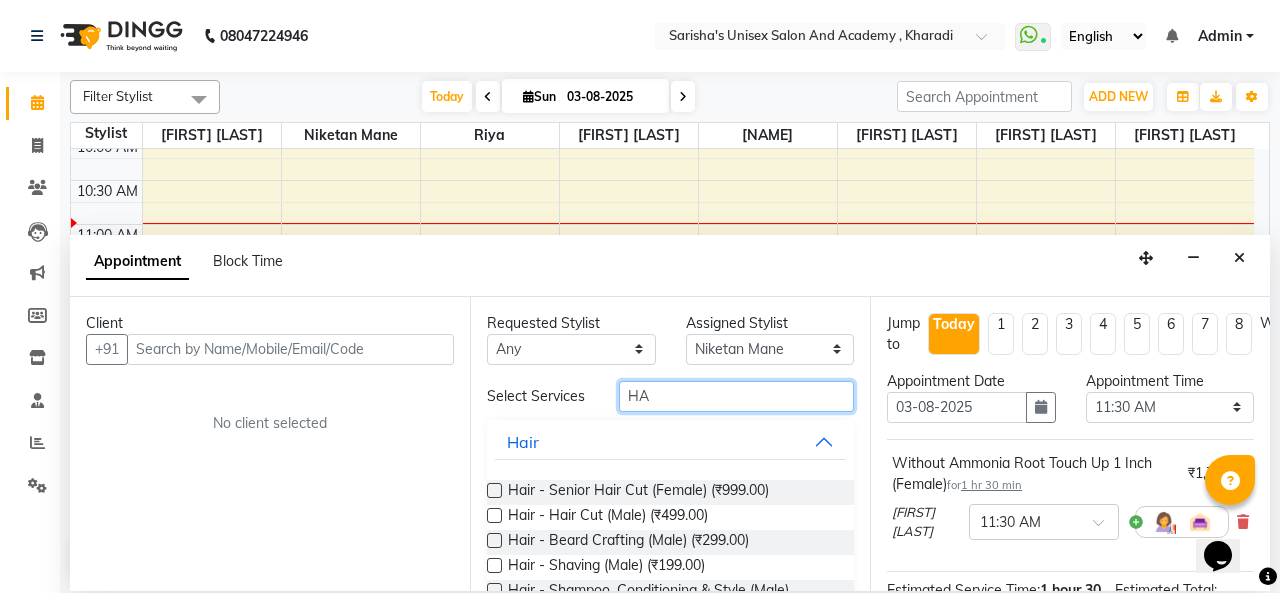 type on "H" 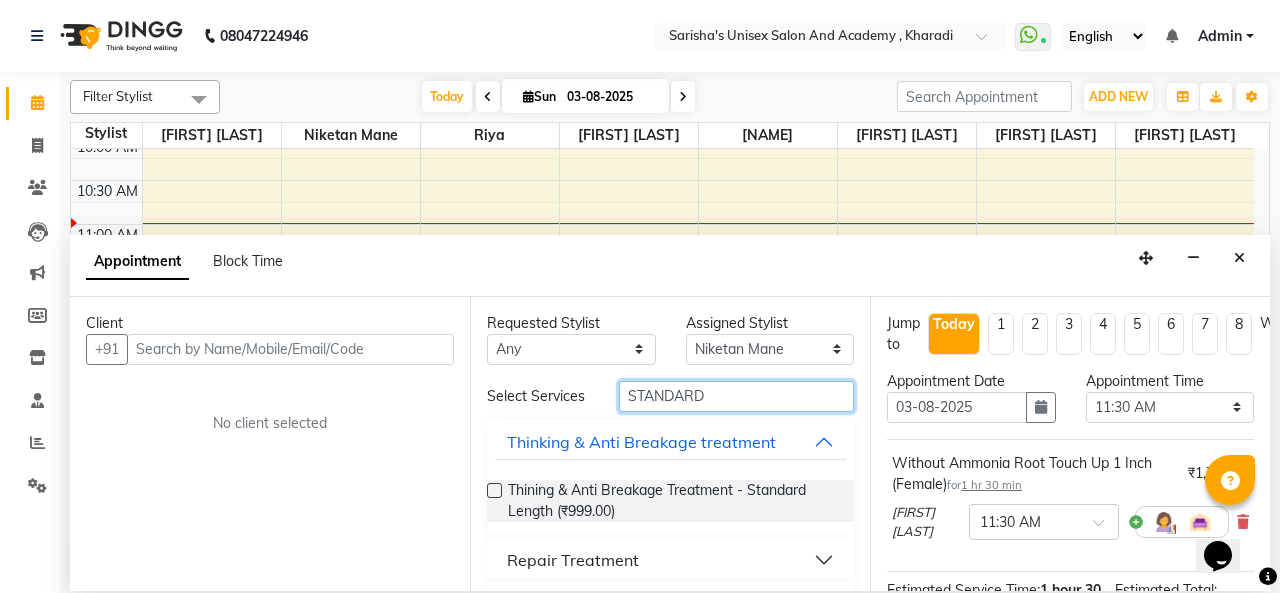 scroll, scrollTop: 0, scrollLeft: 0, axis: both 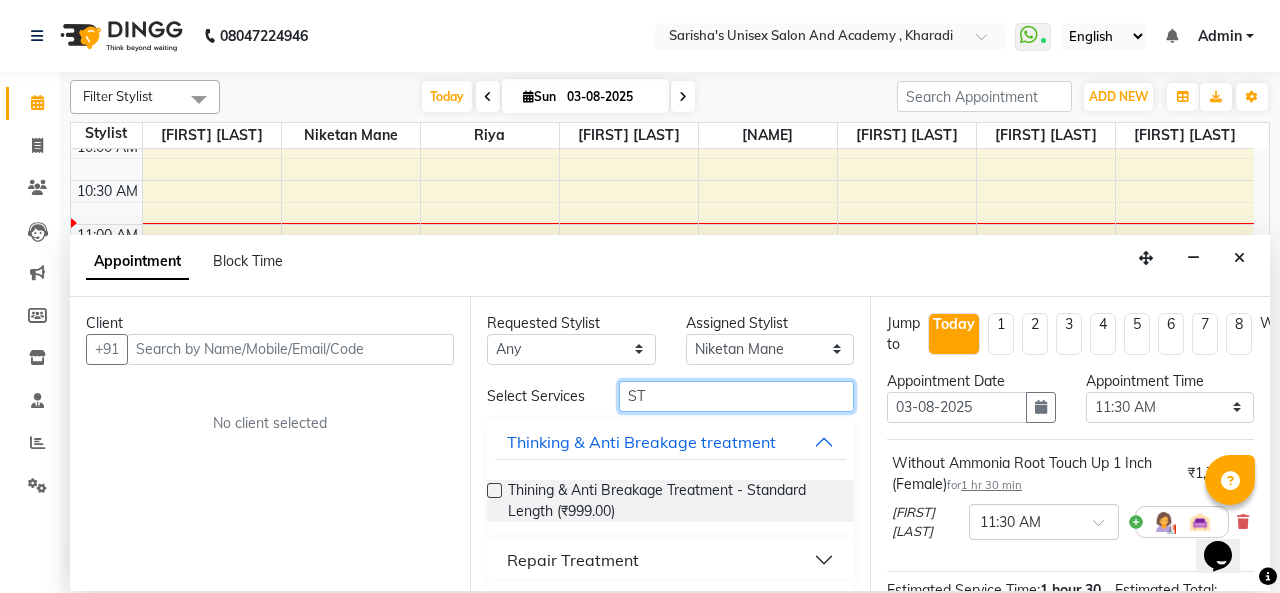 type on "S" 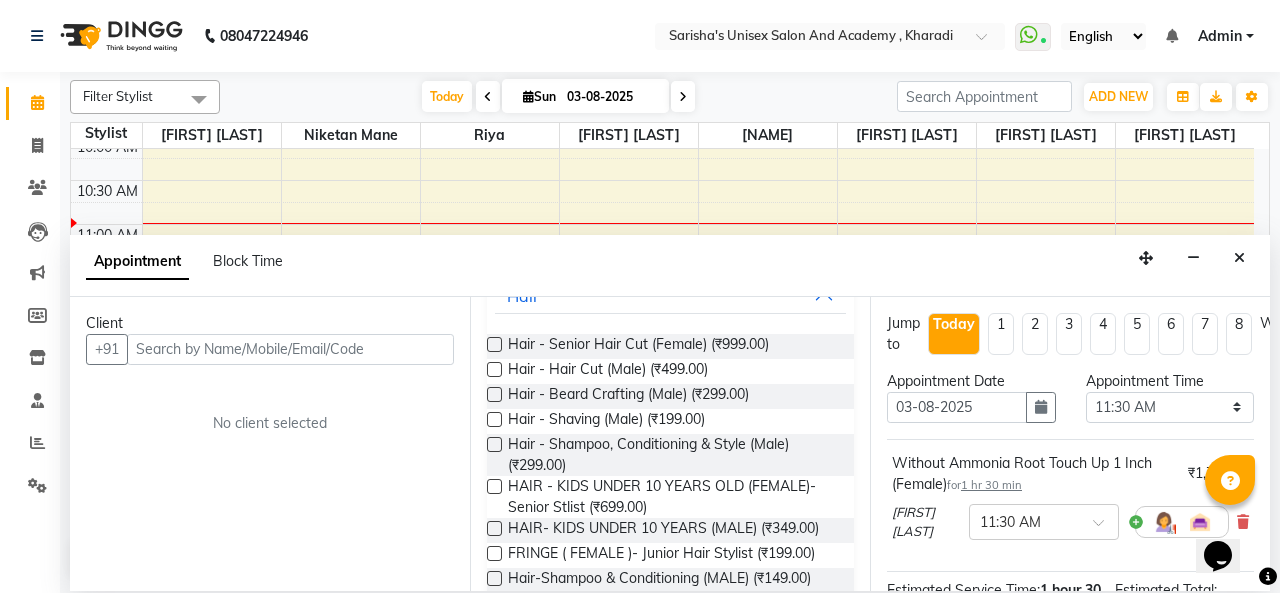 scroll, scrollTop: 0, scrollLeft: 0, axis: both 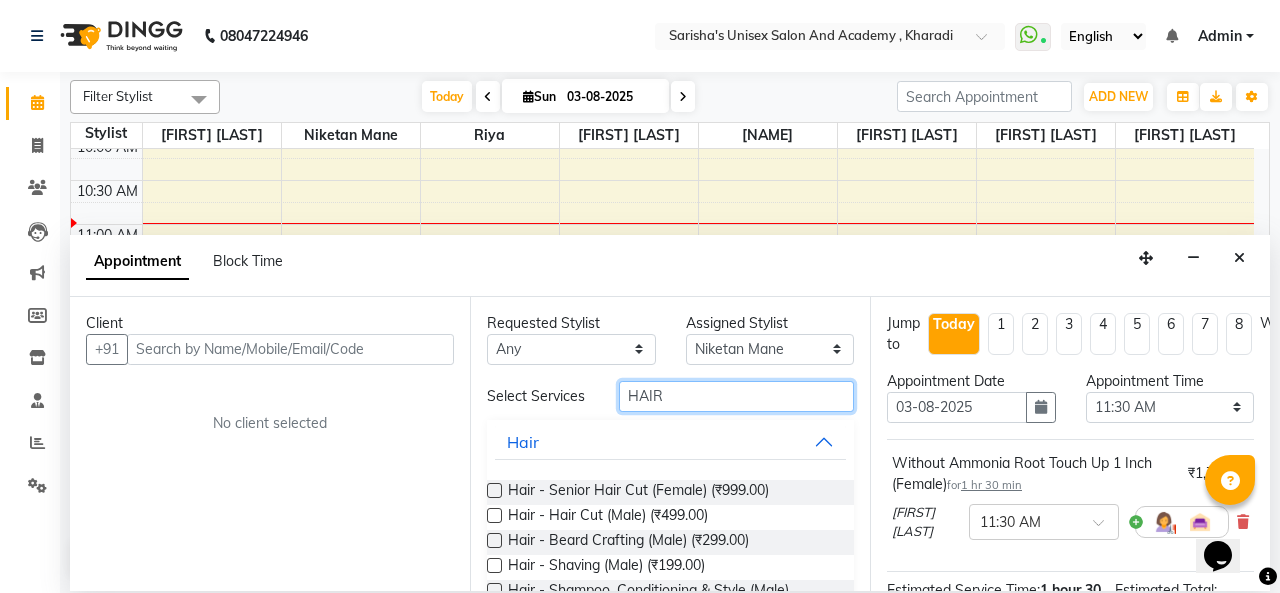 click on "HAIR" at bounding box center [736, 396] 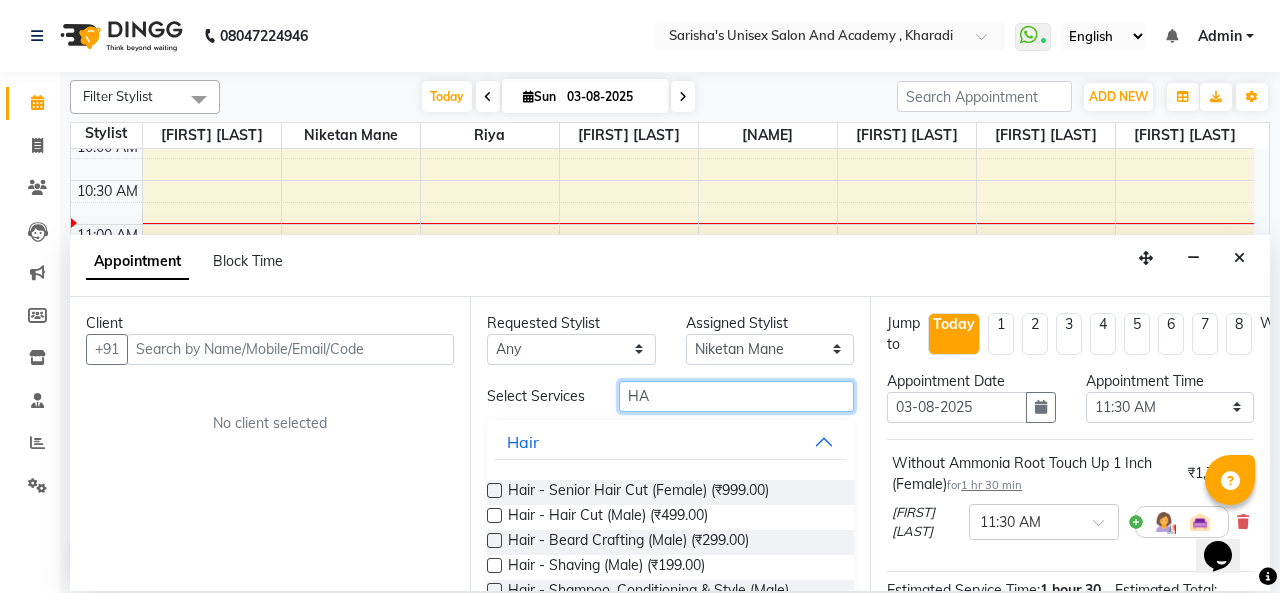 type on "H" 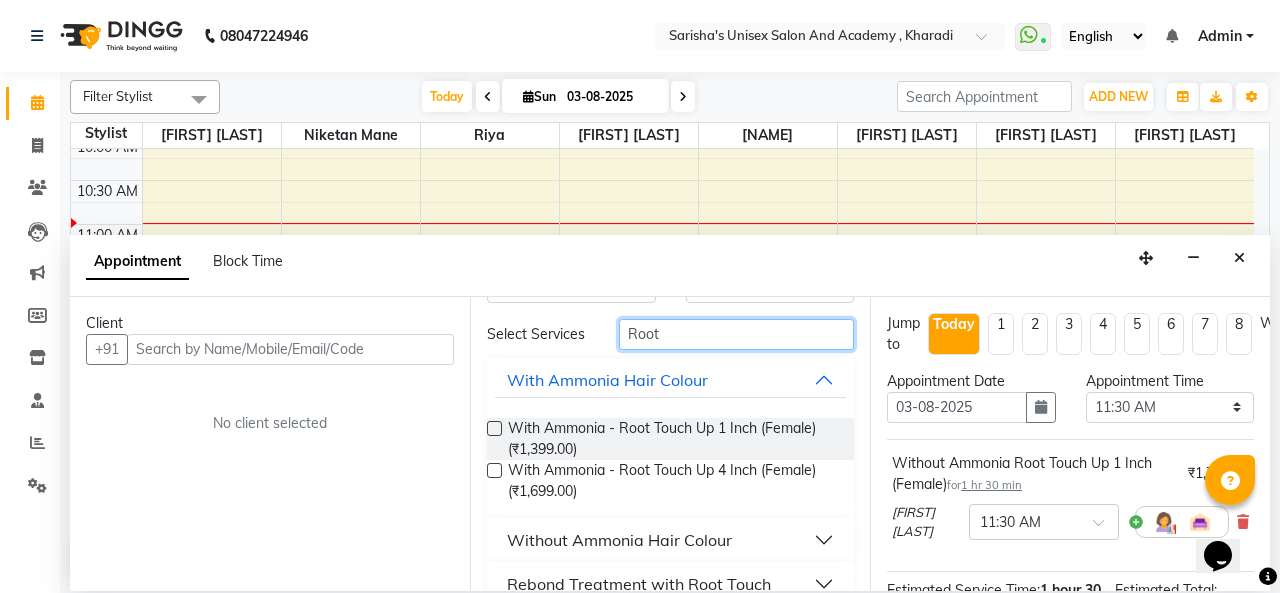 scroll, scrollTop: 92, scrollLeft: 0, axis: vertical 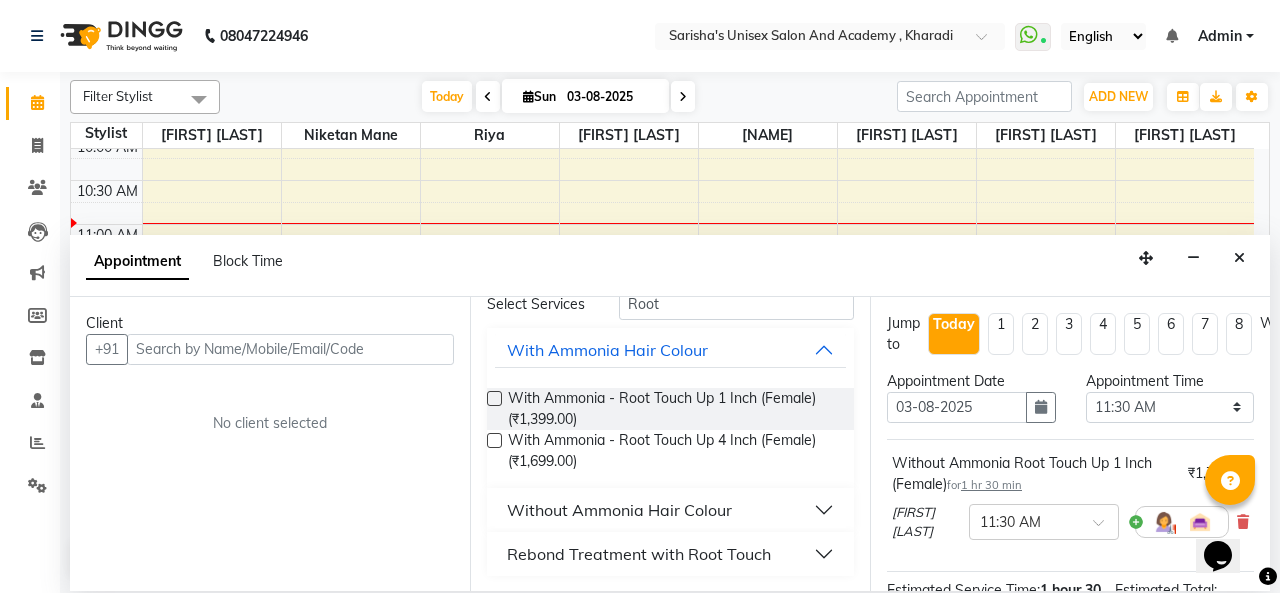 click on "Without Ammonia Hair Colour" at bounding box center (619, 510) 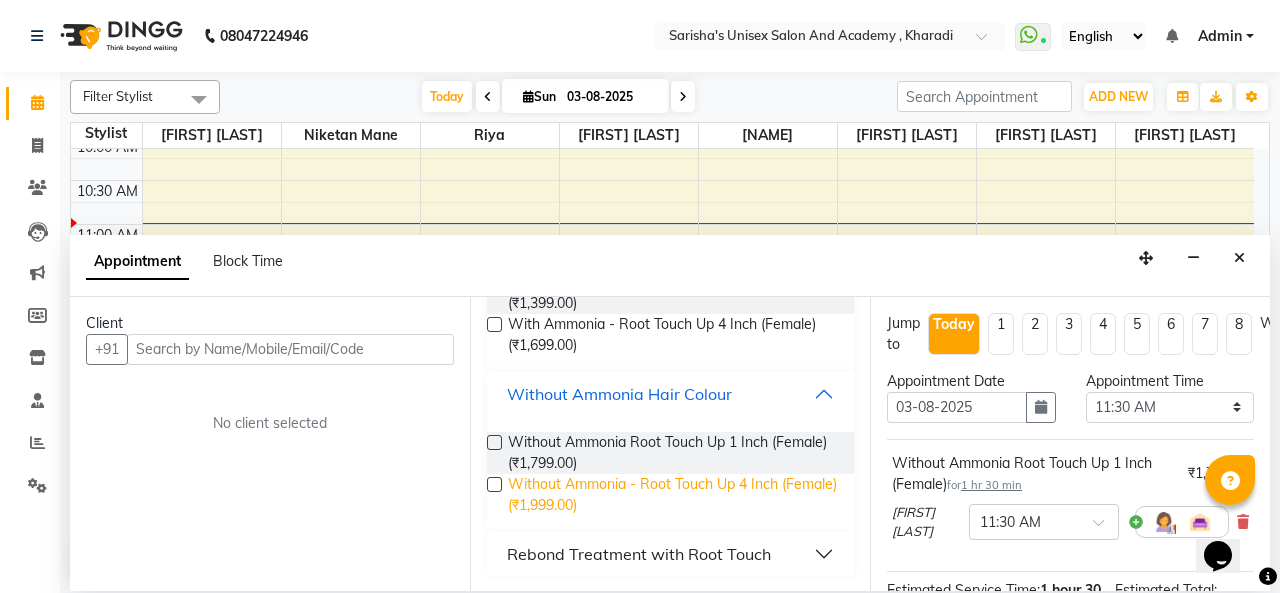 scroll, scrollTop: 0, scrollLeft: 0, axis: both 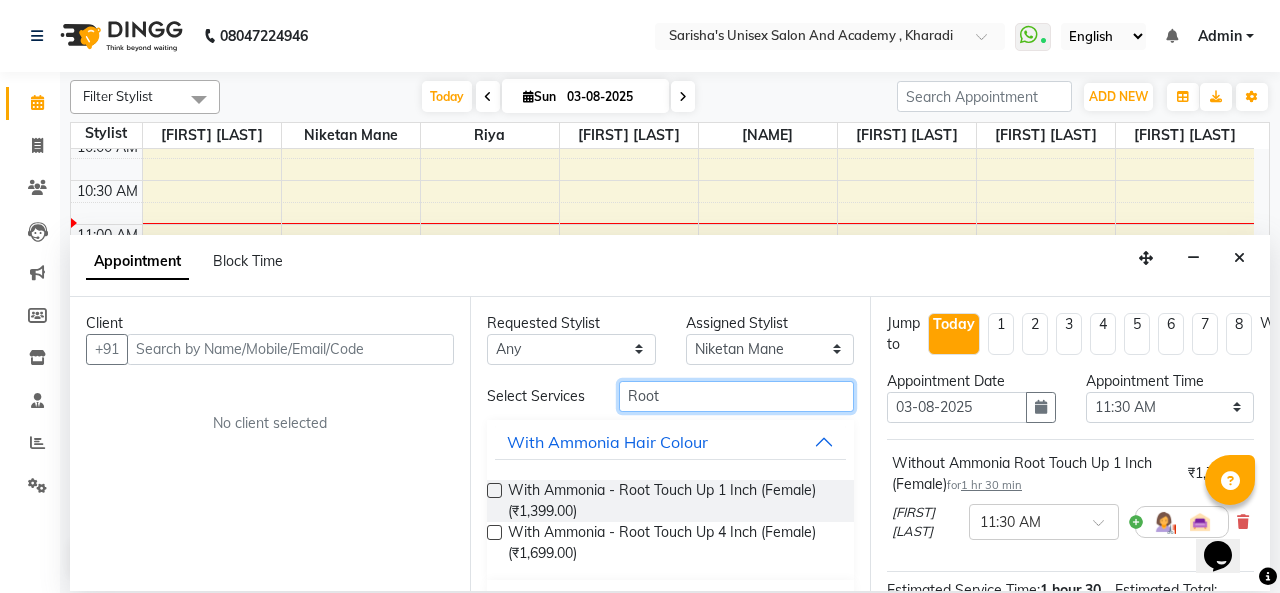 click on "Root" at bounding box center [736, 396] 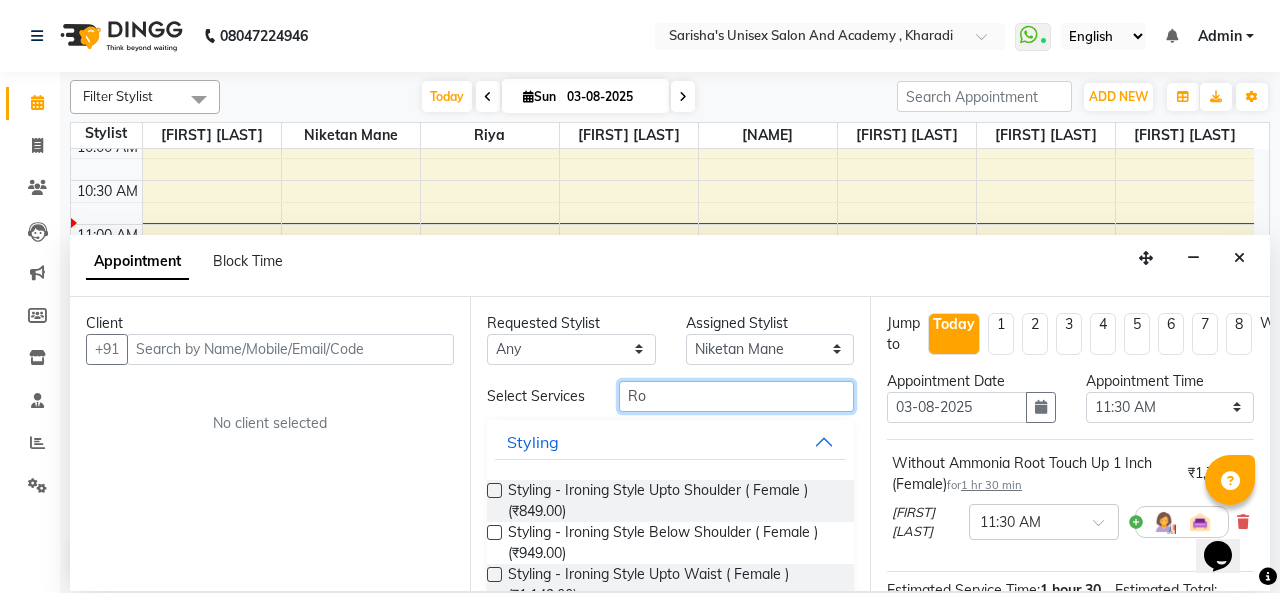 type on "R" 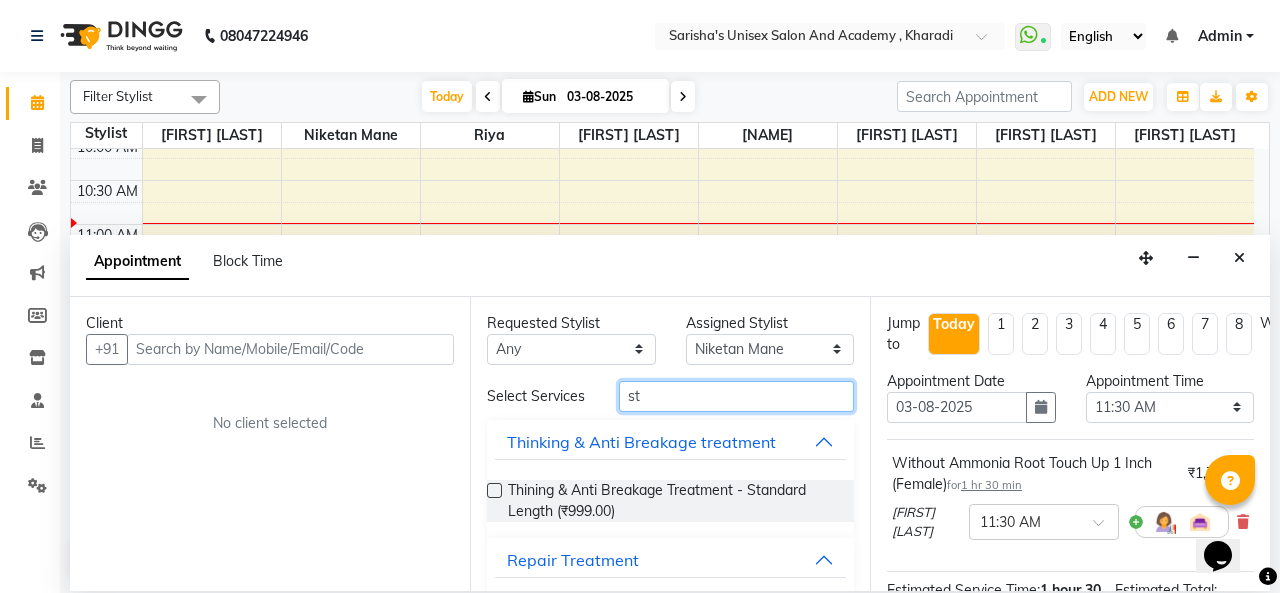 type on "s" 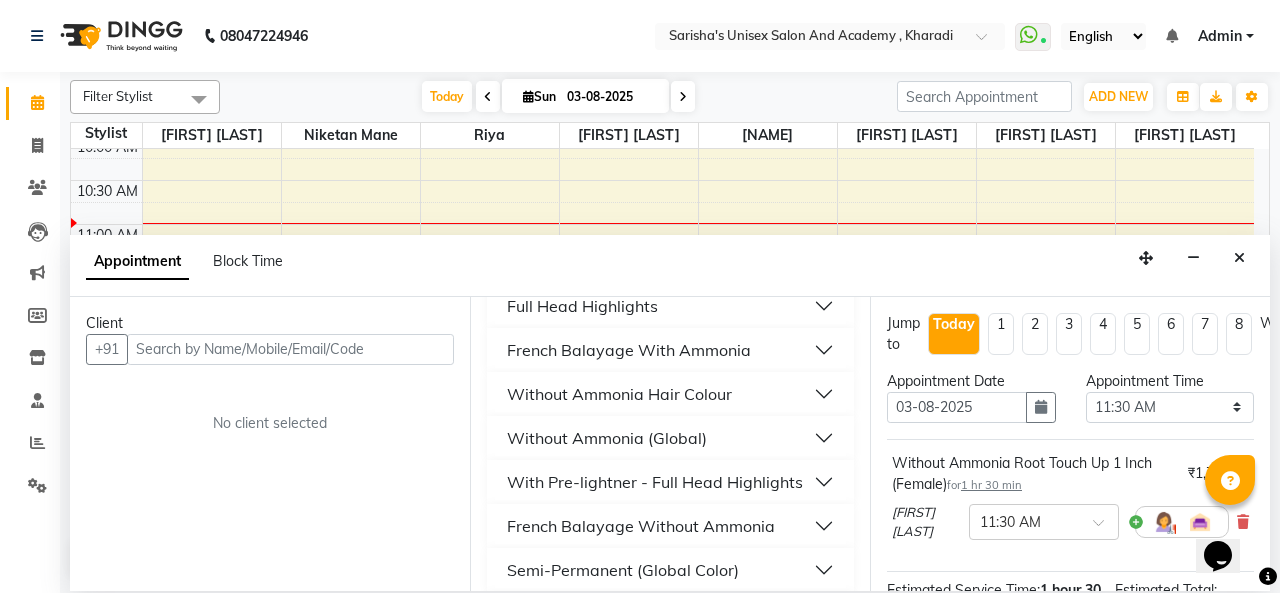 scroll, scrollTop: 1200, scrollLeft: 0, axis: vertical 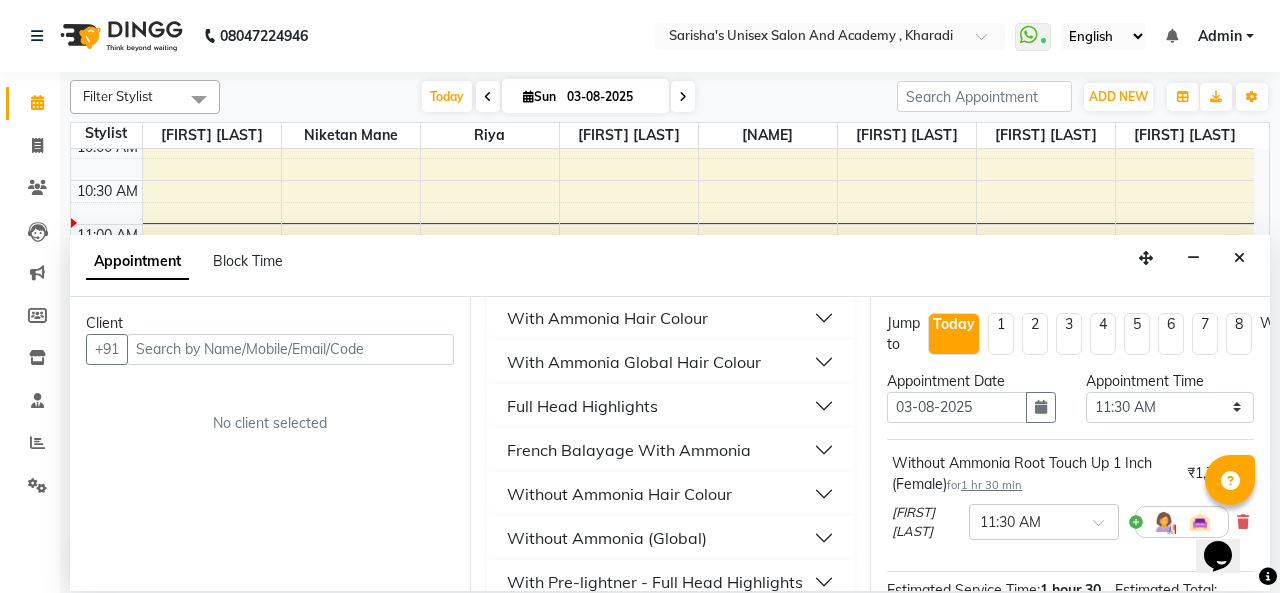 type on "male" 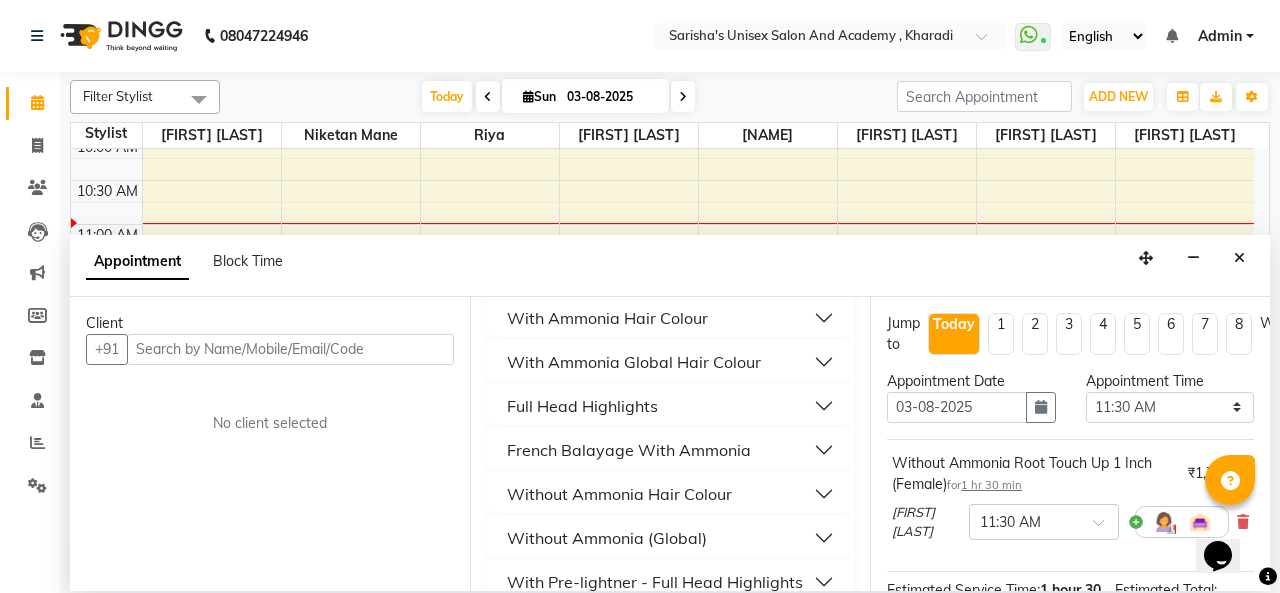 click on "With Ammonia Global Hair Colour" at bounding box center [634, 362] 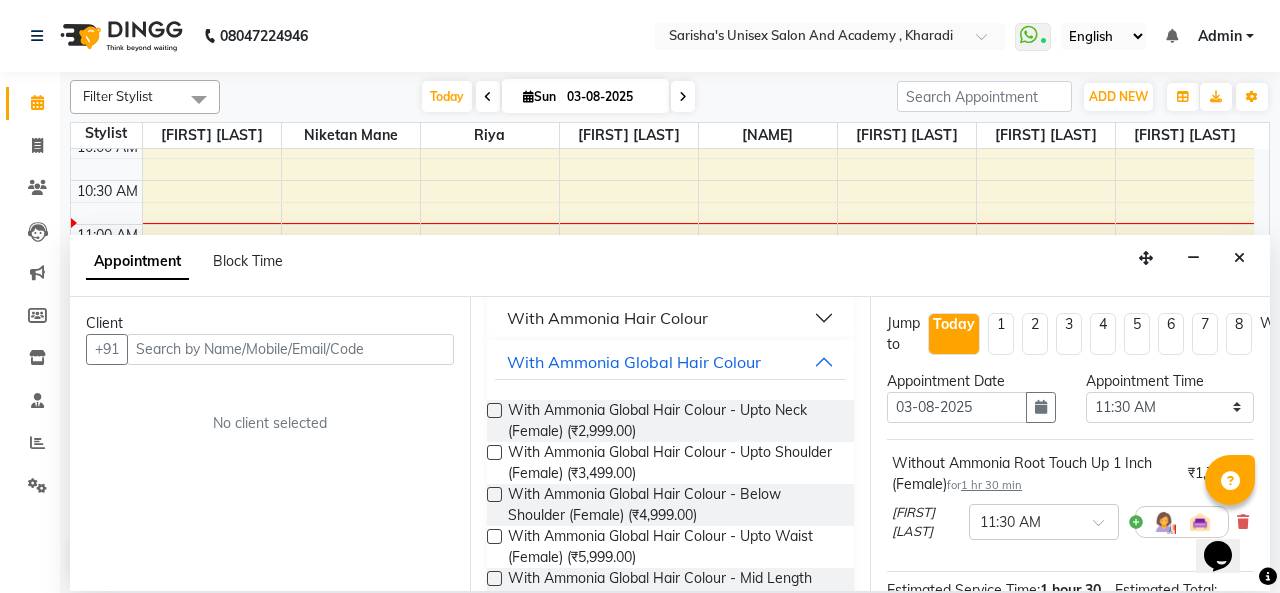 click on "With Ammonia Hair Colour" at bounding box center (607, 318) 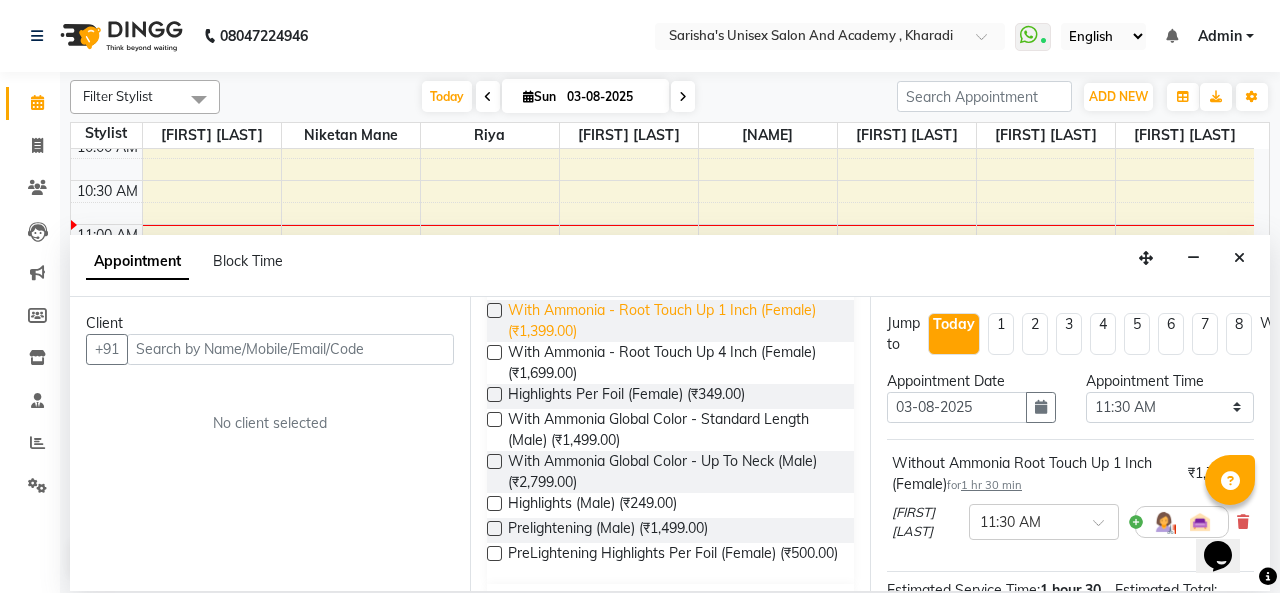 scroll, scrollTop: 1300, scrollLeft: 0, axis: vertical 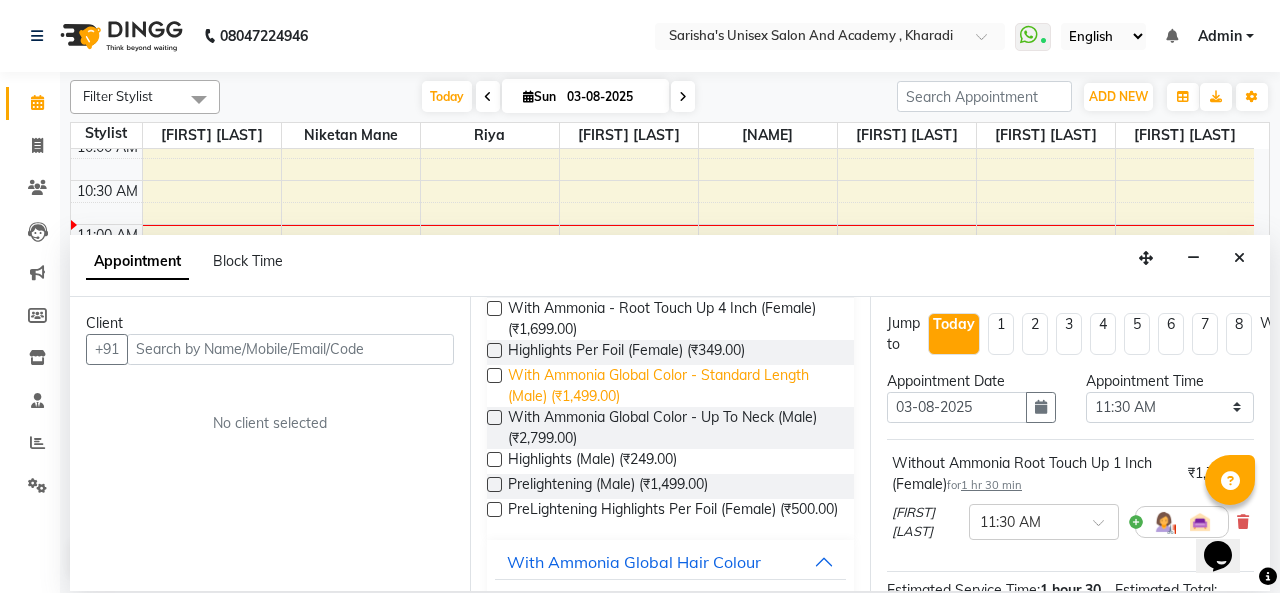 click on "With Ammonia  Global Color - Standard Length (Male) (₹1,499.00)" at bounding box center [673, 386] 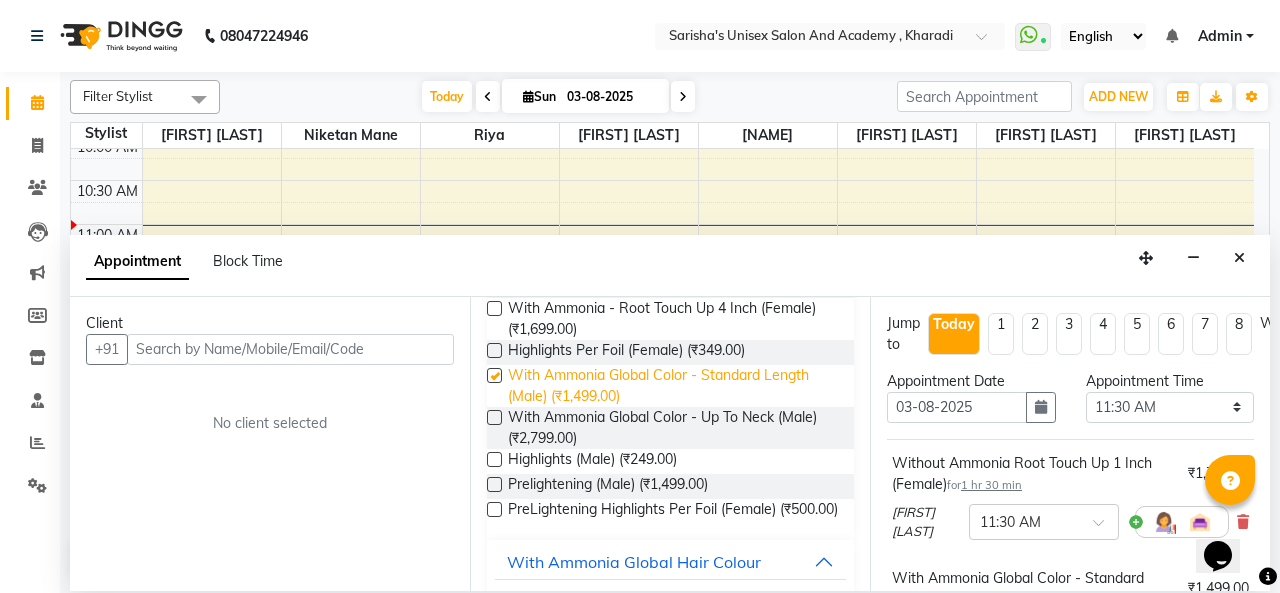 checkbox on "false" 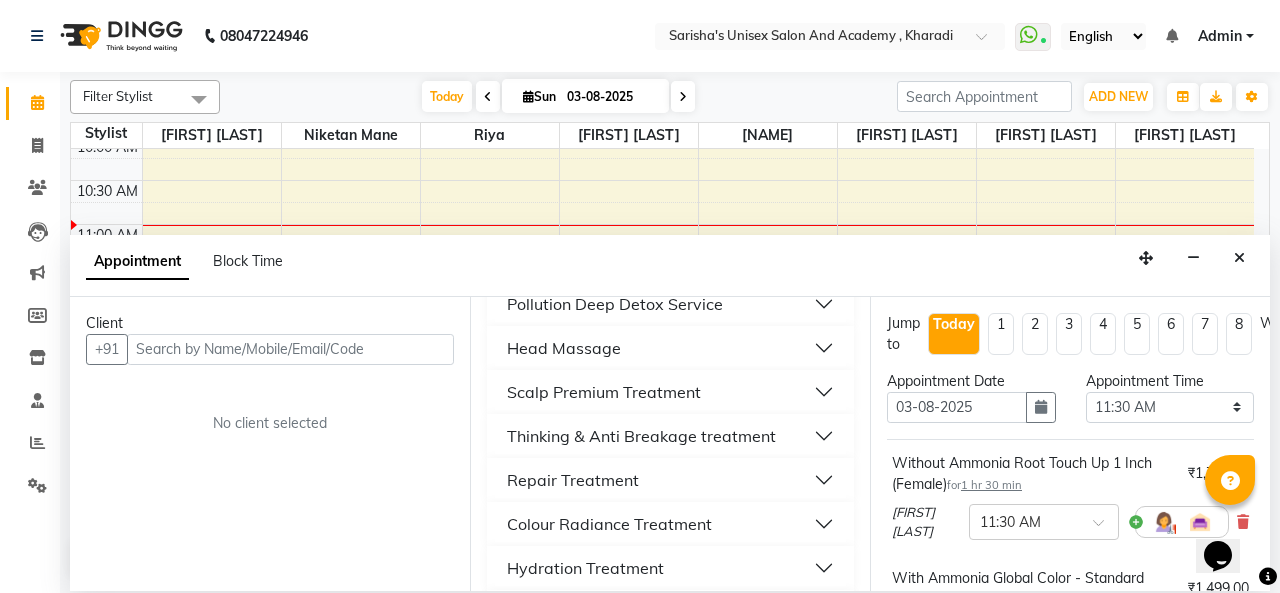 scroll, scrollTop: 700, scrollLeft: 0, axis: vertical 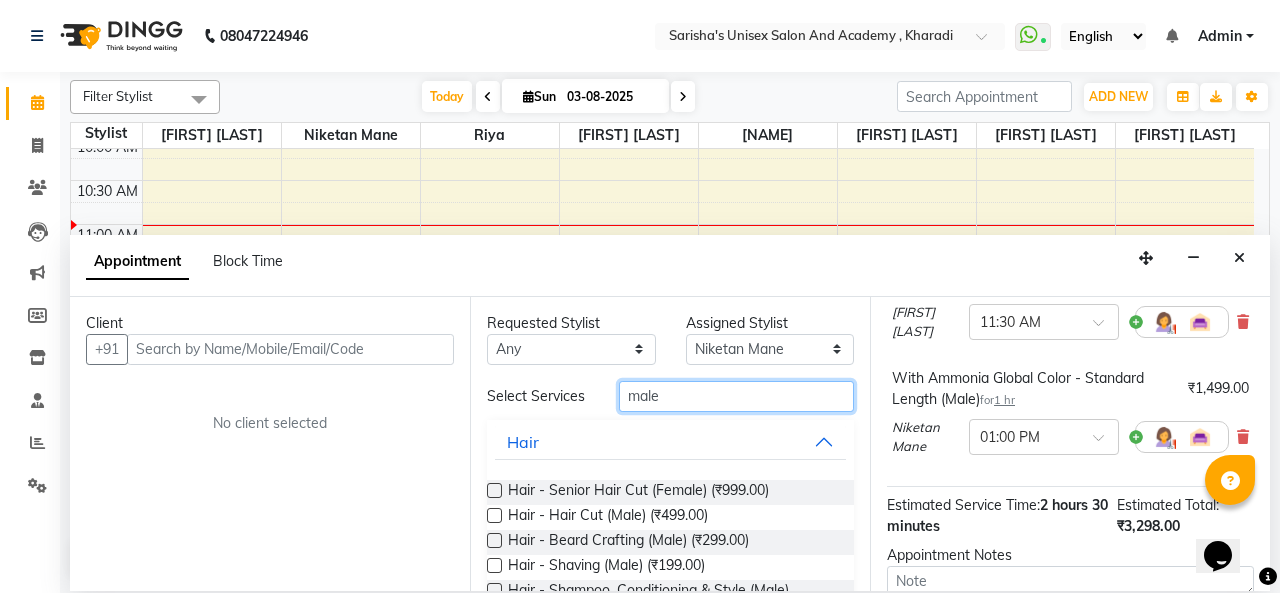 click on "male" at bounding box center (736, 396) 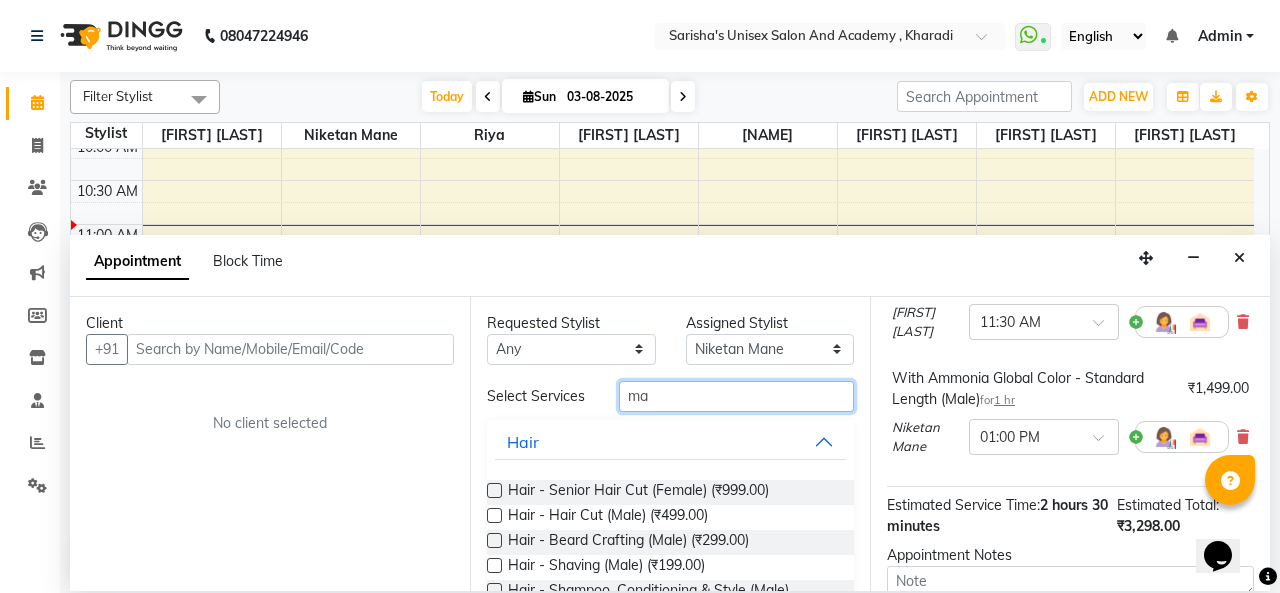 type on "m" 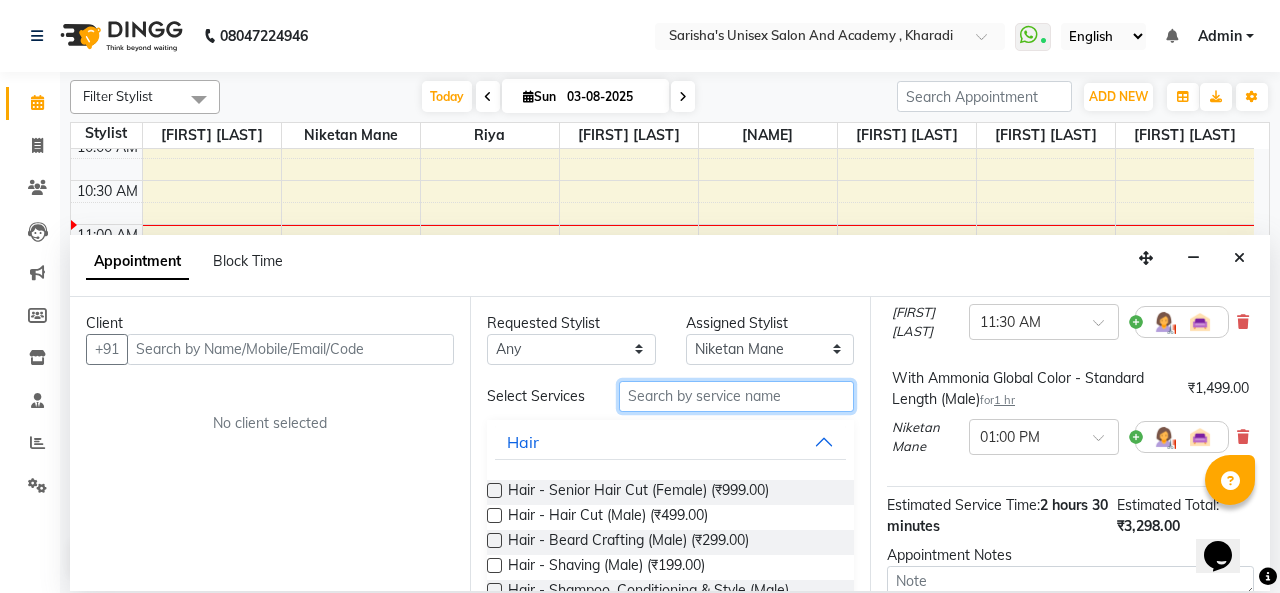 type 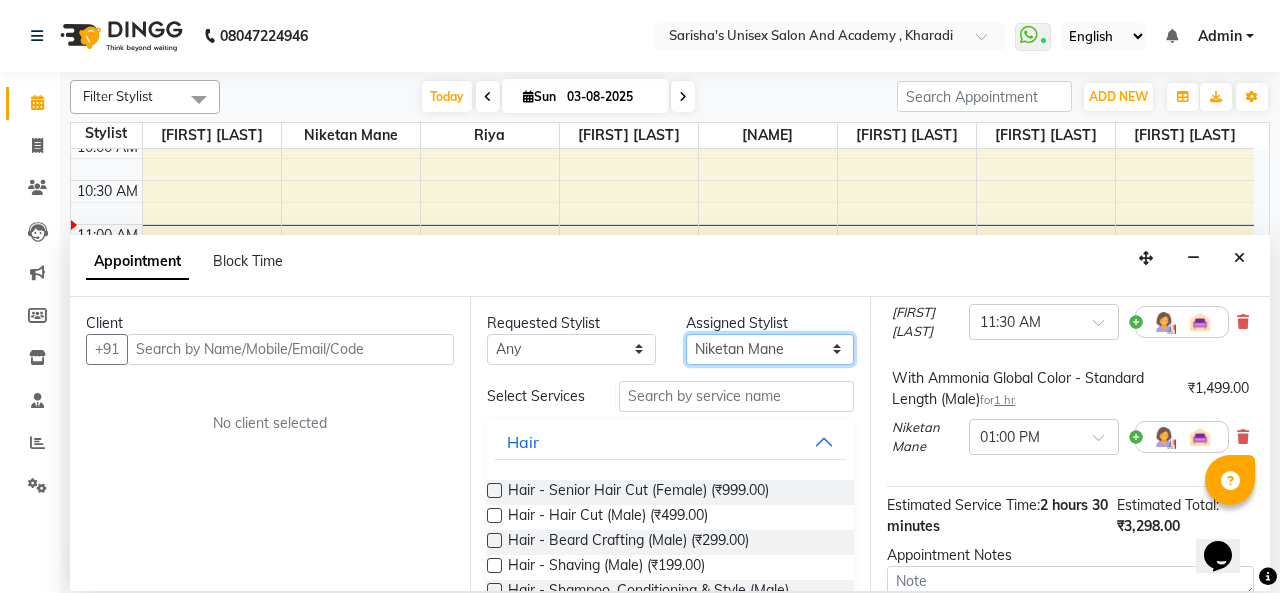 click on "Select Biswajit Jyoti Shinde Niketan Mane  Prasad Shinde Riya Sakshey Chandlaa Saniya Tajar Sarbjeet Kaur" at bounding box center [770, 349] 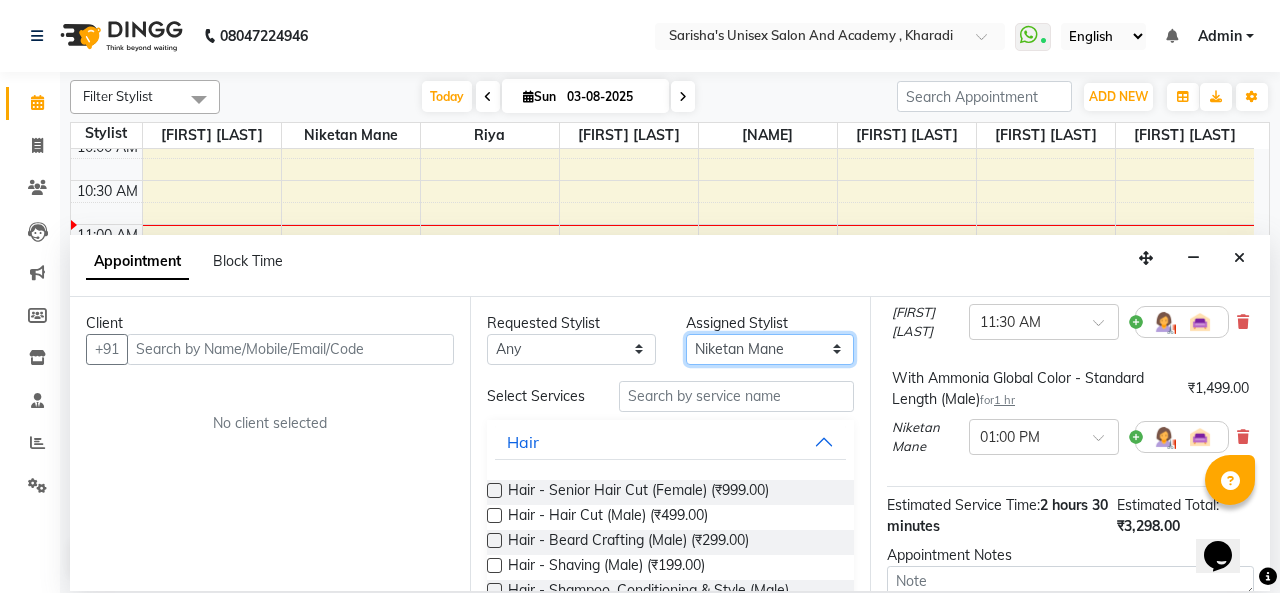 select on "85254" 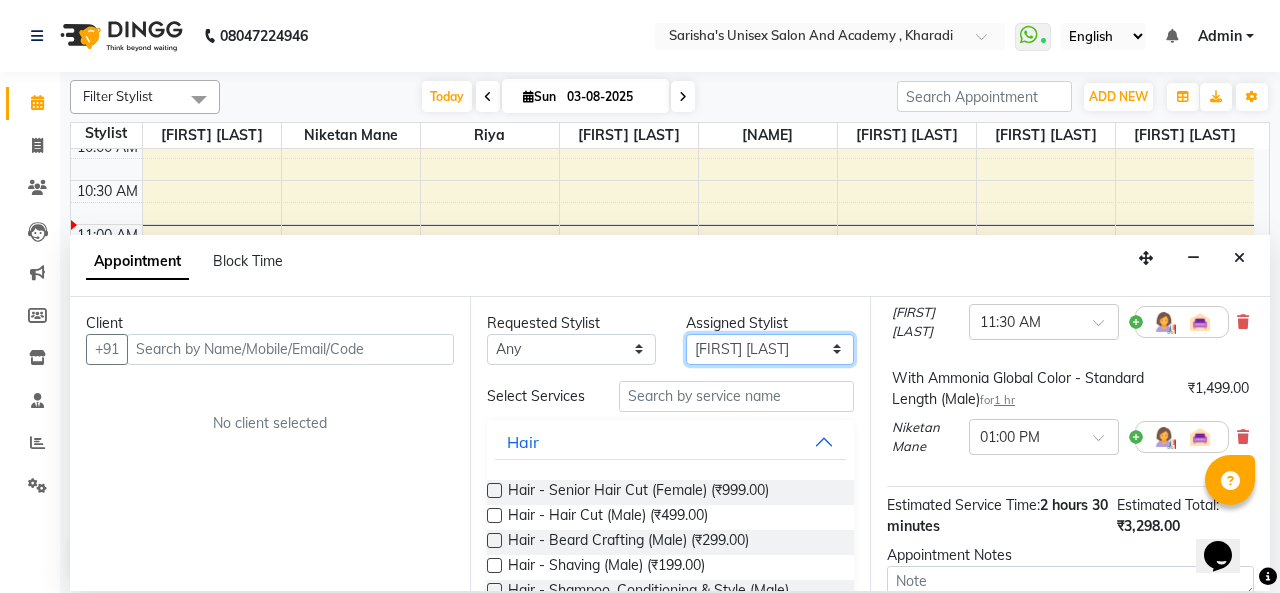 click on "Select Biswajit Jyoti Shinde Niketan Mane  Prasad Shinde Riya Sakshey Chandlaa Saniya Tajar Sarbjeet Kaur" at bounding box center (770, 349) 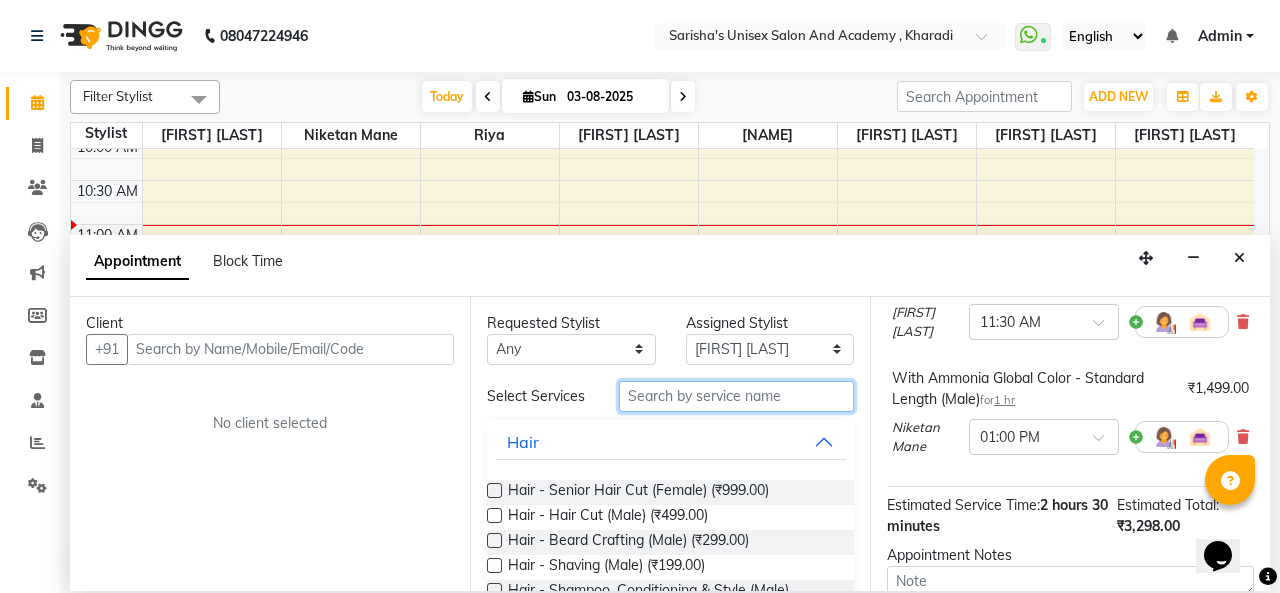 click at bounding box center (736, 396) 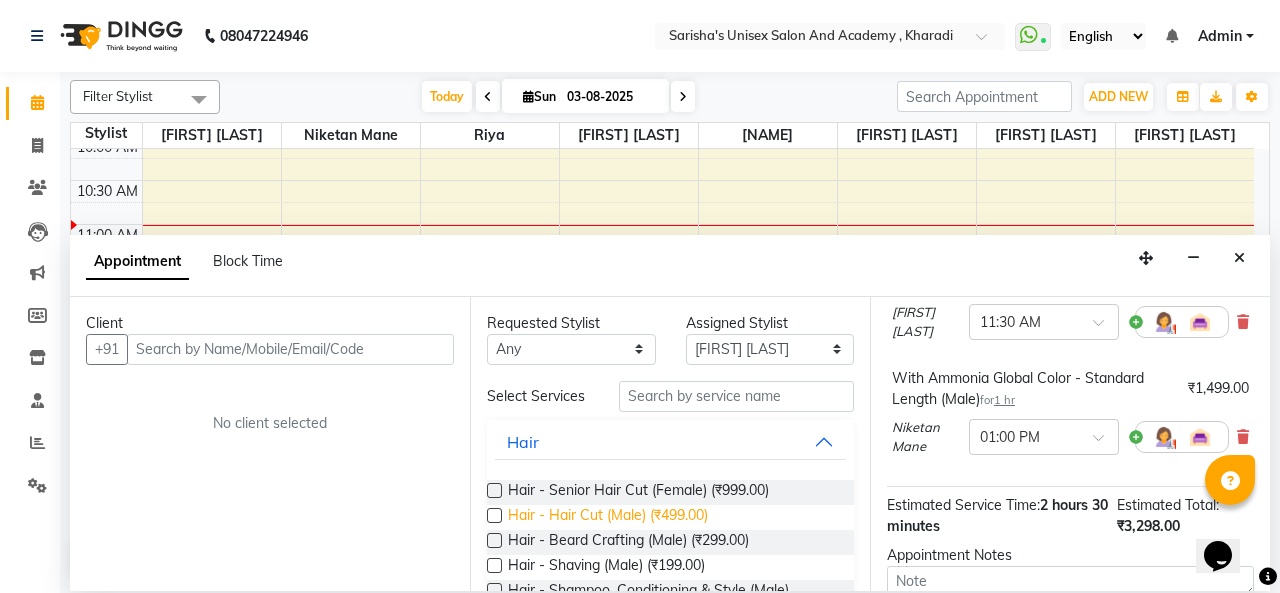 click on "Hair - Hair Cut (Male) (₹499.00)" at bounding box center (608, 517) 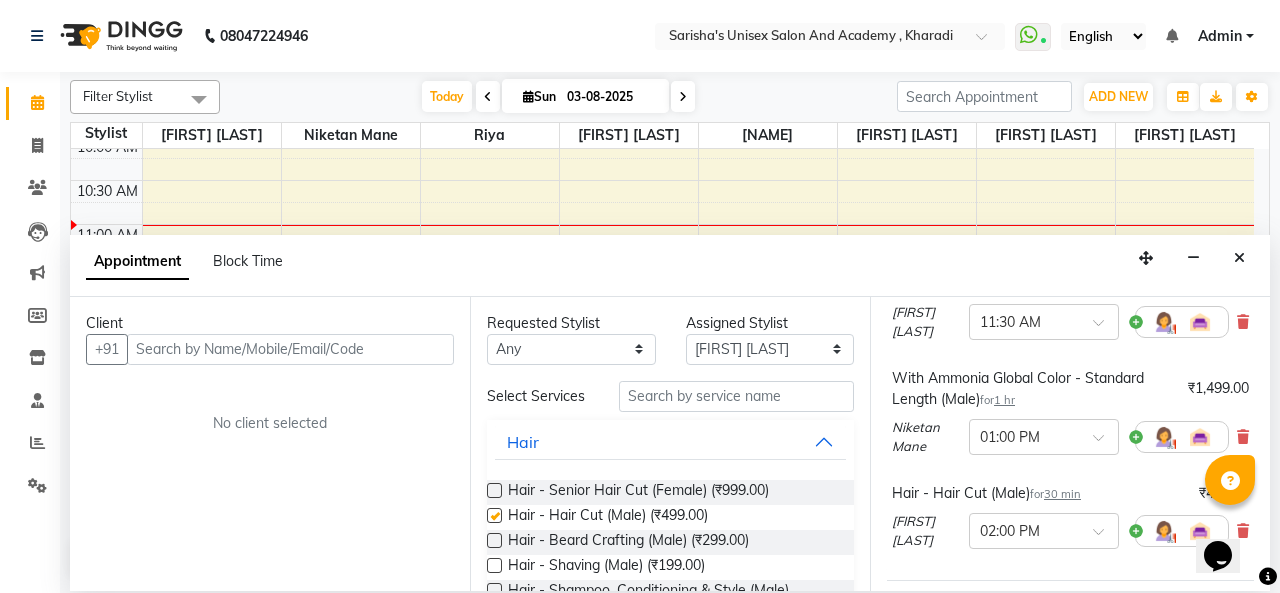 checkbox on "false" 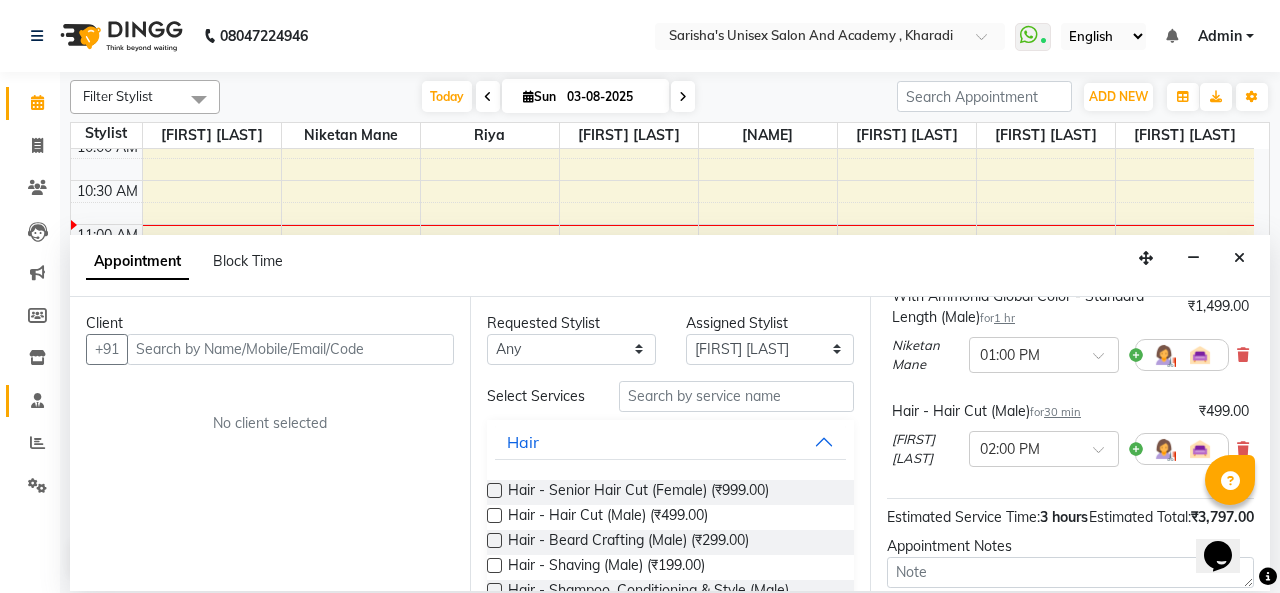 scroll, scrollTop: 102, scrollLeft: 0, axis: vertical 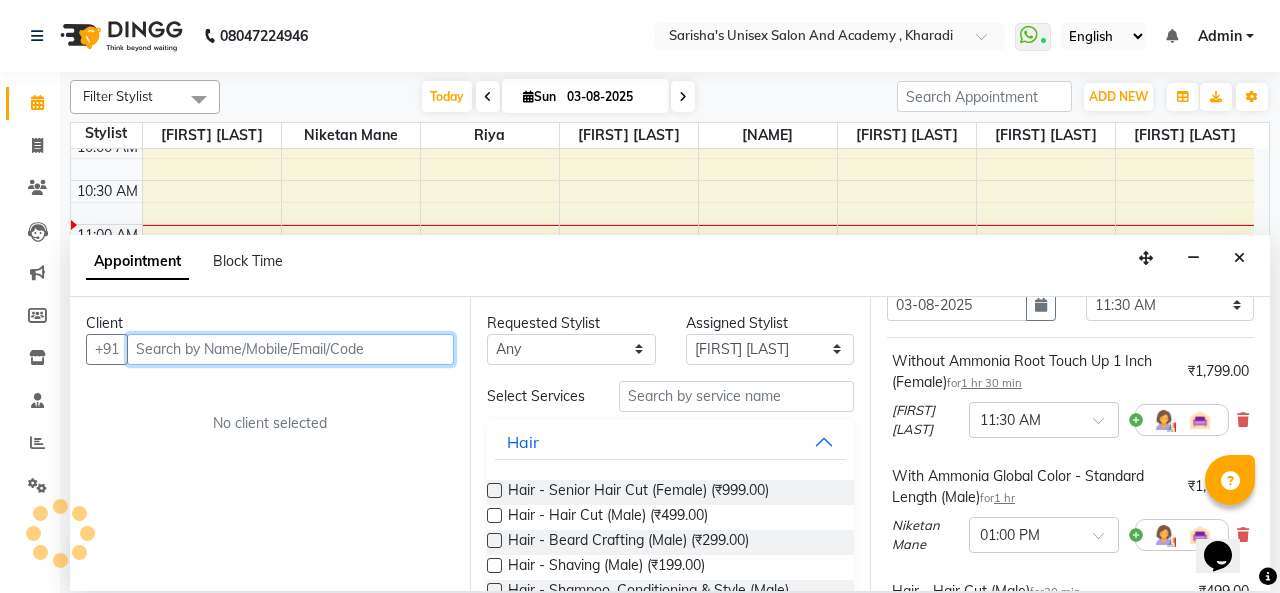 click at bounding box center (290, 349) 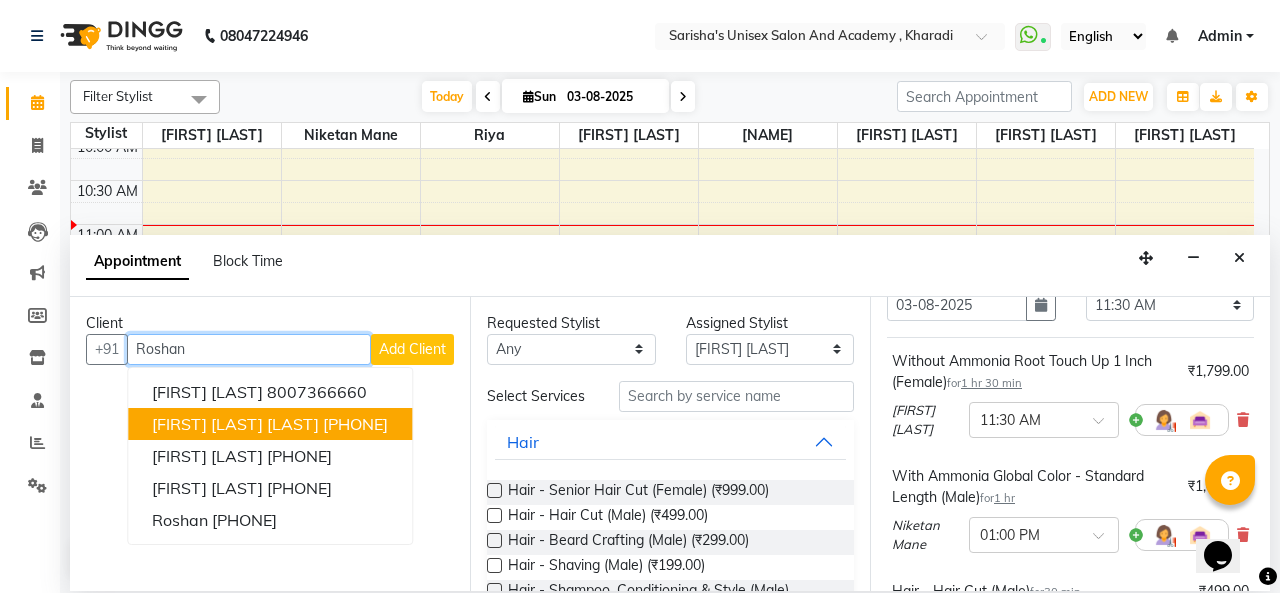 click on "[FIRST] [LAST]" at bounding box center (235, 424) 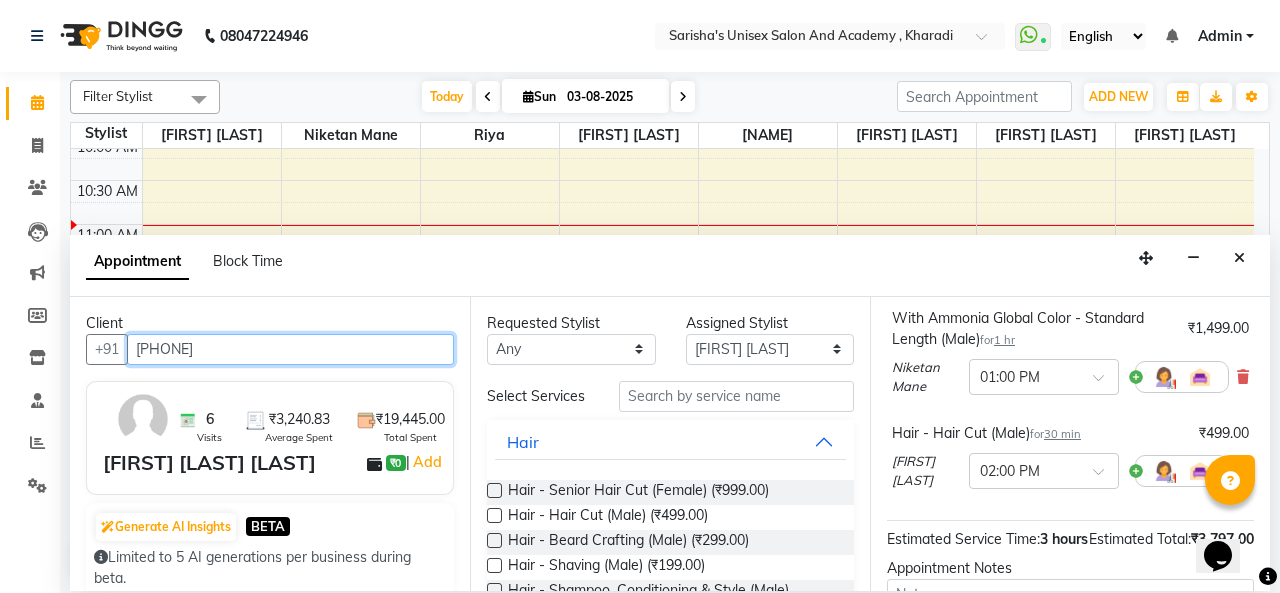 scroll, scrollTop: 500, scrollLeft: 0, axis: vertical 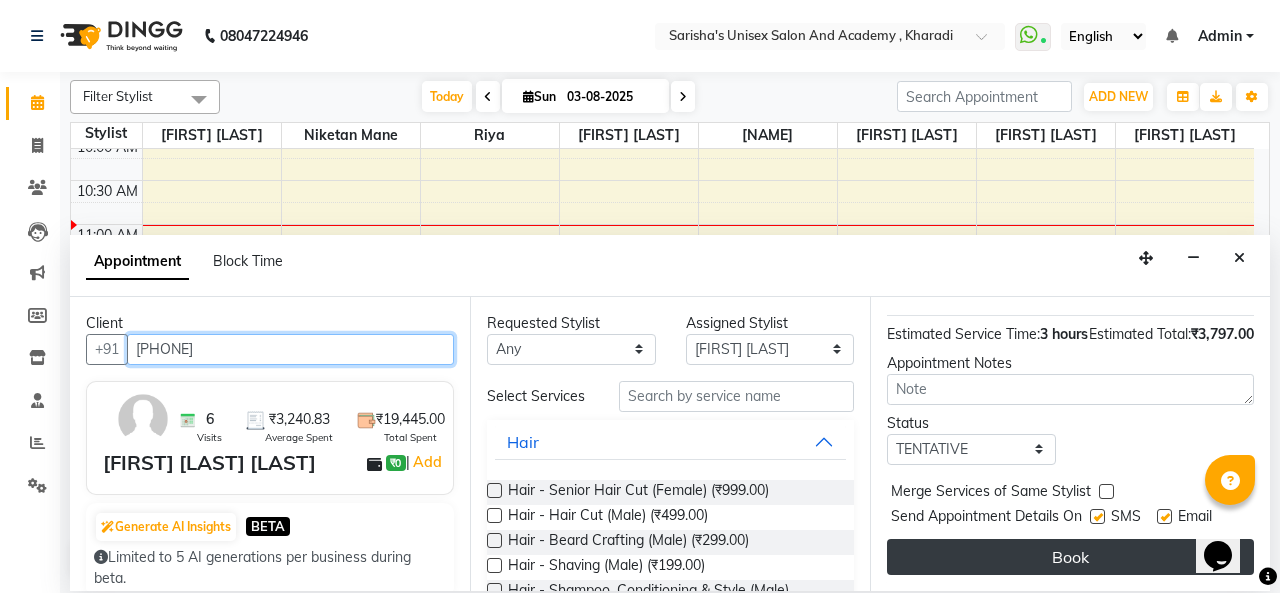type on "[PHONE]" 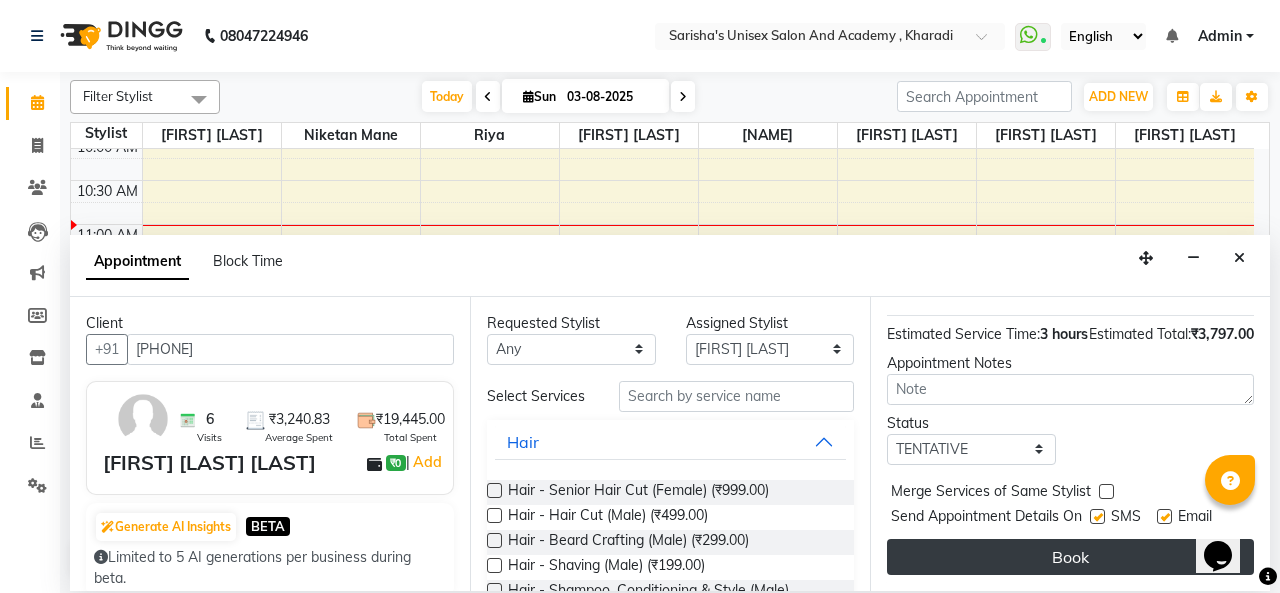 click on "Book" at bounding box center (1070, 557) 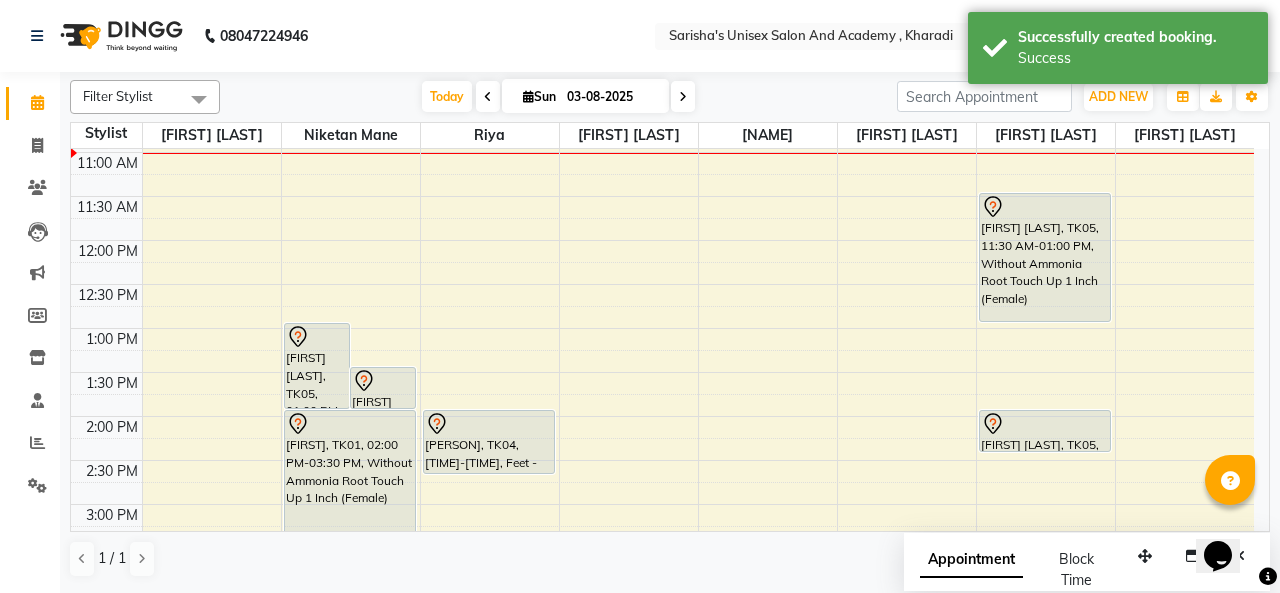 scroll, scrollTop: 100, scrollLeft: 0, axis: vertical 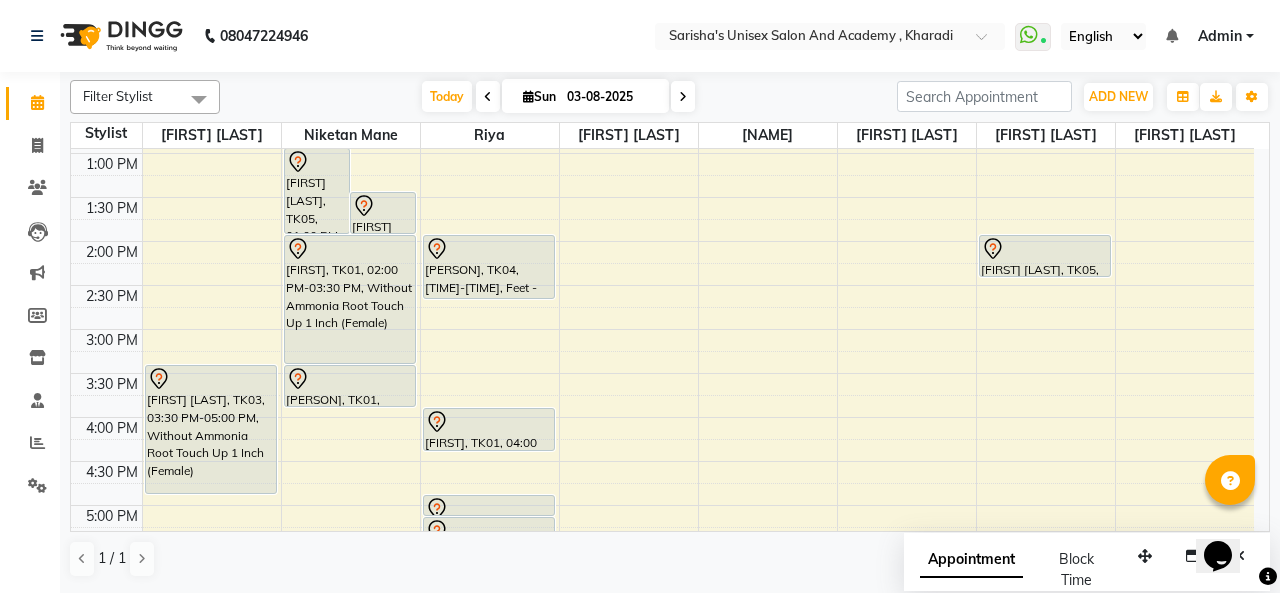 click on "[NAME], TK01, 02:00 PM-03:30 PM, Without Ammonia Root Touch Up 1 Inch (Female)" at bounding box center [350, 299] 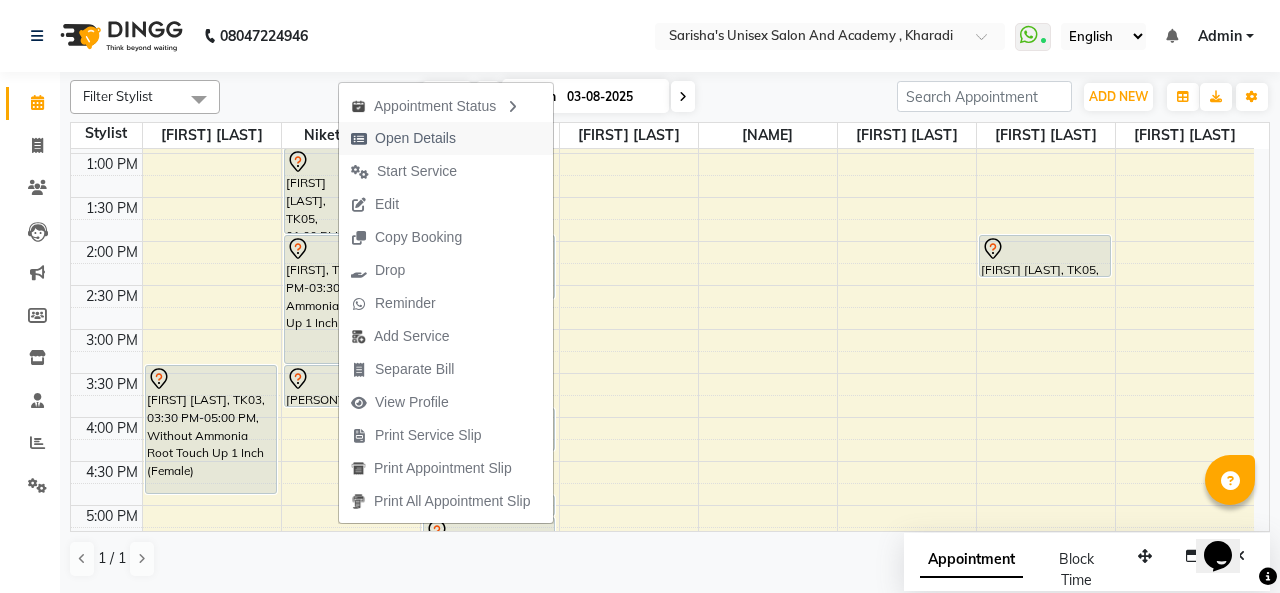 click on "Open Details" at bounding box center (415, 138) 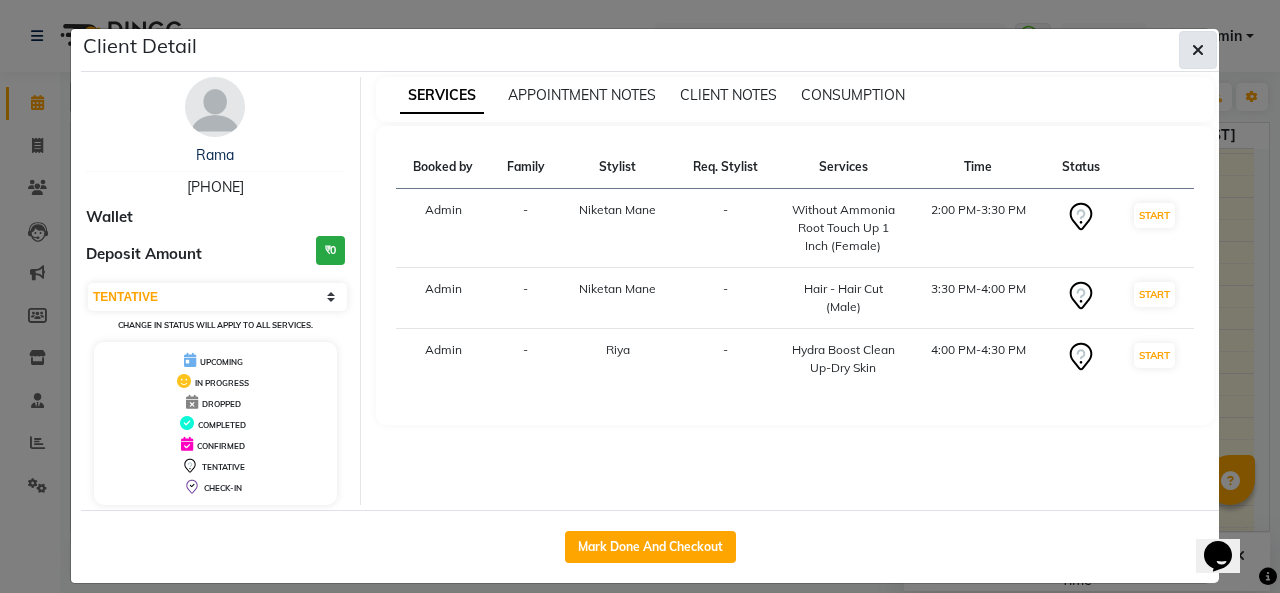 click 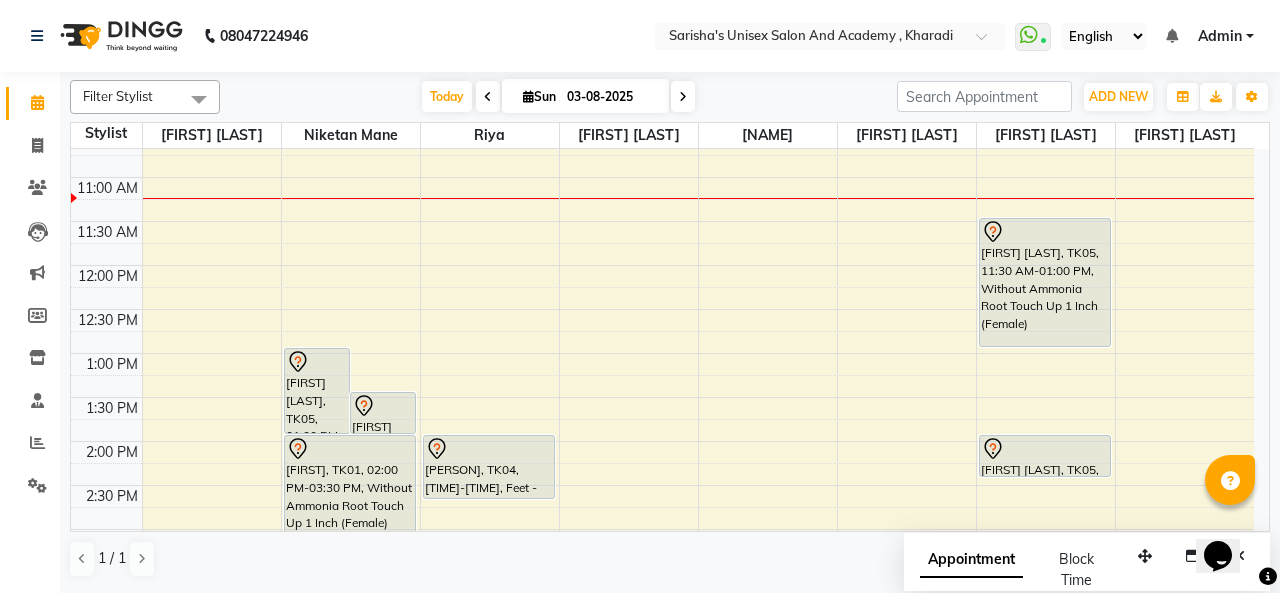 scroll, scrollTop: 247, scrollLeft: 0, axis: vertical 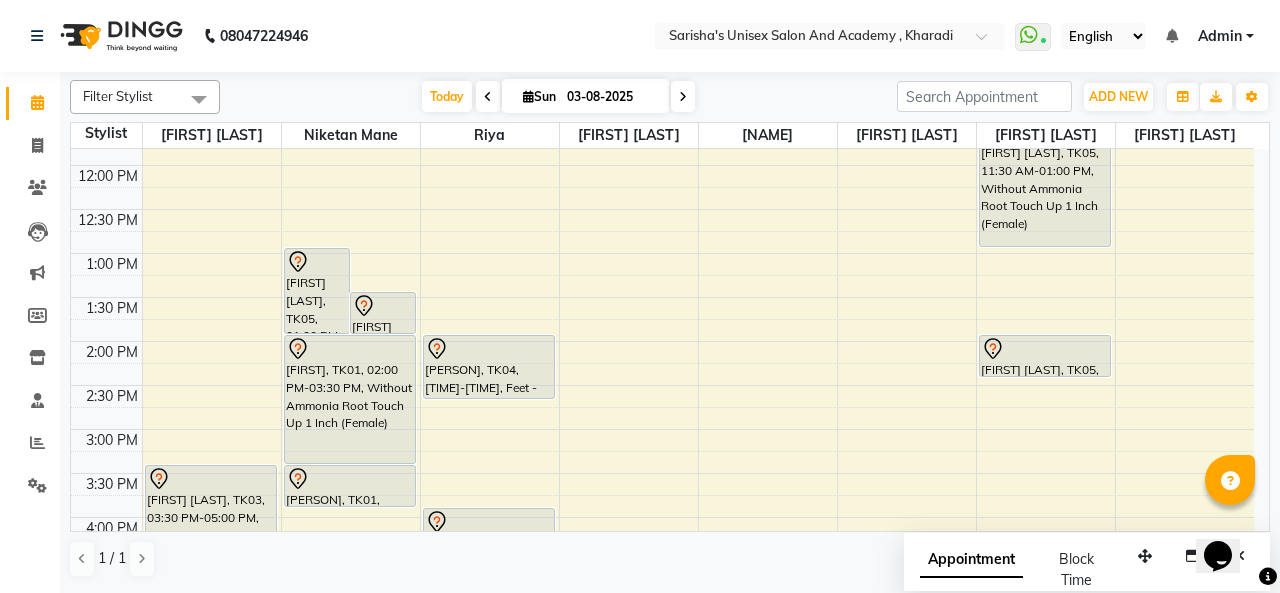 click on "[FIRST] [LAST], TK05, 11:30 AM-01:00 PM, Without Ammonia Root Touch Up 1 Inch (Female)" at bounding box center (1045, 182) 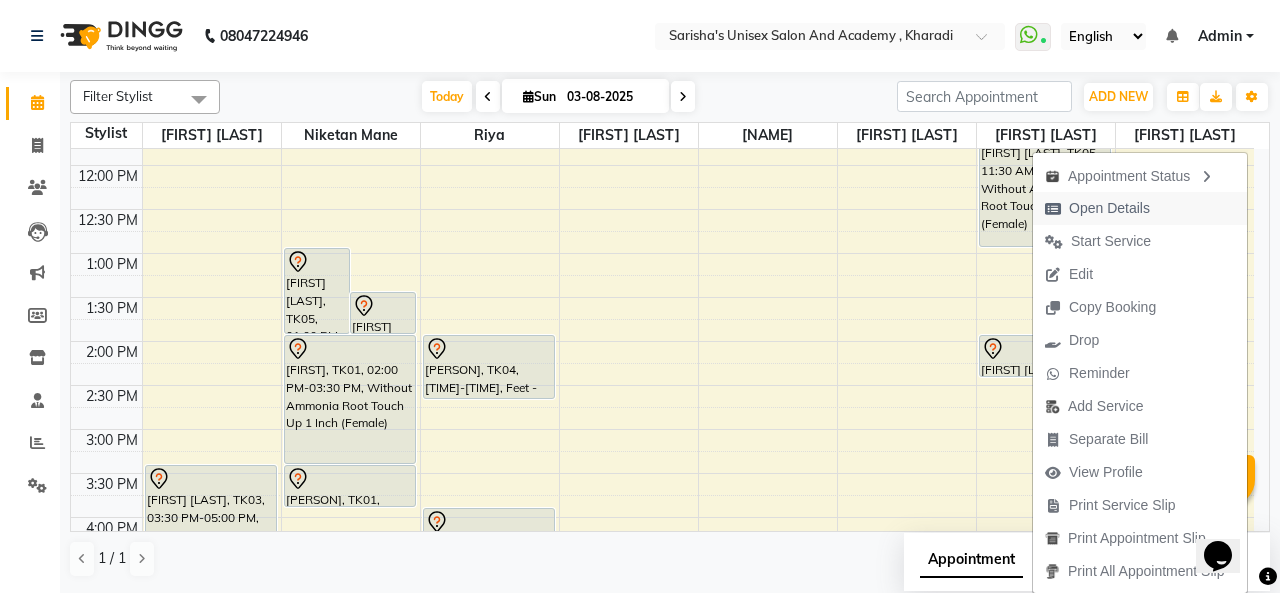click on "Open Details" at bounding box center (1109, 208) 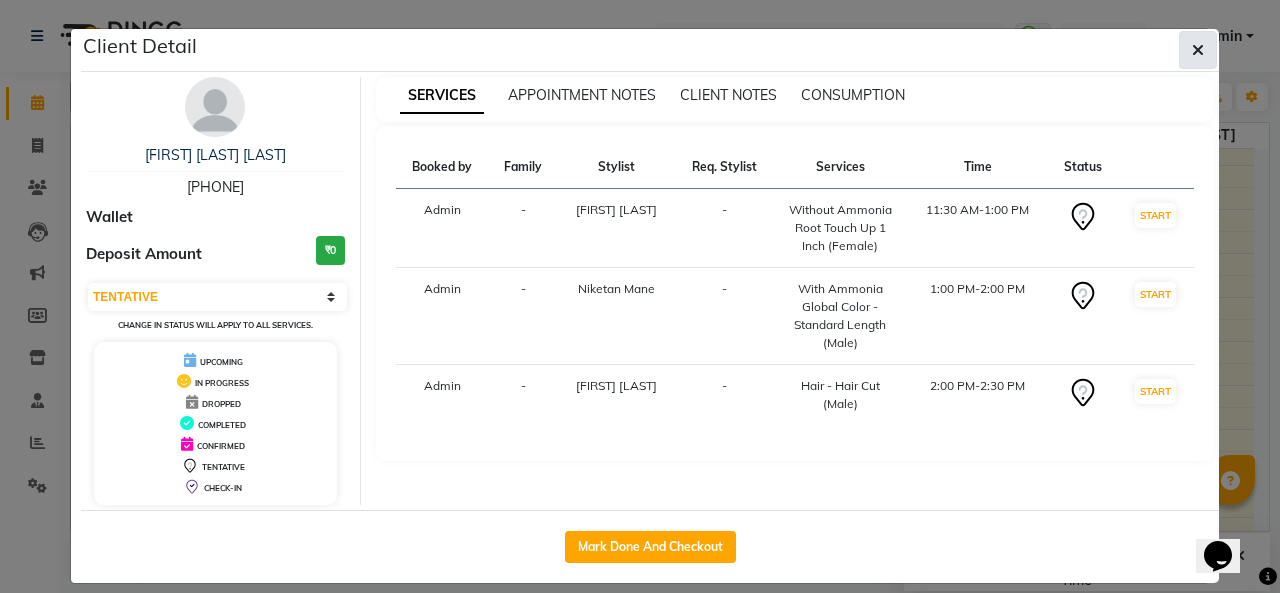 click 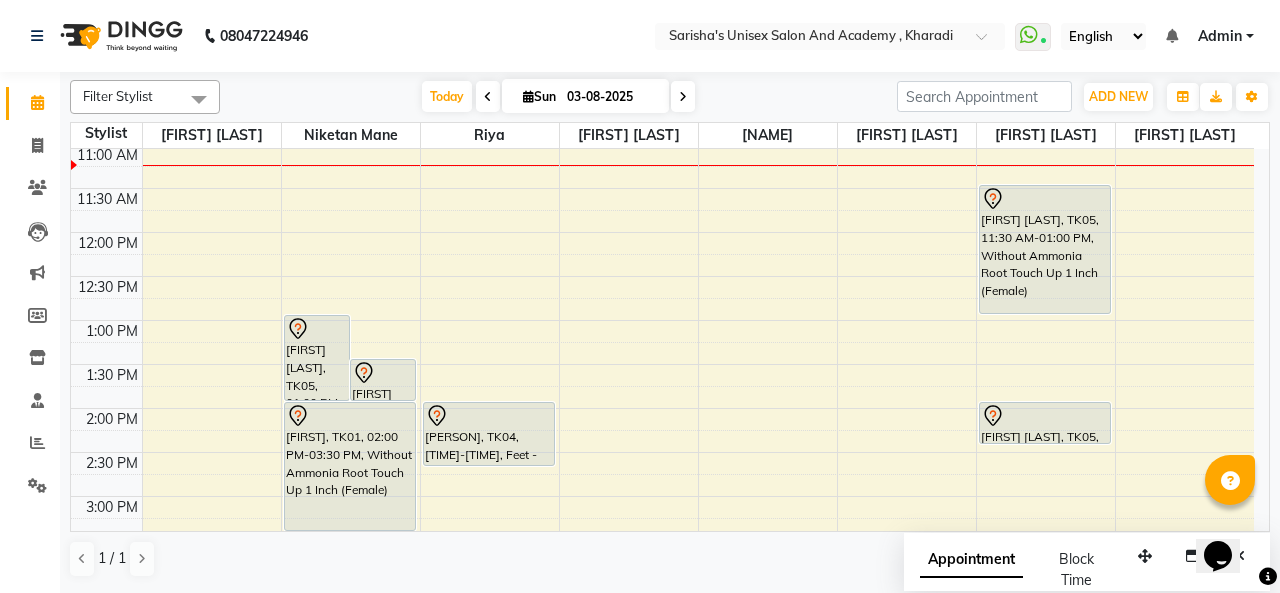 scroll, scrollTop: 147, scrollLeft: 0, axis: vertical 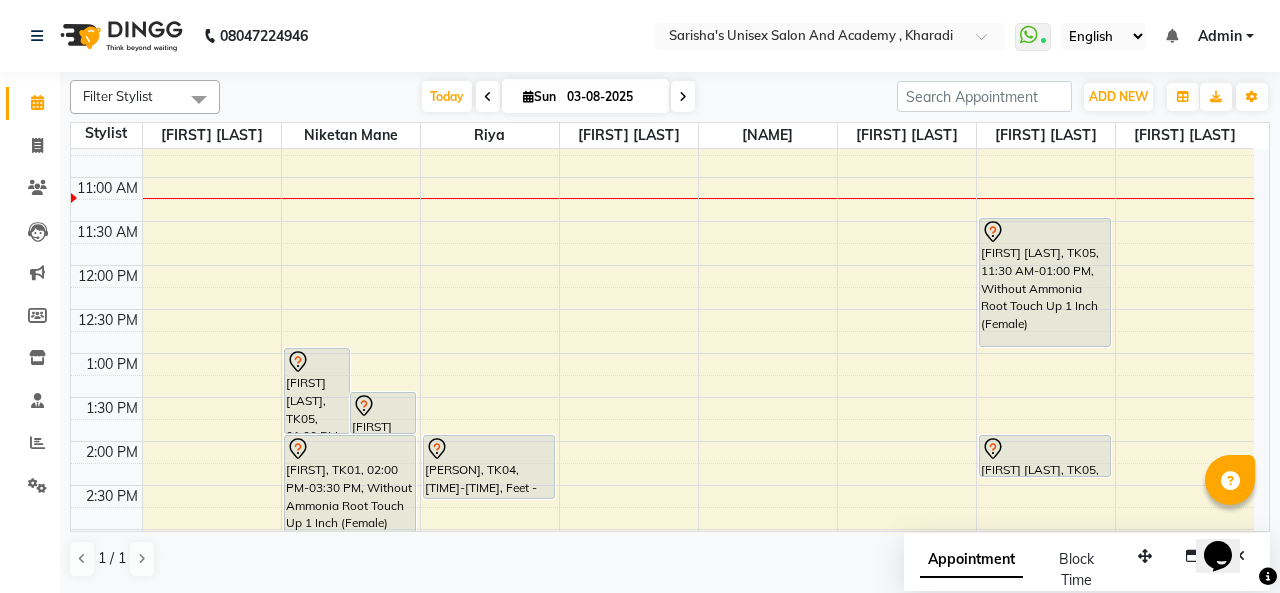 click on "[FIRST], TK04, 01:30 PM-02:00 PM, Hair - Hair Cut (Male)" at bounding box center (383, 413) 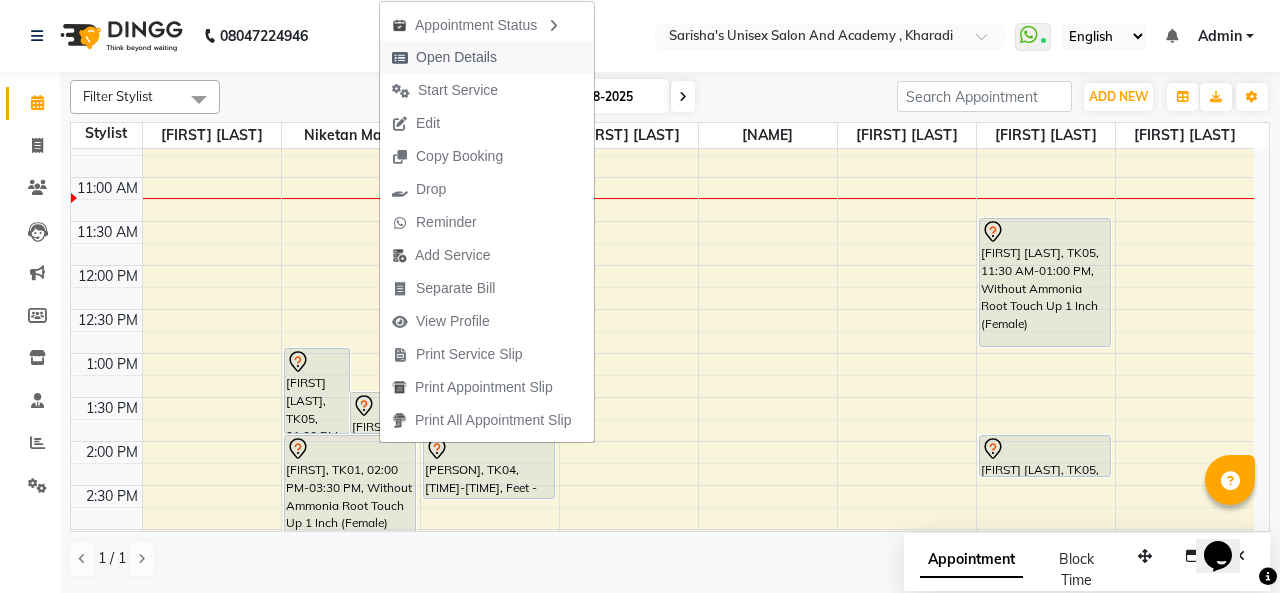 click on "Open Details" at bounding box center (456, 57) 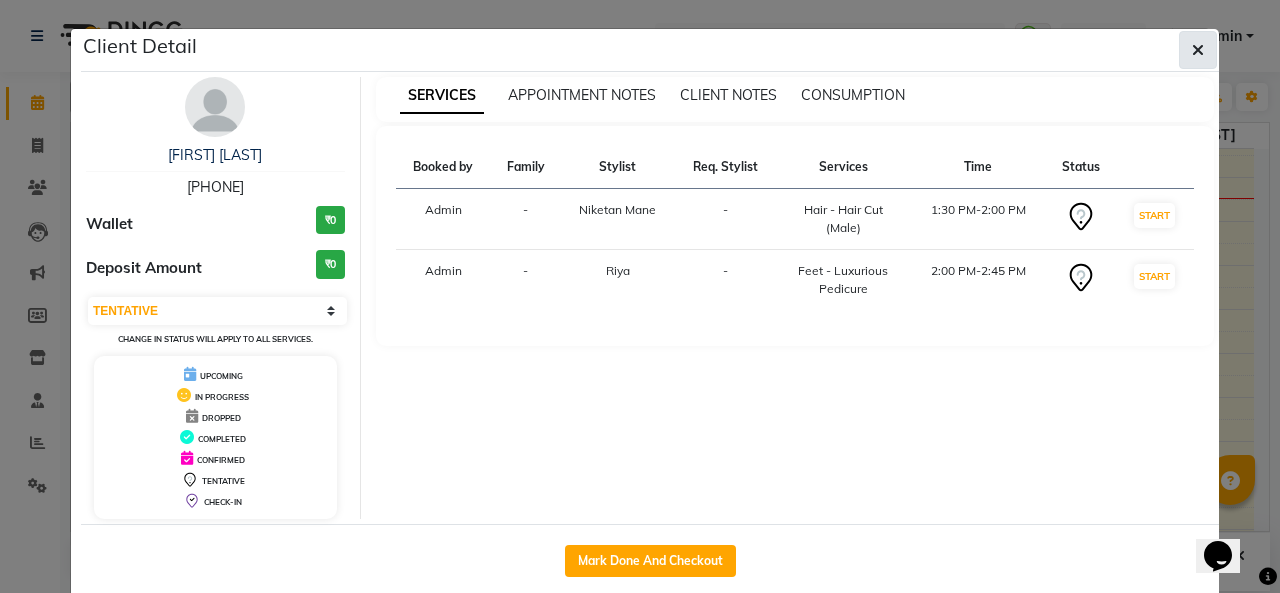 click 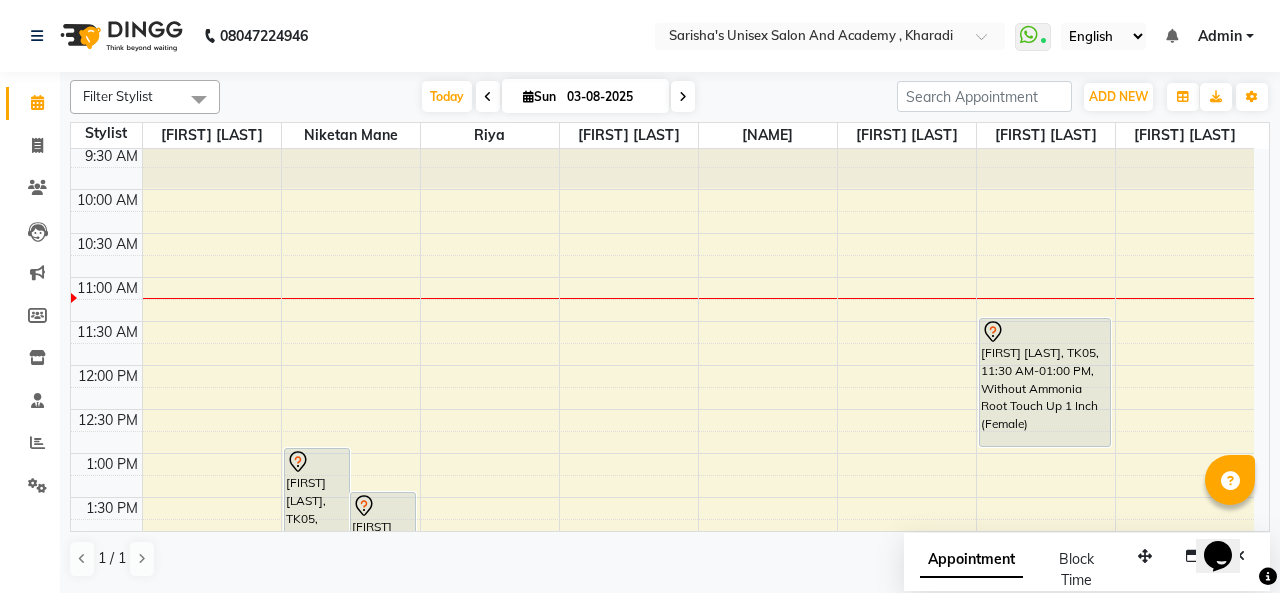 scroll, scrollTop: 0, scrollLeft: 0, axis: both 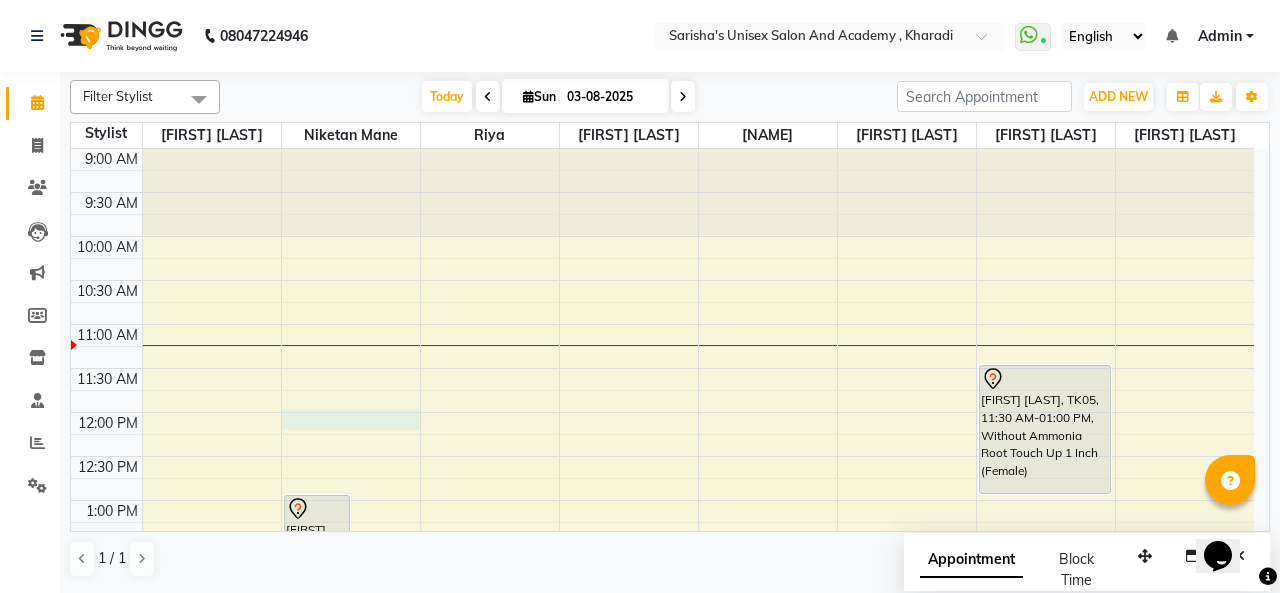 click on "9:00 AM 9:30 AM 10:00 AM 10:30 AM 11:00 AM 11:30 AM 12:00 PM 12:30 PM 1:00 PM 1:30 PM 2:00 PM 2:30 PM 3:00 PM 3:30 PM 4:00 PM 4:30 PM 5:00 PM 5:30 PM 6:00 PM 6:30 PM 7:00 PM 7:30 PM 8:00 PM 8:30 PM 9:00 PM 9:30 PM 10:00 PM 10:30 PM             antra virmani, TK03, 03:30 PM-05:00 PM, Without Ammonia Root Touch Up 1 Inch (Female)             Roshan Aryan Kumar, TK05, 01:00 PM-02:00 PM,  With Ammonia  Global Color - Standard Length (Male)             Lucky jaiswal, TK04, 01:30 PM-02:00 PM, Hair - Hair Cut (Male)             Rama, TK01, 02:00 PM-03:30 PM, Without Ammonia Root Touch Up 1 Inch (Female)             Rama, TK01, 03:30 PM-04:00 PM, Hair - Hair Cut (Male)             Nikhil, TK02, 08:00 PM-08:45 PM, HAIR - KIDS UNDER 10 YEARS OLD (FEMALE)- Senior Stlist             Lucky jaiswal, TK04, 02:00 PM-02:45 PM, Feet - Luxurious Pedicure              Rama, TK01, 04:00 PM-04:30 PM, Hydra Boost Clean Up-Dry Skin              antra virmani, TK03, 05:00 PM-05:15 PM, Threading - Eyebrows" at bounding box center (662, 764) 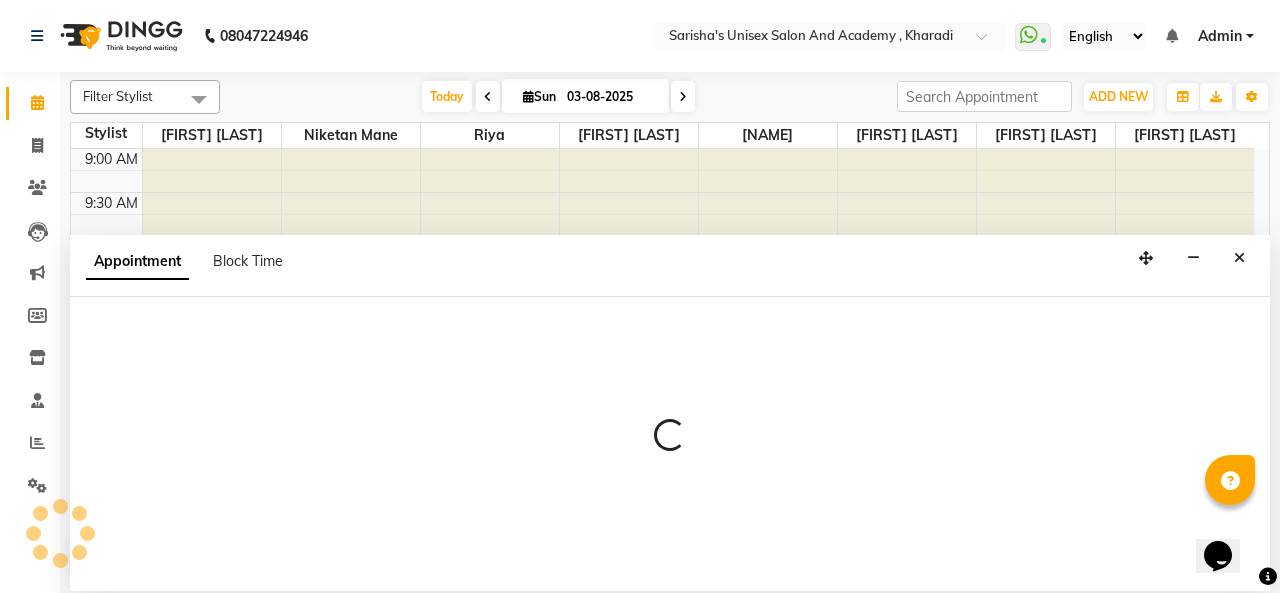 select on "43907" 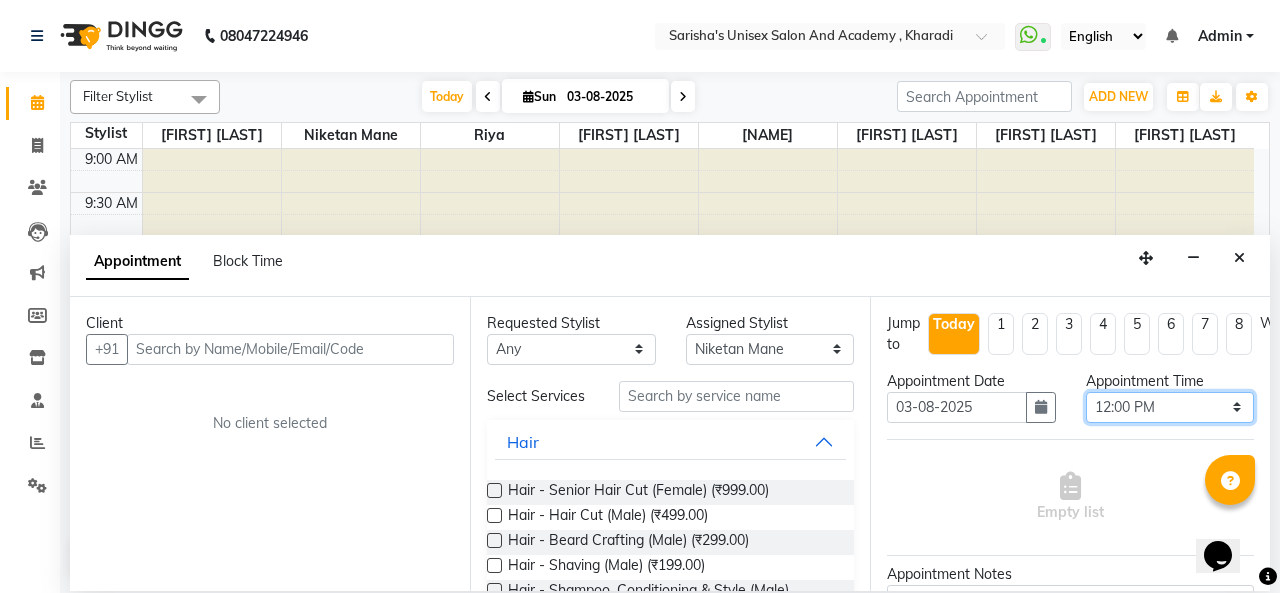 click on "Select 10:00 AM 10:15 AM 10:30 AM 10:45 AM 11:00 AM 11:15 AM 11:30 AM 11:45 AM 12:00 PM 12:15 PM 12:30 PM 12:45 PM 01:00 PM 01:15 PM 01:30 PM 01:45 PM 02:00 PM 02:15 PM 02:30 PM 02:45 PM 03:00 PM 03:15 PM 03:30 PM 03:45 PM 04:00 PM 04:15 PM 04:30 PM 04:45 PM 05:00 PM 05:15 PM 05:30 PM 05:45 PM 06:00 PM 06:15 PM 06:30 PM 06:45 PM 07:00 PM 07:15 PM 07:30 PM 07:45 PM 08:00 PM 08:15 PM 08:30 PM 08:45 PM 09:00 PM 09:15 PM 09:30 PM 09:45 PM 10:00 PM" at bounding box center [1170, 407] 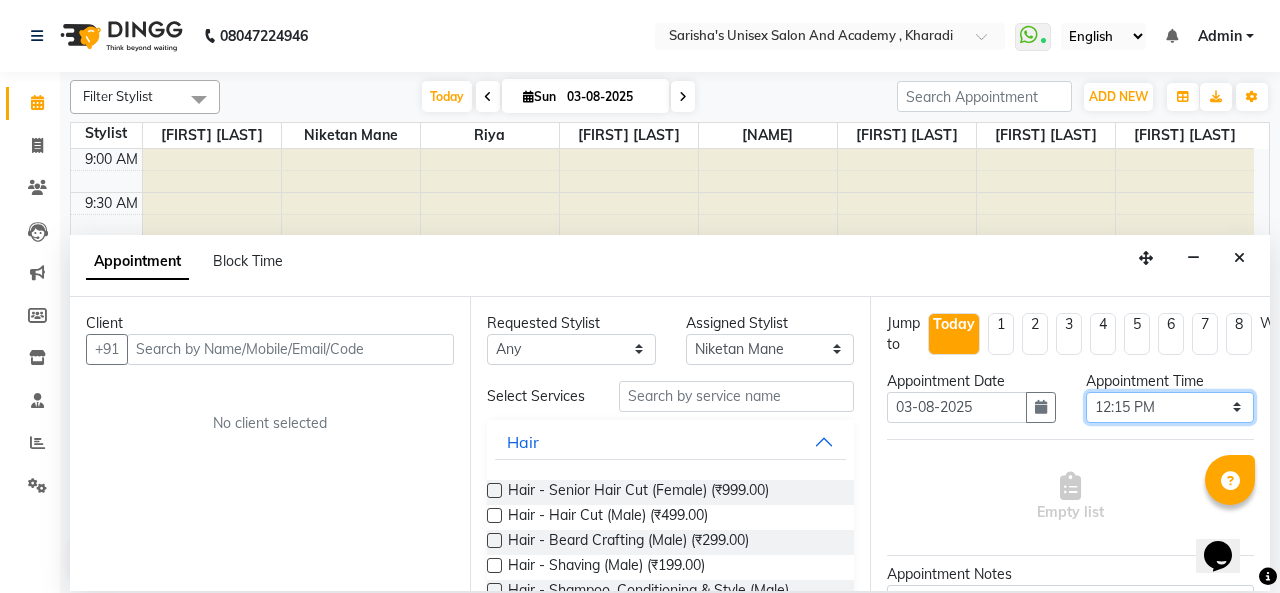 click on "Select 10:00 AM 10:15 AM 10:30 AM 10:45 AM 11:00 AM 11:15 AM 11:30 AM 11:45 AM 12:00 PM 12:15 PM 12:30 PM 12:45 PM 01:00 PM 01:15 PM 01:30 PM 01:45 PM 02:00 PM 02:15 PM 02:30 PM 02:45 PM 03:00 PM 03:15 PM 03:30 PM 03:45 PM 04:00 PM 04:15 PM 04:30 PM 04:45 PM 05:00 PM 05:15 PM 05:30 PM 05:45 PM 06:00 PM 06:15 PM 06:30 PM 06:45 PM 07:00 PM 07:15 PM 07:30 PM 07:45 PM 08:00 PM 08:15 PM 08:30 PM 08:45 PM 09:00 PM 09:15 PM 09:30 PM 09:45 PM 10:00 PM" at bounding box center [1170, 407] 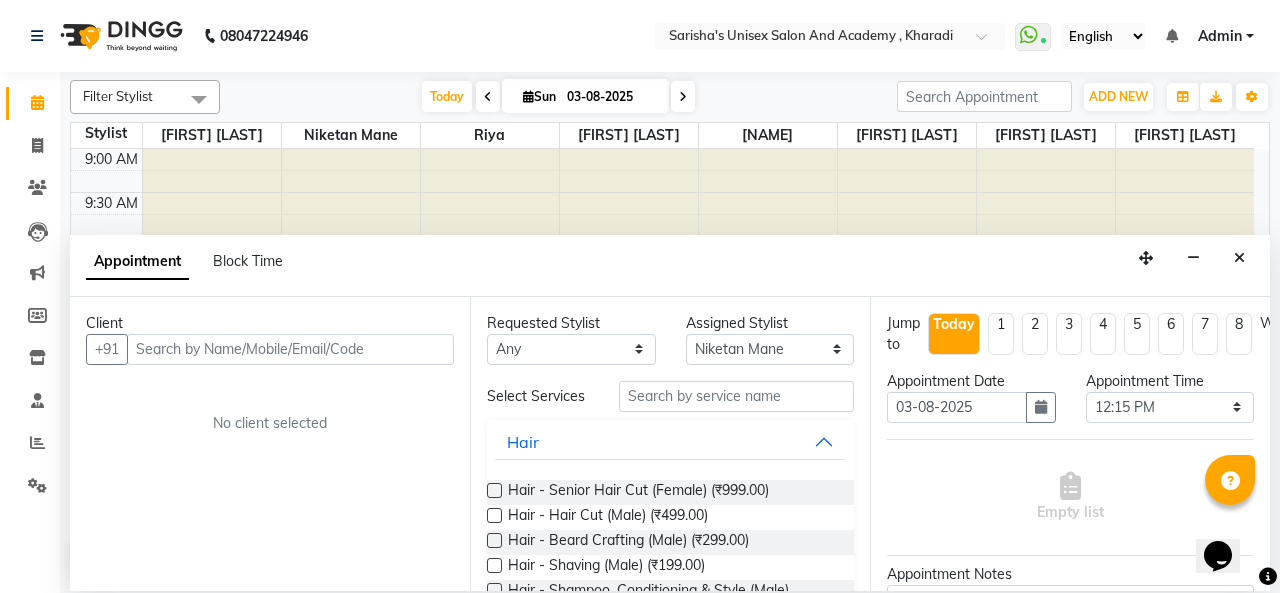 click at bounding box center [494, 515] 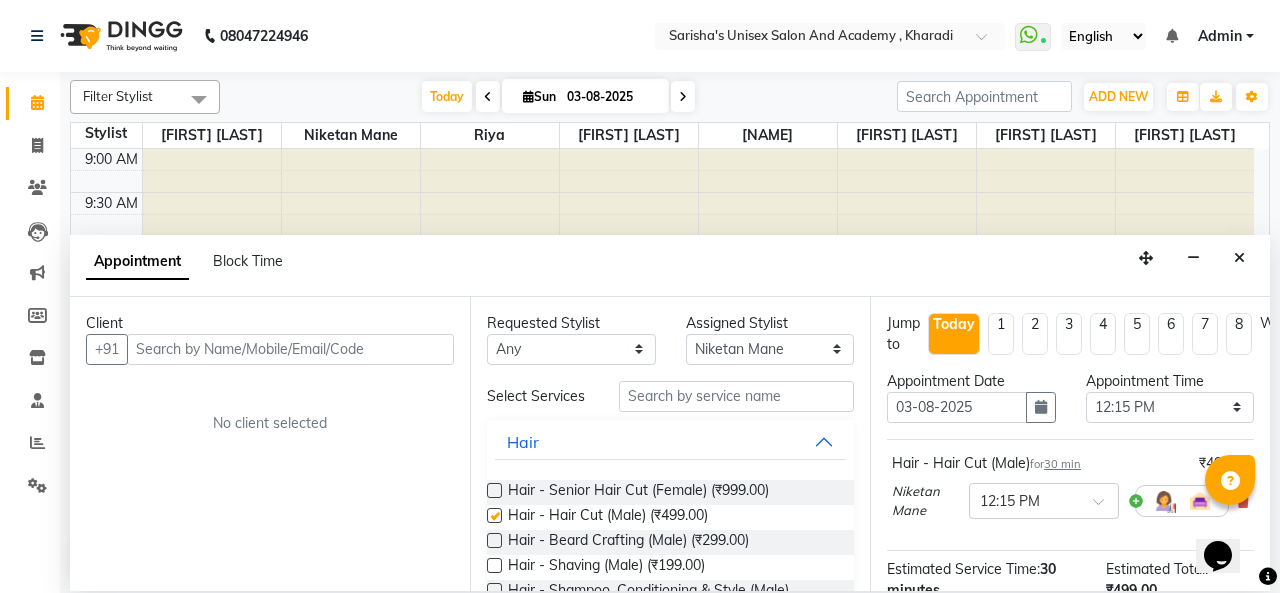 checkbox on "false" 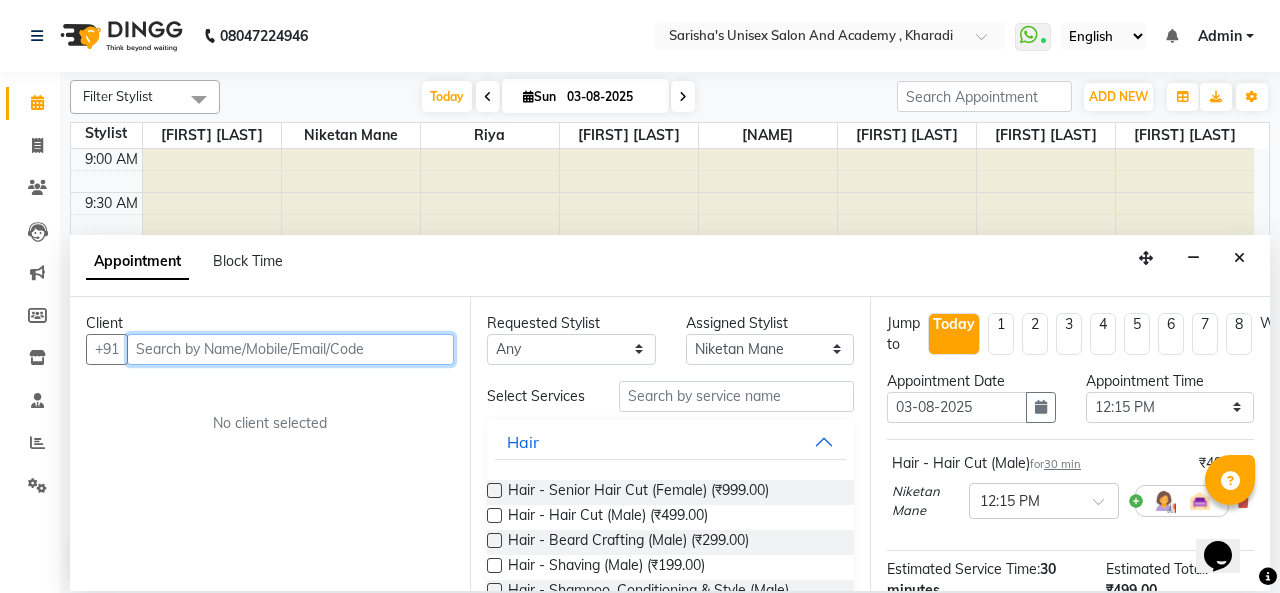 click at bounding box center [290, 349] 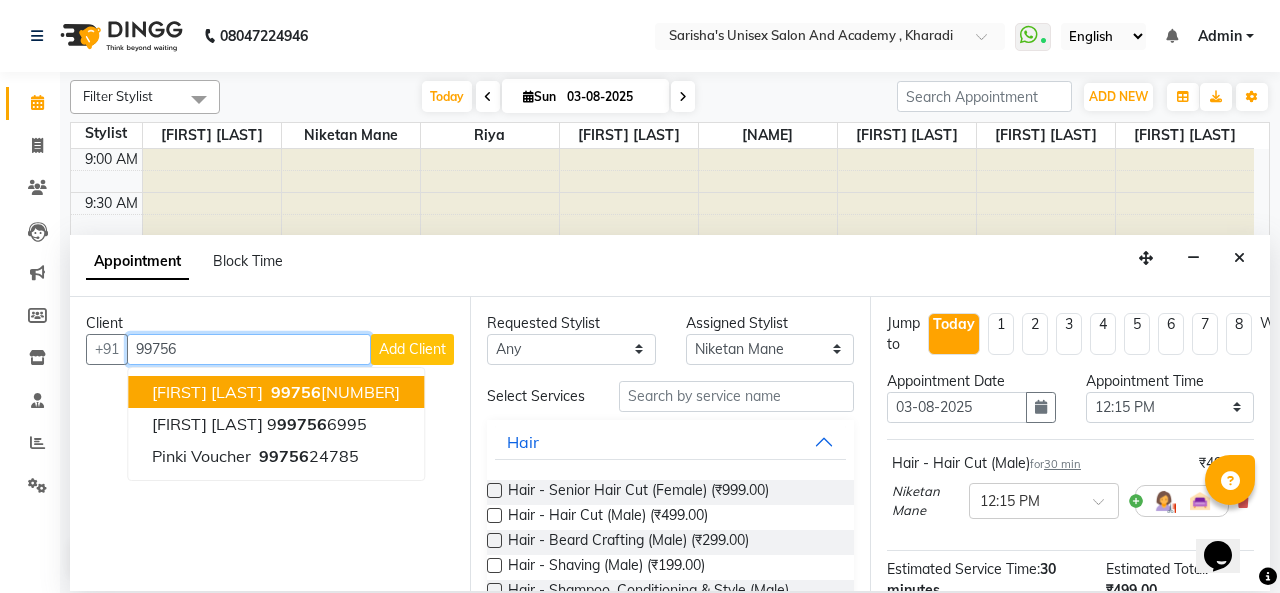 click on "99756 81880" at bounding box center [333, 392] 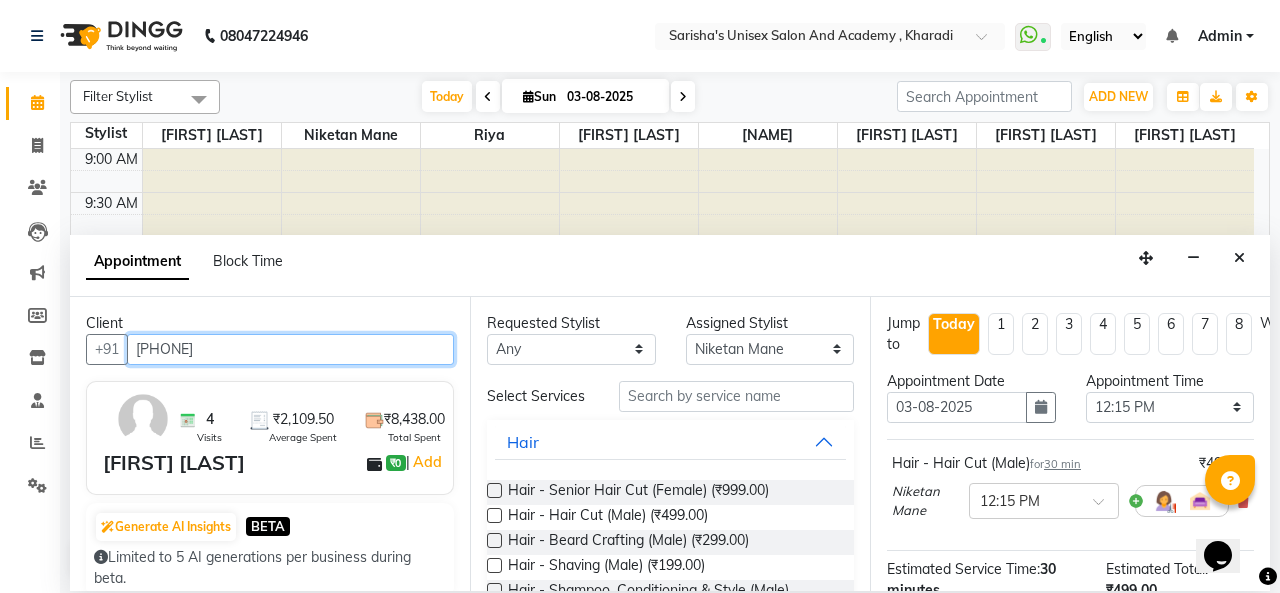 scroll, scrollTop: 270, scrollLeft: 0, axis: vertical 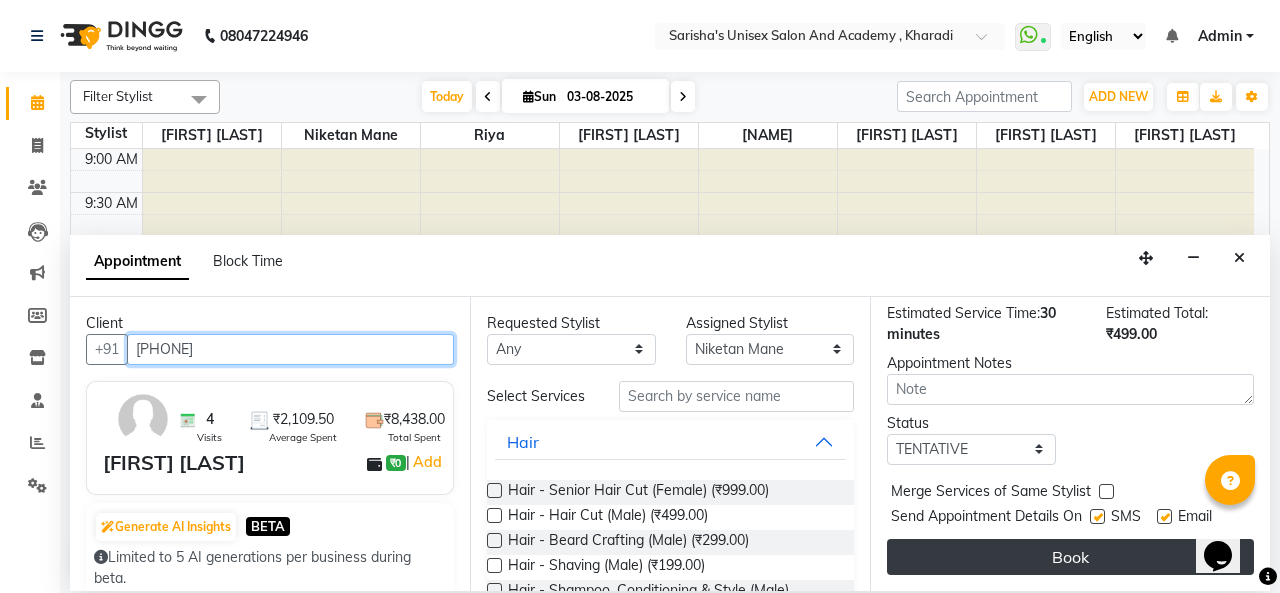 type on "[PHONE]" 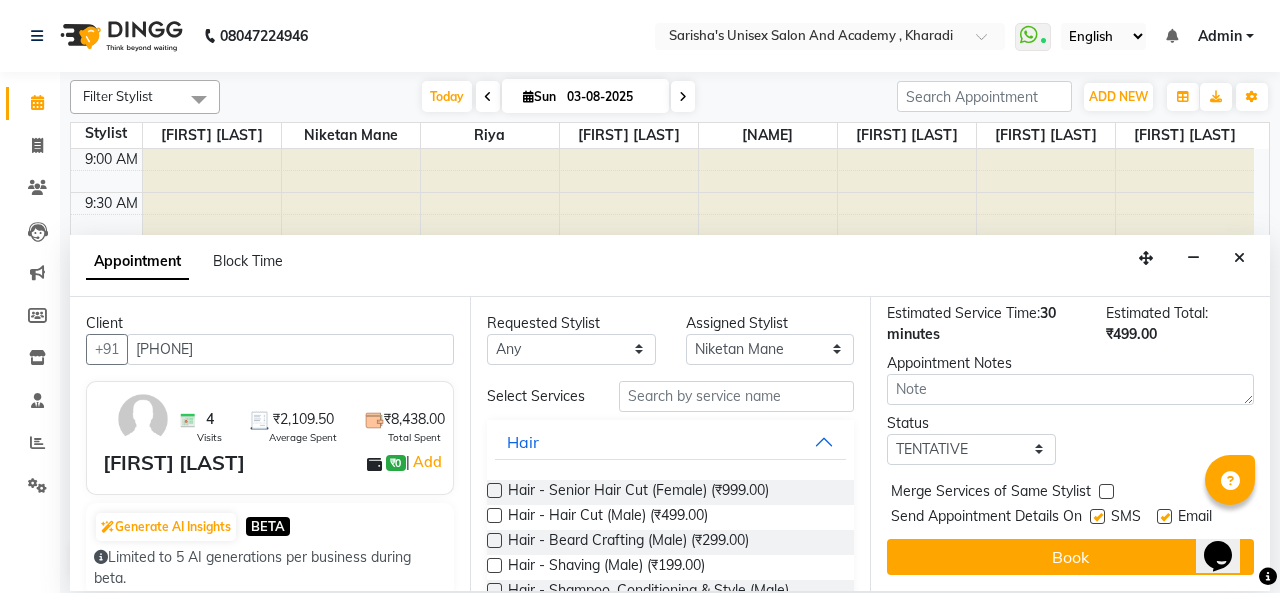 click on "Book" at bounding box center (1070, 557) 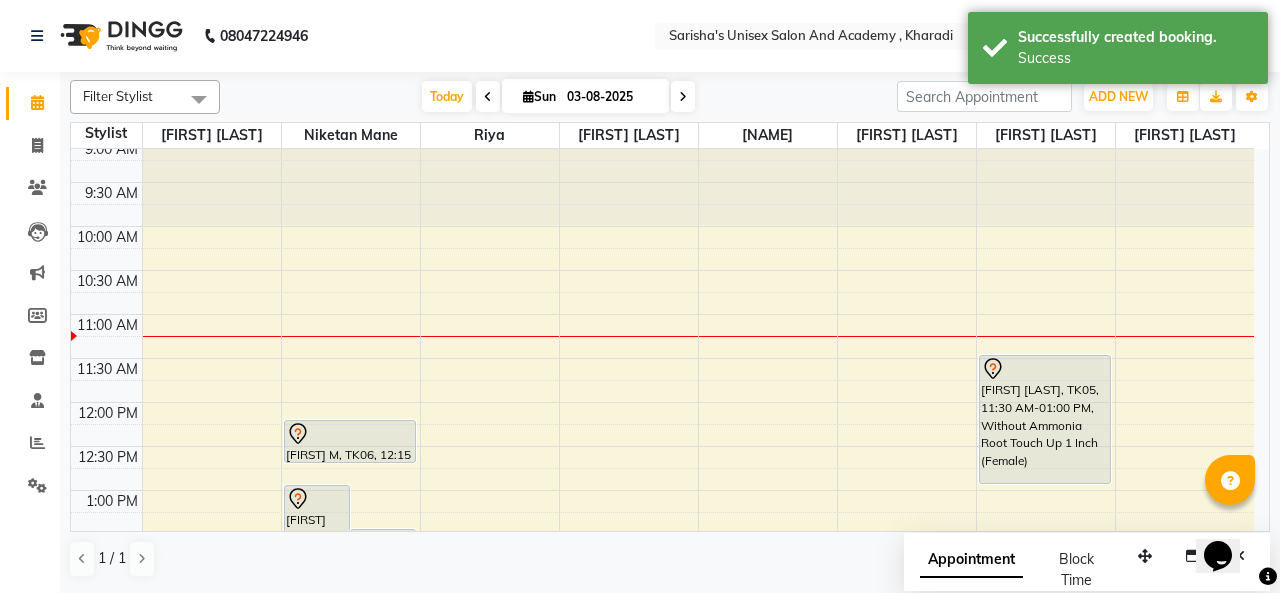 scroll, scrollTop: 0, scrollLeft: 0, axis: both 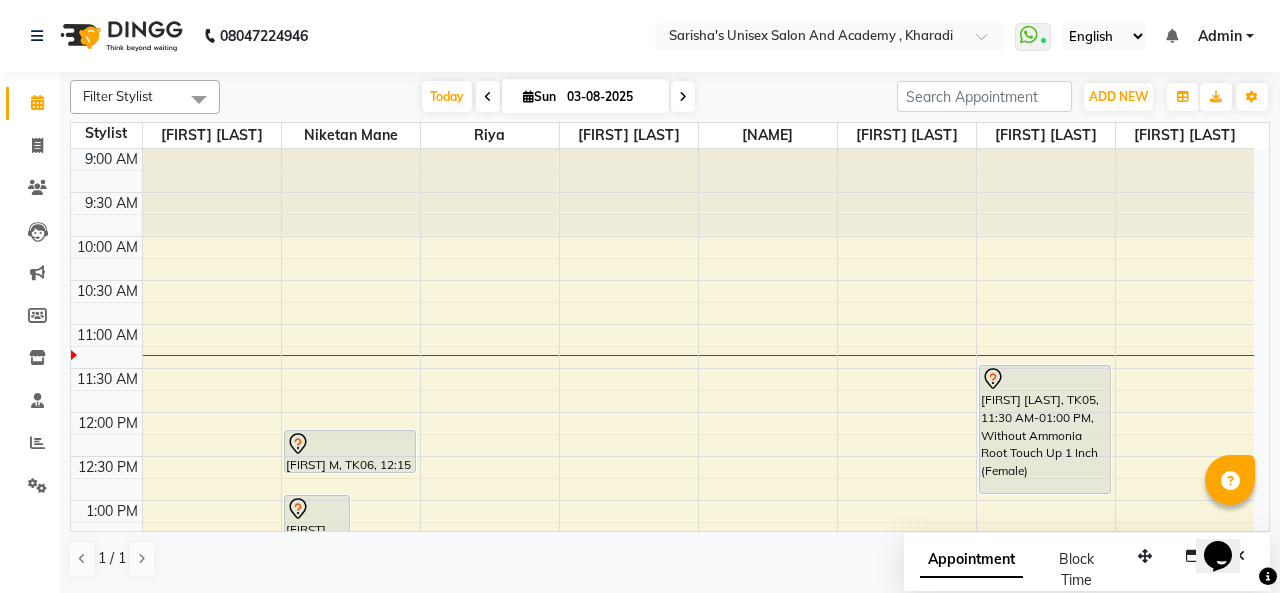 click on "[FIRST] [LAST], TK05, 11:30 AM-01:00 PM, Without Ammonia Root Touch Up 1 Inch (Female)" at bounding box center [1045, 429] 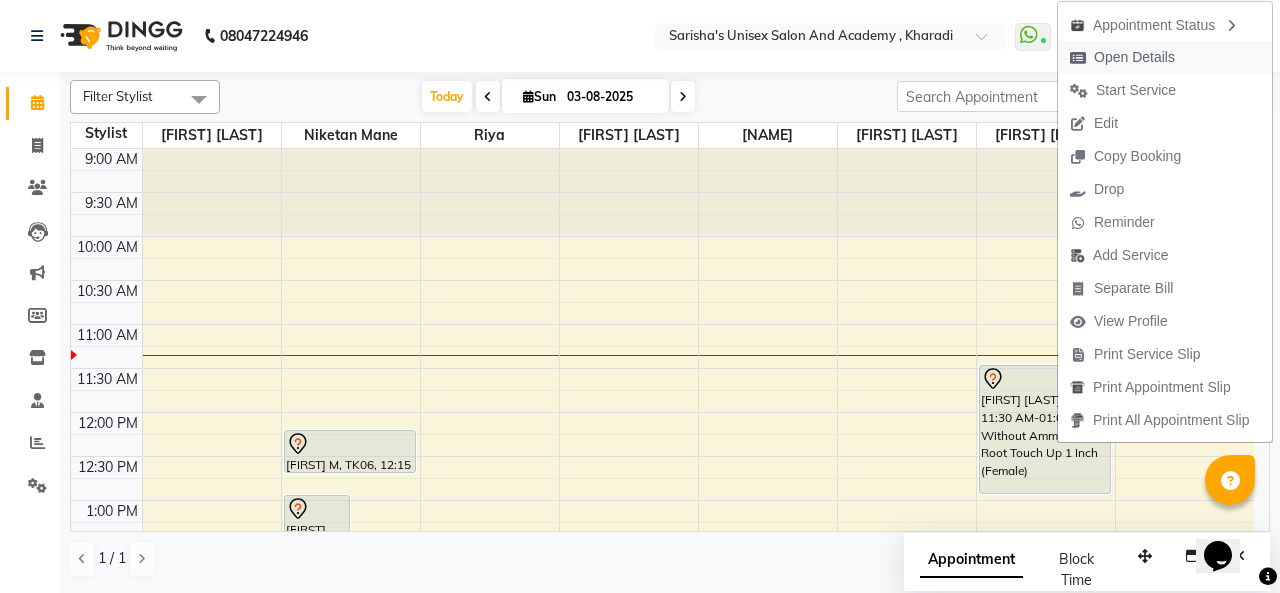 click on "Open Details" at bounding box center [1165, 57] 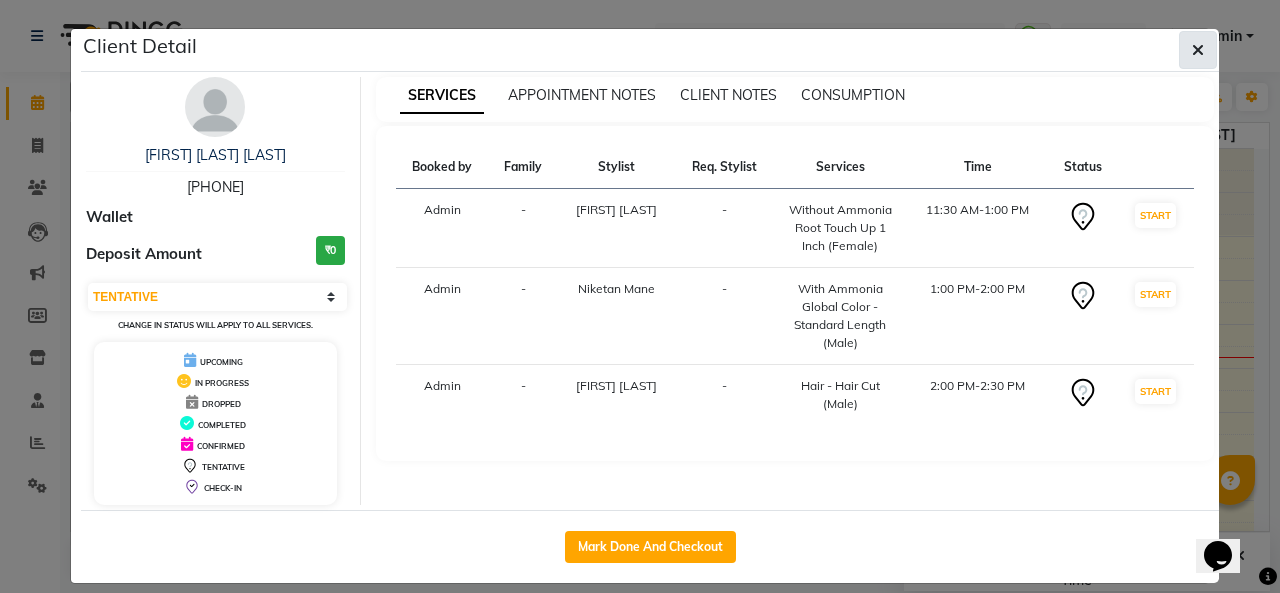click 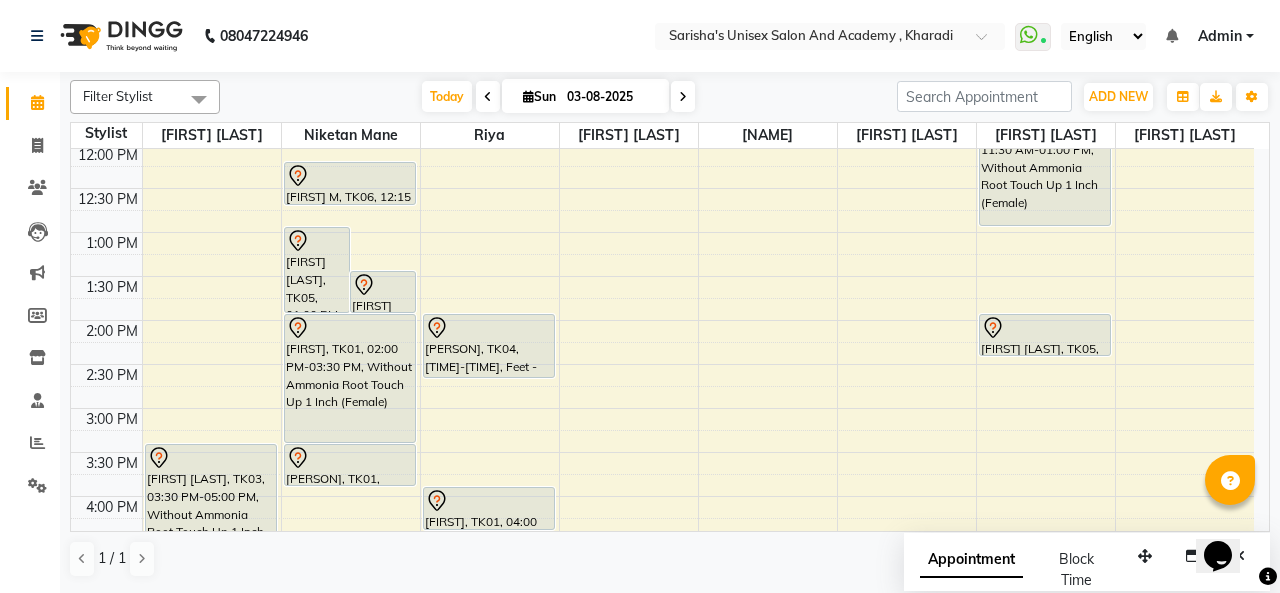 scroll, scrollTop: 300, scrollLeft: 0, axis: vertical 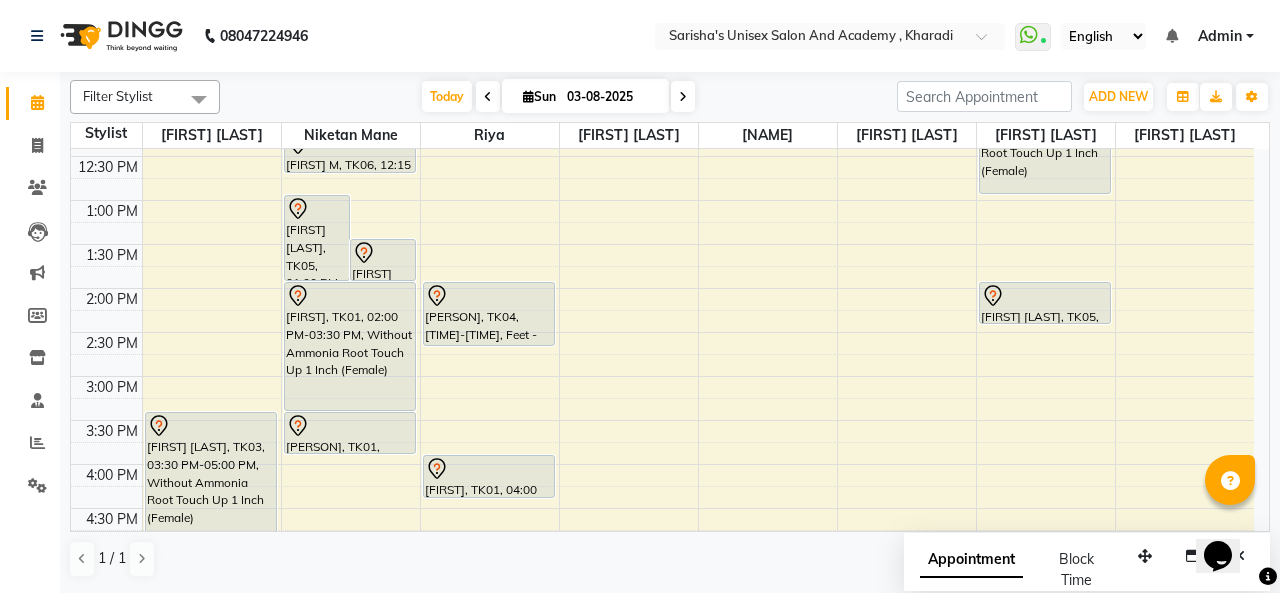 click on "[FIRST], TK04, 01:30 PM-02:00 PM, Hair - Hair Cut (Male)" at bounding box center (383, 260) 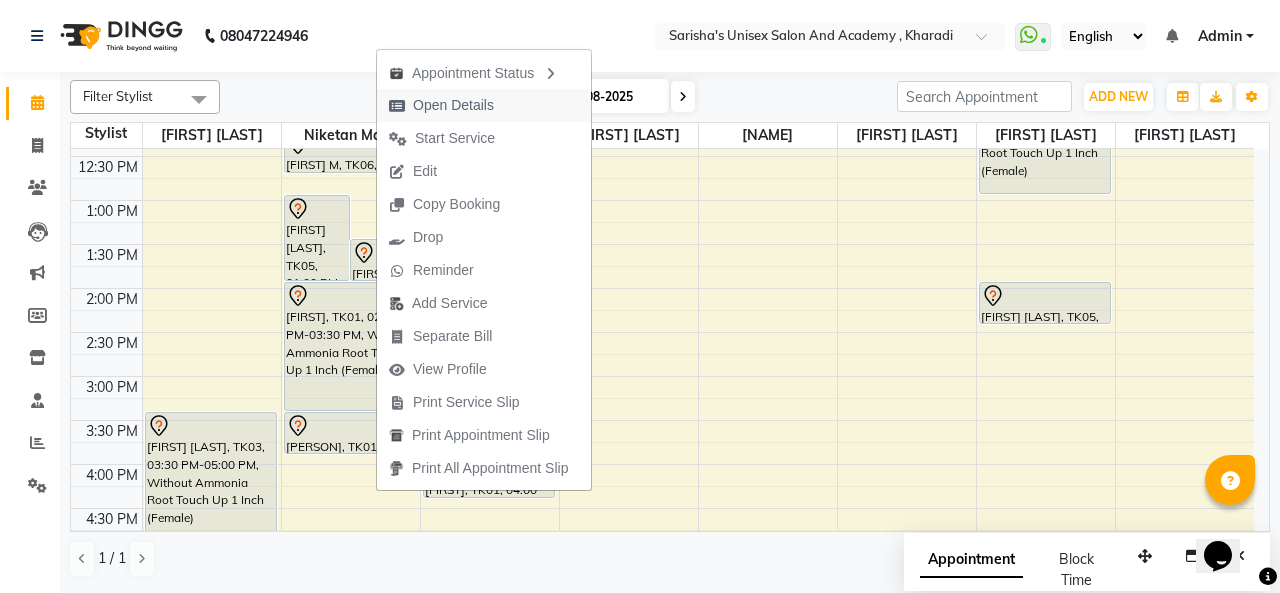 click on "Open Details" at bounding box center (453, 105) 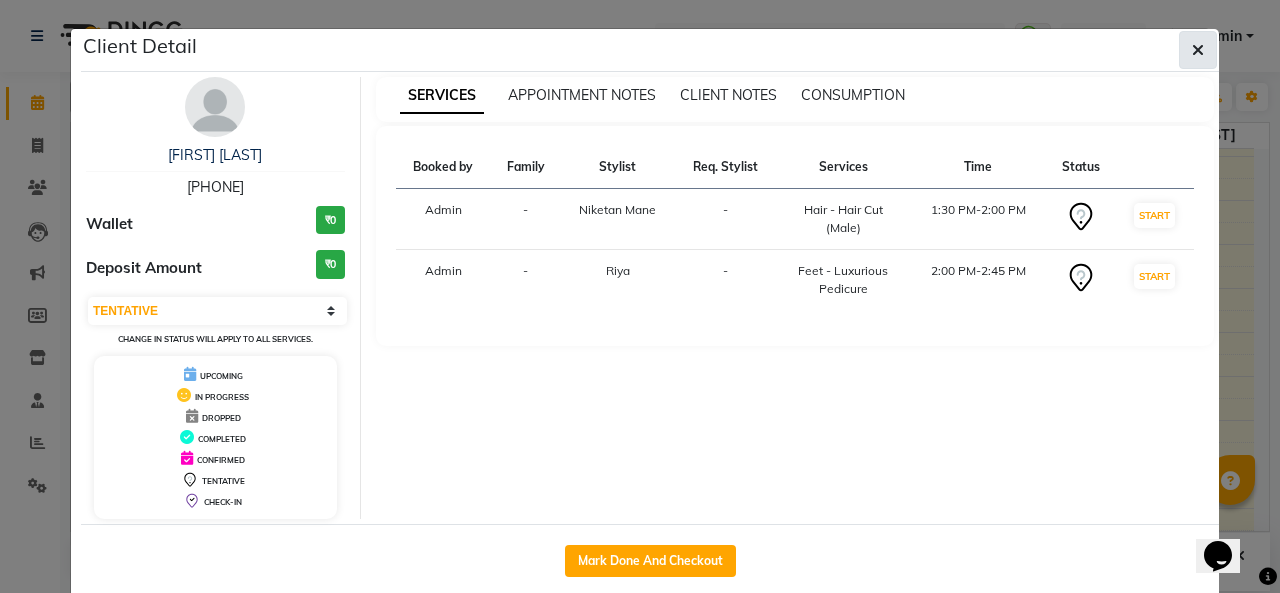 click 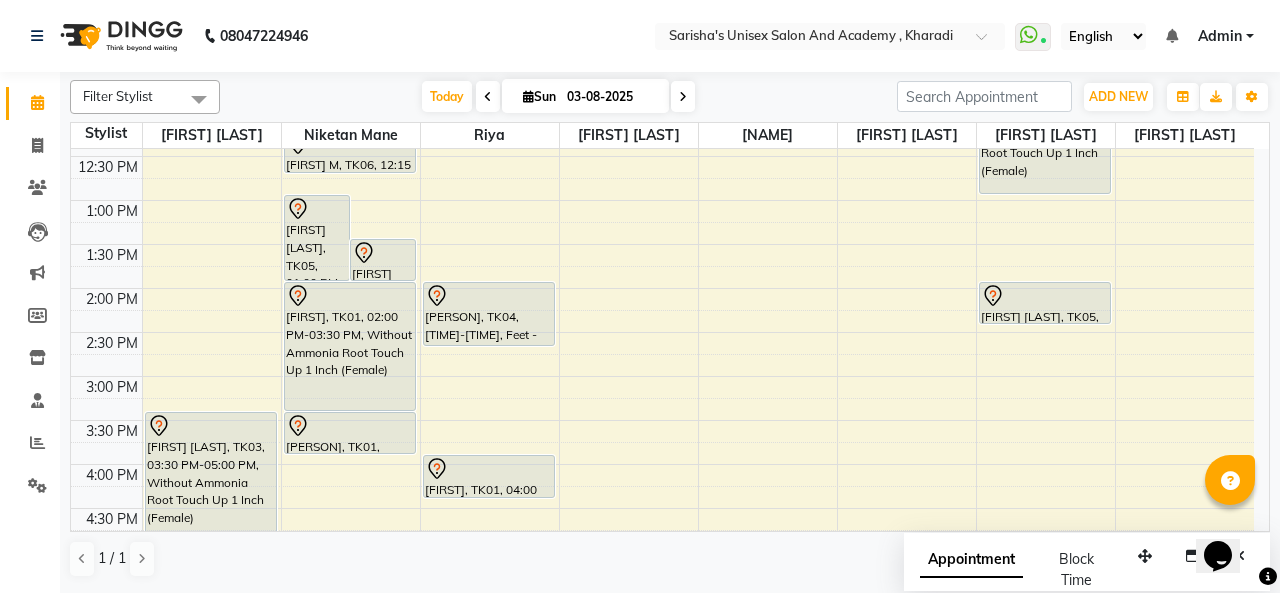 click on "[NAME], TK01, 02:00 PM-03:30 PM, Without Ammonia Root Touch Up 1 Inch (Female)" at bounding box center (350, 346) 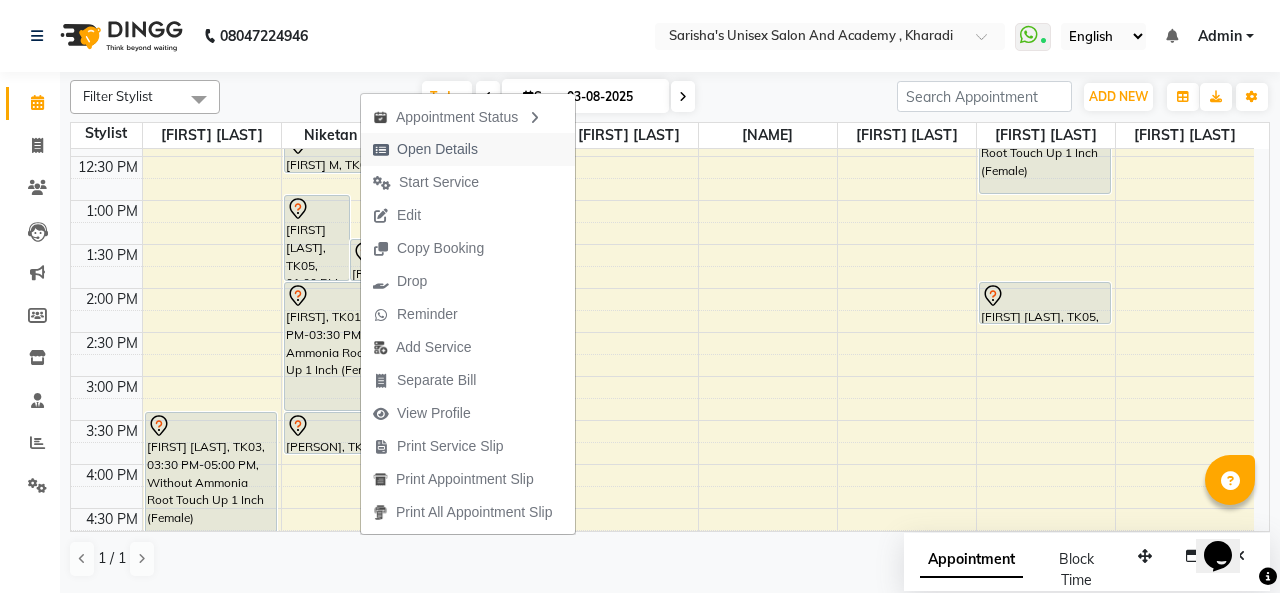 click on "Open Details" at bounding box center [437, 149] 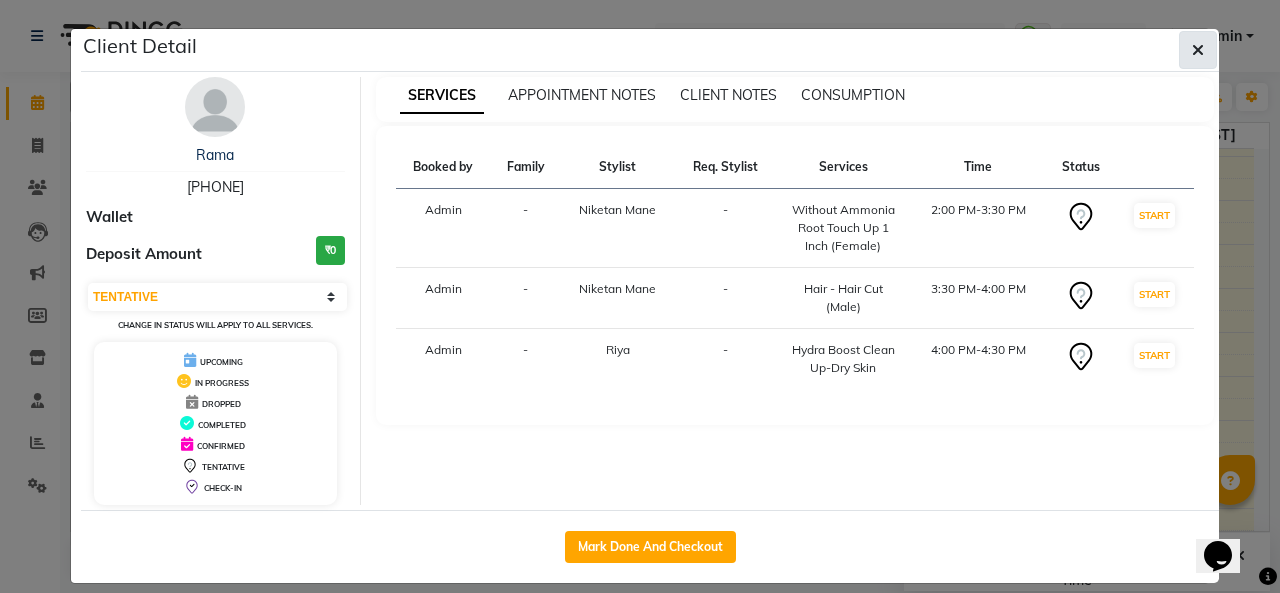 click 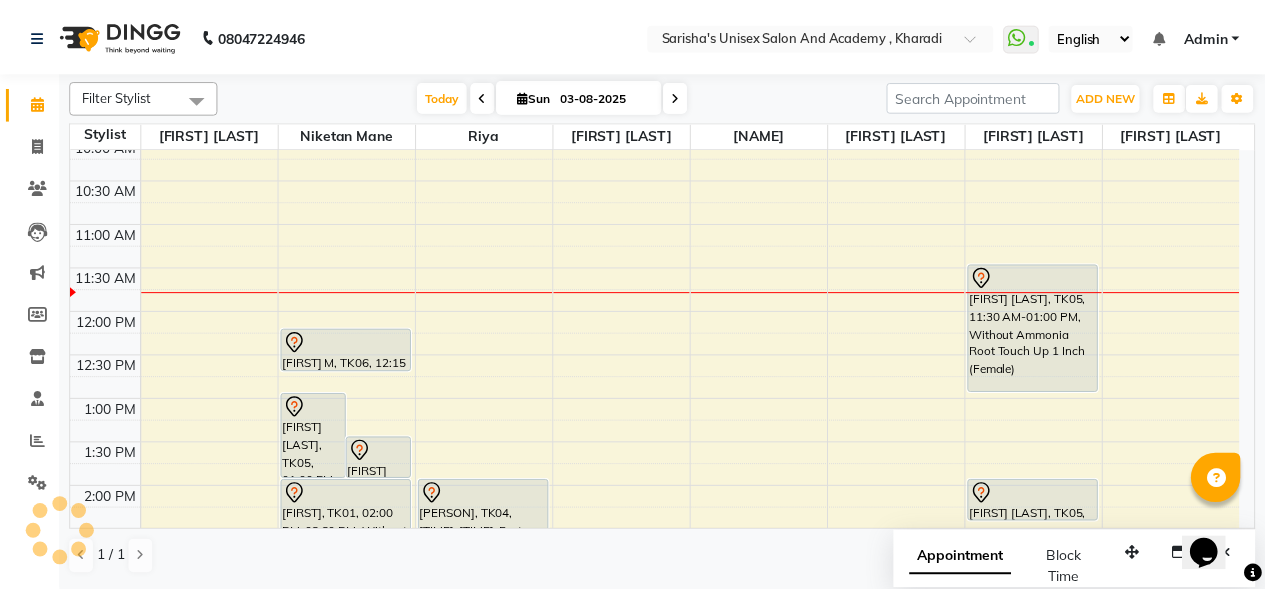 scroll, scrollTop: 300, scrollLeft: 0, axis: vertical 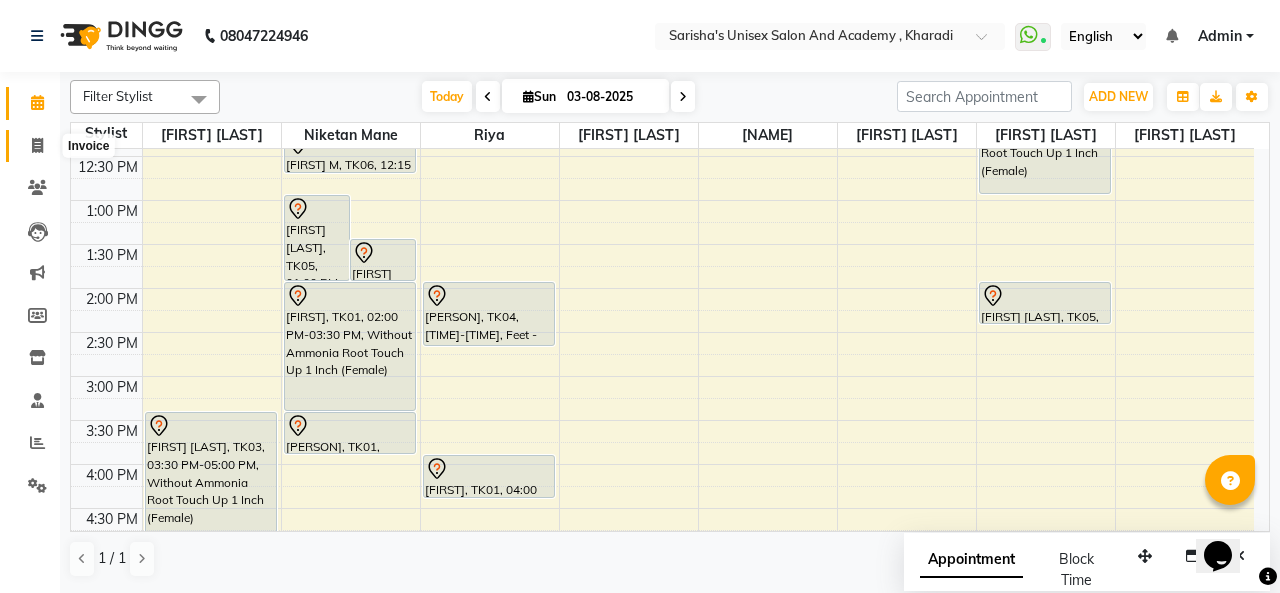 click 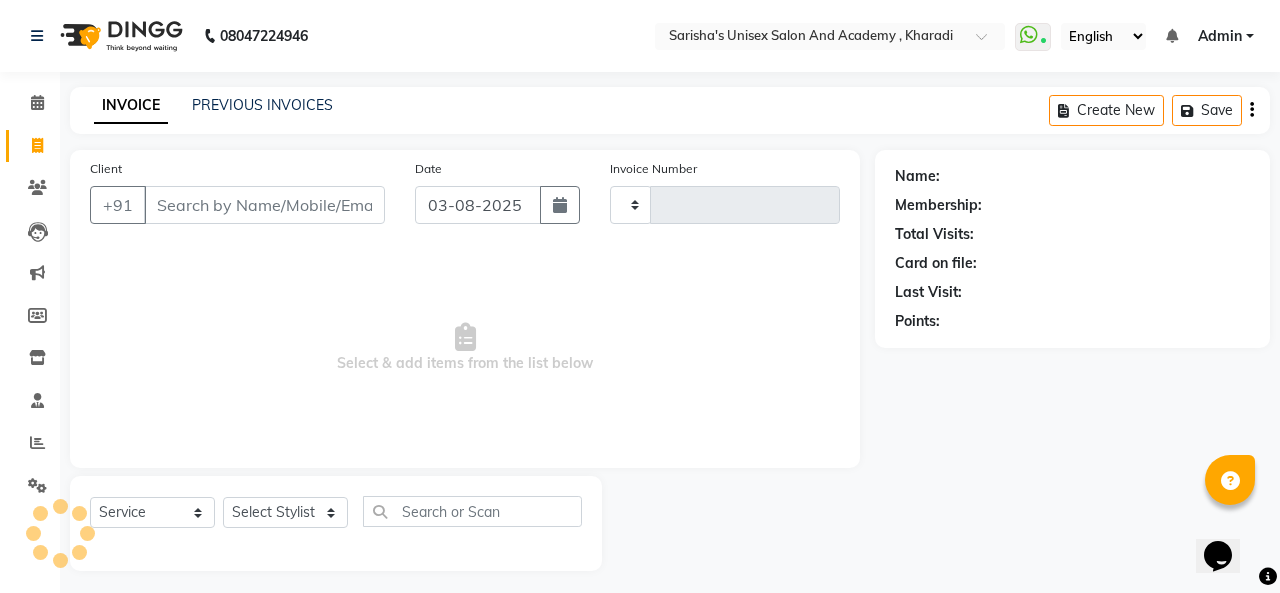 type on "0747" 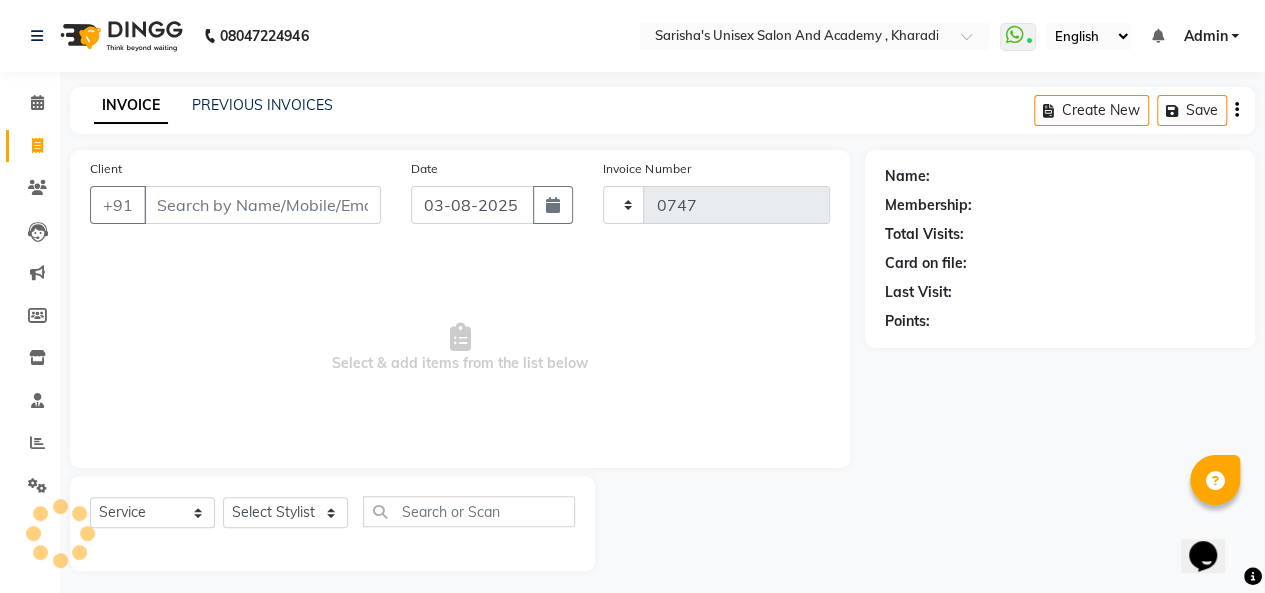select on "665" 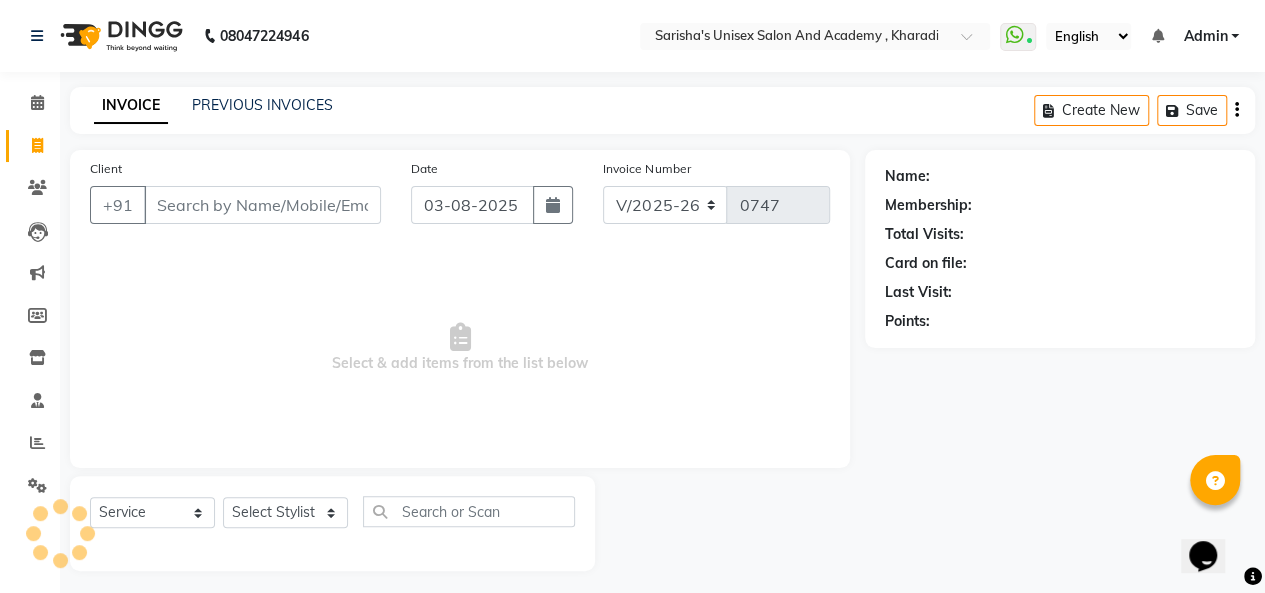 click on "Client" at bounding box center (262, 205) 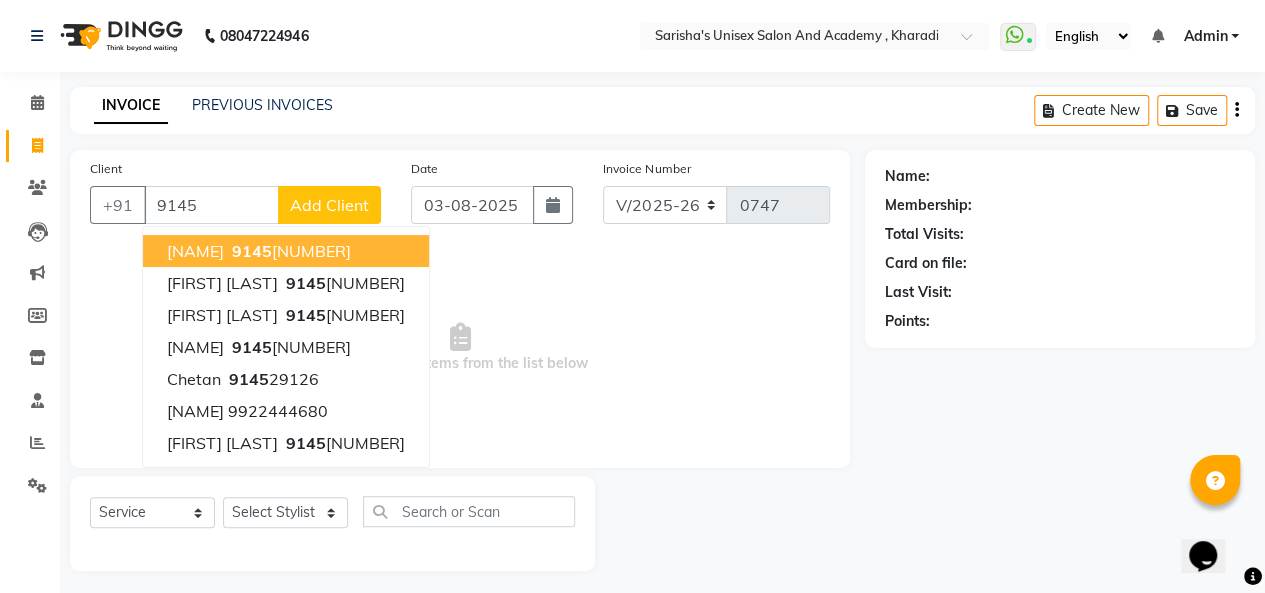 click on "9145" at bounding box center [252, 251] 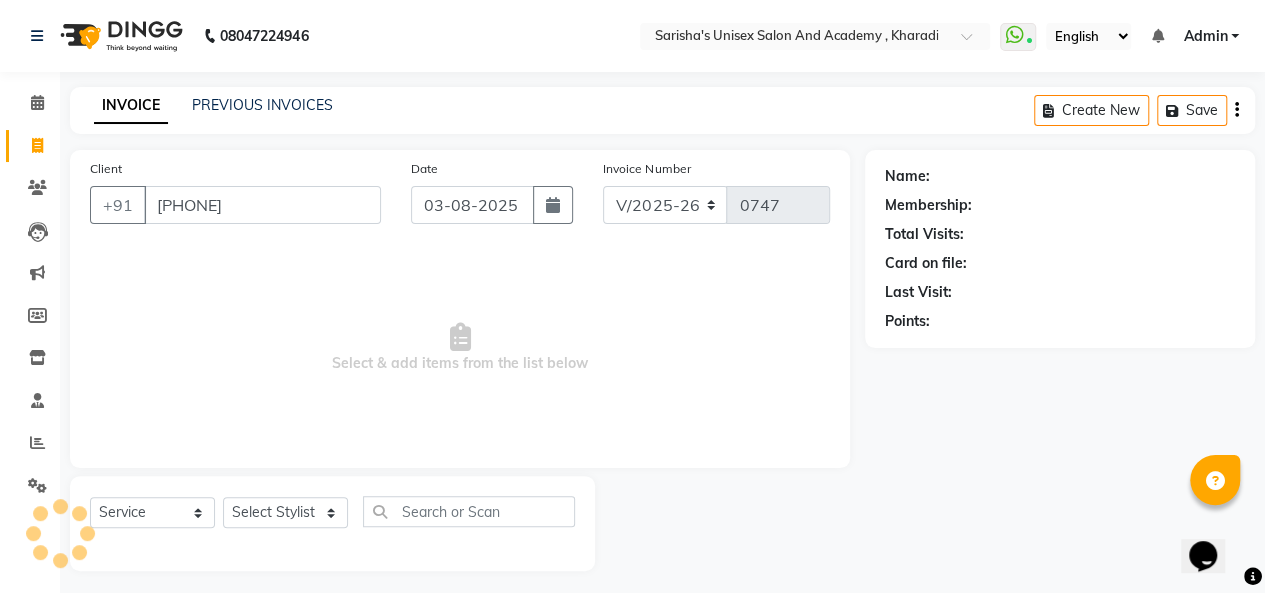 type on "[PHONE]" 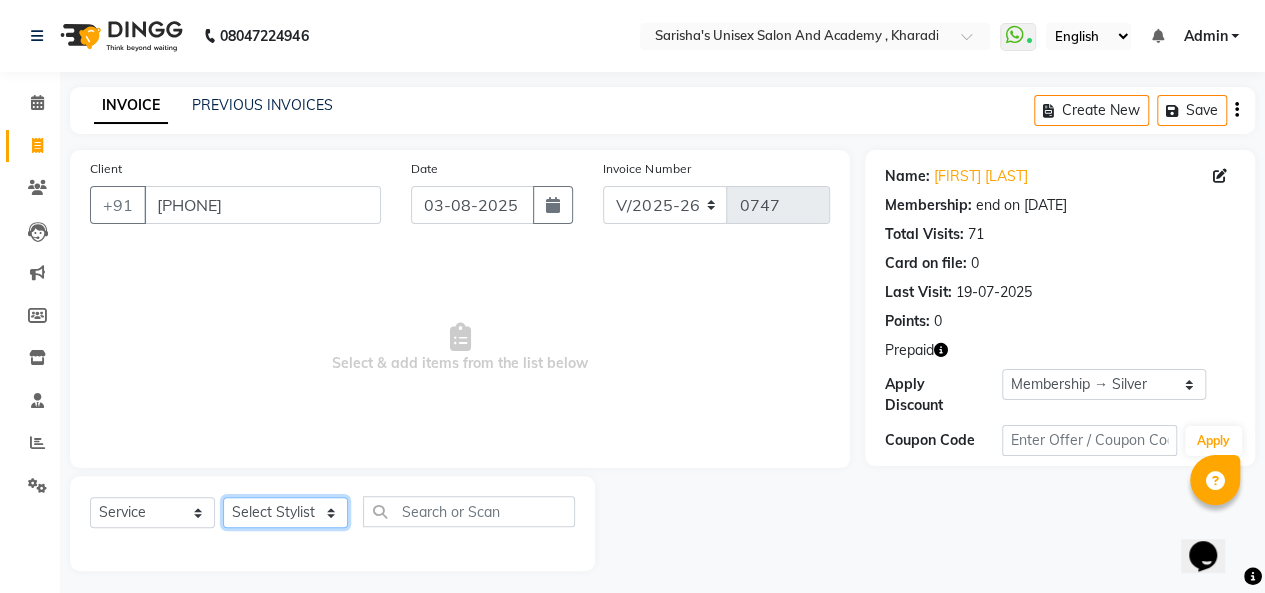 click on "Select Stylist [FIRST] [FIRST] [FIRST] [FIRST] [FIRST] [FIRST] [FIRST]" 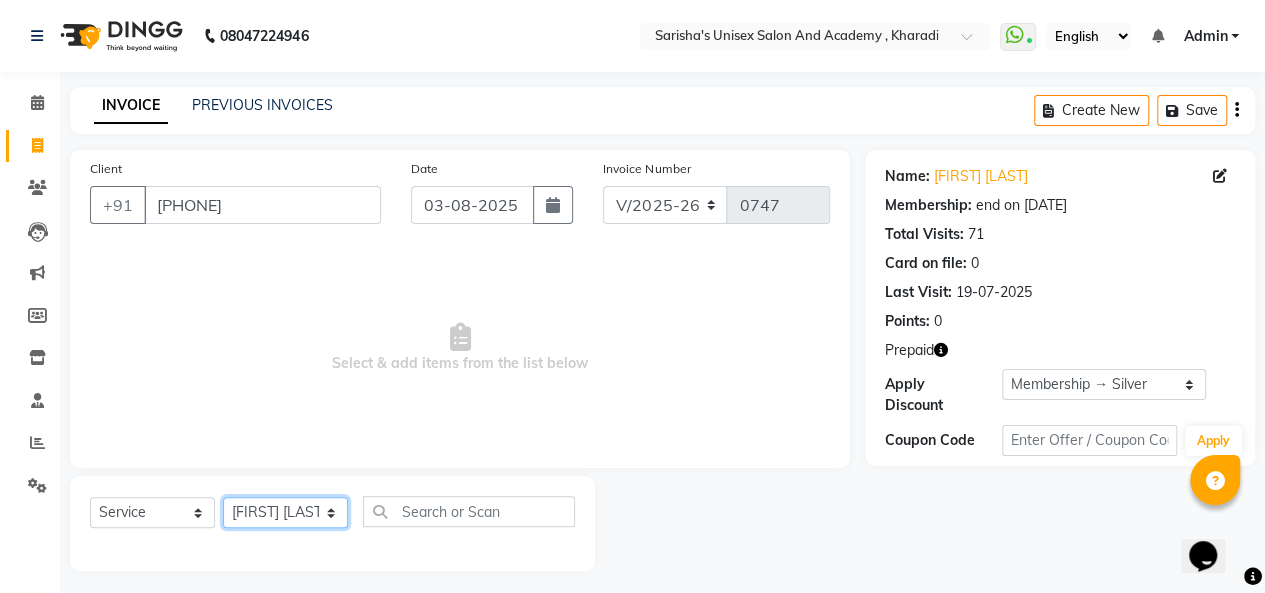 click on "Select Stylist [FIRST] [FIRST] [FIRST] [FIRST] [FIRST] [FIRST] [FIRST]" 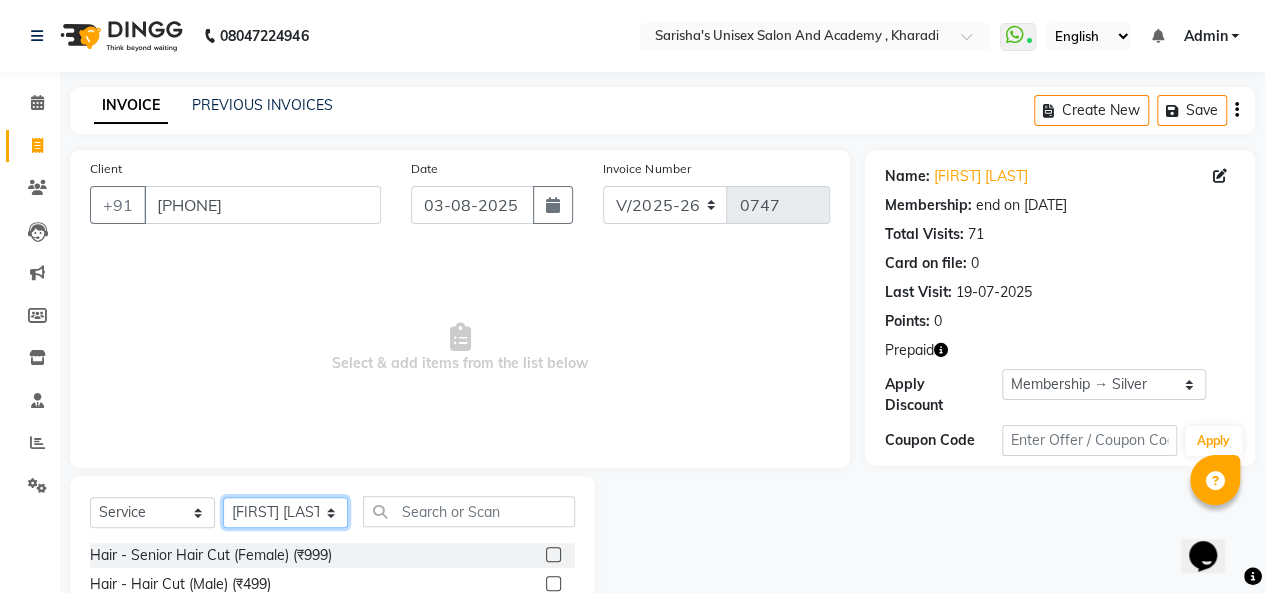 scroll, scrollTop: 100, scrollLeft: 0, axis: vertical 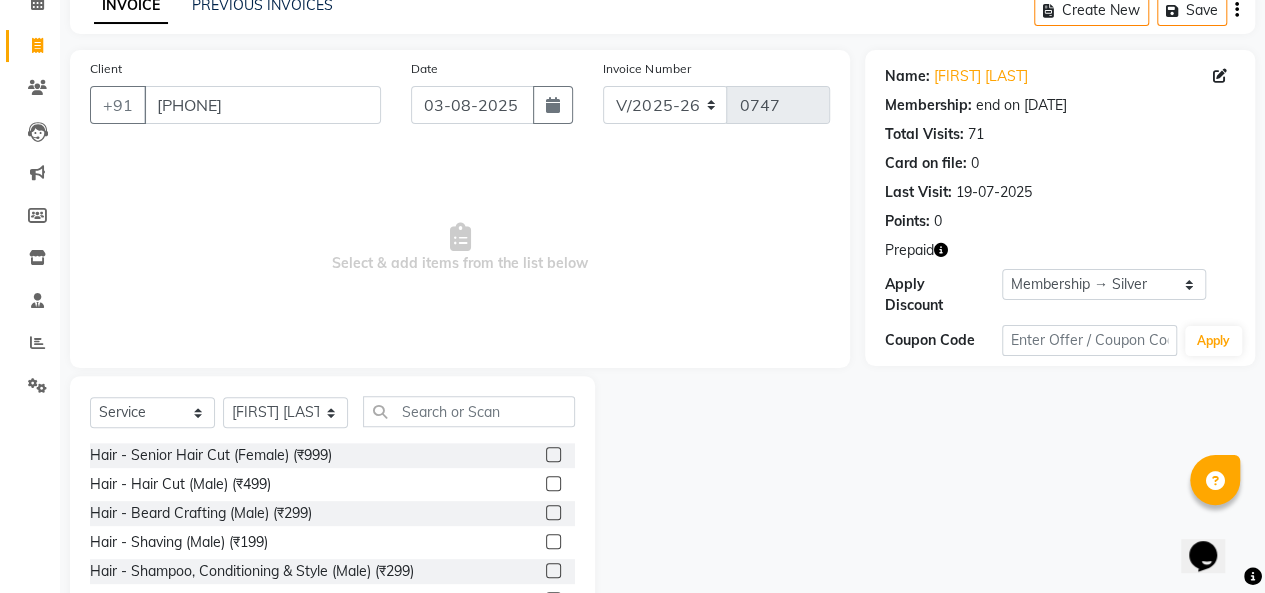 click 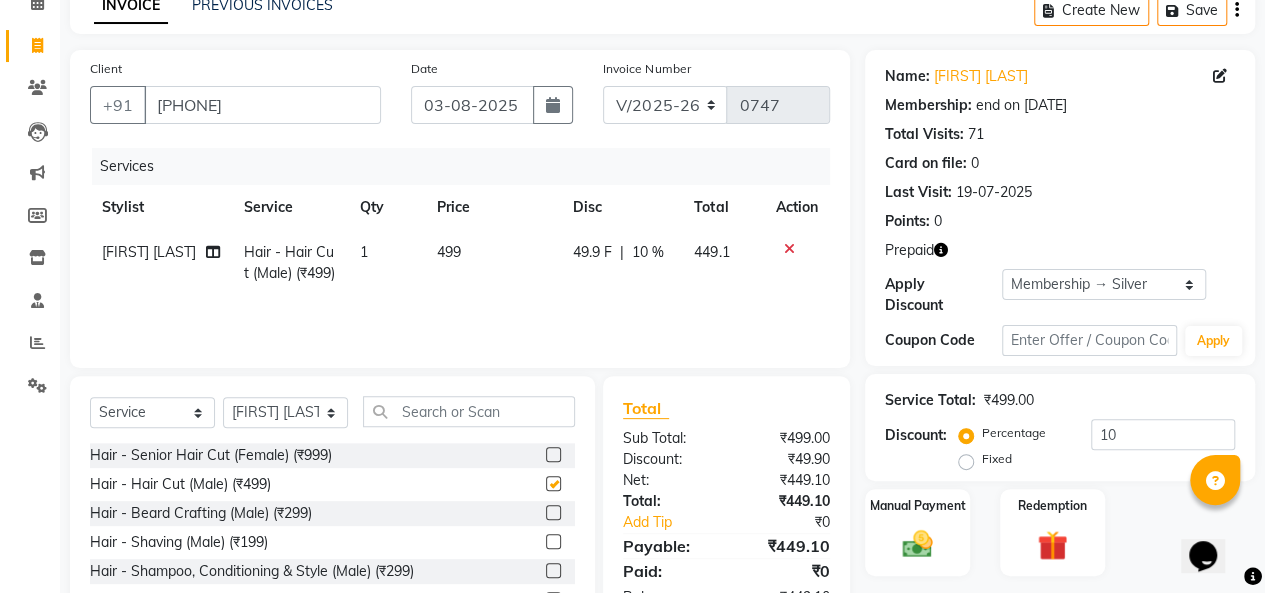 checkbox on "false" 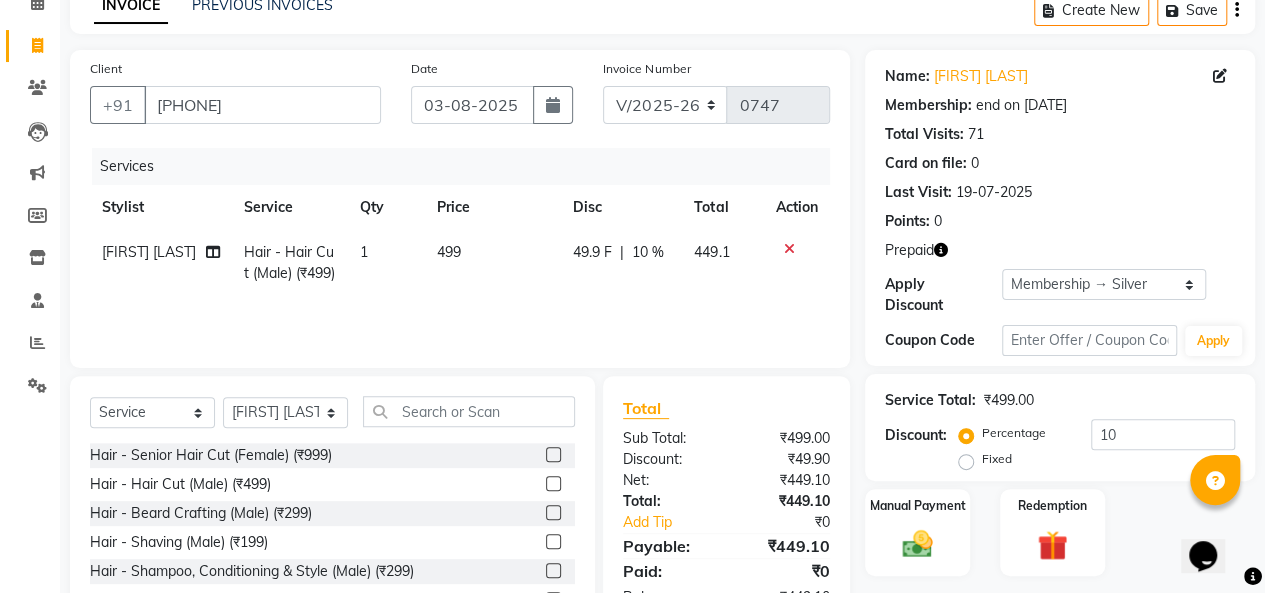 click 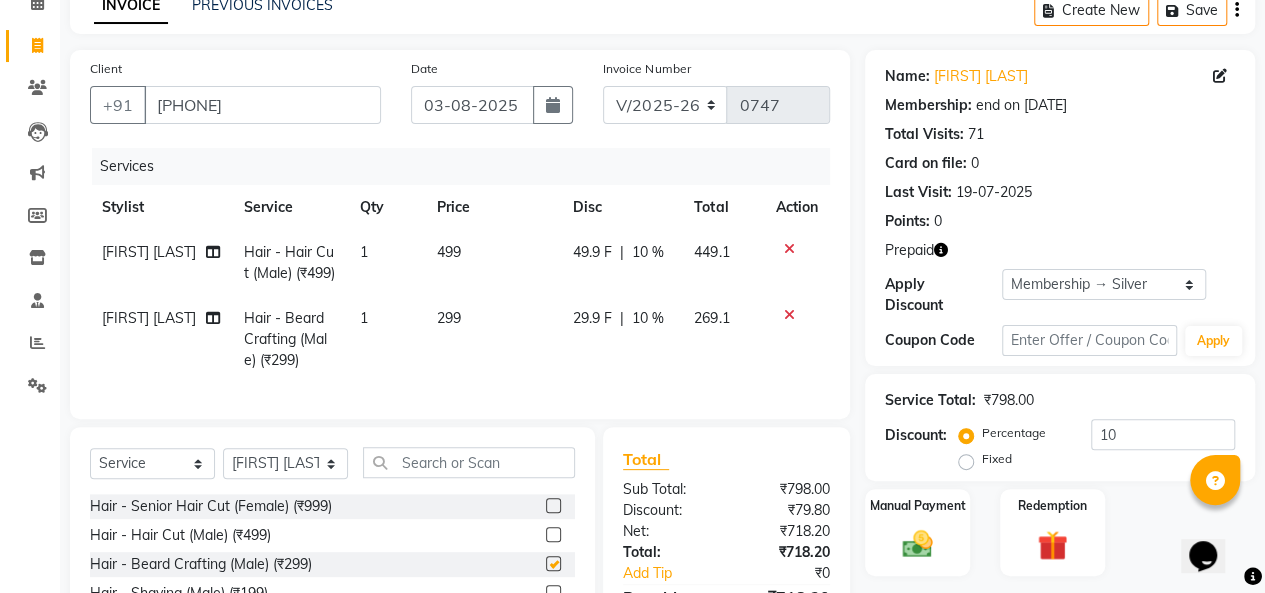 checkbox on "false" 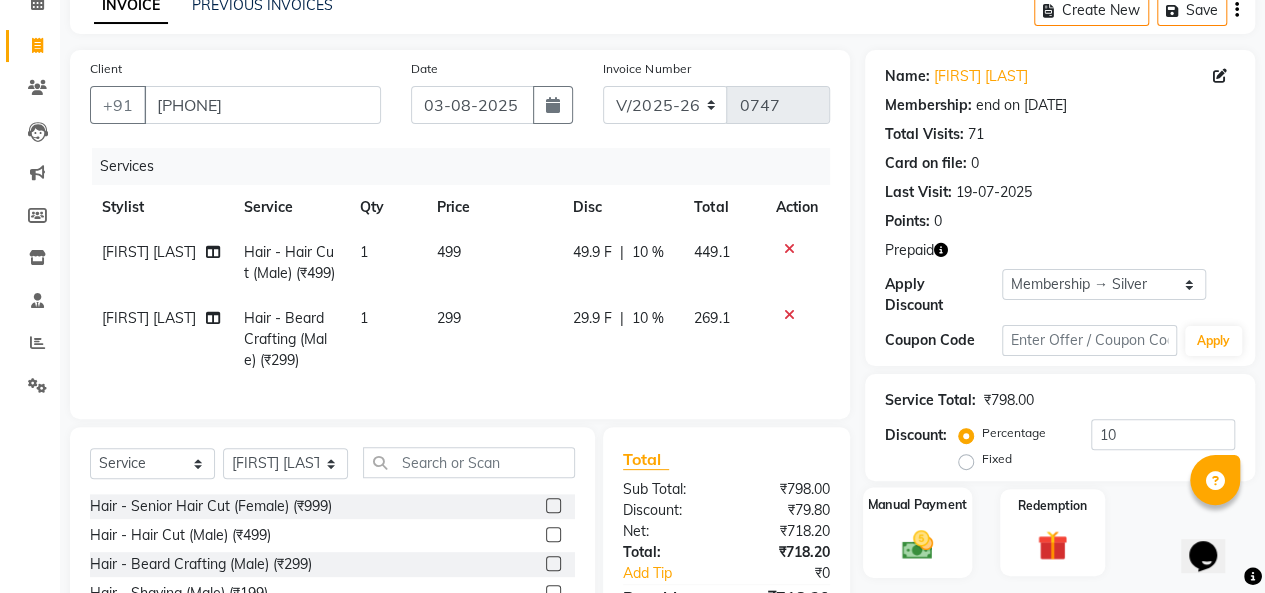 click on "Manual Payment" 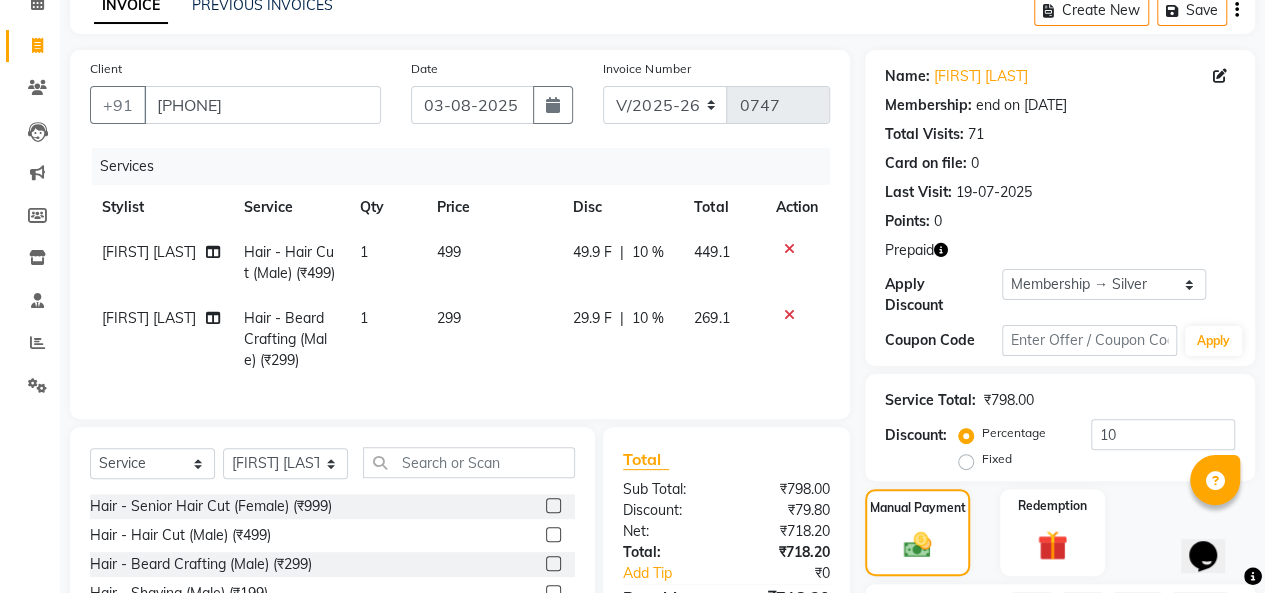 scroll, scrollTop: 400, scrollLeft: 0, axis: vertical 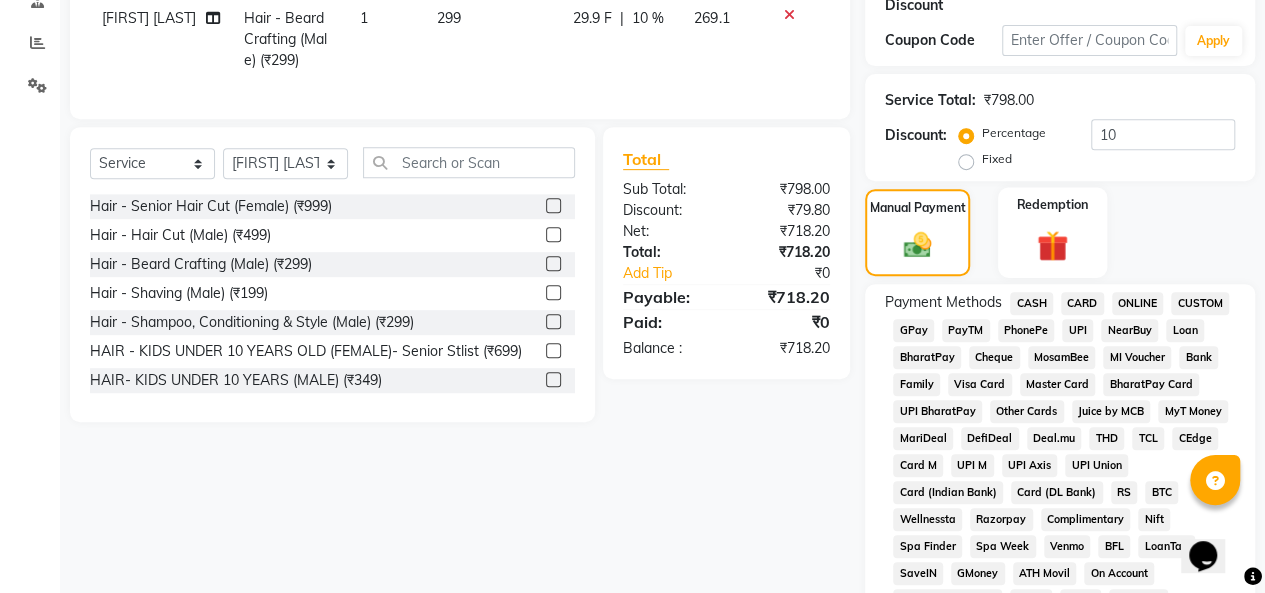 click 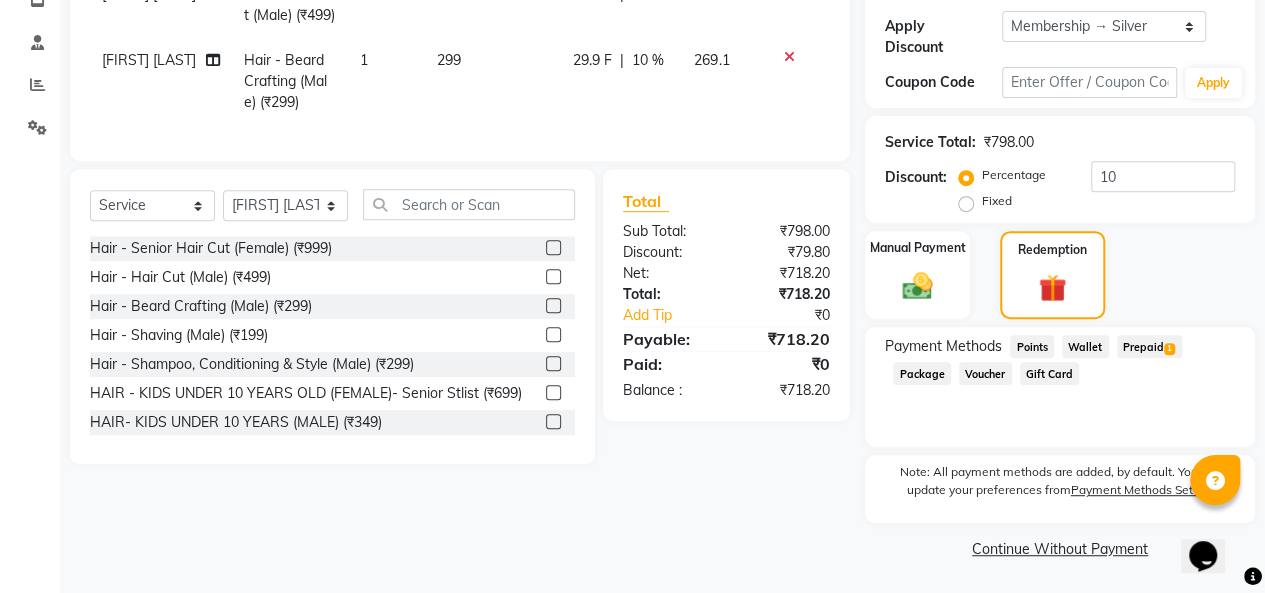 click on "Prepaid  1" 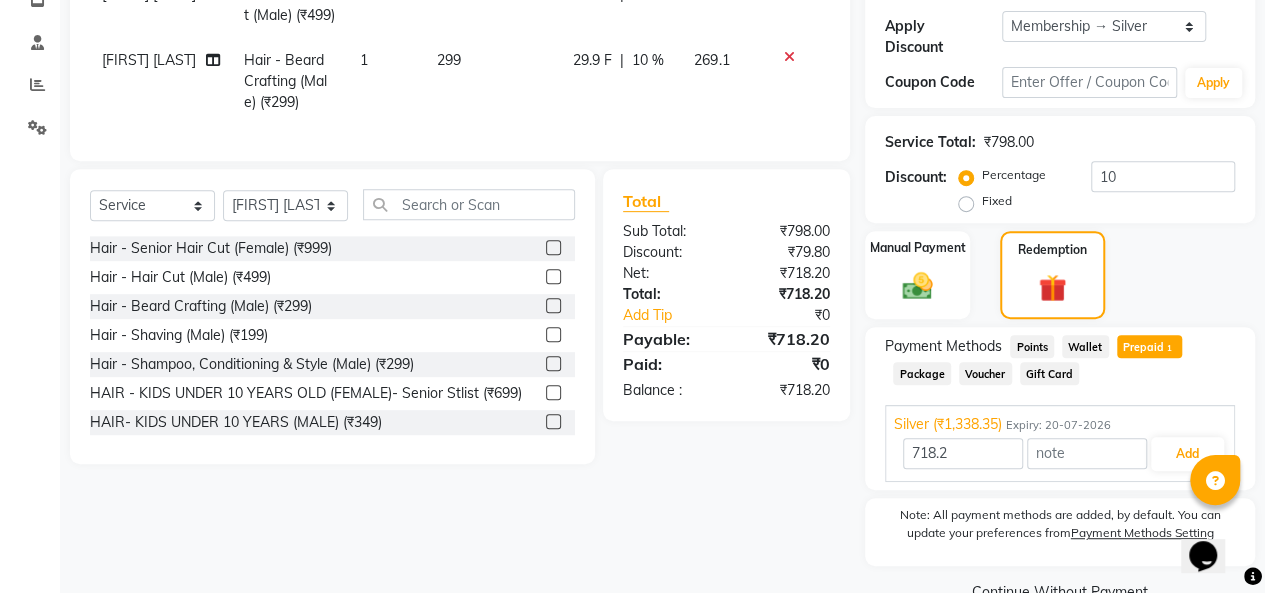 scroll, scrollTop: 400, scrollLeft: 0, axis: vertical 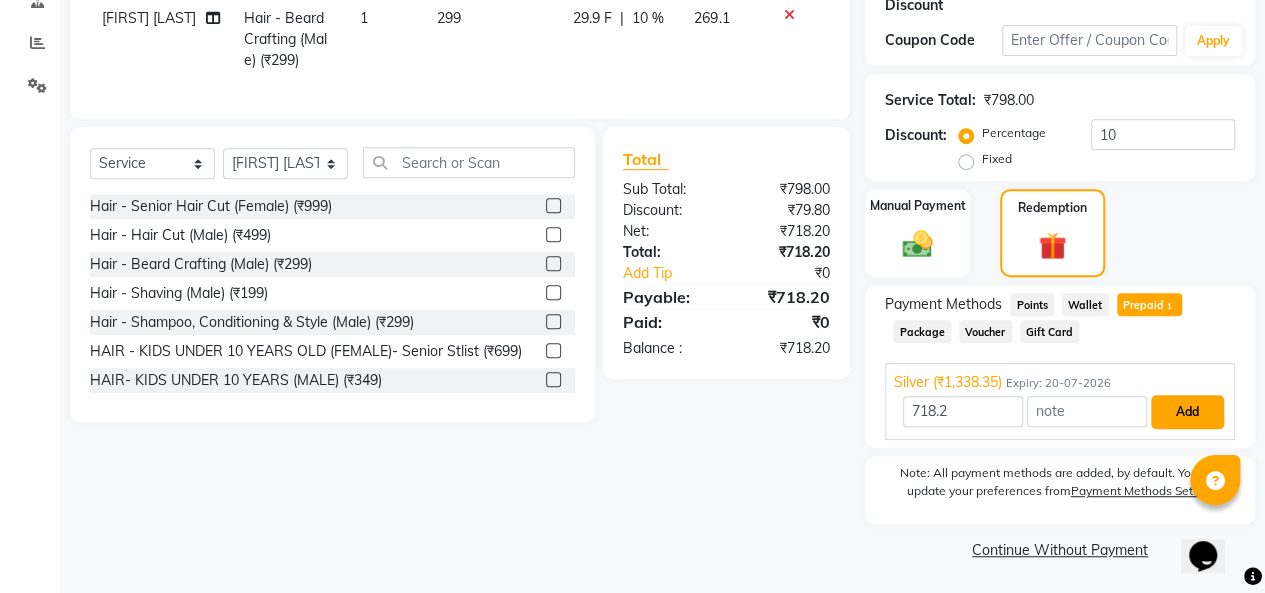 click on "Add" at bounding box center [1187, 412] 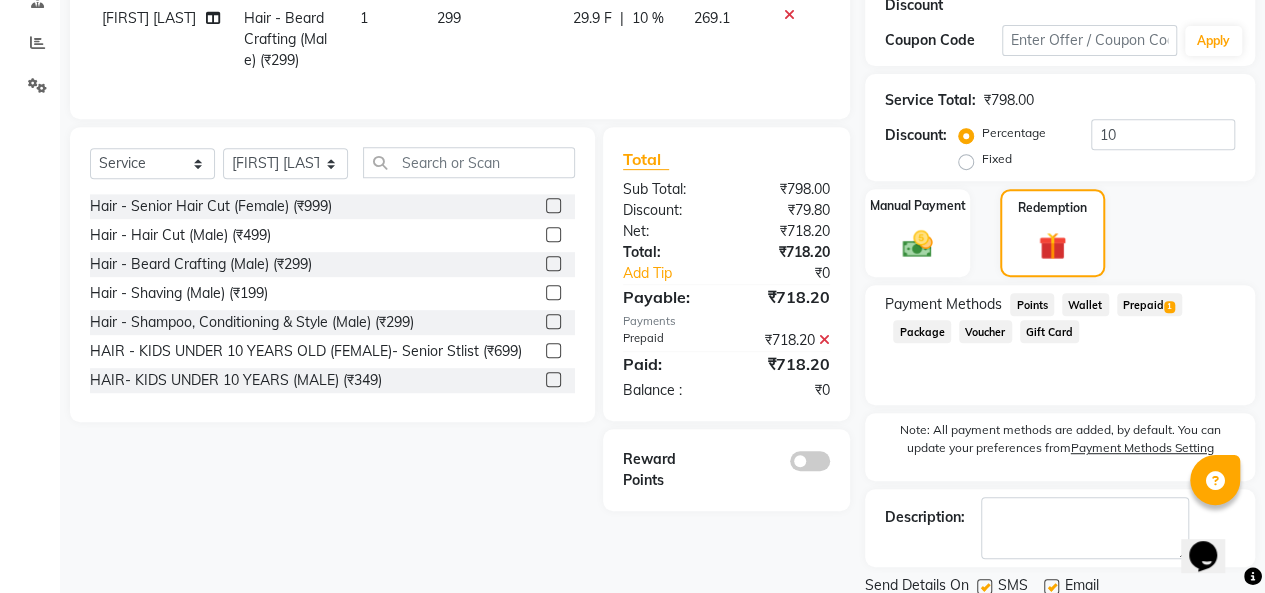 scroll, scrollTop: 470, scrollLeft: 0, axis: vertical 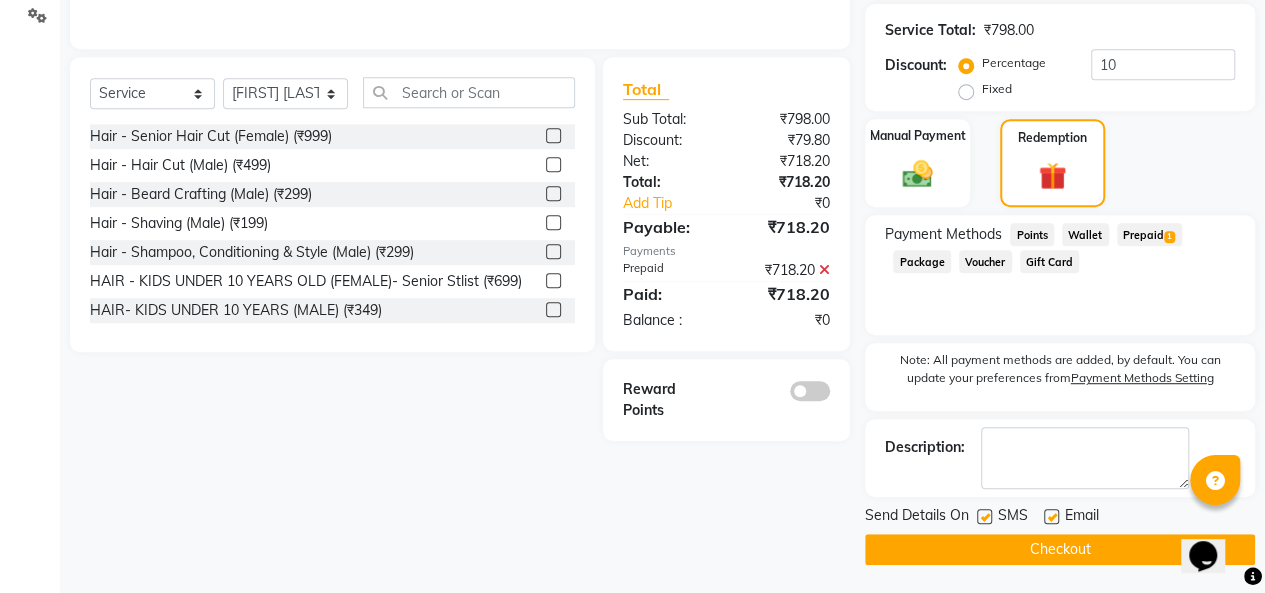click on "Checkout" 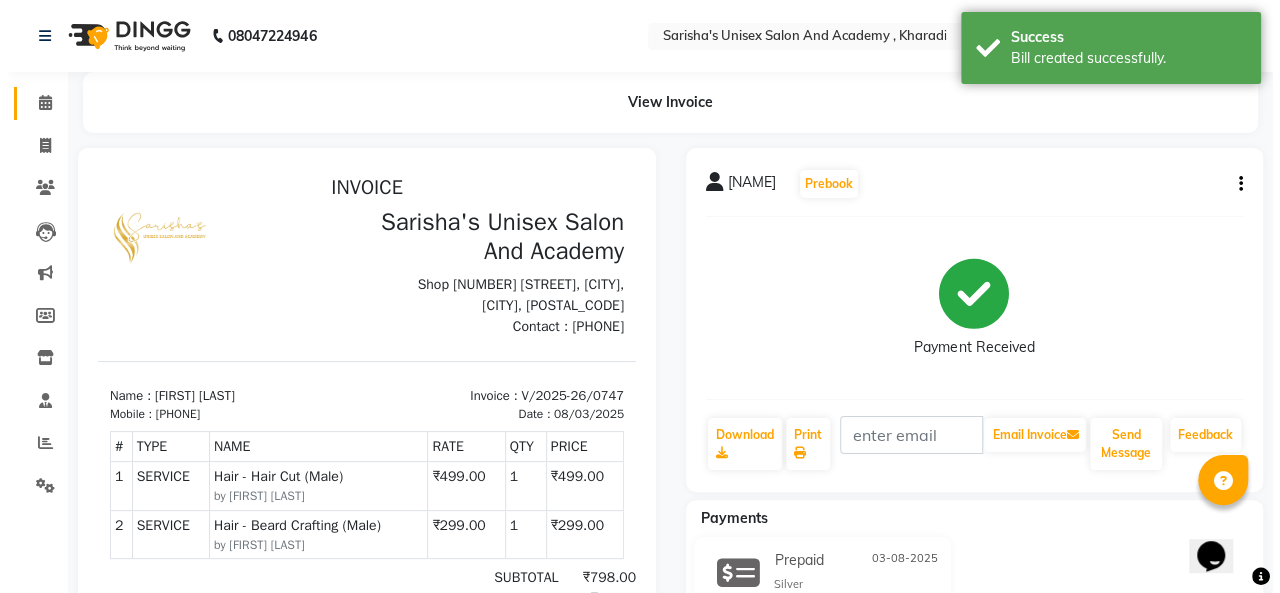 scroll, scrollTop: 0, scrollLeft: 0, axis: both 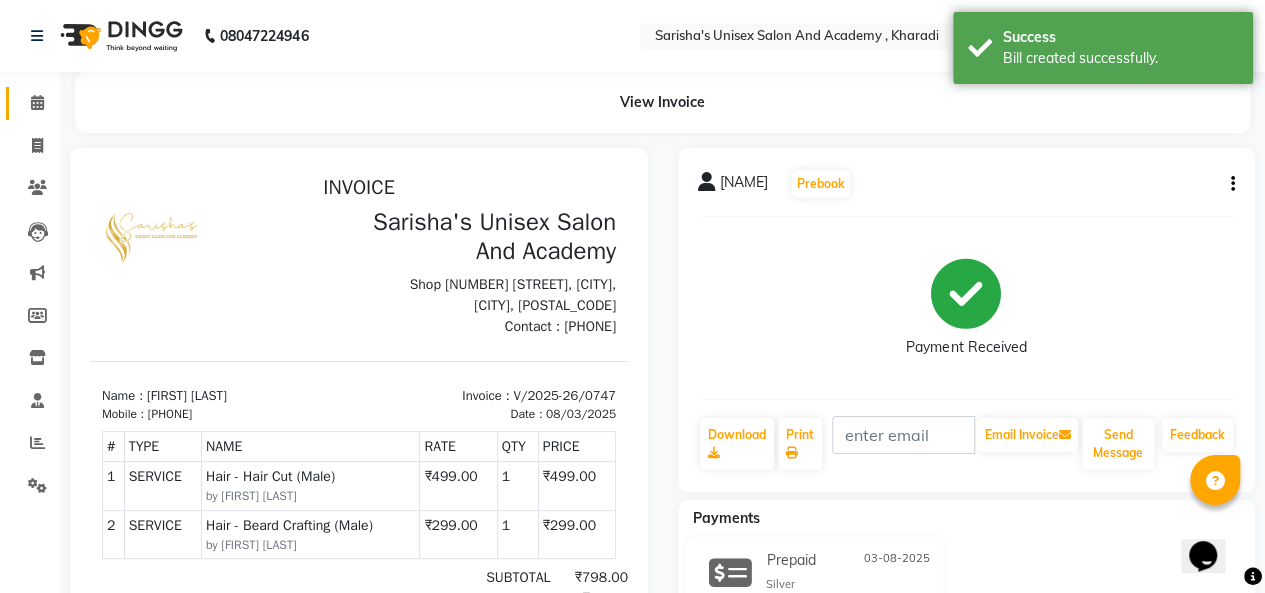 click 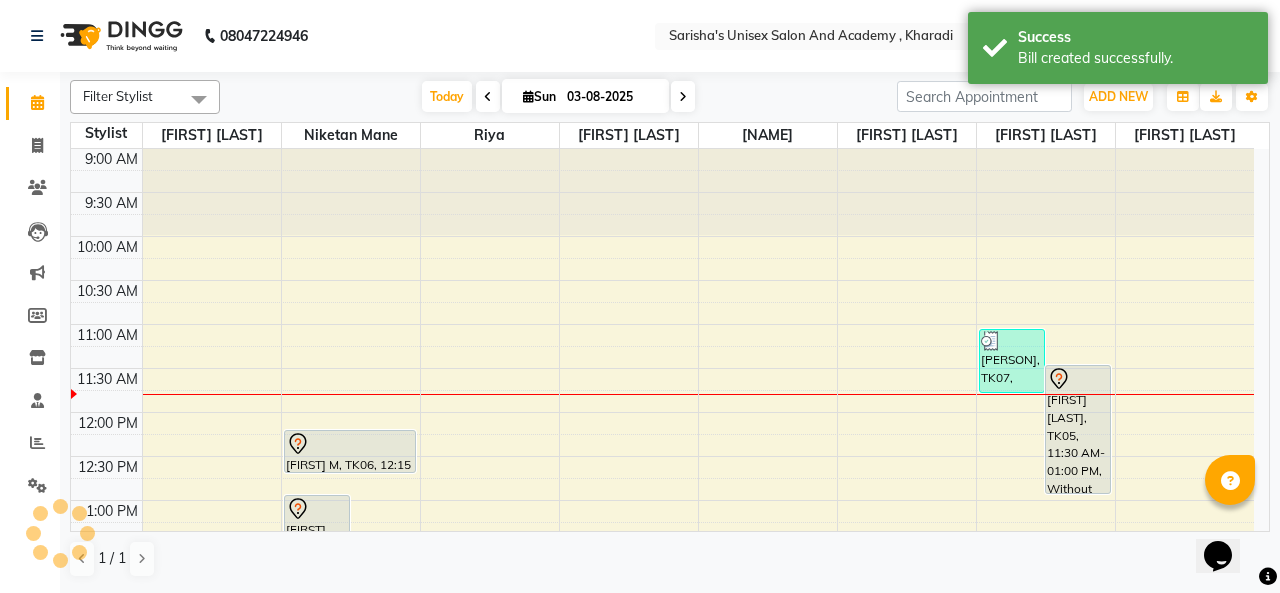 scroll, scrollTop: 400, scrollLeft: 0, axis: vertical 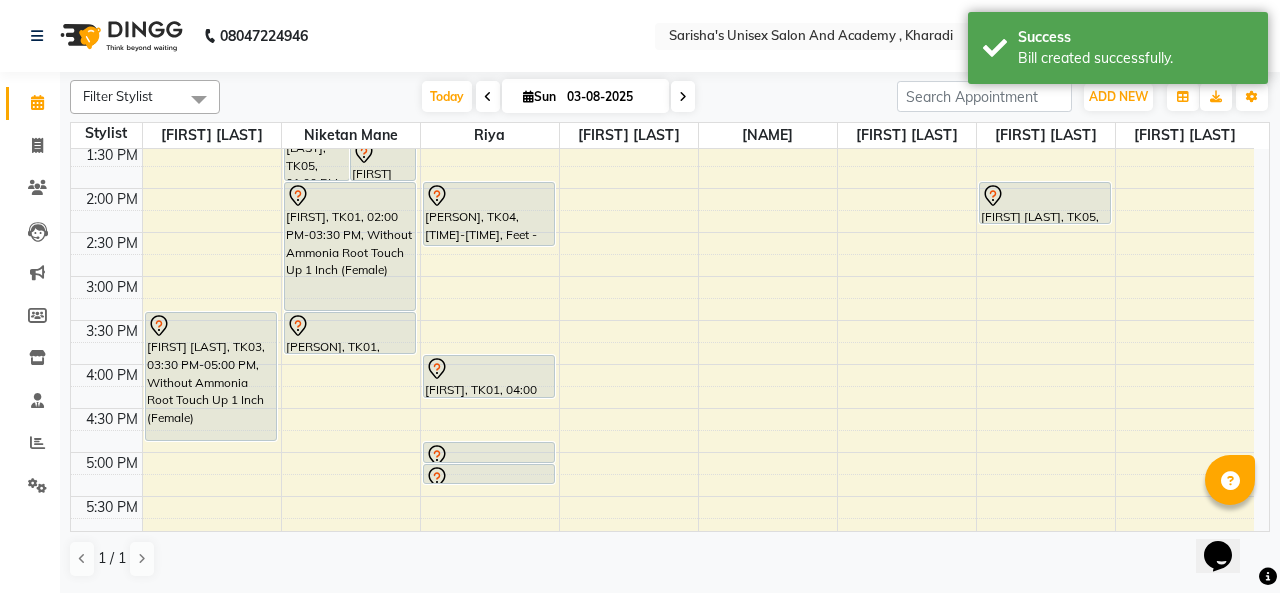 click at bounding box center [350, 196] 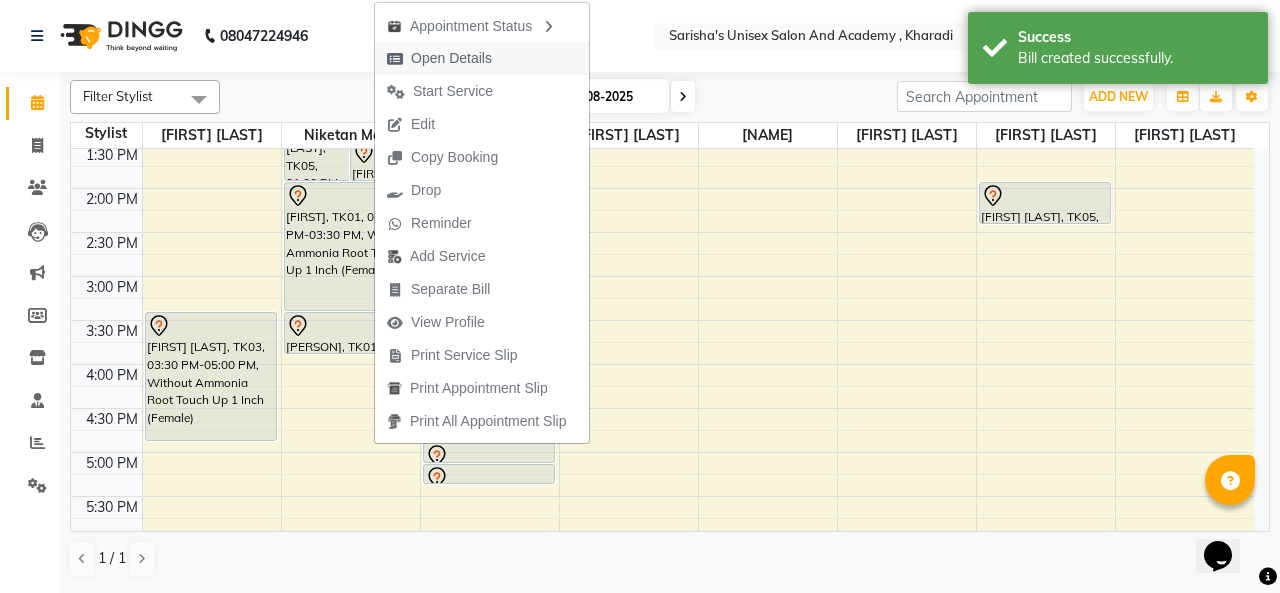 click on "Open Details" at bounding box center [482, 58] 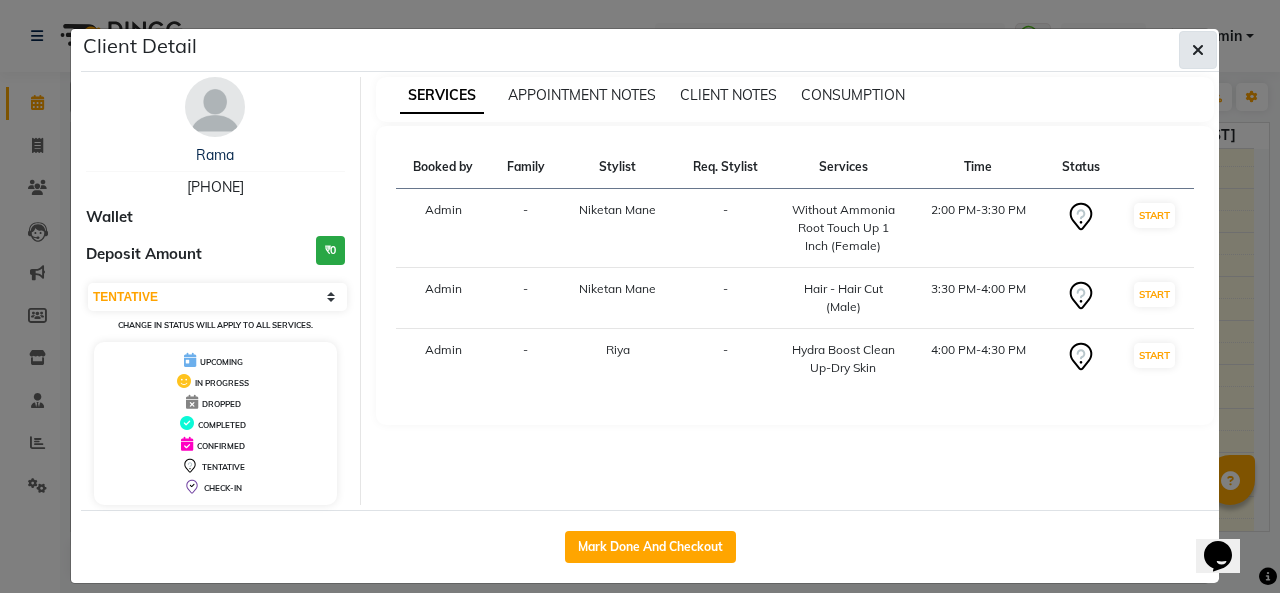 click 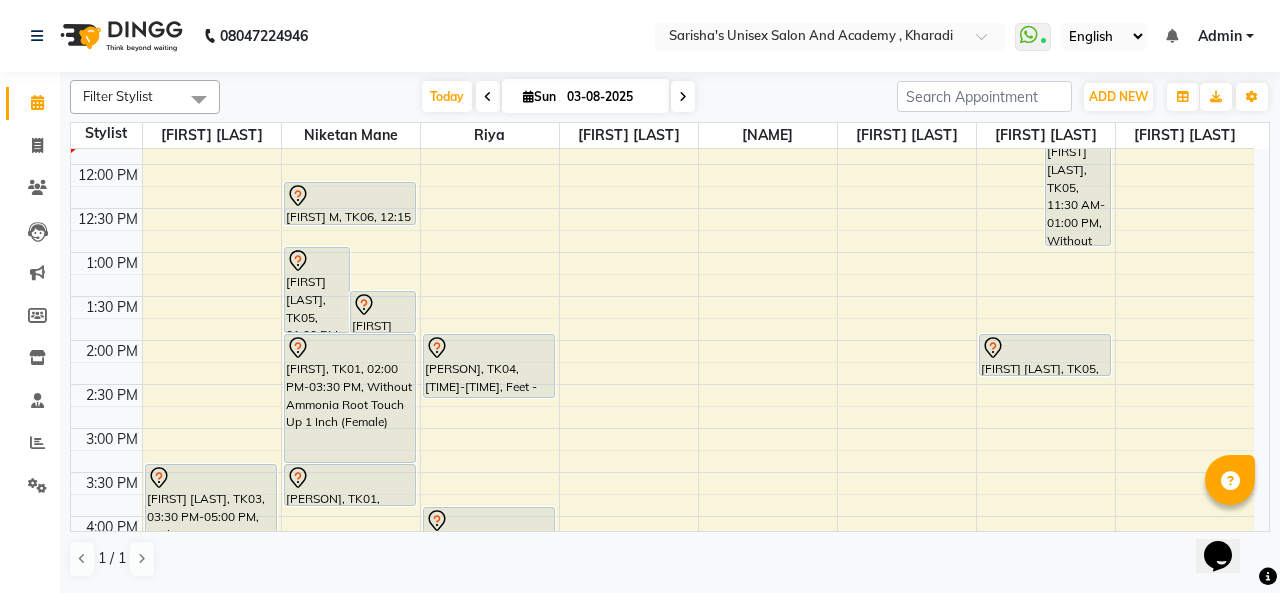 scroll, scrollTop: 300, scrollLeft: 0, axis: vertical 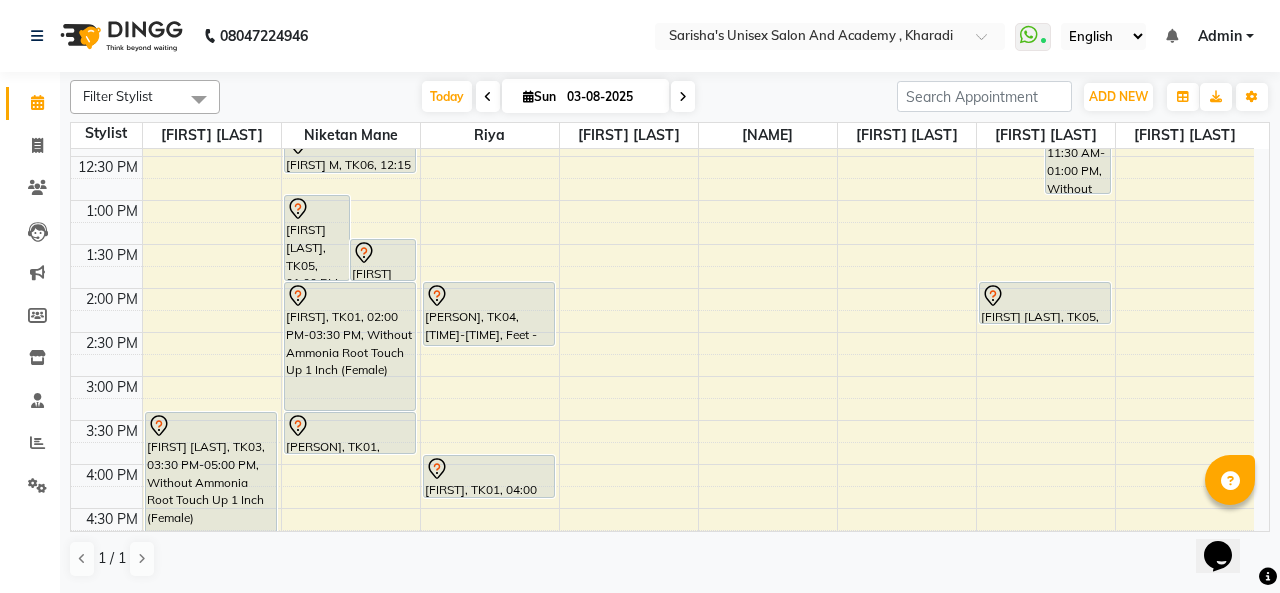 click at bounding box center [350, 296] 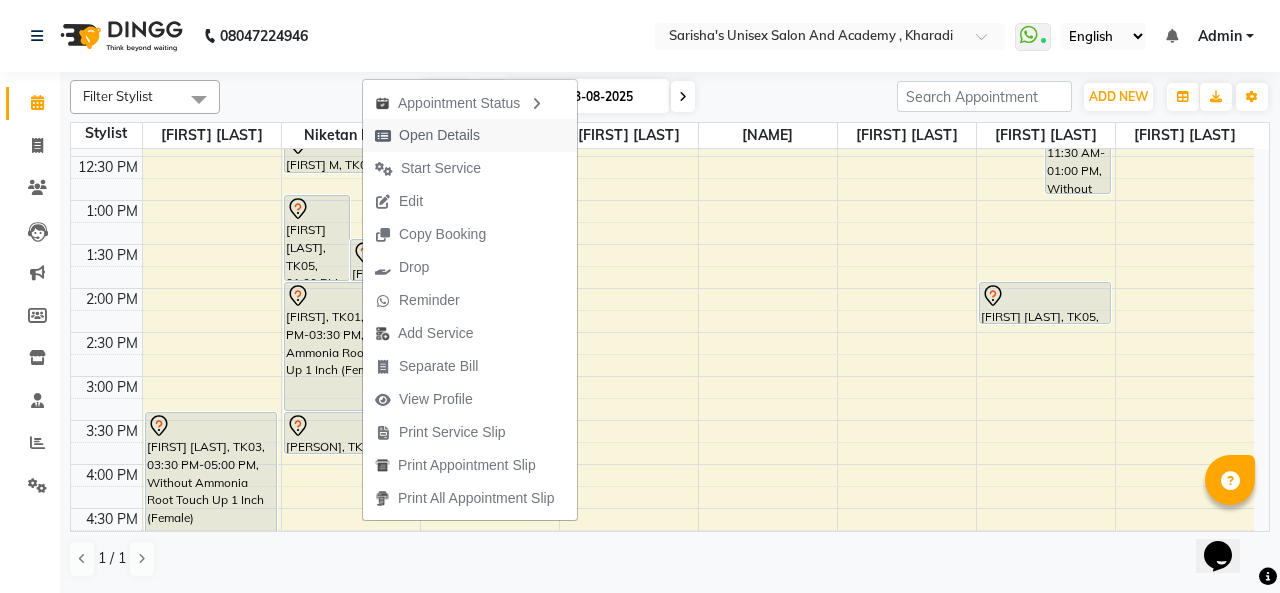 click on "Open Details" at bounding box center (439, 135) 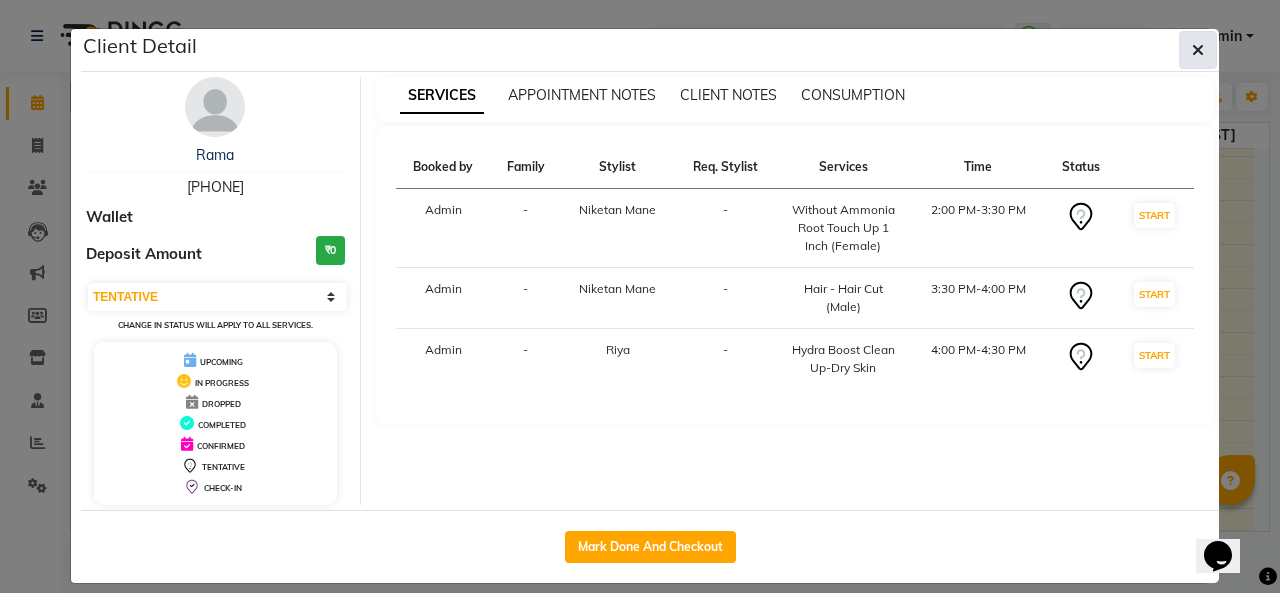click 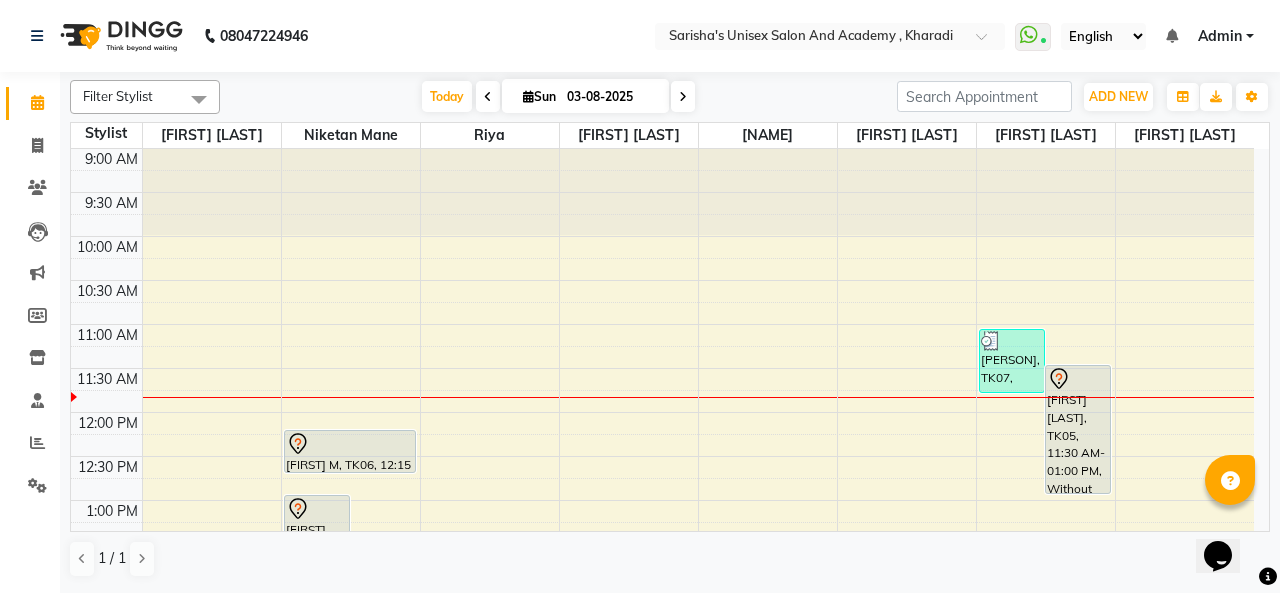 scroll, scrollTop: 200, scrollLeft: 0, axis: vertical 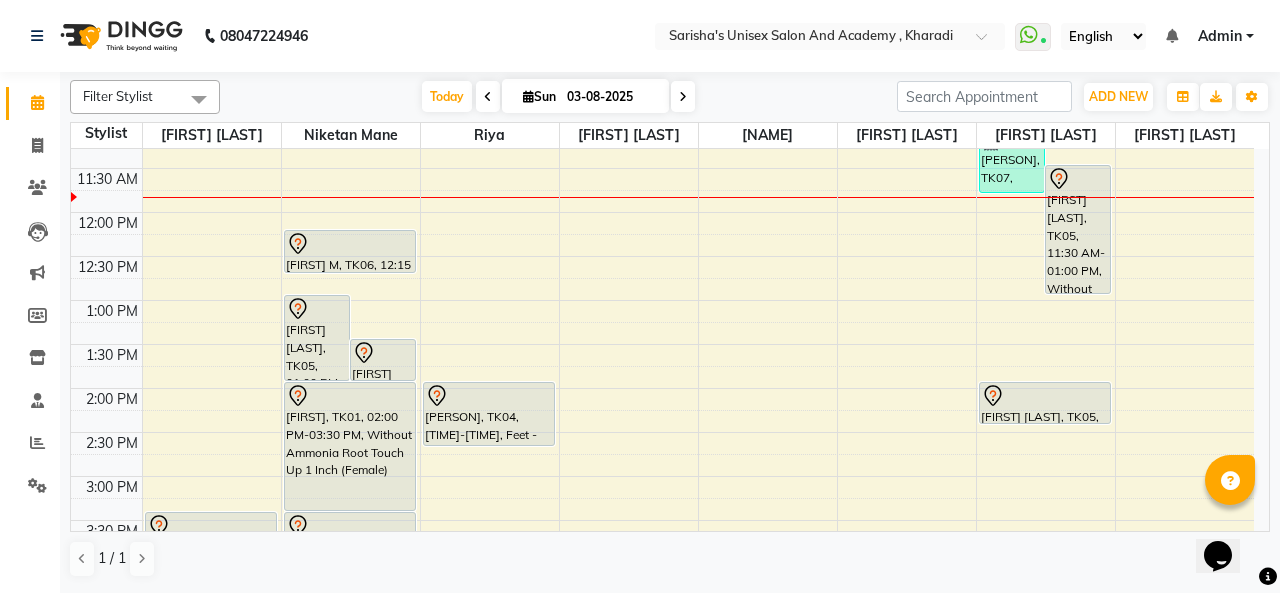 click at bounding box center (317, 309) 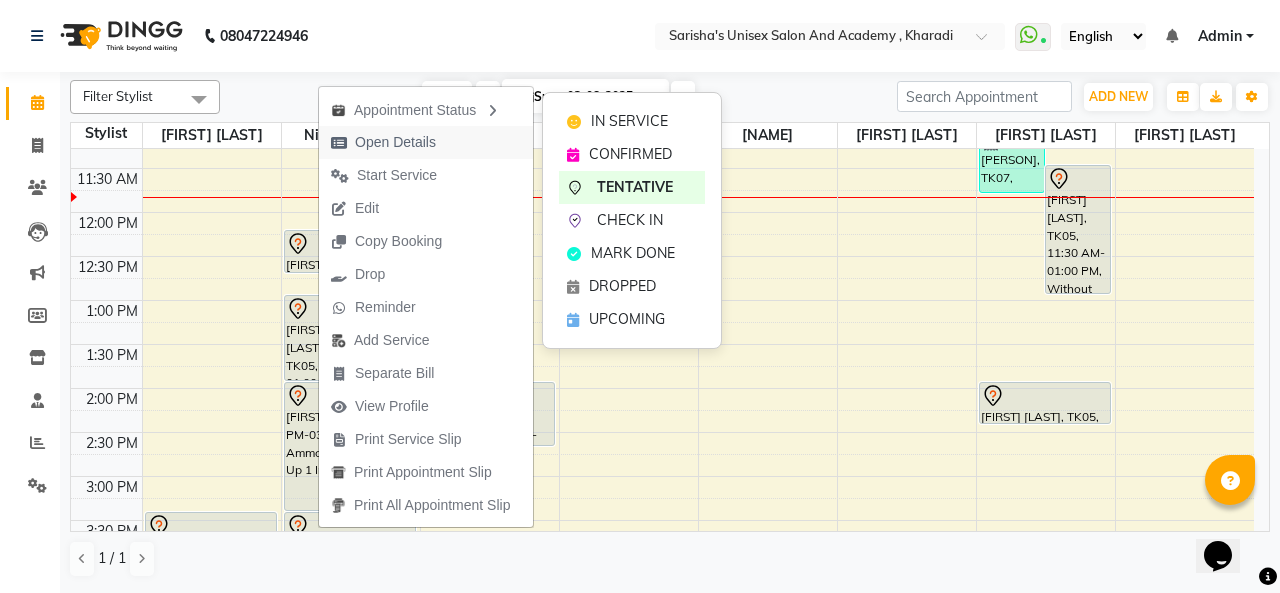 click on "Appointment Status" at bounding box center [426, 109] 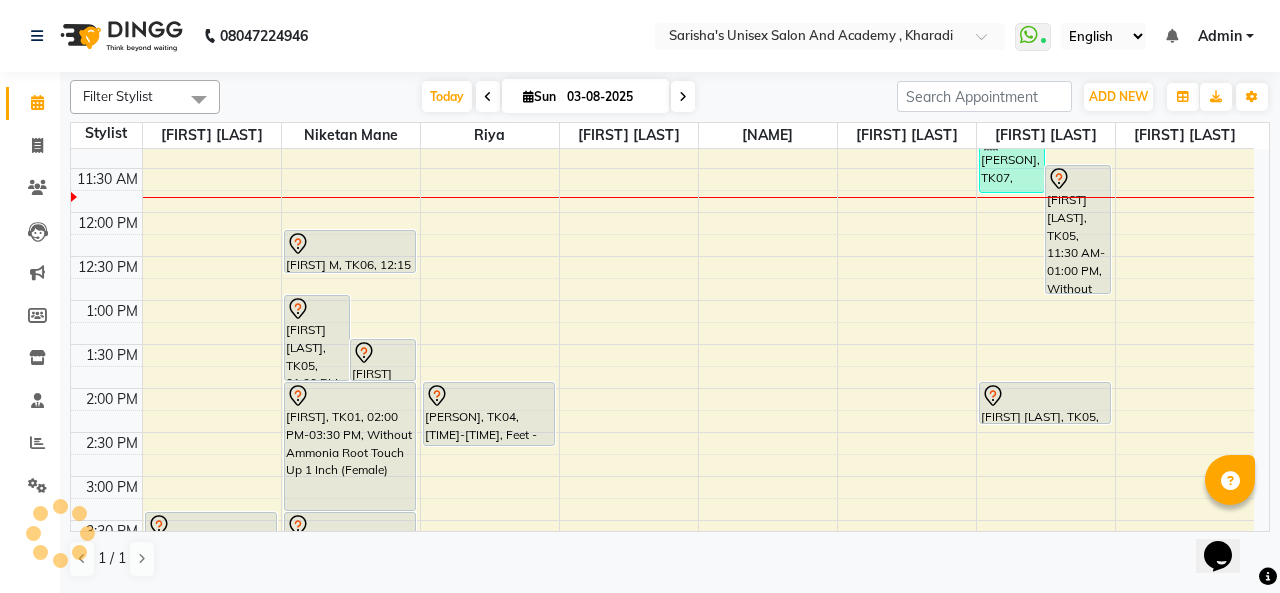 click at bounding box center [317, 309] 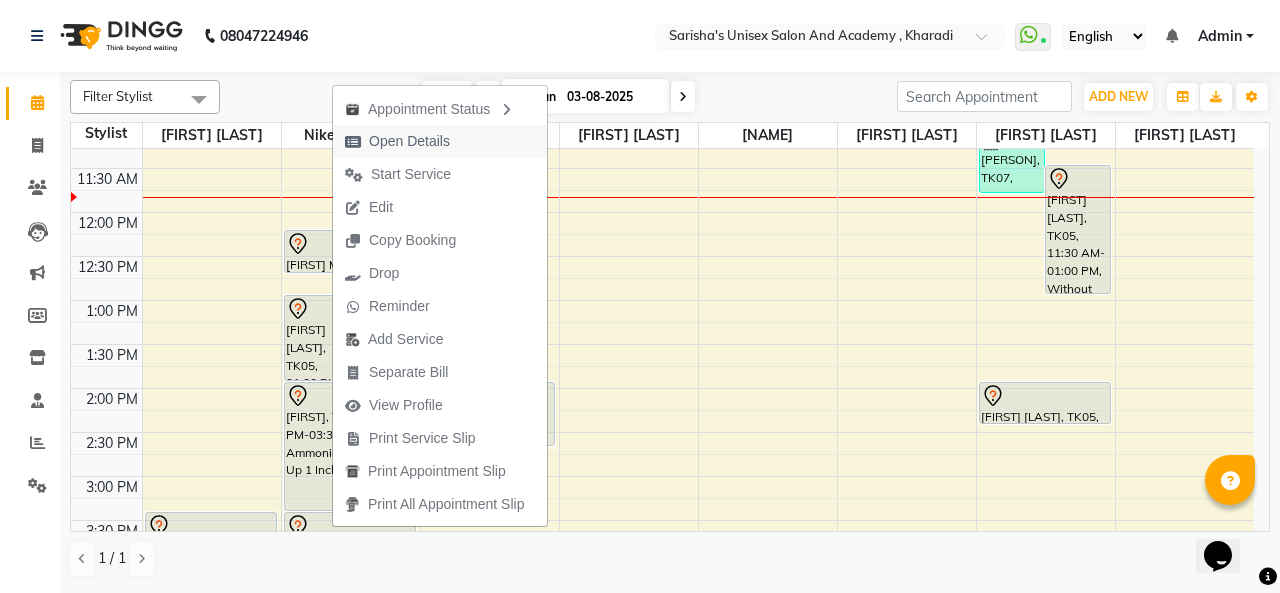 click on "Open Details" at bounding box center (409, 141) 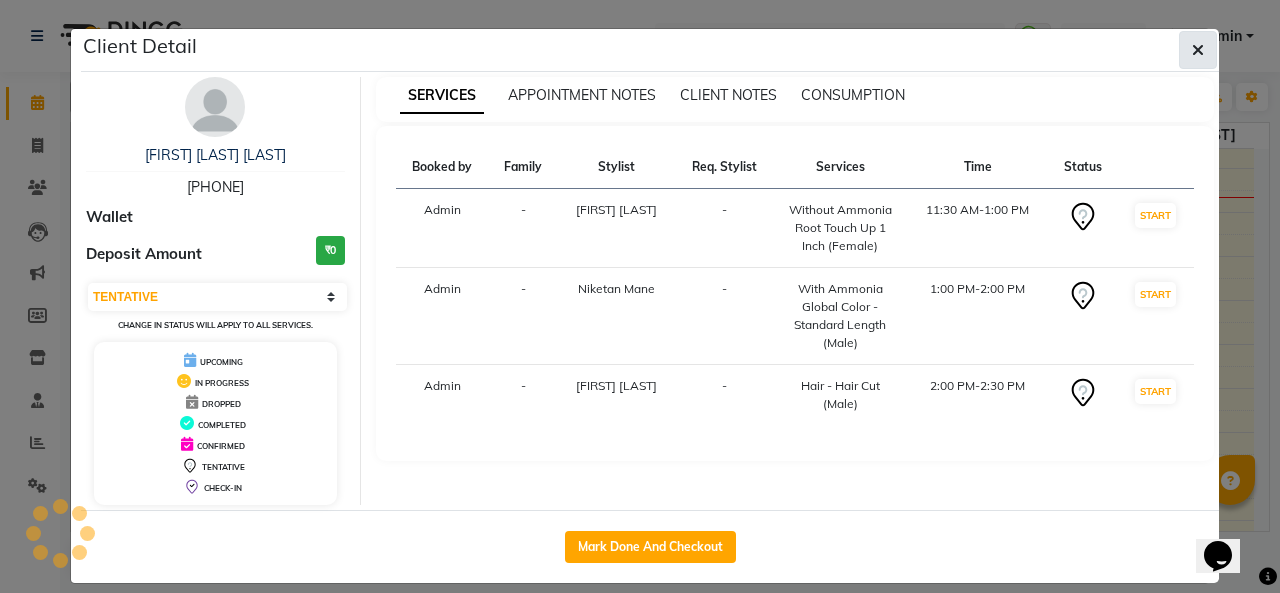 click 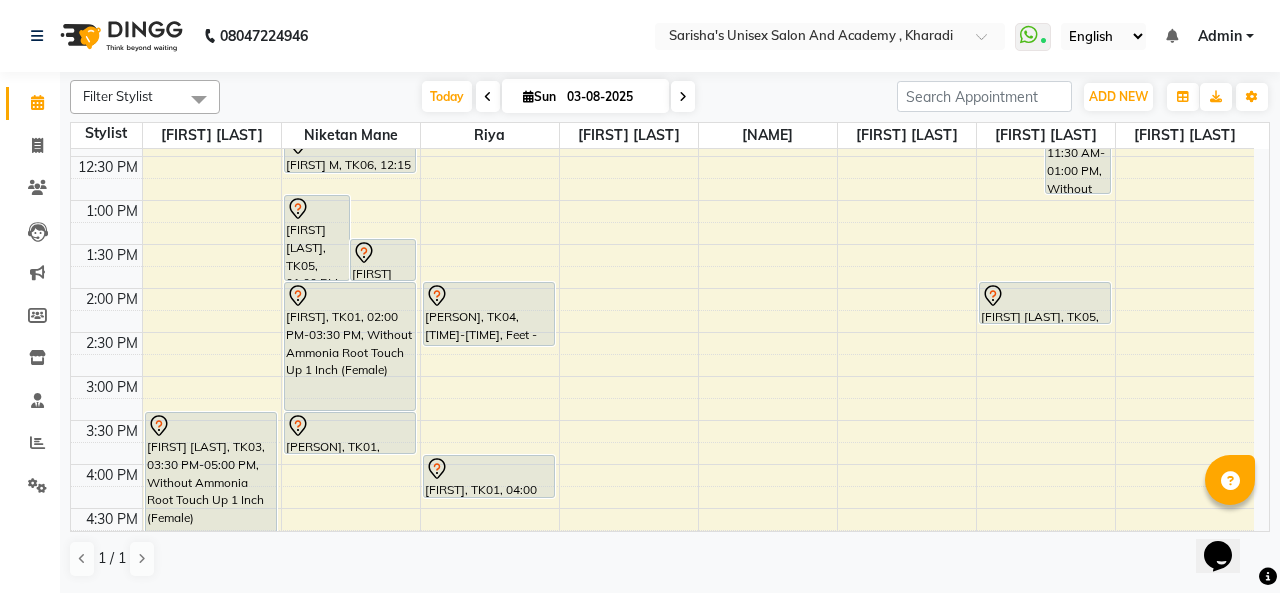scroll, scrollTop: 400, scrollLeft: 0, axis: vertical 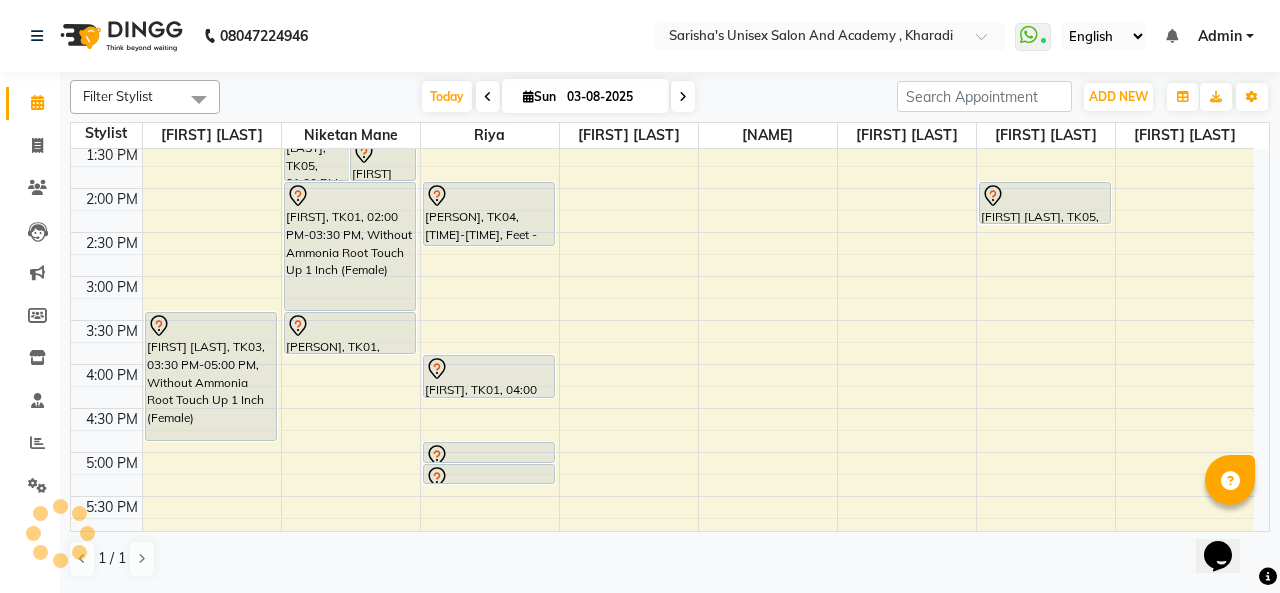 click on "9:00 AM 9:30 AM 10:00 AM 10:30 AM 11:00 AM 11:30 AM 12:00 PM 12:30 PM 1:00 PM 1:30 PM 2:00 PM 2:30 PM 3:00 PM 3:30 PM 4:00 PM 4:30 PM 5:00 PM 5:30 PM 6:00 PM 6:30 PM 7:00 PM 7:30 PM 8:00 PM 8:30 PM 9:00 PM 9:30 PM 10:00 PM 10:30 PM             [NAME], TK03, 03:30 PM-05:00 PM, Without Ammonia Root Touch Up 1 Inch (Female)             [FIRST] [LAST], TK05, 01:00 PM-02:00 PM,  With Ammonia  Global Color - Standard Length (Male)             [FIRST] [LAST], TK04, 01:30 PM-02:00 PM, Hair - Hair Cut (Male)             [NAME], TK06, 12:15 PM-12:45 PM, Hair - Hair Cut (Male)             [NAME], TK01, 02:00 PM-03:30 PM, Without Ammonia Root Touch Up 1 Inch (Female)             [NAME], TK01, 03:30 PM-04:00 PM, Hair - Hair Cut (Male)             [NAME], TK02, 08:00 PM-08:45 PM, HAIR - KIDS UNDER 10 YEARS OLD (FEMALE)- Senior Stlist             [FIRST] [LAST], TK04, 02:00 PM-02:45 PM, Feet - Luxurious Pedicure              [NAME], TK01, 04:00 PM-04:30 PM, Hydra Boost Clean Up-Dry Skin" at bounding box center [662, 364] 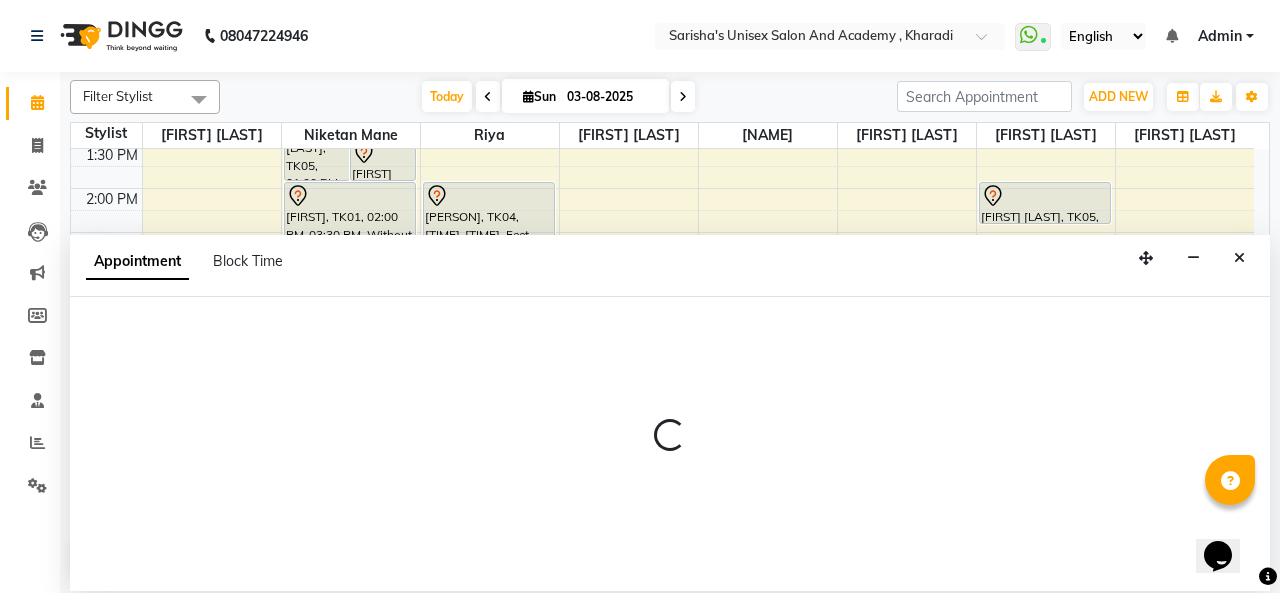 select on "85254" 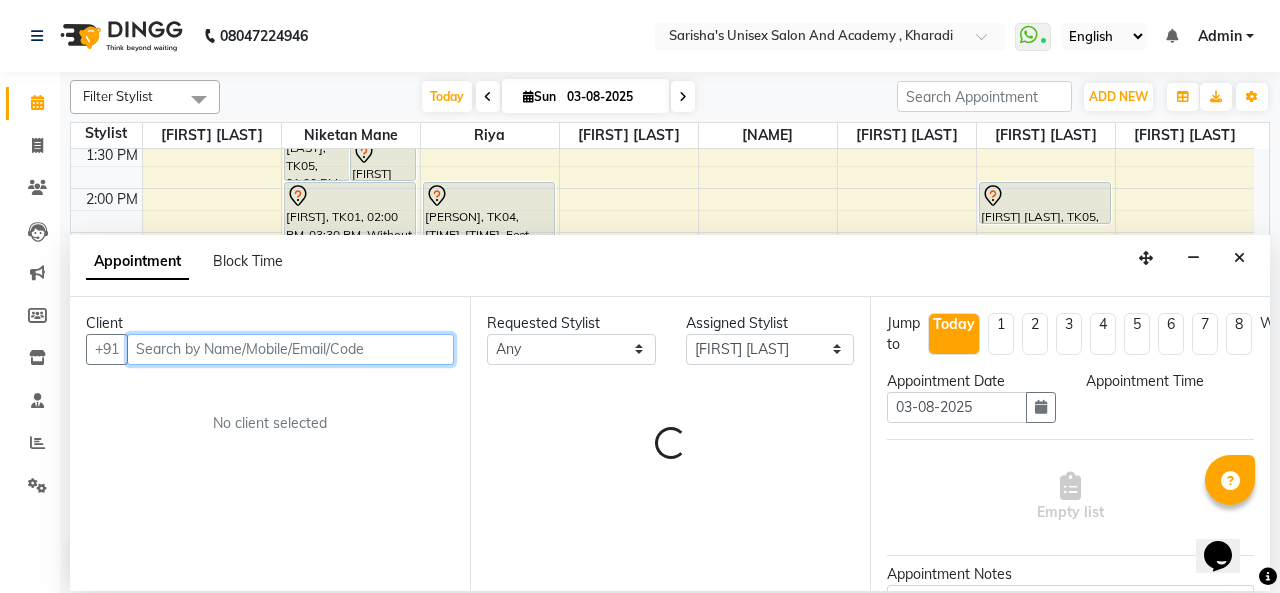 select on "960" 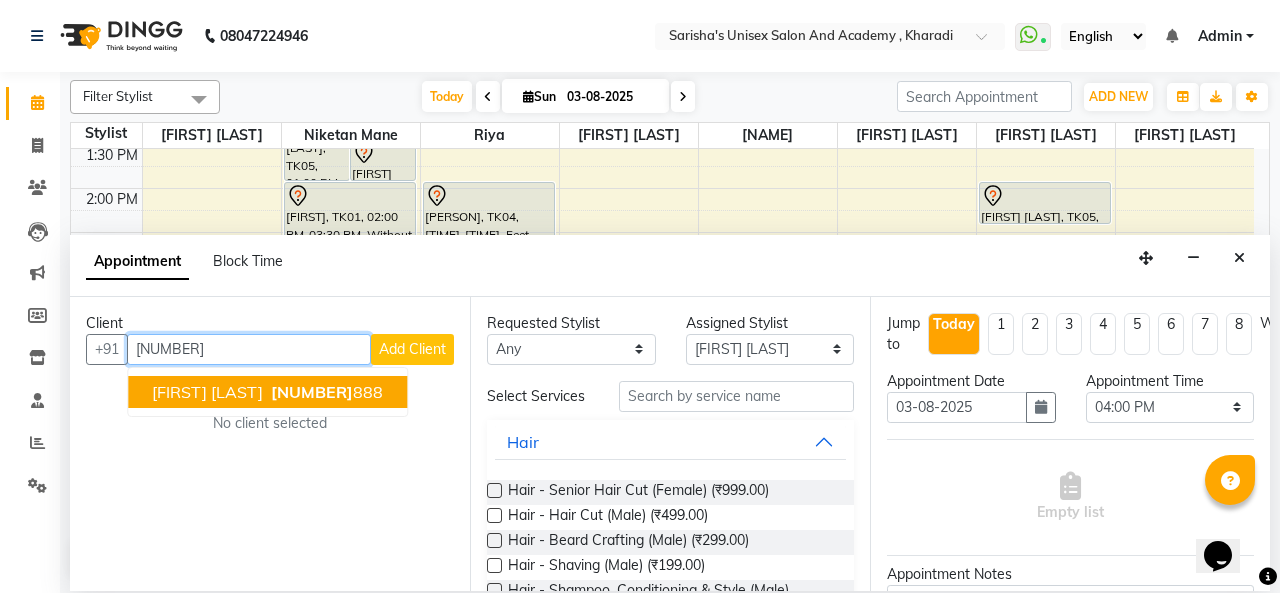 click on "8956671" at bounding box center (312, 392) 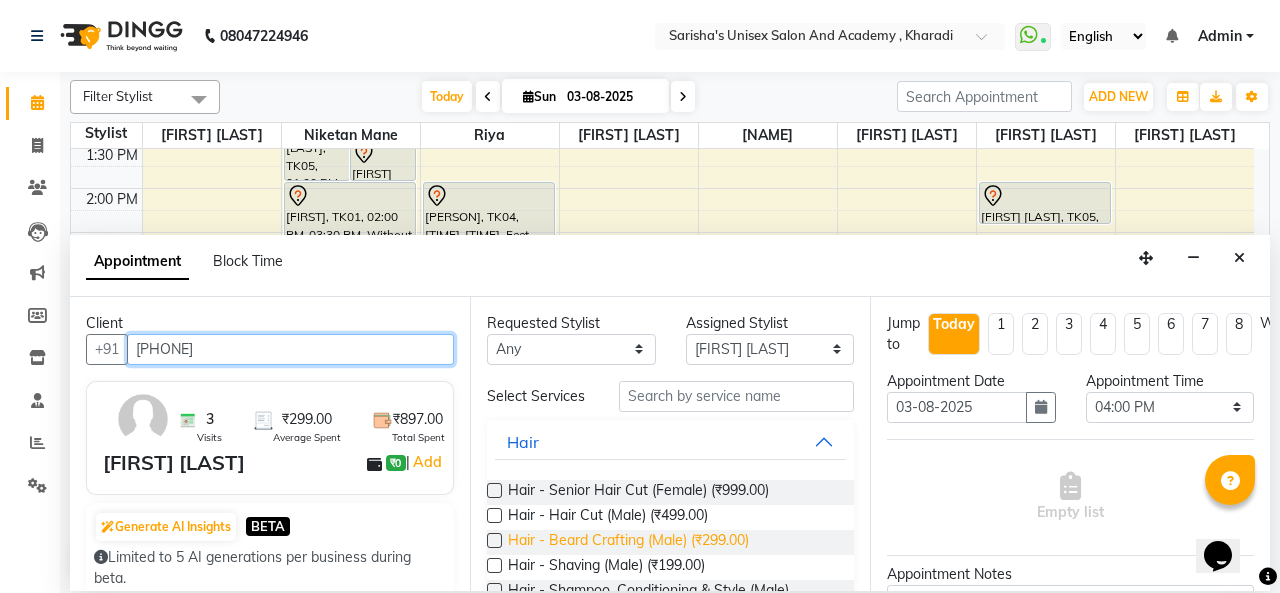 type on "[PHONE]" 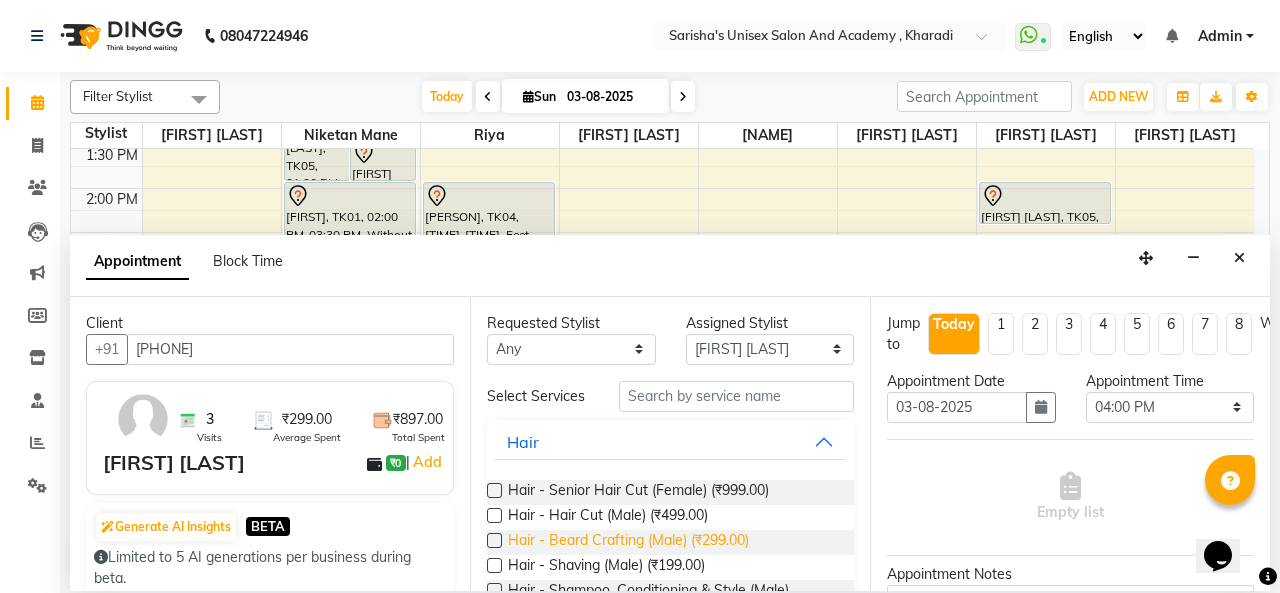 click on "Hair - Beard Crafting (Male) ([CURRENCY]299.00)" at bounding box center (628, 542) 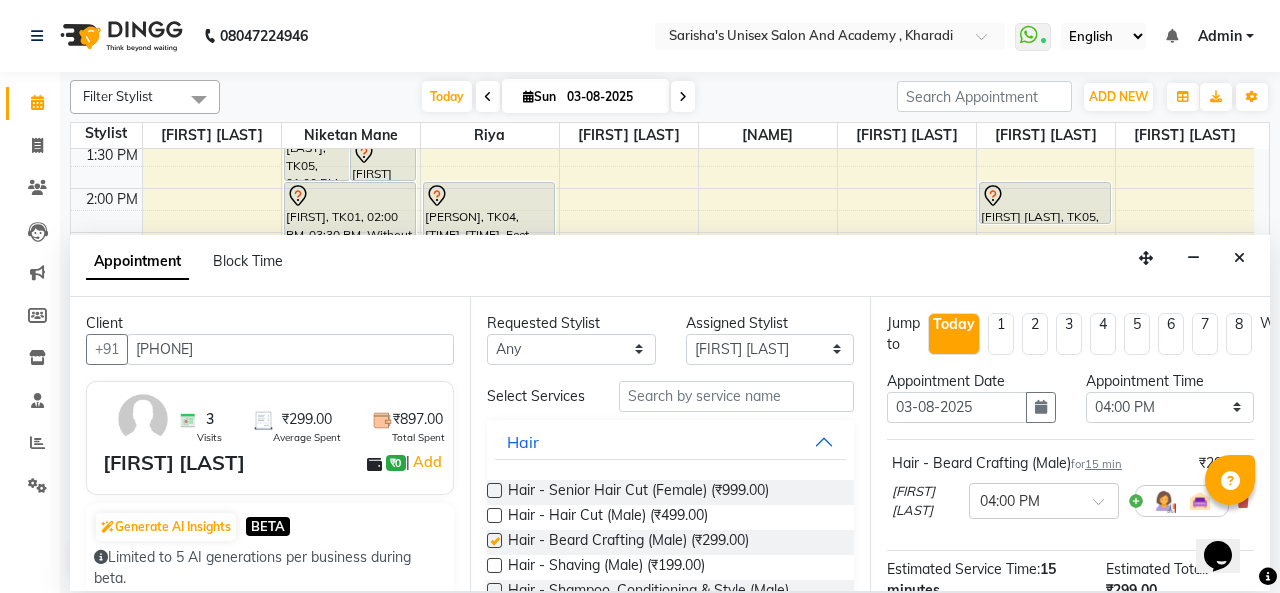 checkbox on "false" 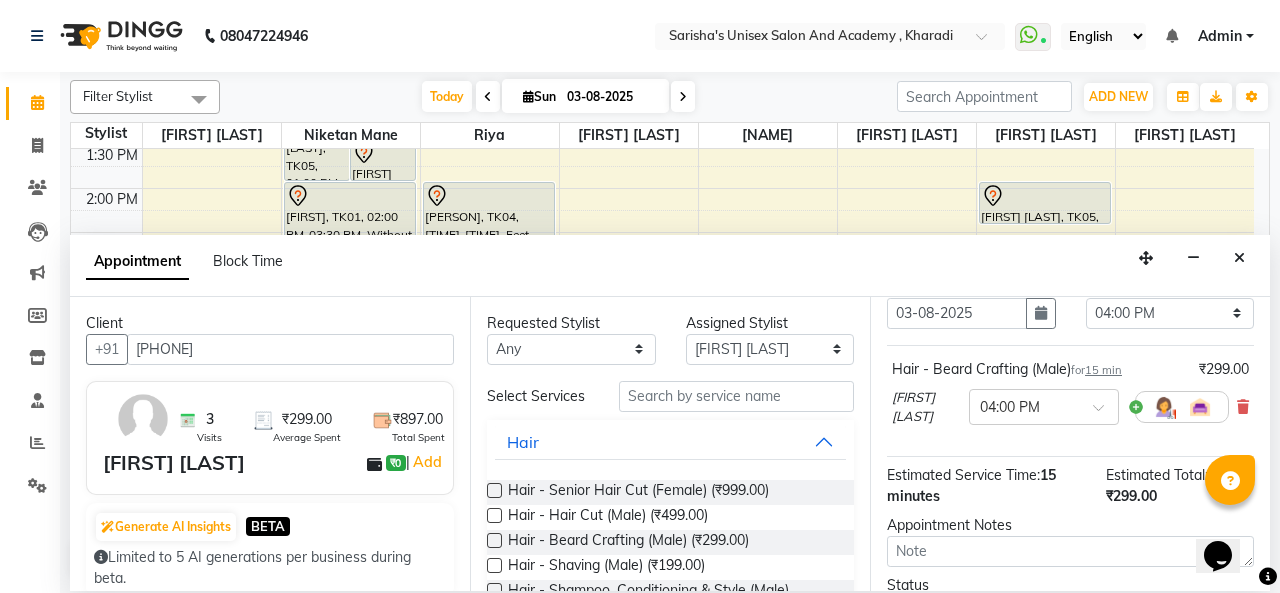 scroll, scrollTop: 0, scrollLeft: 0, axis: both 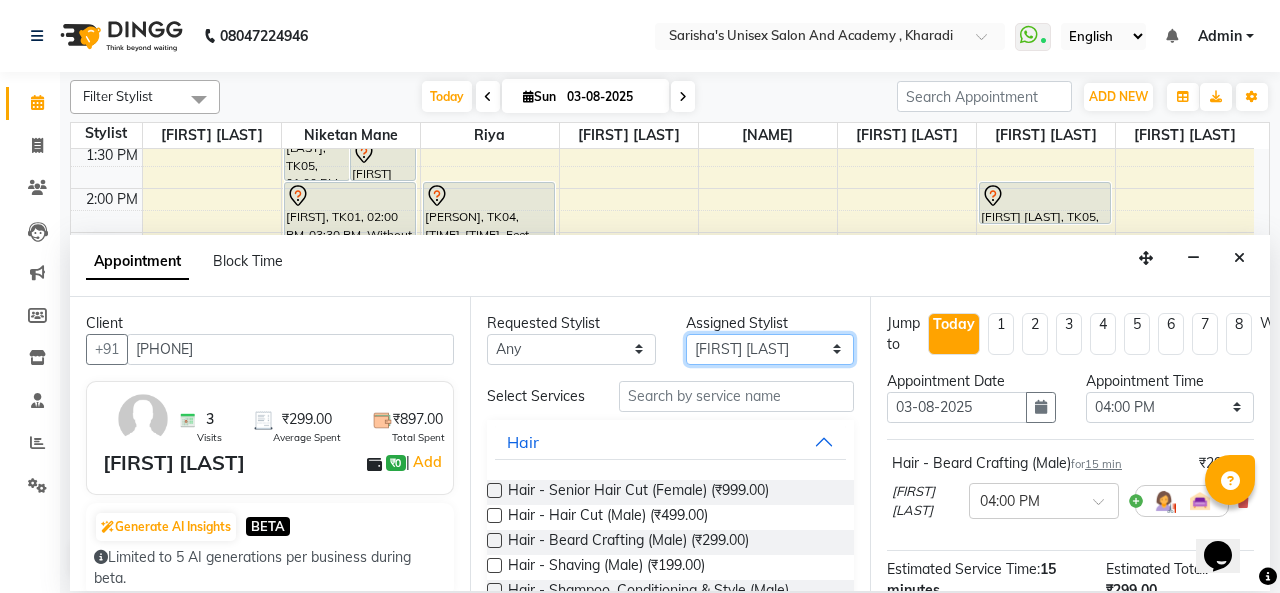 click on "Select Biswajit Jyoti Shinde Niketan Mane  Prasad Shinde Riya Sakshey Chandlaa Saniya Tajar Sarbjeet Kaur" at bounding box center [770, 349] 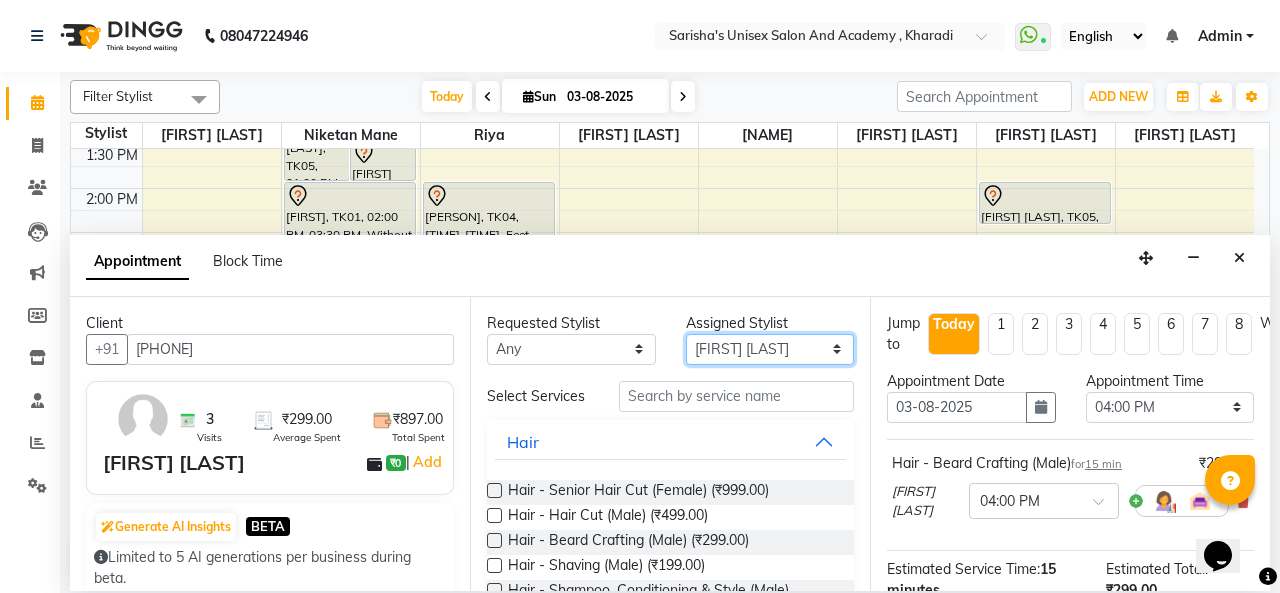 select on "43907" 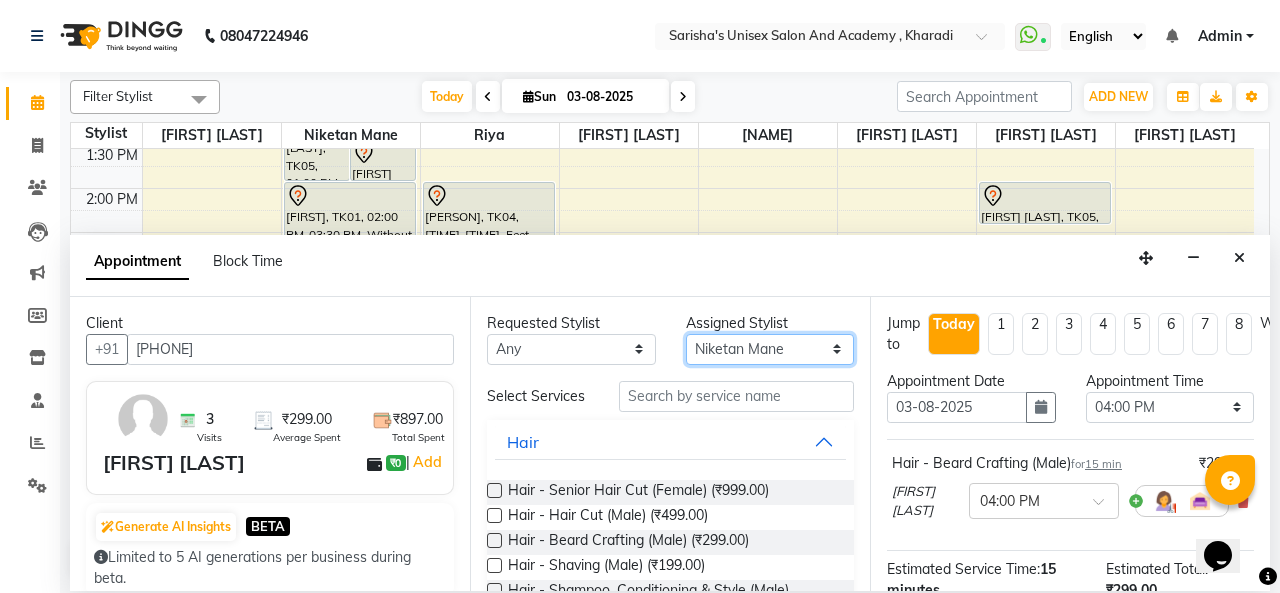 click on "Select Biswajit Jyoti Shinde Niketan Mane  Prasad Shinde Riya Sakshey Chandlaa Saniya Tajar Sarbjeet Kaur" at bounding box center (770, 349) 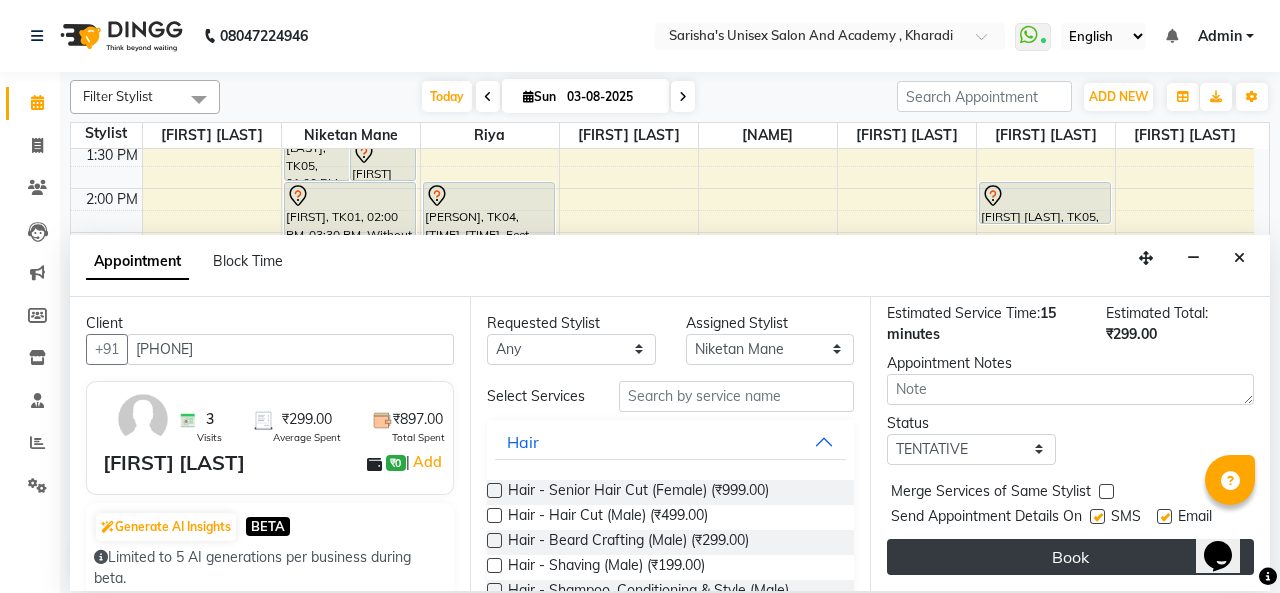 click on "Book" at bounding box center (1070, 557) 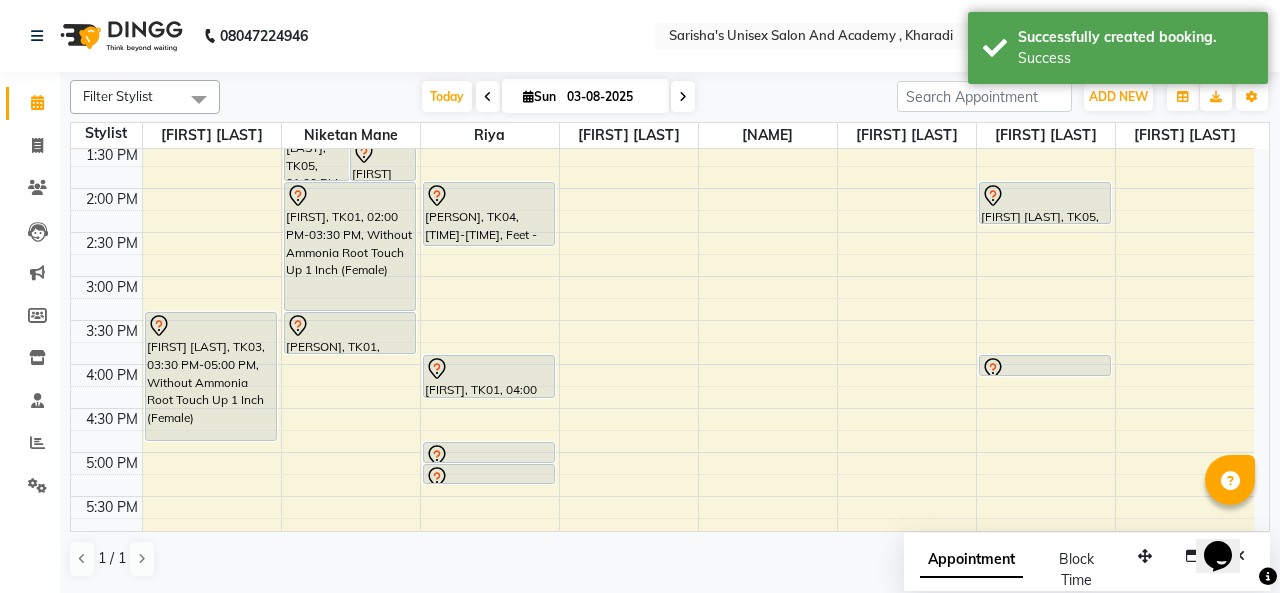click at bounding box center (1045, 369) 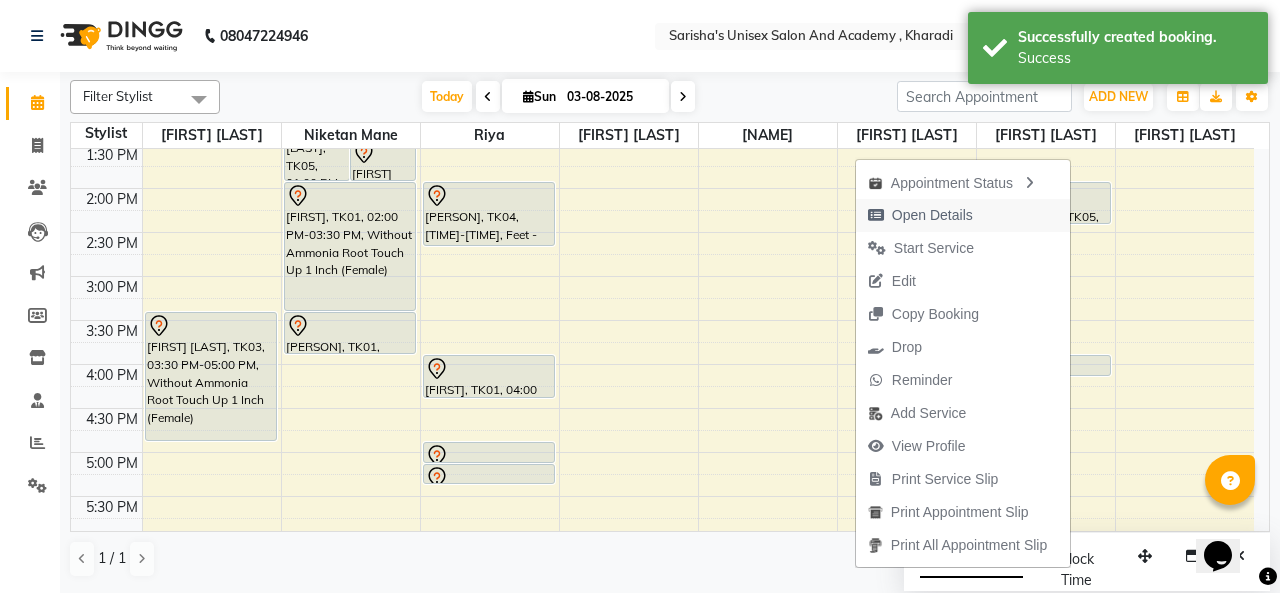 click on "Open Details" at bounding box center [932, 215] 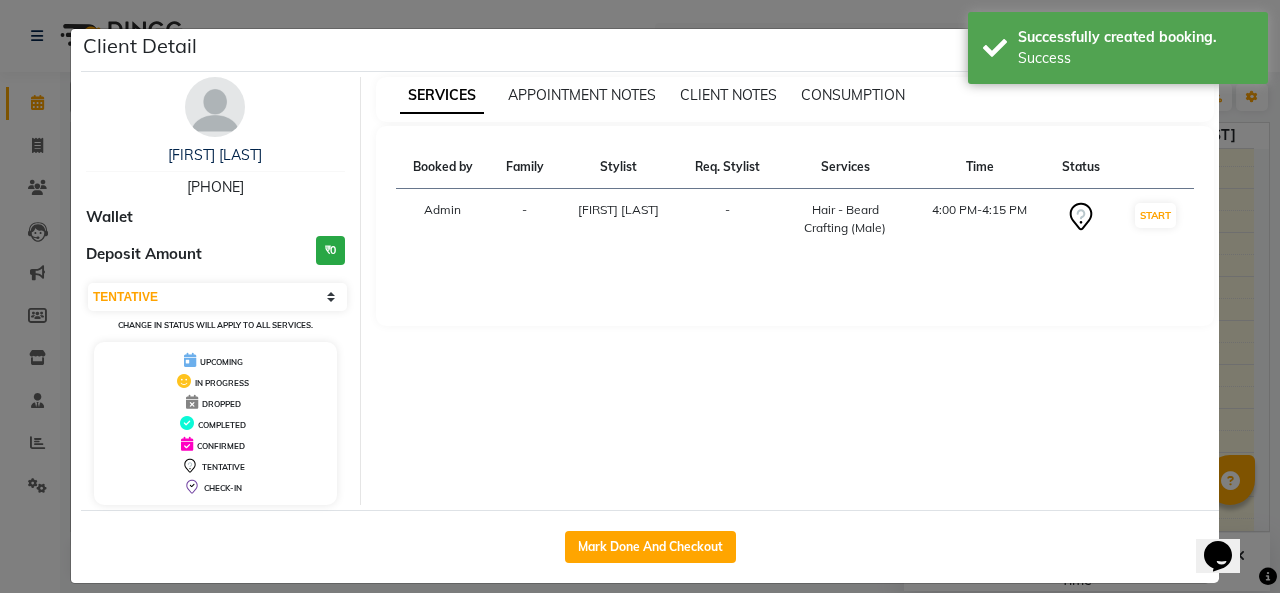 click on "Client Detail [FIRST] [LAST] [PHONE] Wallet Deposit Amount  ₹0  Select IN SERVICE CONFIRMED TENTATIVE CHECK IN MARK DONE DROPPED UPCOMING Change in status will apply to all services. UPCOMING IN PROGRESS DROPPED COMPLETED CONFIRMED TENTATIVE CHECK-IN SERVICES APPOINTMENT NOTES CLIENT NOTES CONSUMPTION Booked by Family Stylist Req. Stylist Services Time Status  Admin  - [FIRST] [LAST] -  Hair - Beard Crafting (Male)   4:00 PM-4:15 PM   START   Mark Done And Checkout" 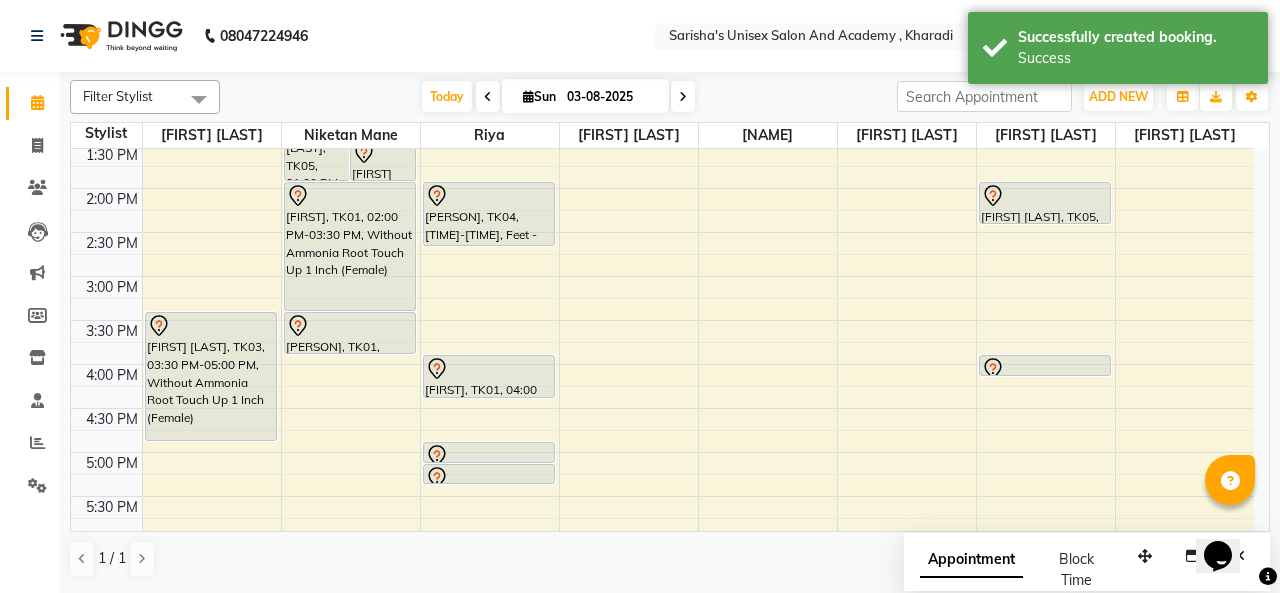 click at bounding box center [1045, 369] 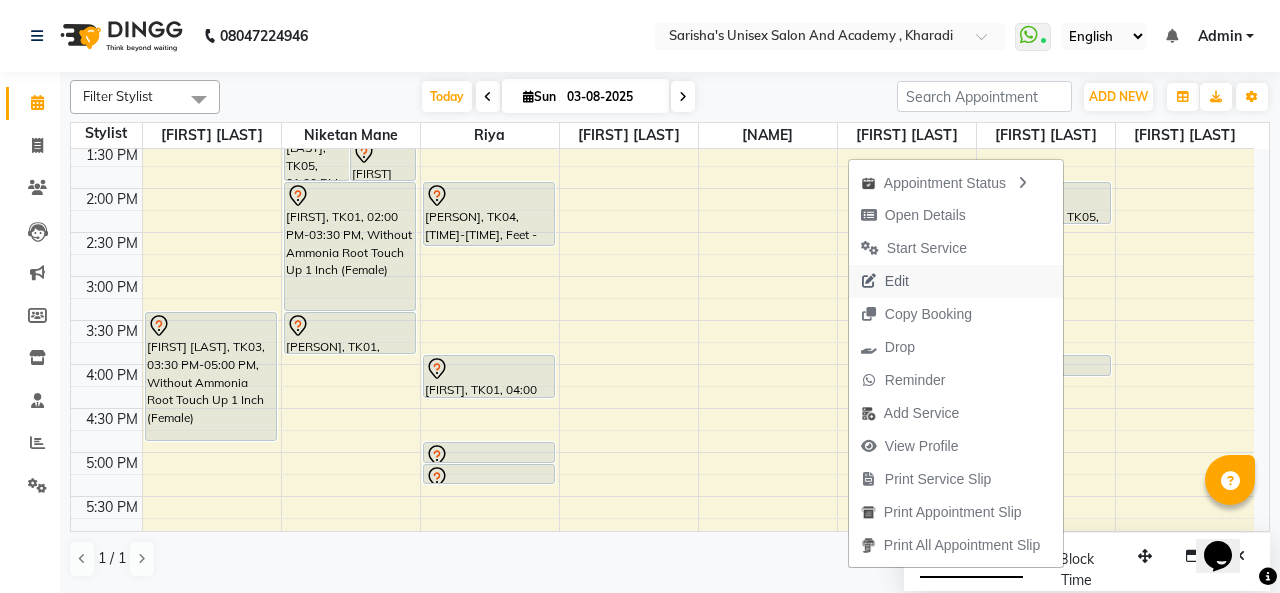 click on "Edit" at bounding box center (897, 281) 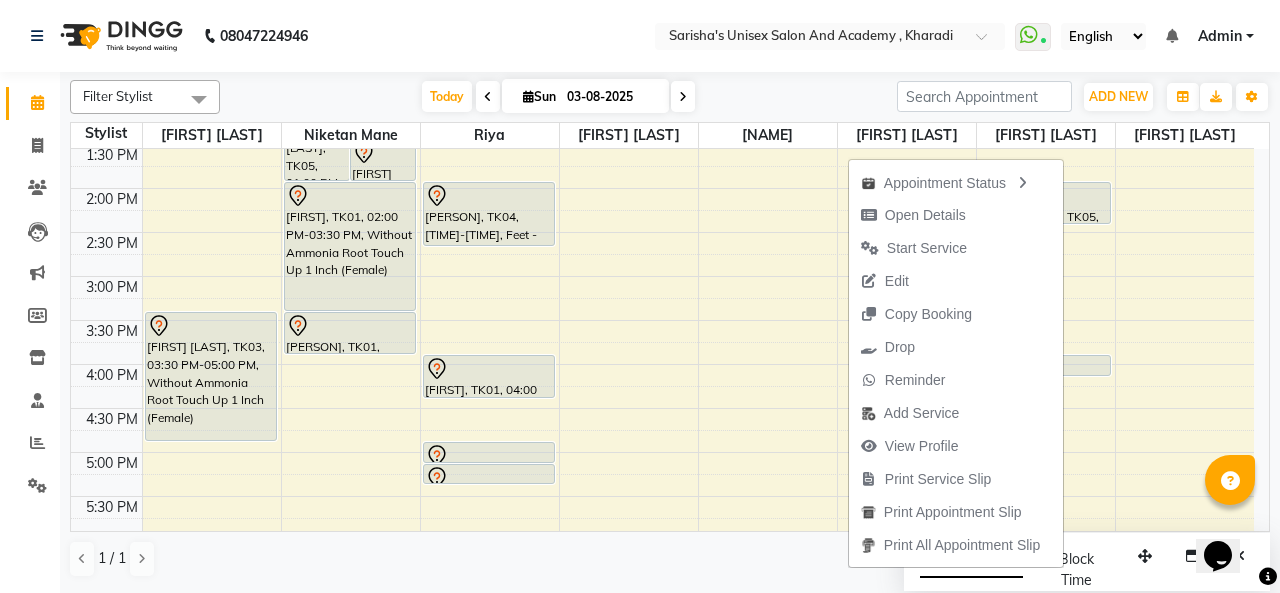 select on "tentative" 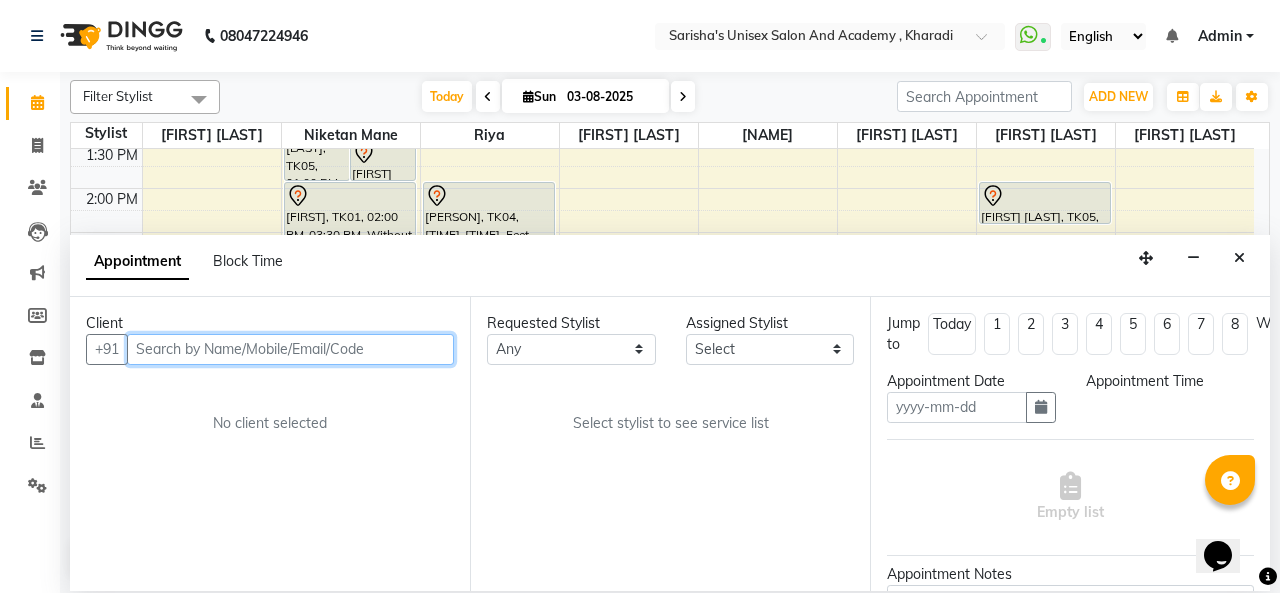 type on "03-08-2025" 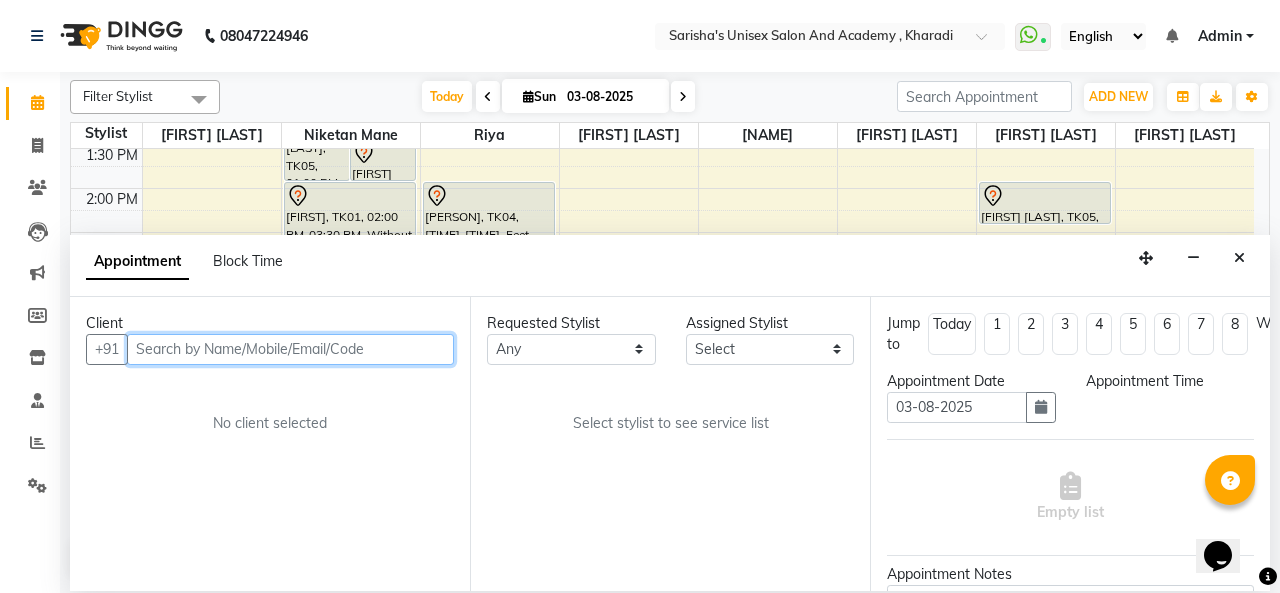 select on "960" 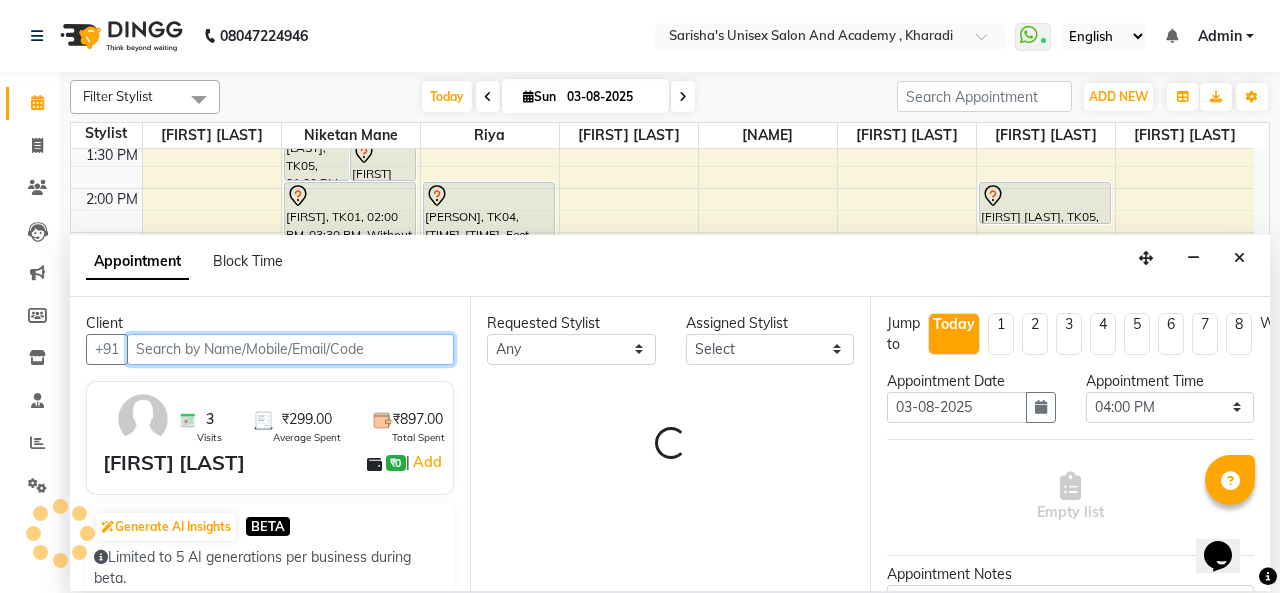 select on "85254" 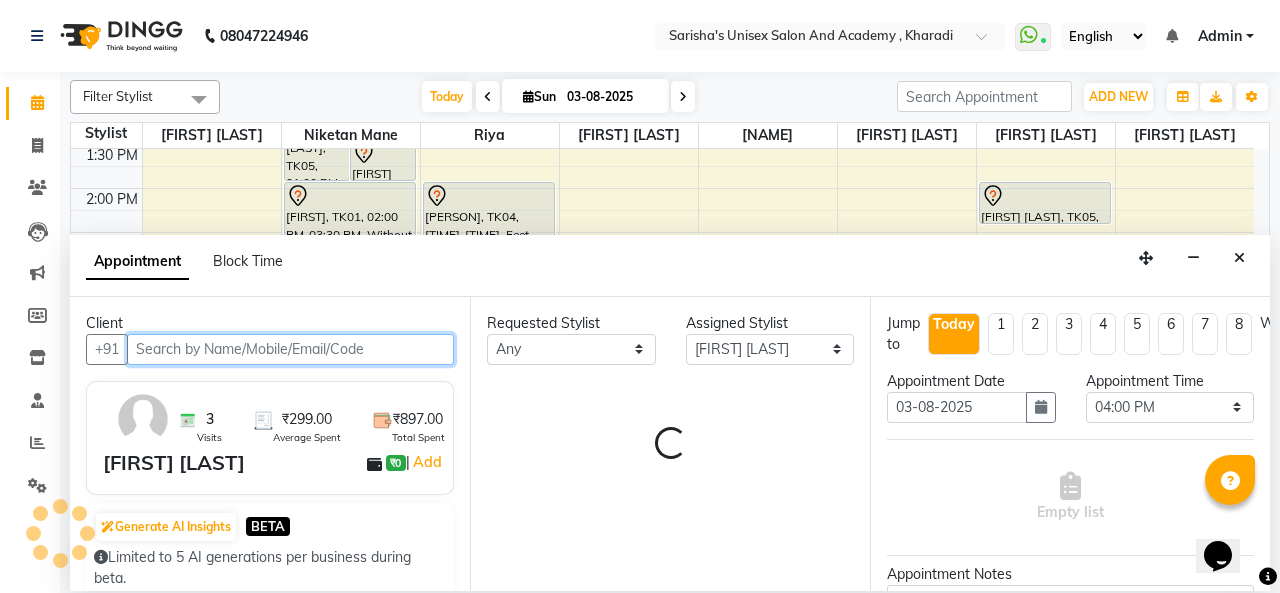 scroll, scrollTop: 261, scrollLeft: 0, axis: vertical 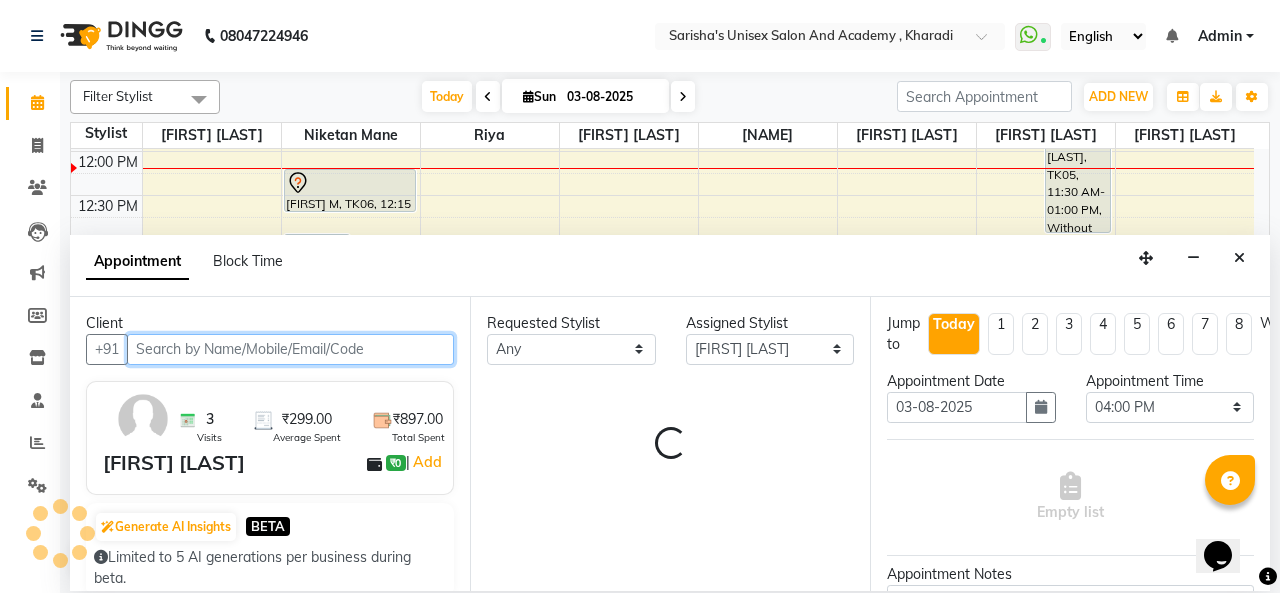 select on "59" 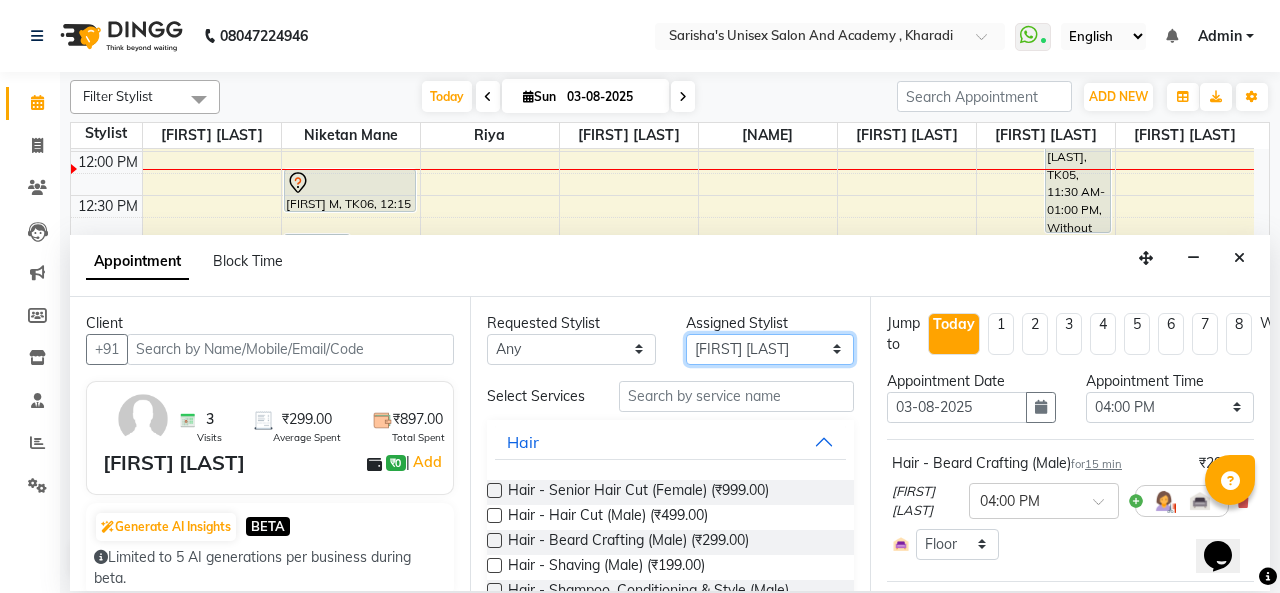 click on "Select Biswajit Jyoti Shinde Niketan Mane  Prasad Shinde Riya Sakshey Chandlaa Saniya Tajar Sarbjeet Kaur" at bounding box center [770, 349] 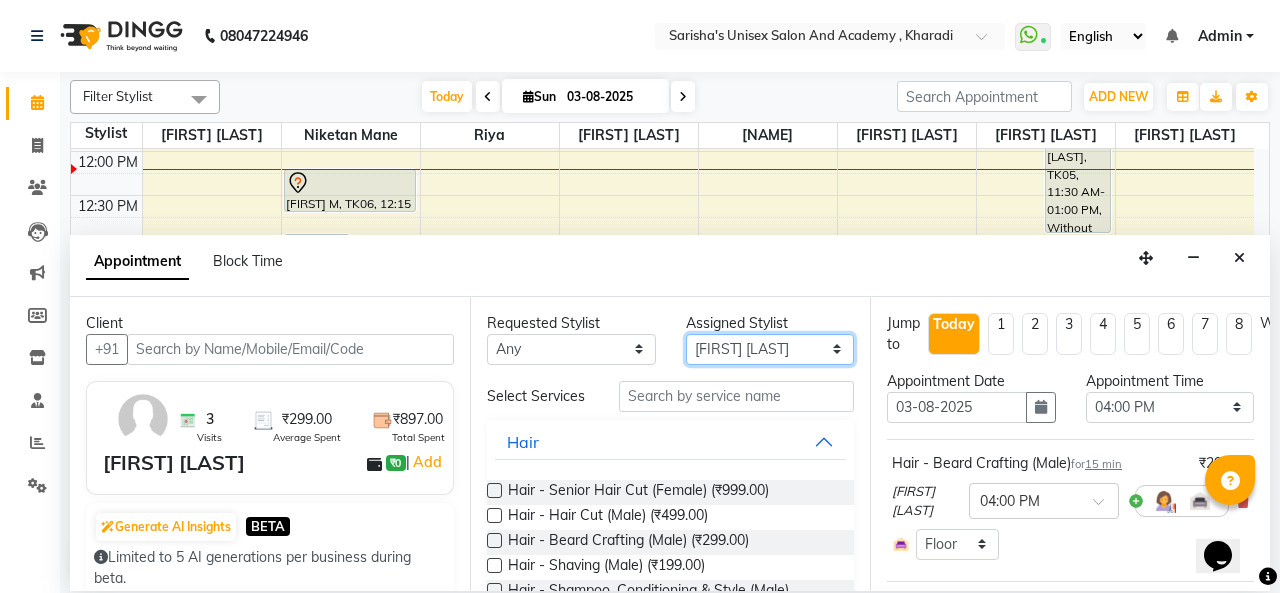 click on "Select Biswajit Jyoti Shinde Niketan Mane  Prasad Shinde Riya Sakshey Chandlaa Saniya Tajar Sarbjeet Kaur" at bounding box center (770, 349) 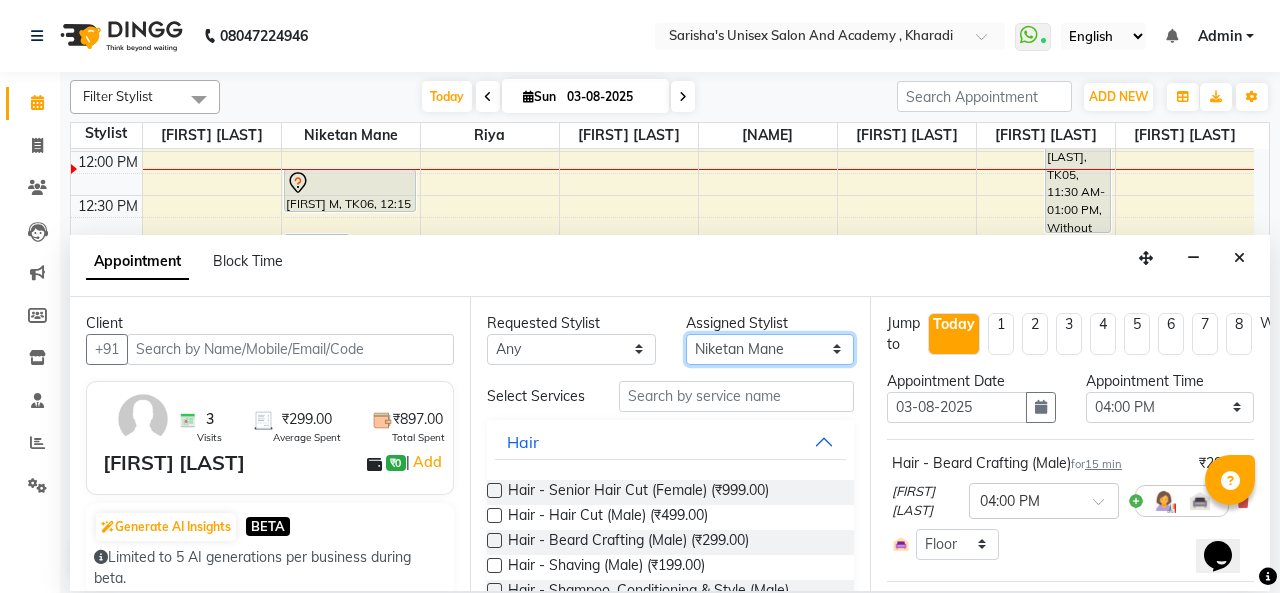 click on "Select Biswajit Jyoti Shinde Niketan Mane  Prasad Shinde Riya Sakshey Chandlaa Saniya Tajar Sarbjeet Kaur" at bounding box center [770, 349] 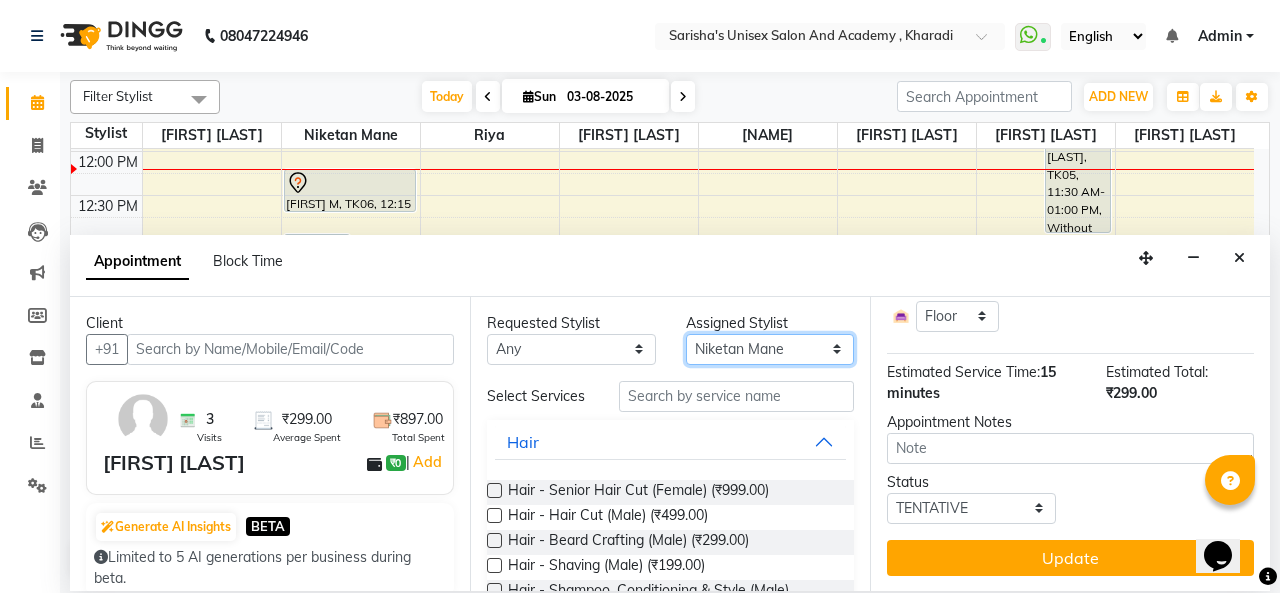 scroll, scrollTop: 243, scrollLeft: 0, axis: vertical 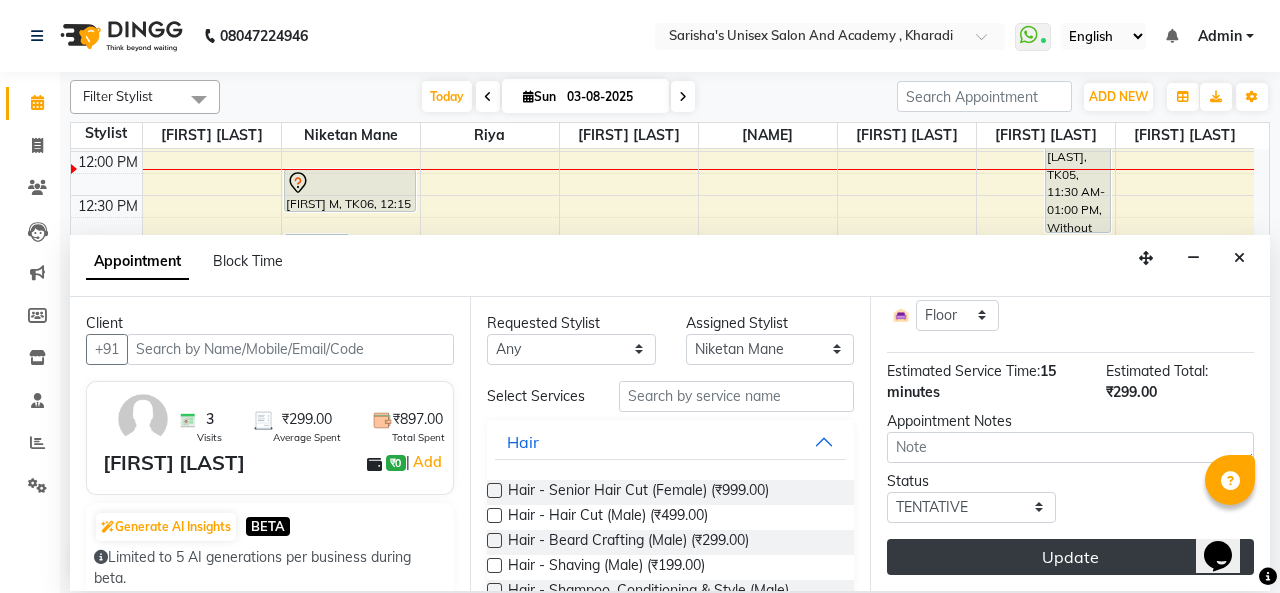click on "Update" at bounding box center [1070, 557] 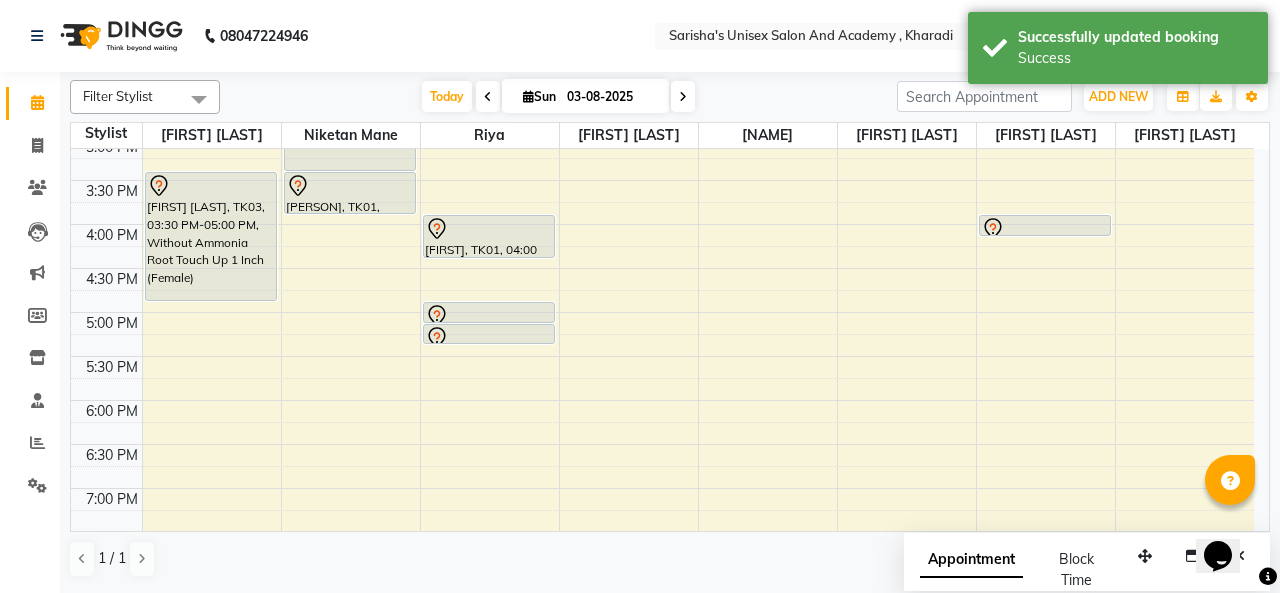 scroll, scrollTop: 561, scrollLeft: 0, axis: vertical 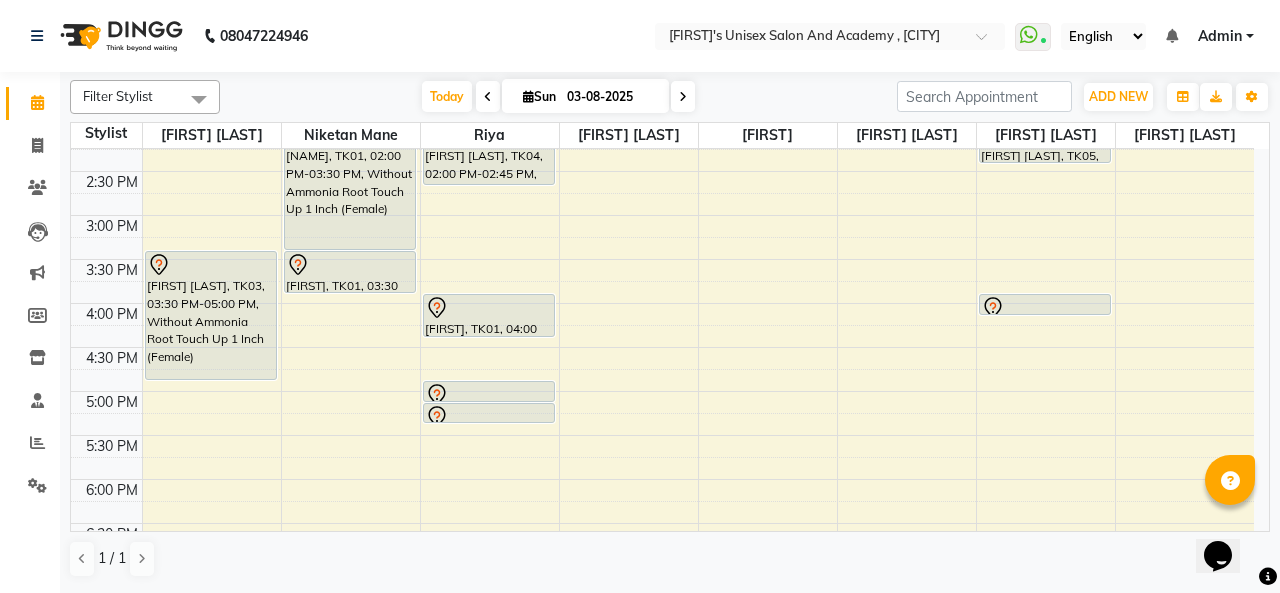 click on "[FIRST] [LAST], TK08, 04:00 PM-04:15 PM, Hair - Beard Crafting (Male)" at bounding box center (1045, 304) 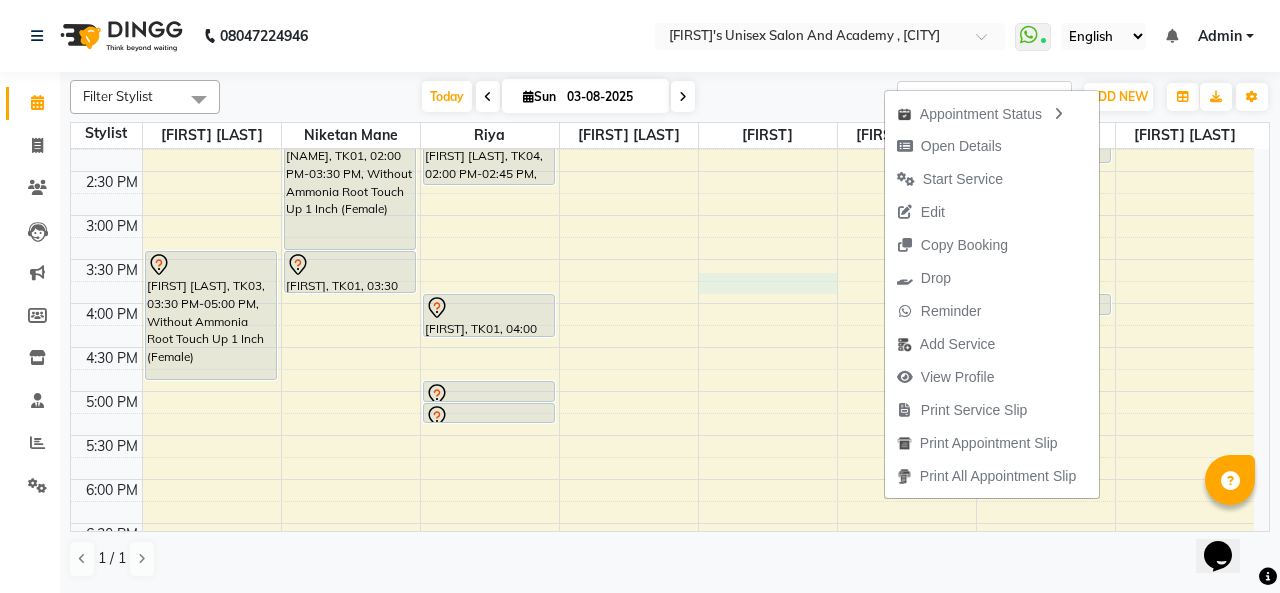 click on "9:00 AM 9:30 AM 10:00 AM 10:30 AM 11:00 AM 11:30 AM 12:00 PM 12:30 PM 1:00 PM 1:30 PM 2:00 PM 2:30 PM 3:00 PM 3:30 PM 4:00 PM 4:30 PM 5:00 PM 5:30 PM 6:00 PM 6:30 PM 7:00 PM 7:30 PM 8:00 PM 8:30 PM 9:00 PM 9:30 PM 10:00 PM 10:30 PM             [NAME], TK03, 03:30 PM-05:00 PM, Without Ammonia Root Touch Up 1 Inch (Female)             [FIRST] [LAST], TK05, 01:00 PM-02:00 PM,  With Ammonia  Global Color - Standard Length (Male)             [FIRST] [LAST], TK04, 01:30 PM-02:00 PM, Hair - Hair Cut (Male)             [NAME], TK06, 12:15 PM-12:45 PM, Hair - Hair Cut (Male)             [NAME], TK01, 02:00 PM-03:30 PM, Without Ammonia Root Touch Up 1 Inch (Female)             [NAME], TK01, 03:30 PM-04:00 PM, Hair - Hair Cut (Male)             [NAME], TK02, 08:00 PM-08:45 PM, HAIR - KIDS UNDER 10 YEARS OLD (FEMALE)- Senior Stlist             [FIRST] [LAST], TK04, 02:00 PM-02:45 PM, Feet - Luxurious Pedicure              [NAME], TK01, 04:00 PM-04:30 PM, Hydra Boost Clean Up-Dry Skin" at bounding box center [662, 303] 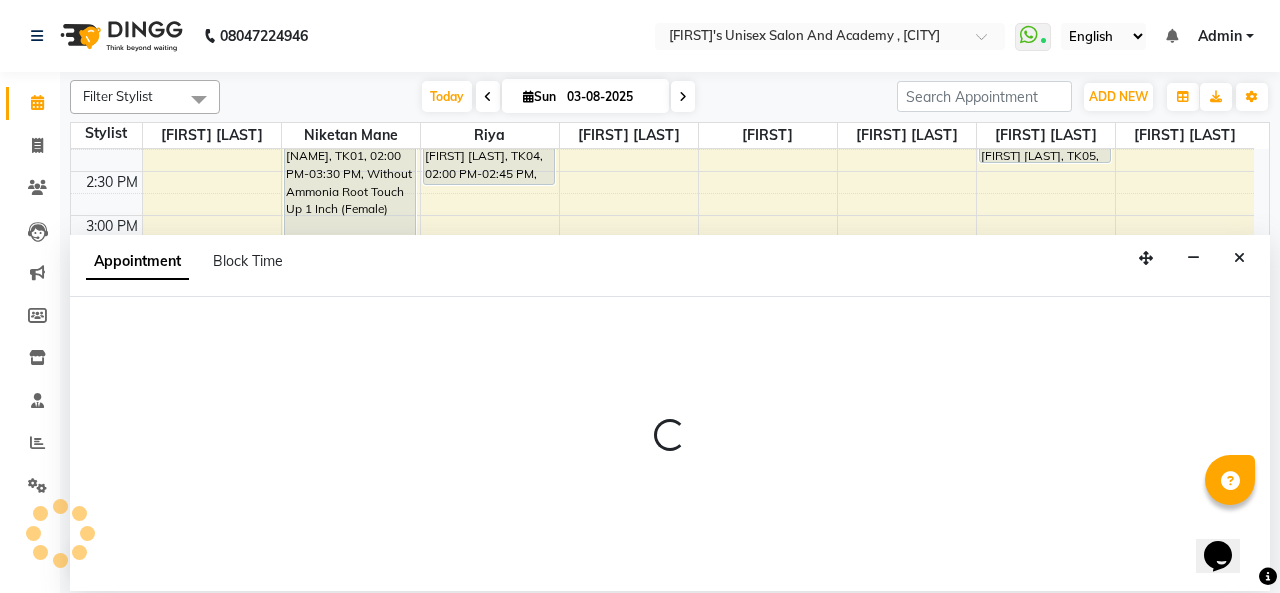select on "76675" 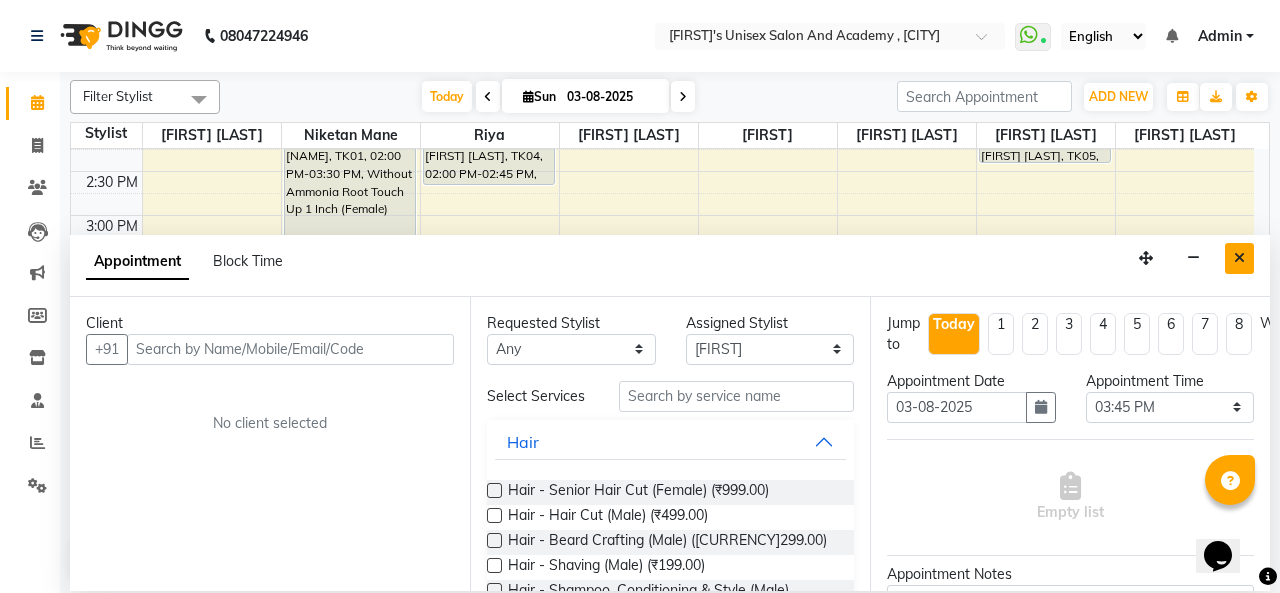 click at bounding box center (1239, 258) 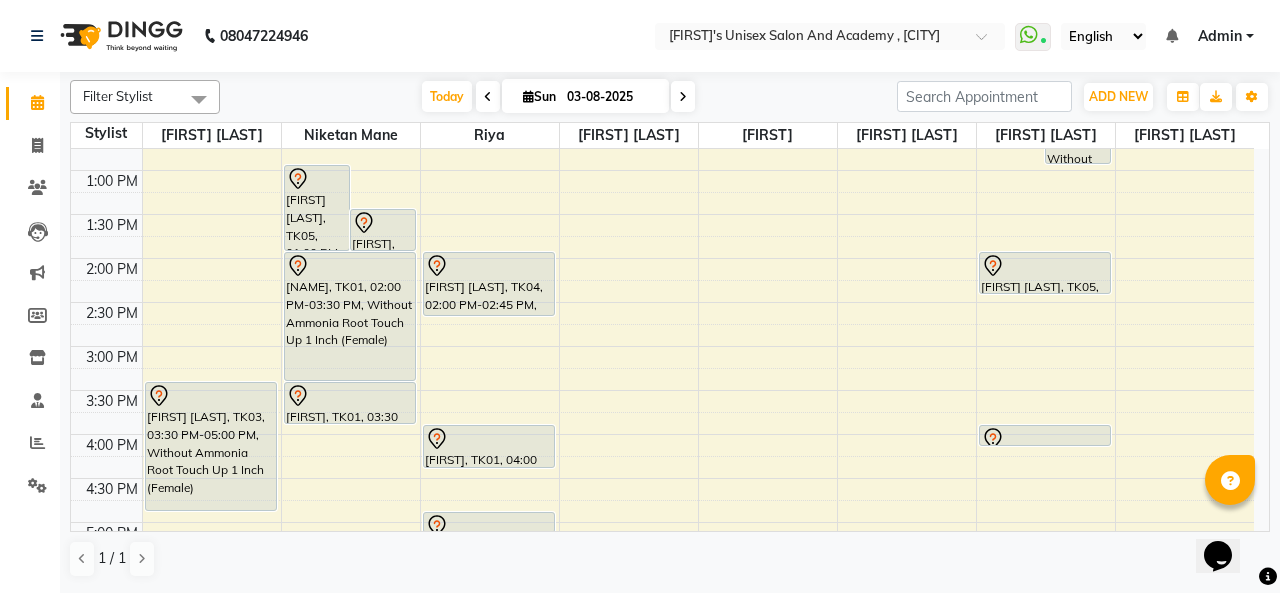 scroll, scrollTop: 361, scrollLeft: 0, axis: vertical 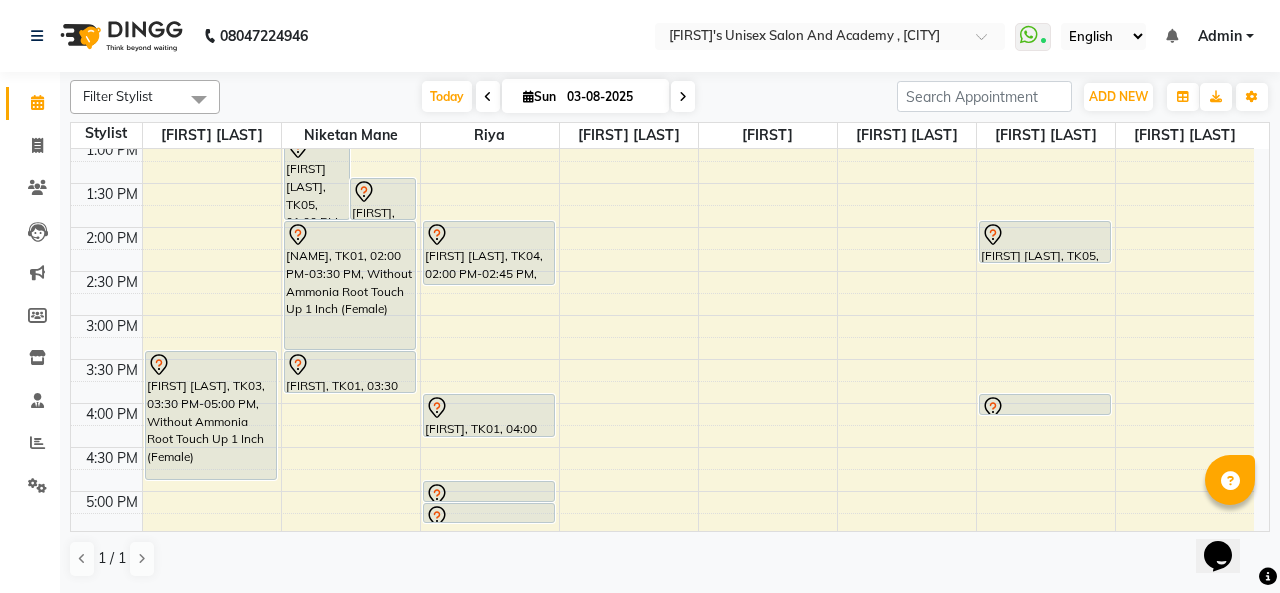 click at bounding box center (1045, 408) 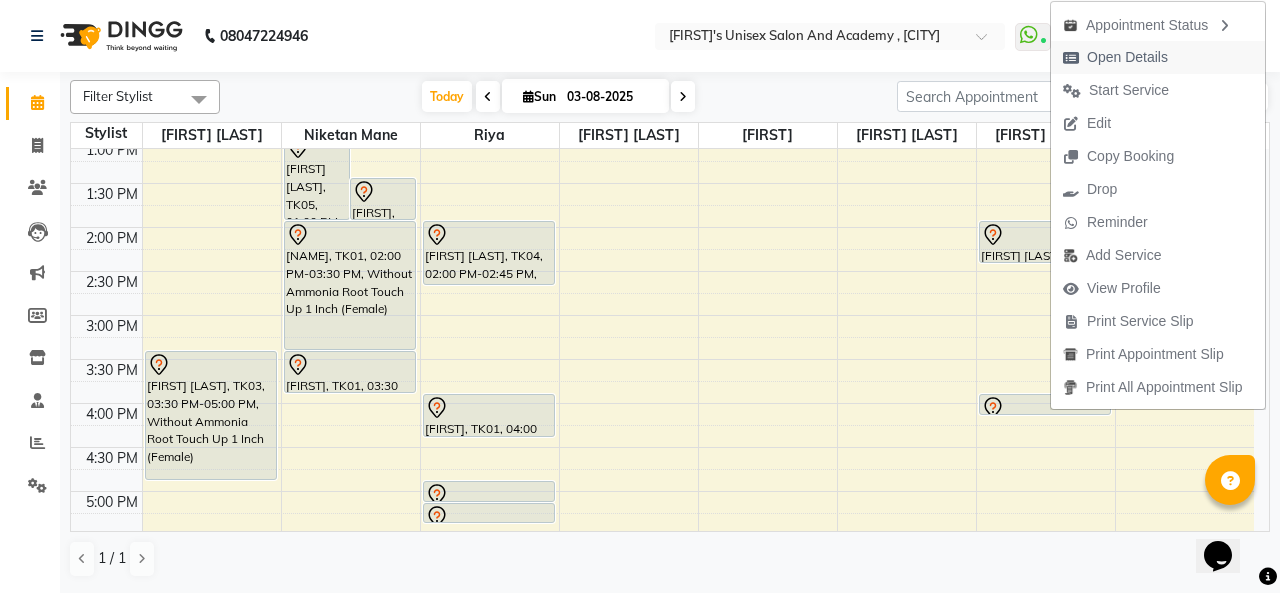 click on "Open Details" at bounding box center (1127, 57) 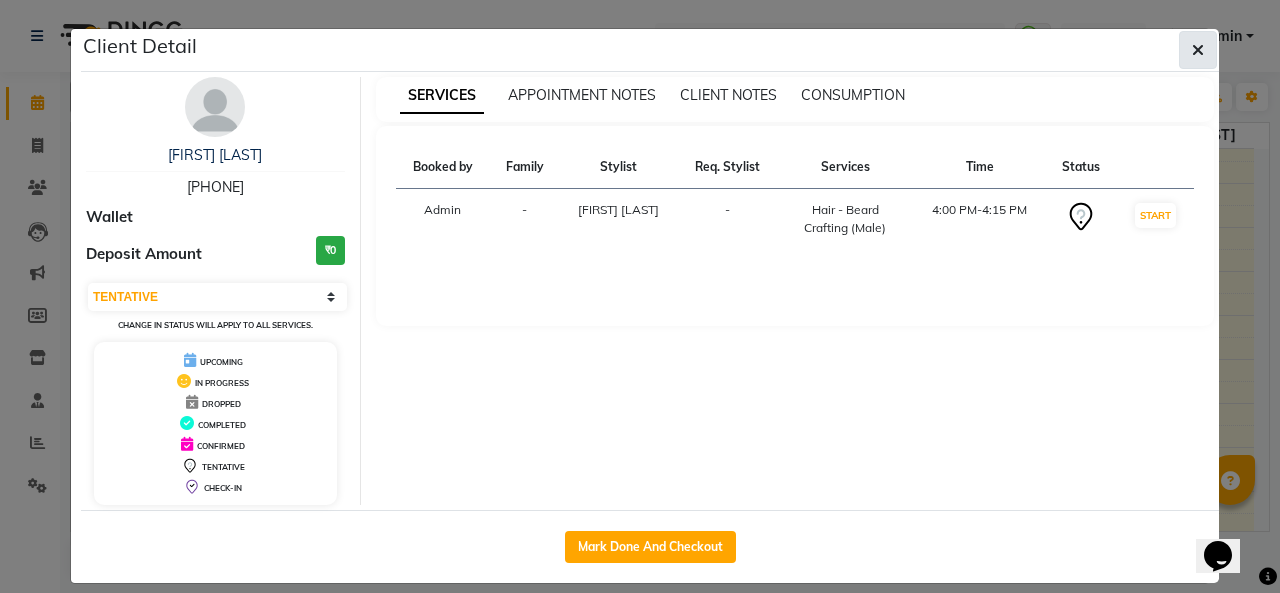 click 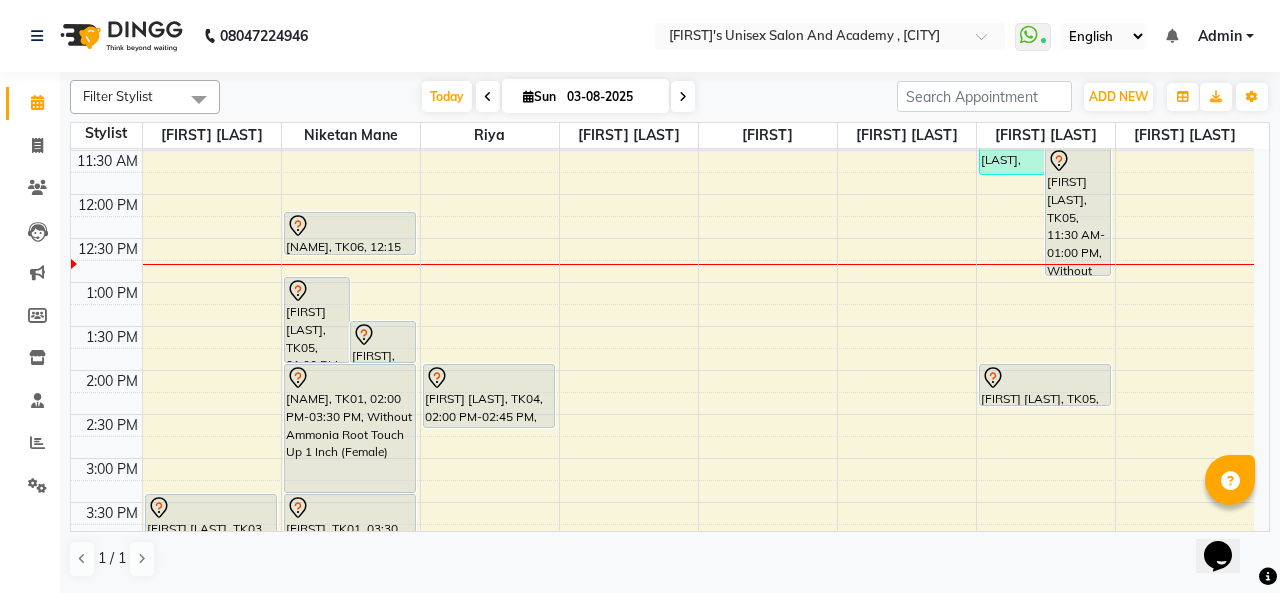 scroll, scrollTop: 261, scrollLeft: 0, axis: vertical 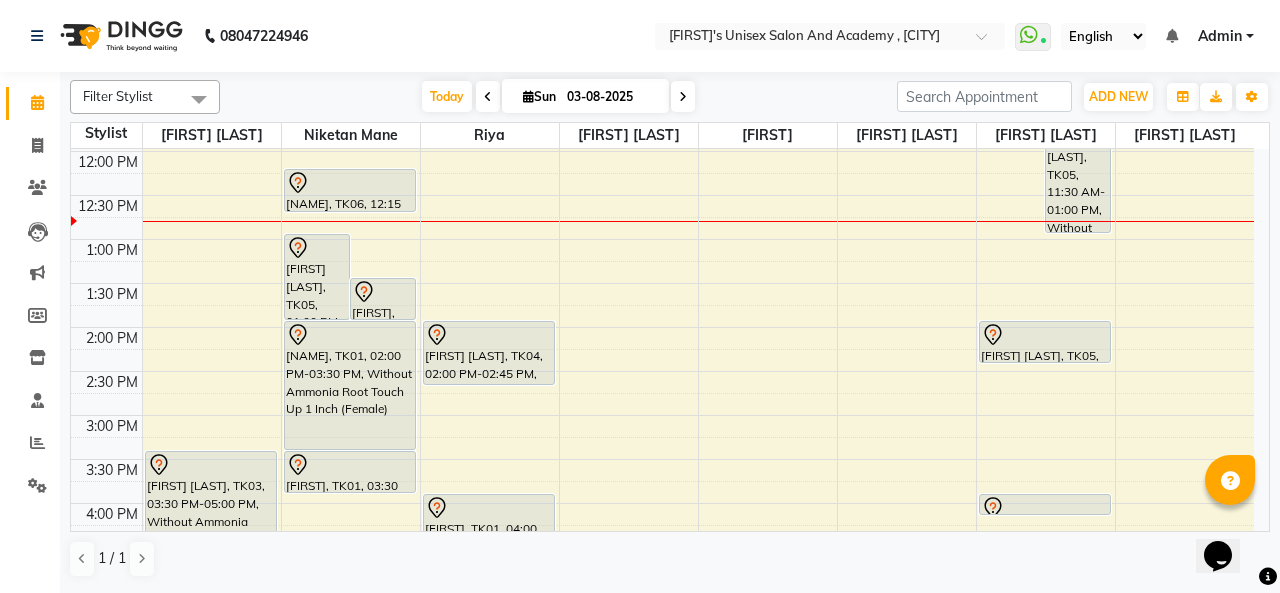 click at bounding box center [383, 292] 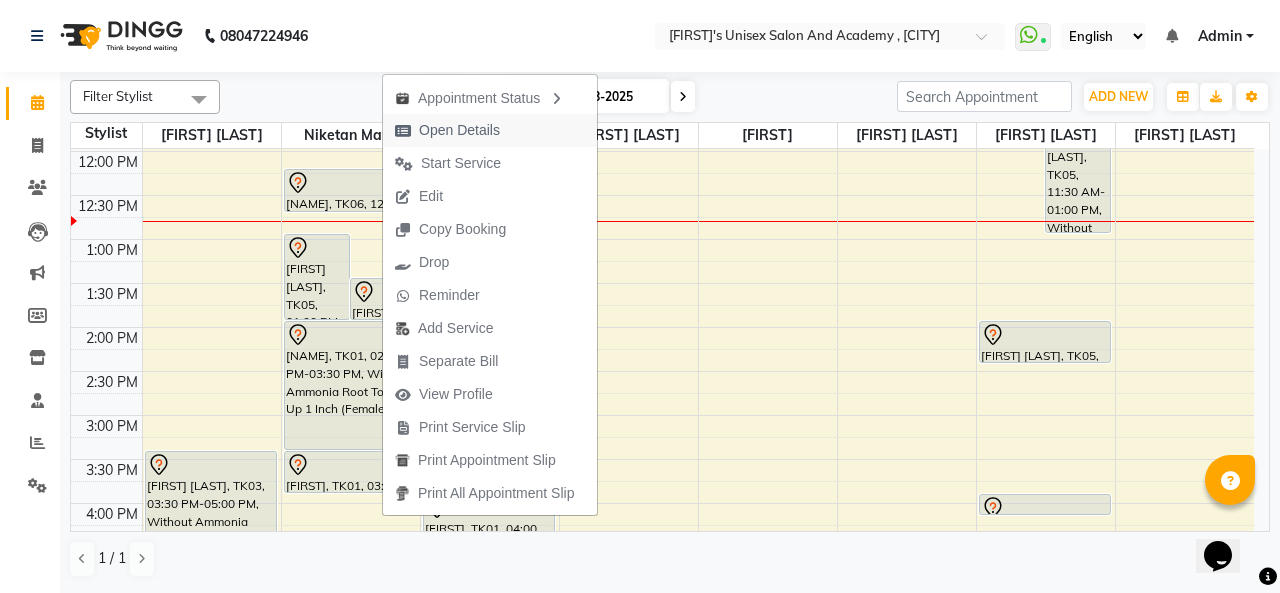 click on "Open Details" at bounding box center [490, 130] 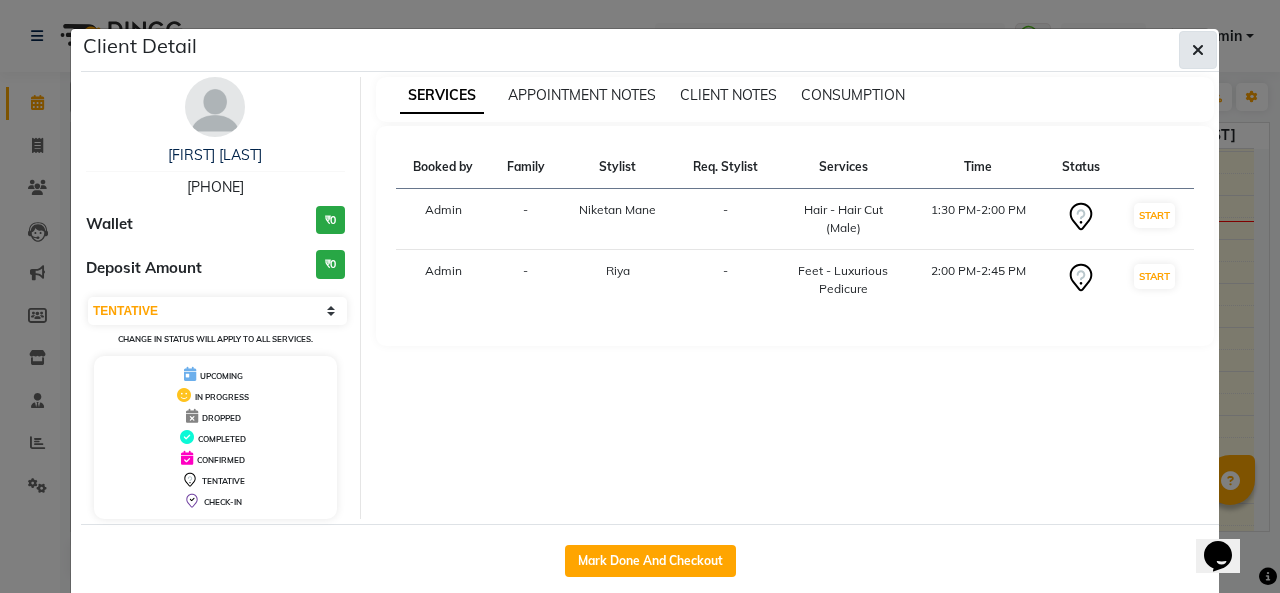 click 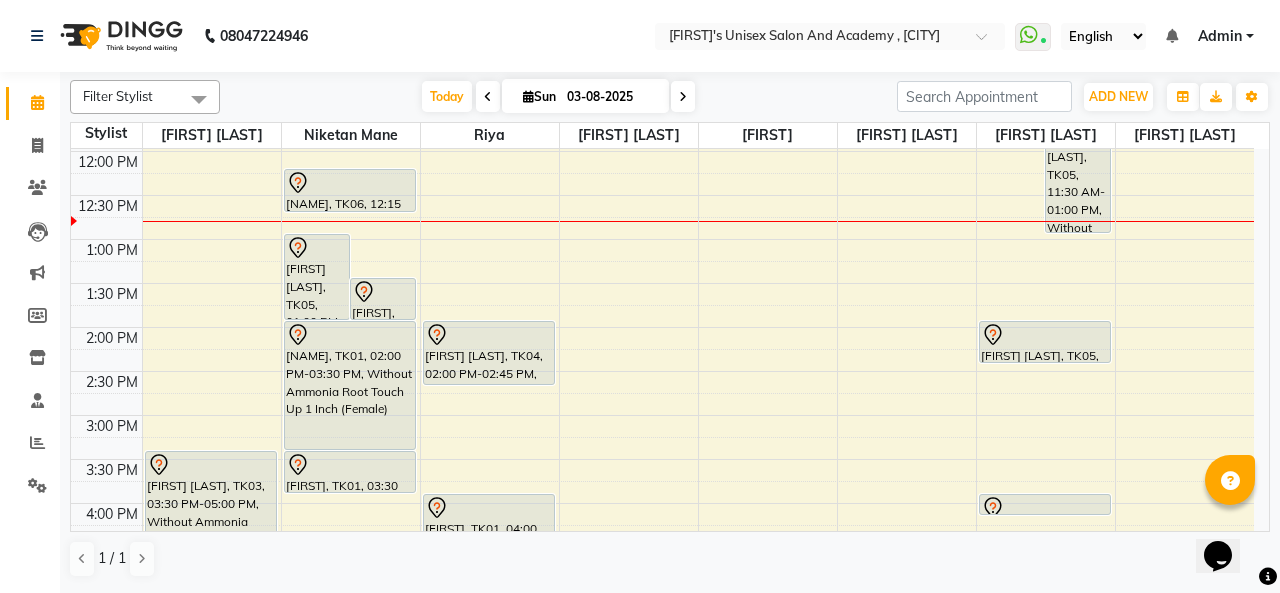 click on "[NAME], TK01, 02:00 PM-03:30 PM, Without Ammonia Root Touch Up 1 Inch (Female)" at bounding box center (350, 385) 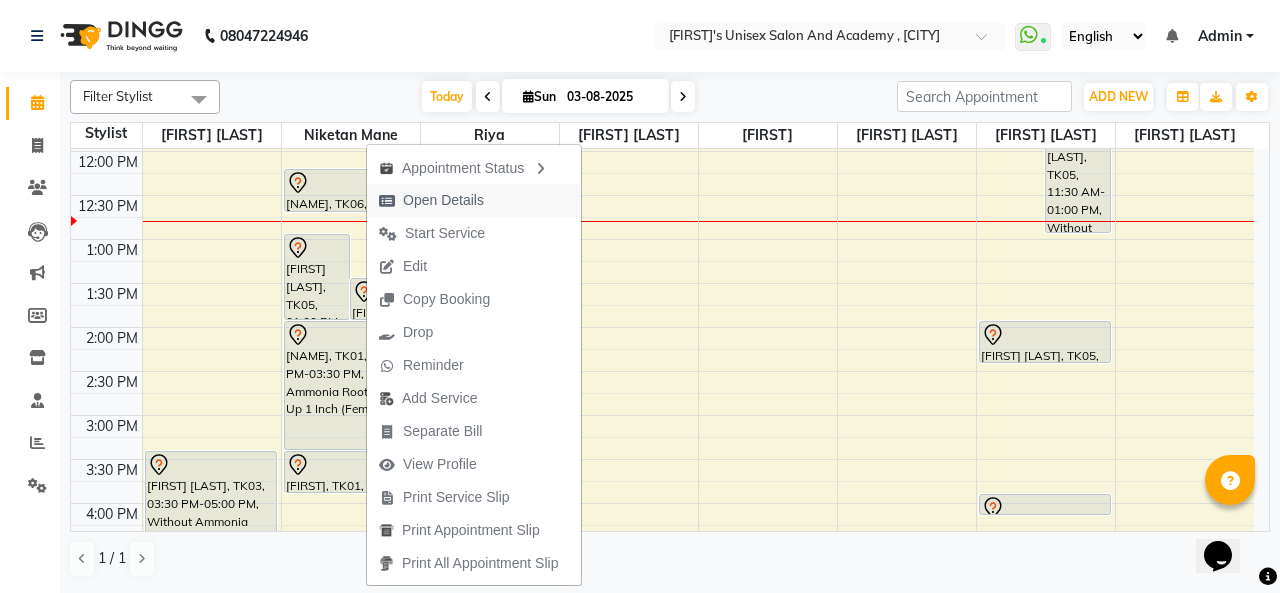 click on "Open Details" at bounding box center (474, 200) 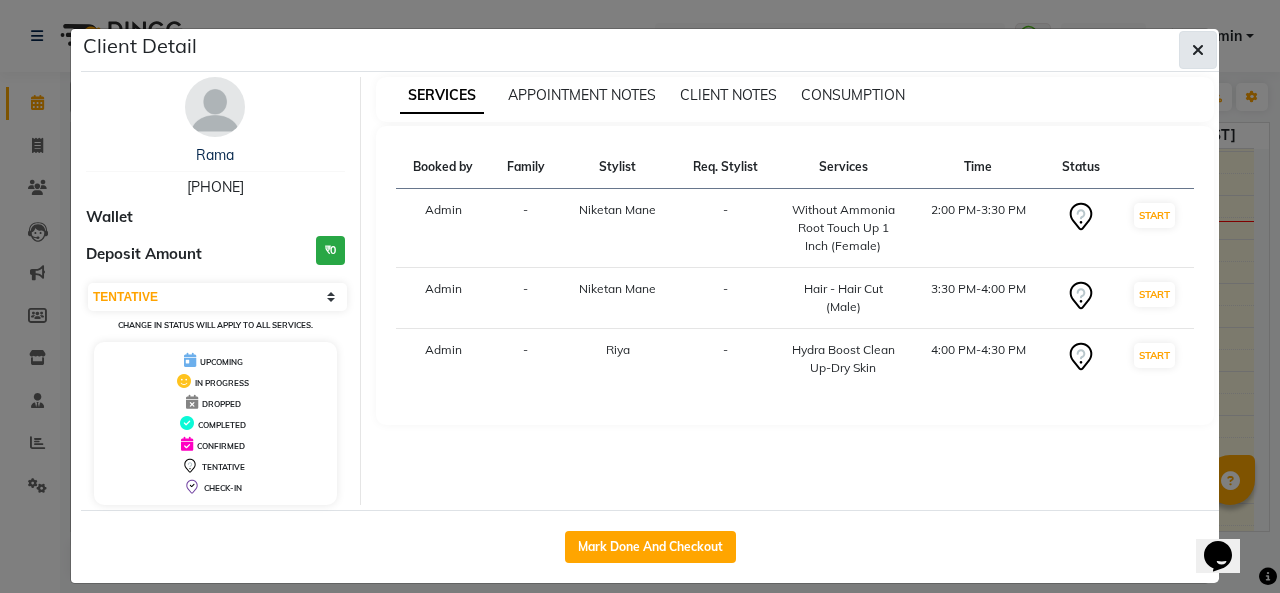 click 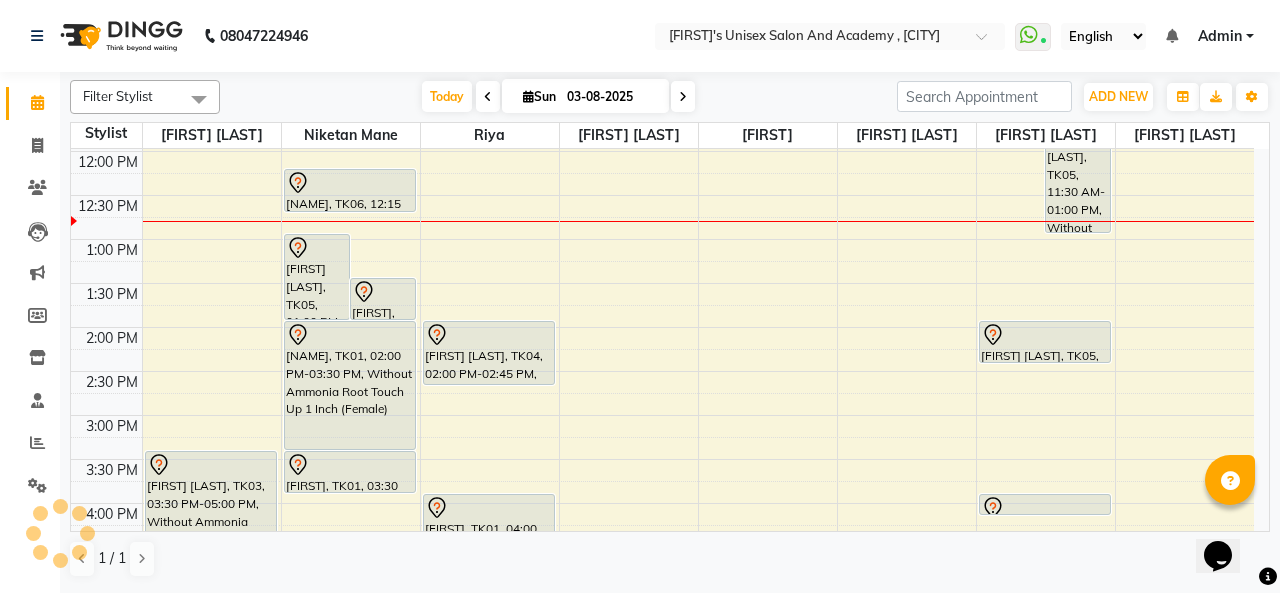 scroll, scrollTop: 461, scrollLeft: 0, axis: vertical 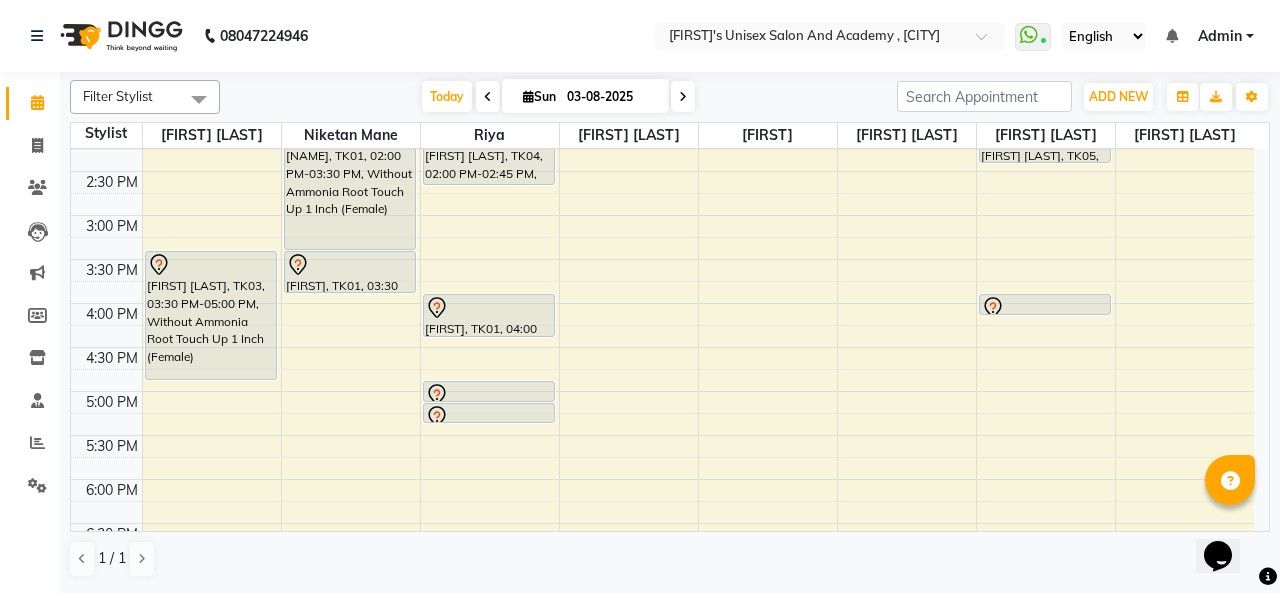 click on "[FIRST] [LAST], TK03, 03:30 PM-05:00 PM, Without Ammonia Root Touch Up 1 Inch (Female)" at bounding box center (211, 315) 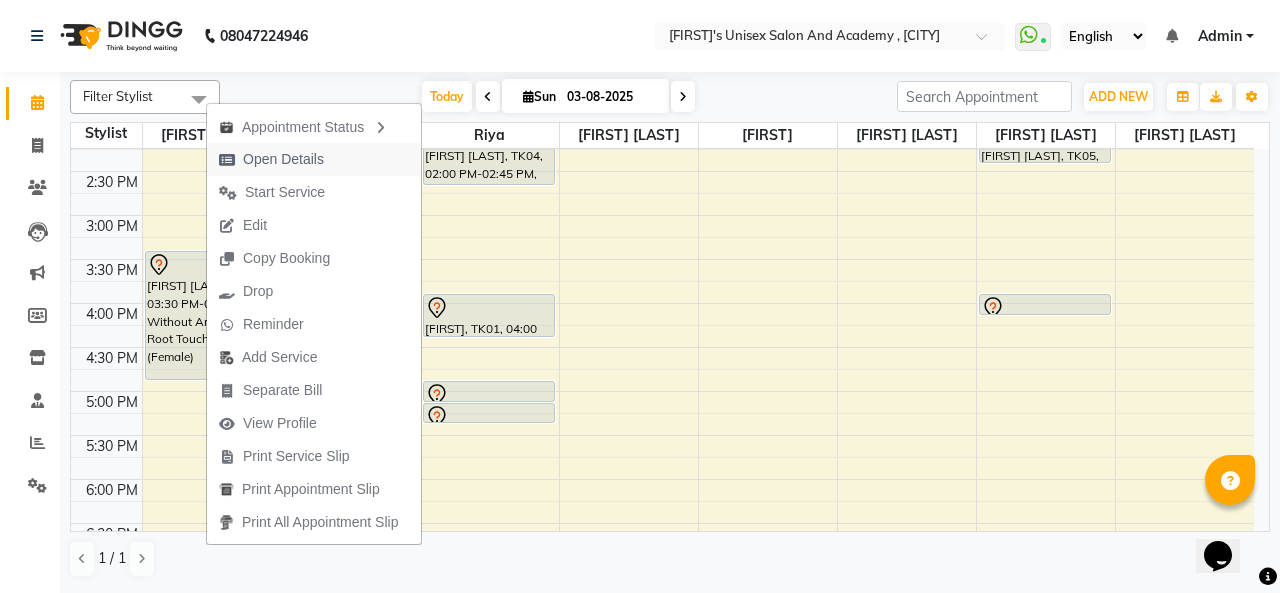 click on "Open Details" at bounding box center (283, 159) 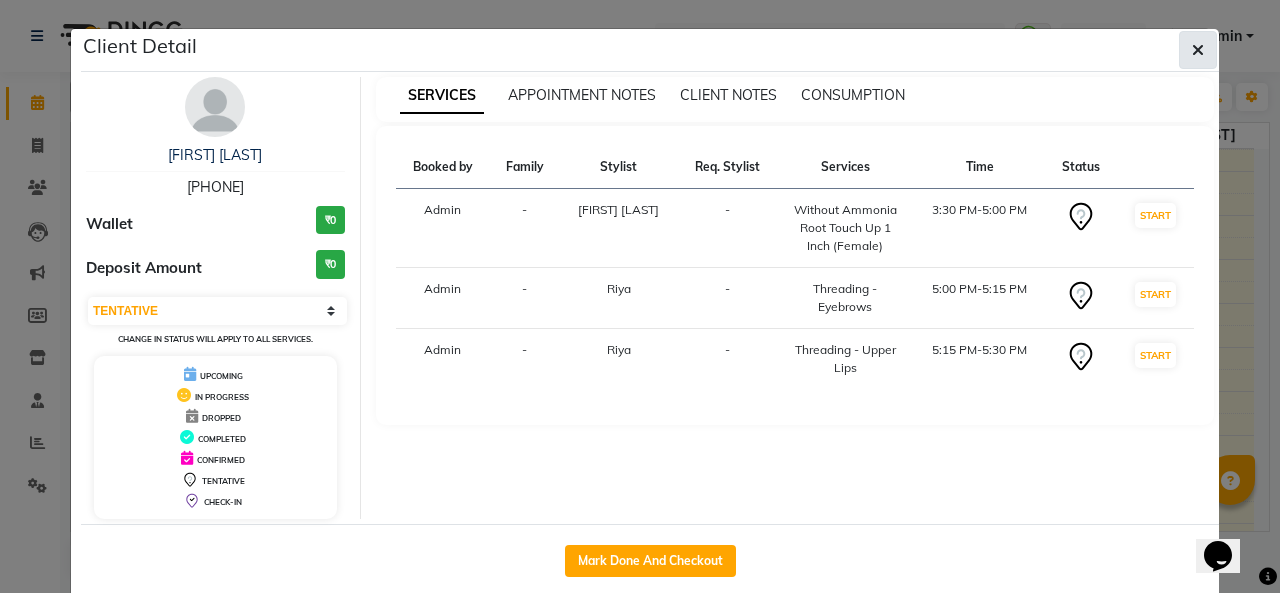 click 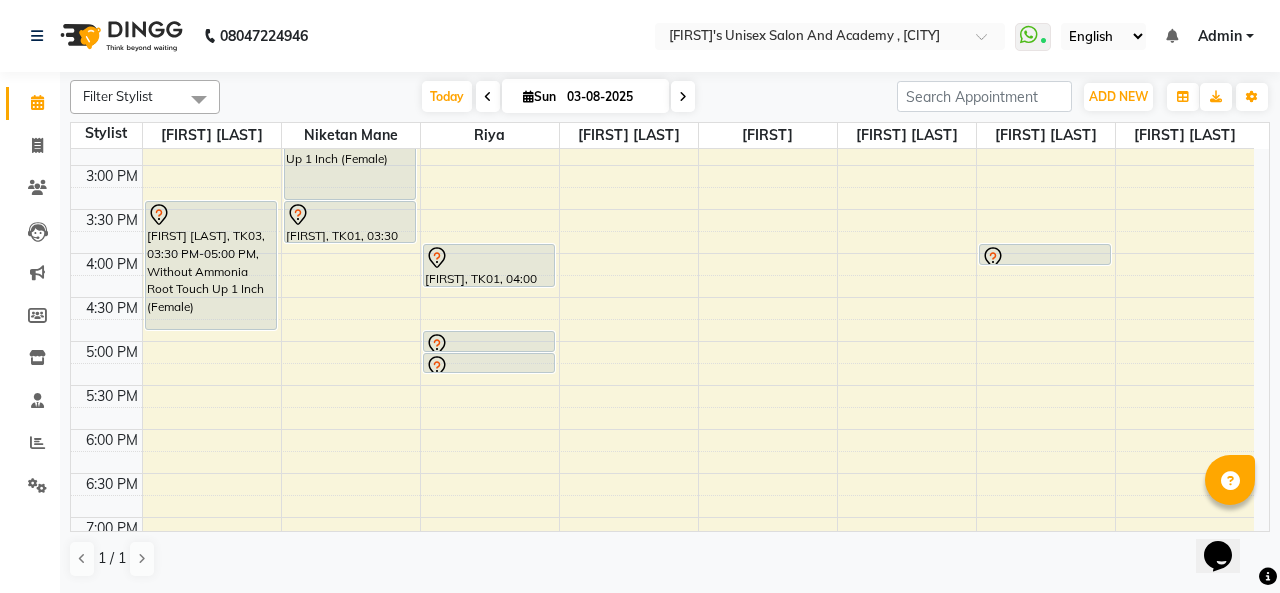 scroll, scrollTop: 561, scrollLeft: 0, axis: vertical 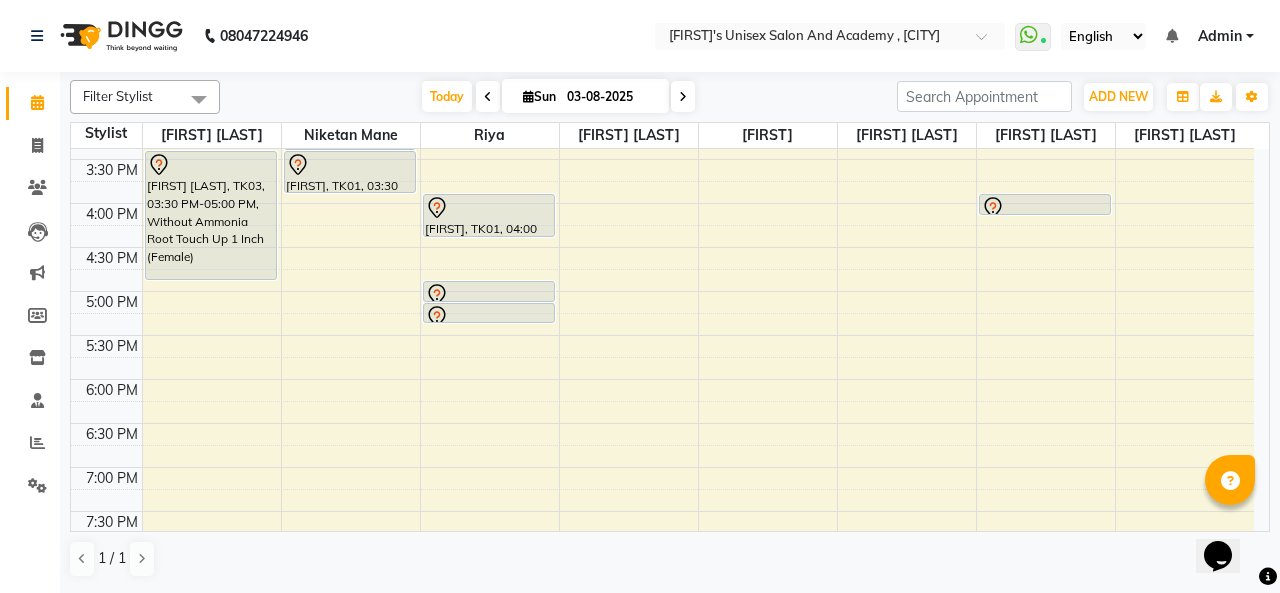 click at bounding box center [1045, 208] 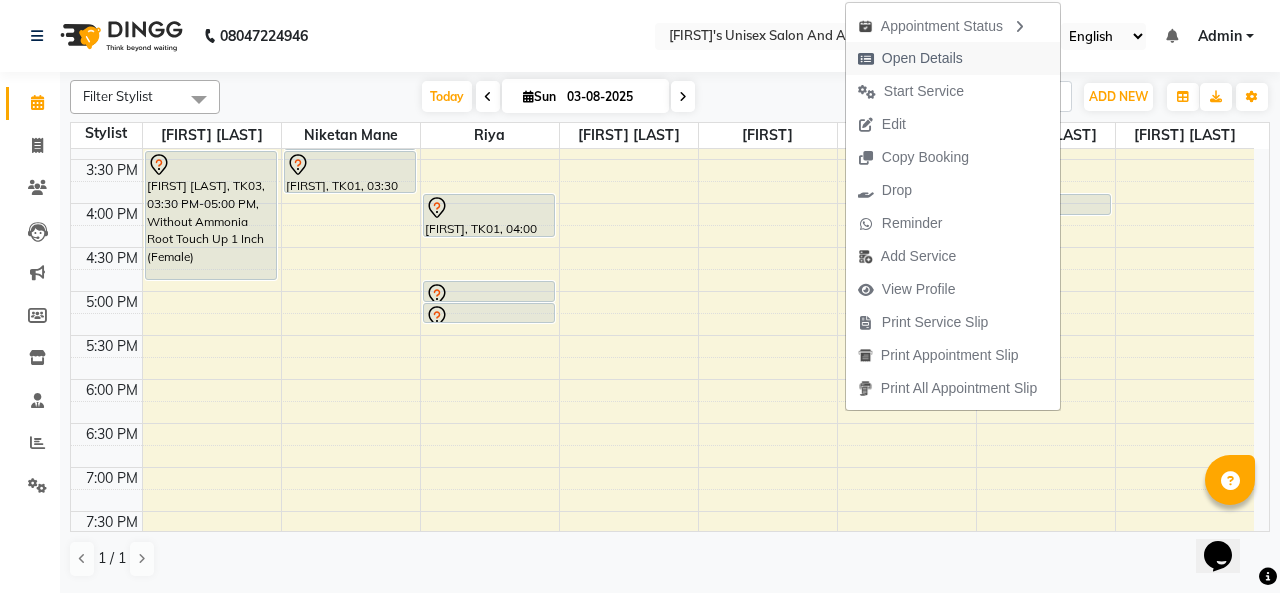 click on "Open Details" at bounding box center [922, 58] 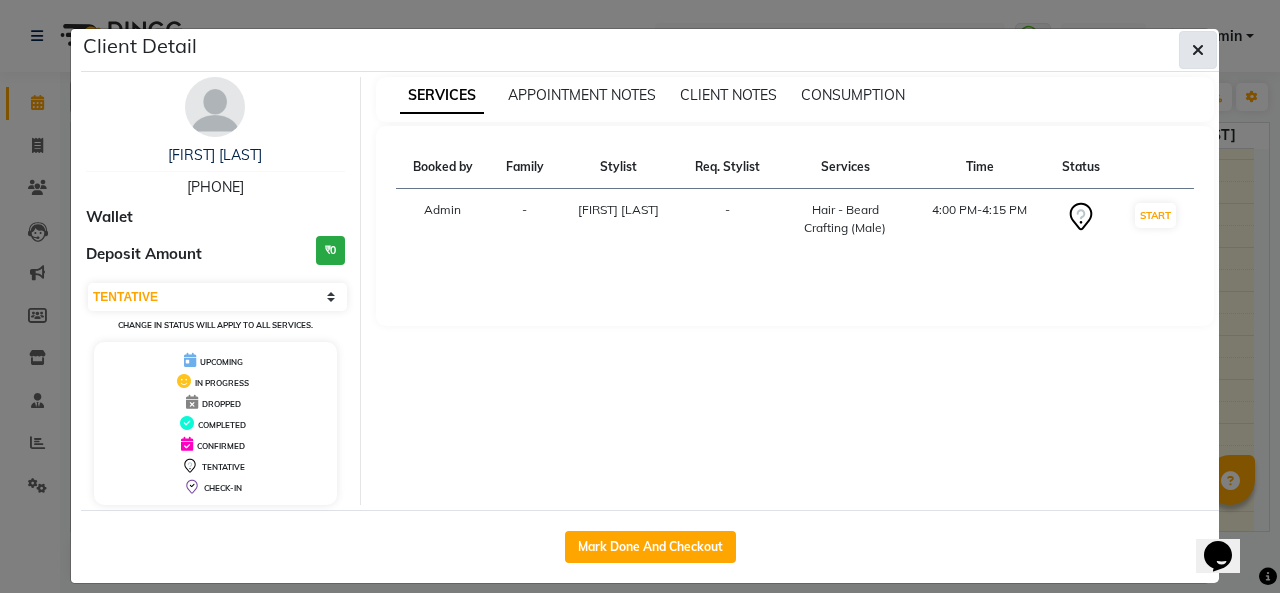 click 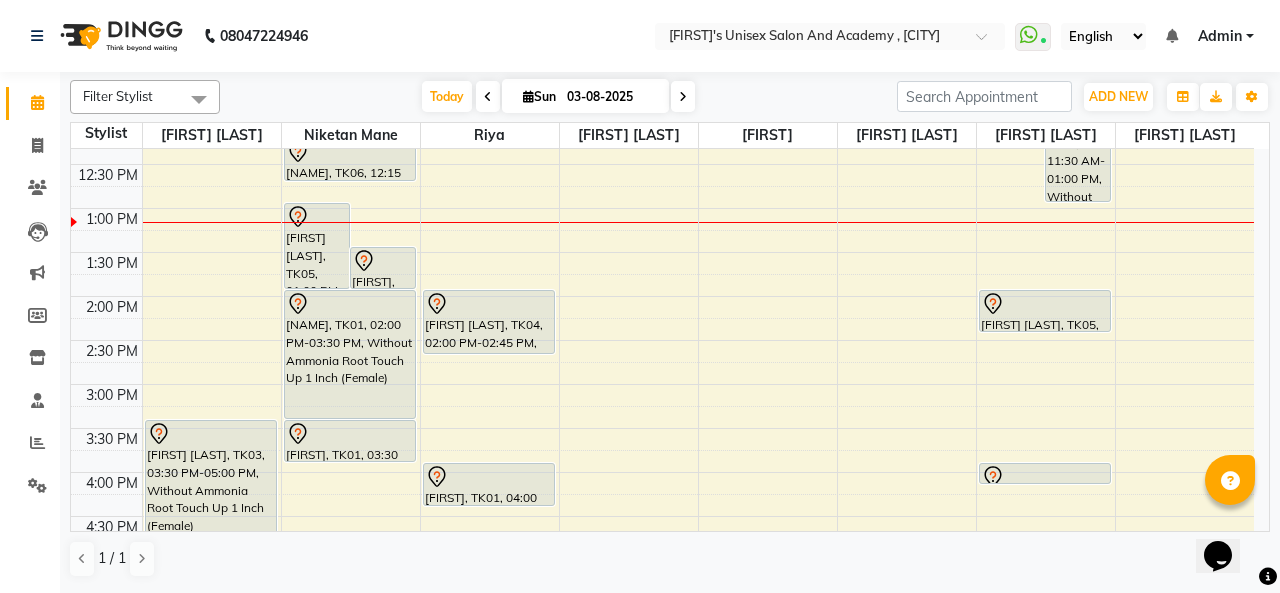 scroll, scrollTop: 261, scrollLeft: 0, axis: vertical 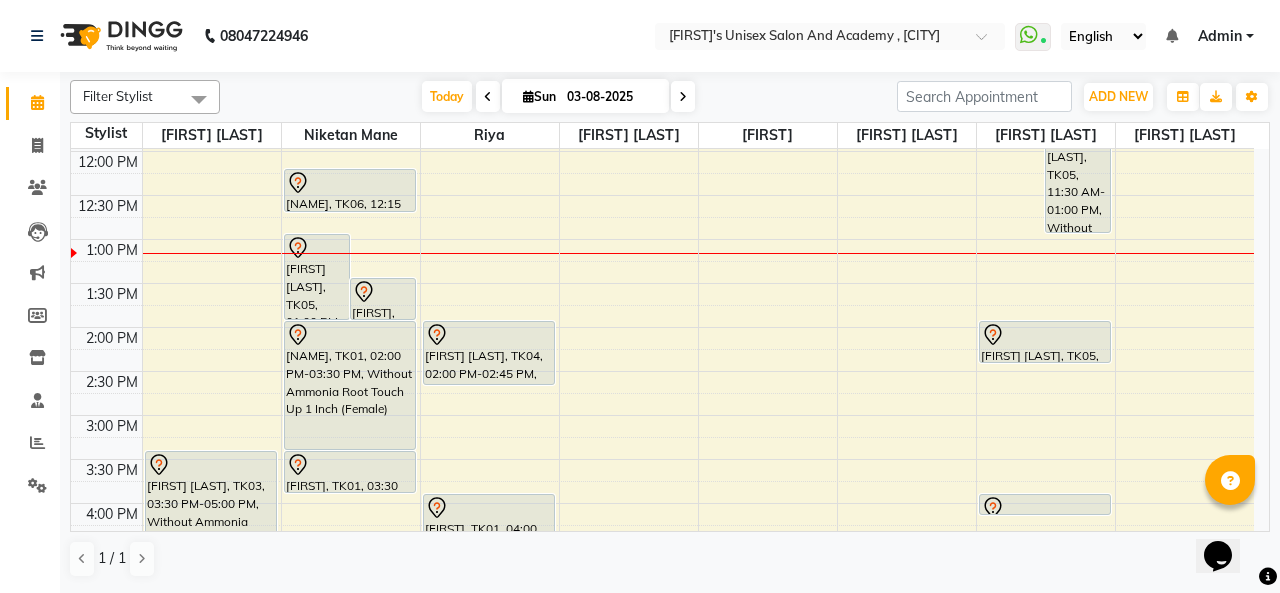 click at bounding box center [383, 292] 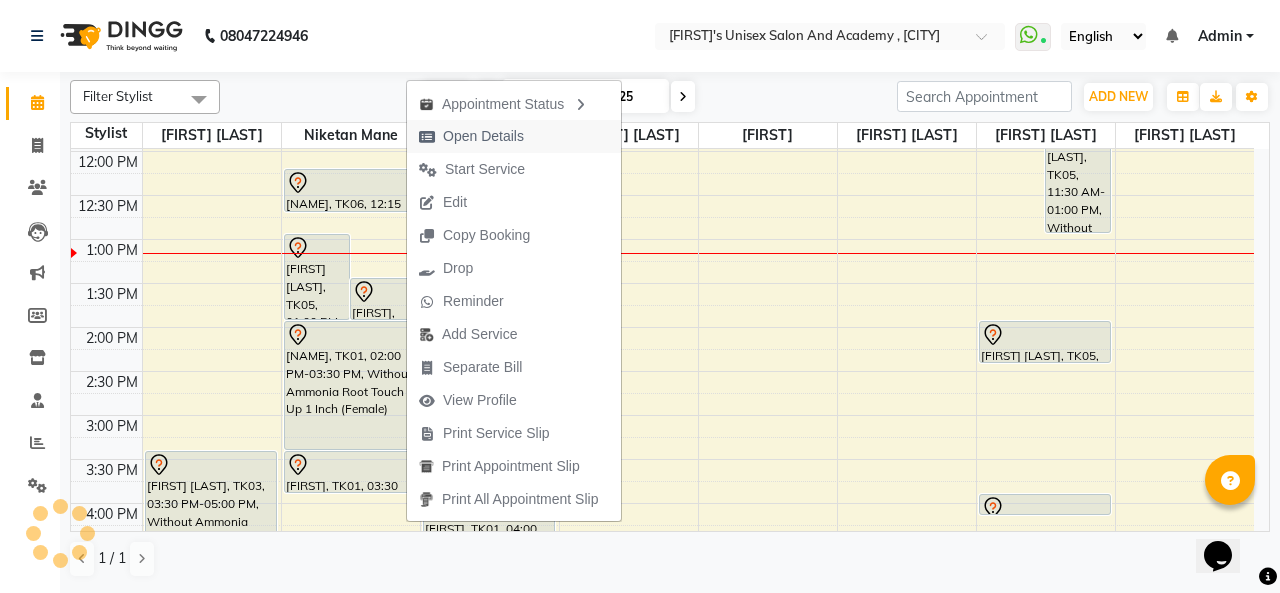 click on "Open Details" at bounding box center (471, 136) 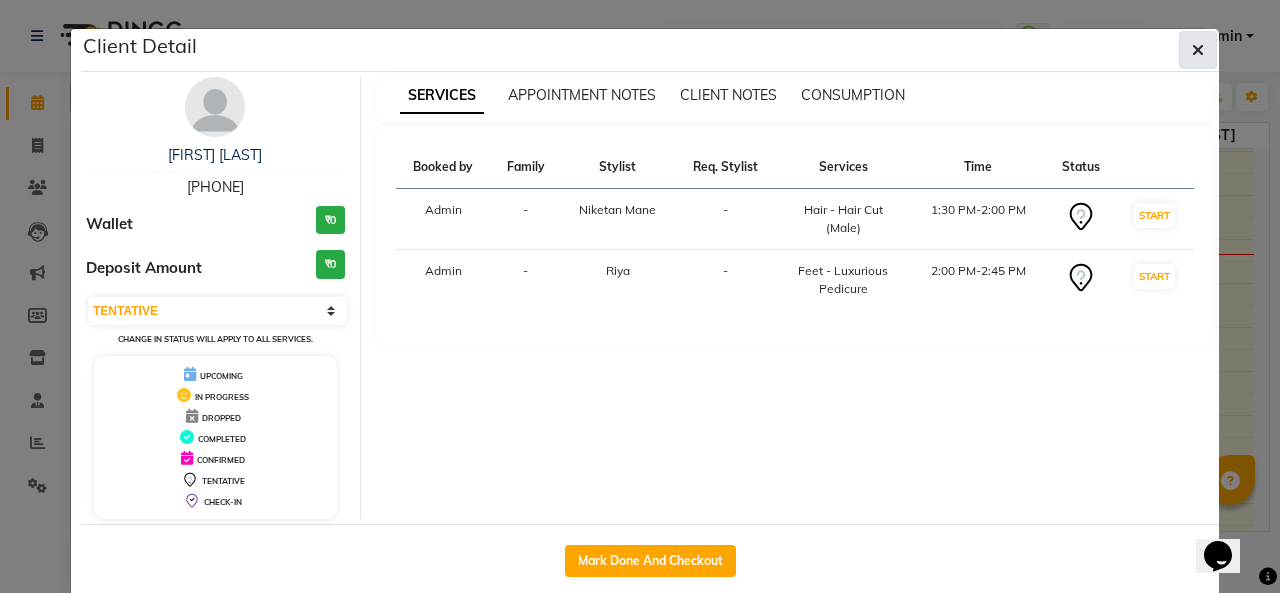 click 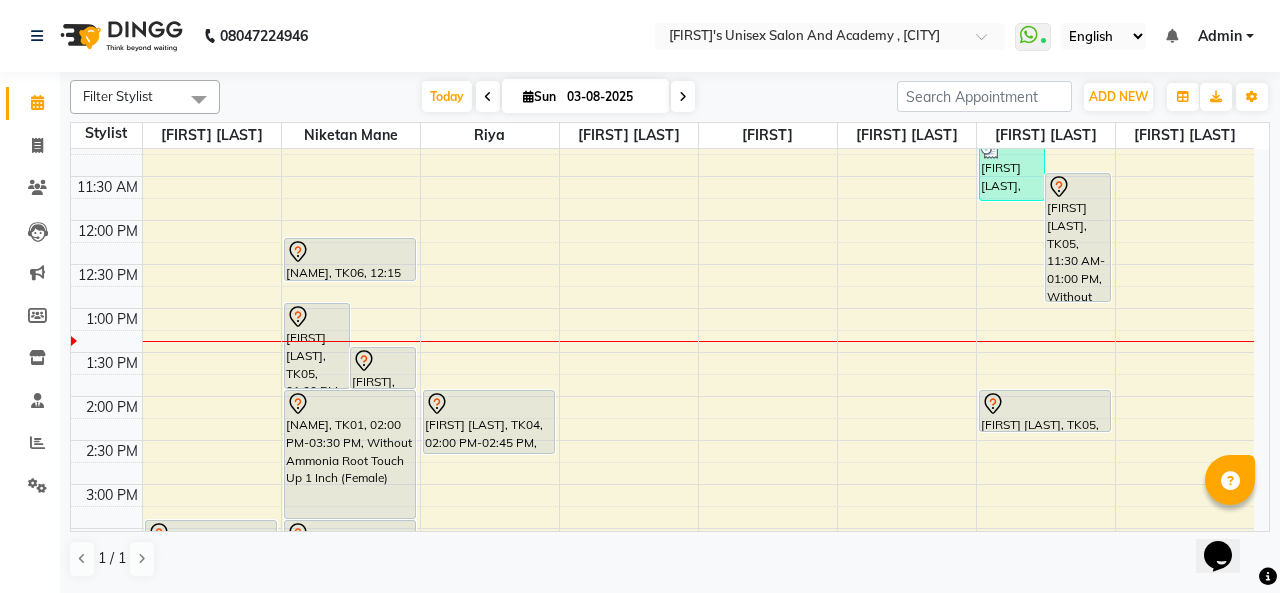 scroll, scrollTop: 161, scrollLeft: 0, axis: vertical 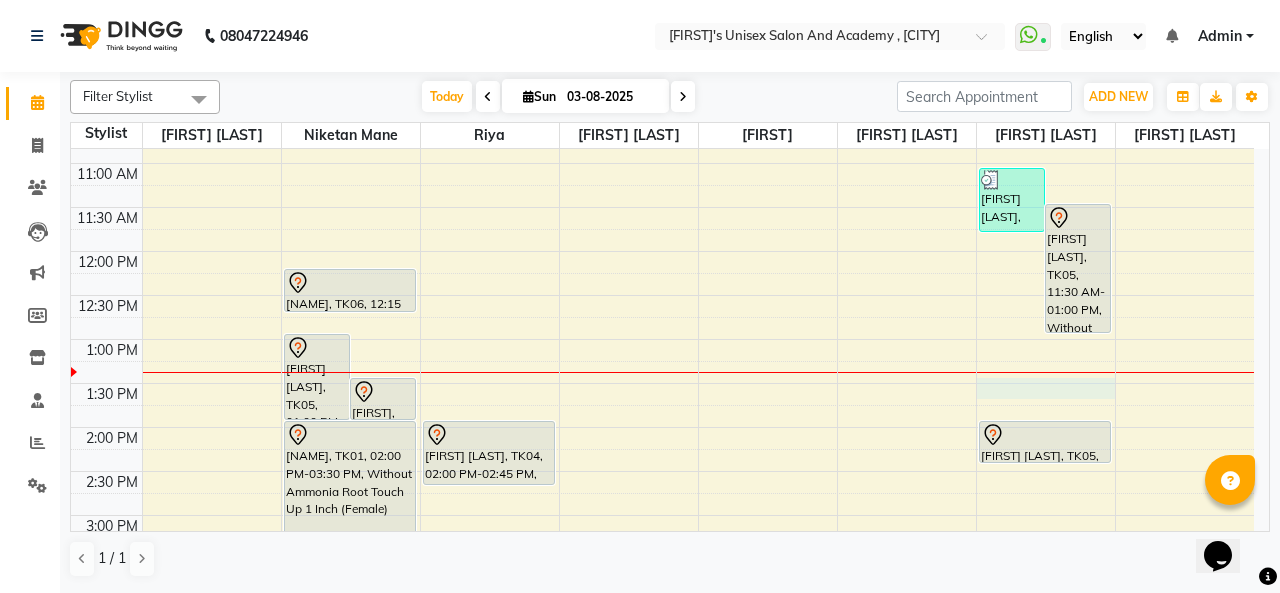 click on "9:00 AM 9:30 AM 10:00 AM 10:30 AM 11:00 AM 11:30 AM 12:00 PM 12:30 PM 1:00 PM 1:30 PM 2:00 PM 2:30 PM 3:00 PM 3:30 PM 4:00 PM 4:30 PM 5:00 PM 5:30 PM 6:00 PM 6:30 PM 7:00 PM 7:30 PM 8:00 PM 8:30 PM 9:00 PM 9:30 PM 10:00 PM 10:30 PM             [NAME], TK03, 03:30 PM-05:00 PM, Without Ammonia Root Touch Up 1 Inch (Female)             [FIRST] [LAST], TK05, 01:00 PM-02:00 PM,  With Ammonia  Global Color - Standard Length (Male)             [FIRST] [LAST], TK04, 01:30 PM-02:00 PM, Hair - Hair Cut (Male)             [NAME], TK06, 12:15 PM-12:45 PM, Hair - Hair Cut (Male)             [NAME], TK01, 02:00 PM-03:30 PM, Without Ammonia Root Touch Up 1 Inch (Female)             [NAME], TK01, 03:30 PM-04:00 PM, Hair - Hair Cut (Male)             [NAME], TK02, 08:00 PM-08:45 PM, HAIR - KIDS UNDER 10 YEARS OLD (FEMALE)- Senior Stlist             [FIRST] [LAST], TK04, 02:00 PM-02:45 PM, Feet - Luxurious Pedicure              [NAME], TK01, 04:00 PM-04:30 PM, Hydra Boost Clean Up-Dry Skin" at bounding box center [662, 603] 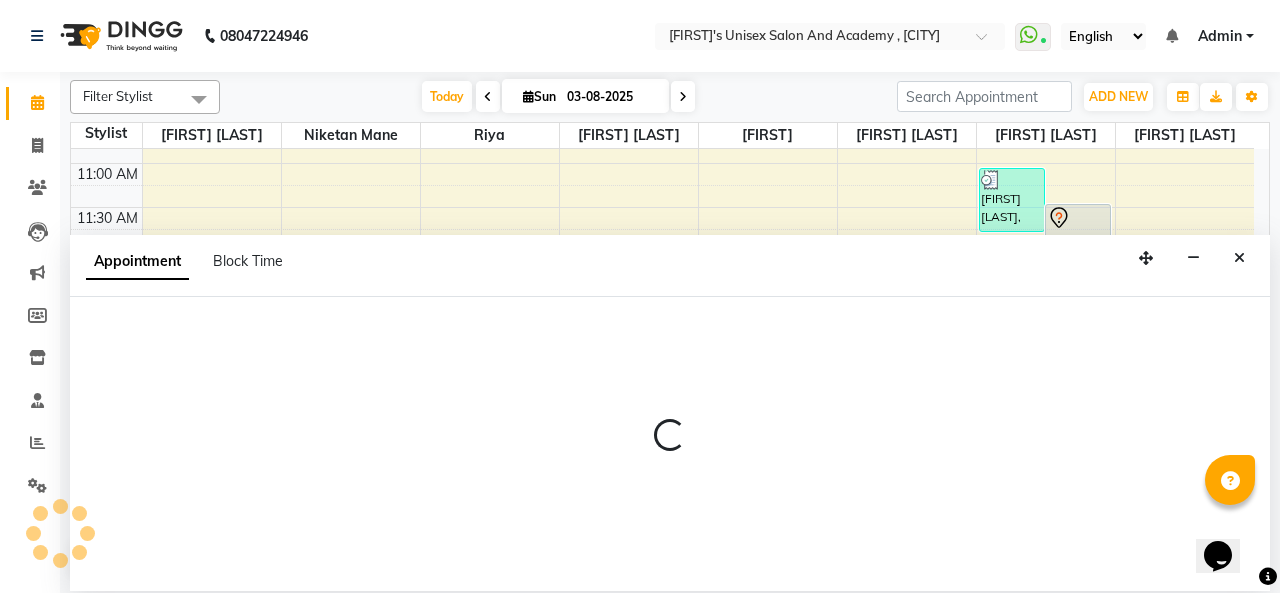 select on "85254" 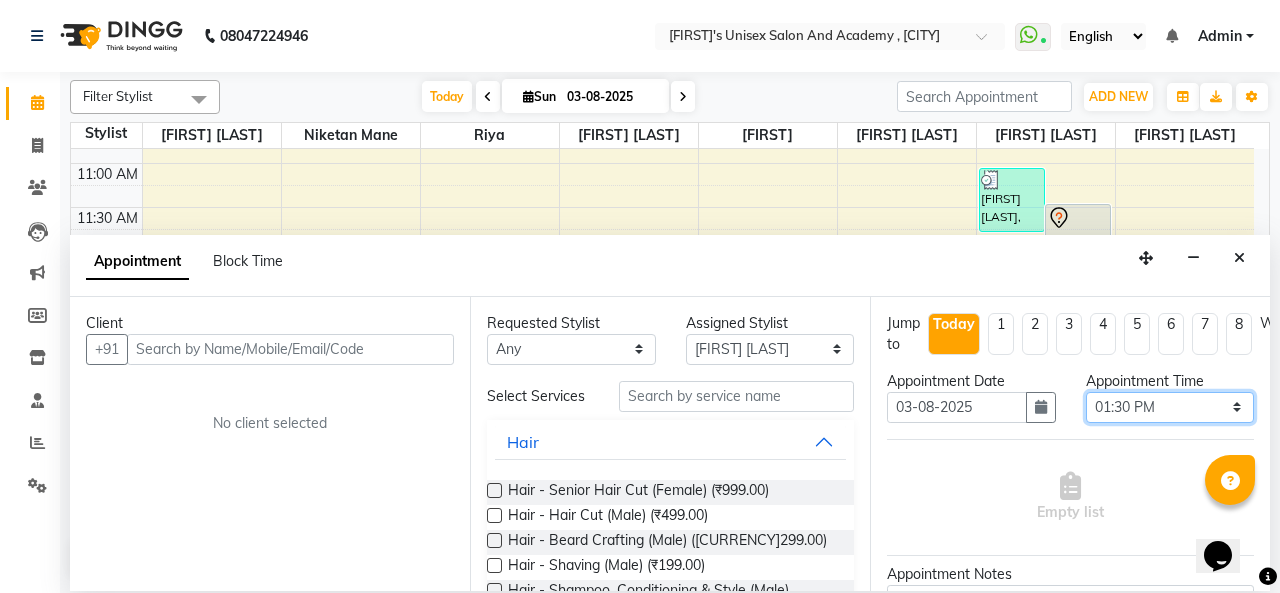 click on "Select 10:00 AM 10:15 AM 10:30 AM 10:45 AM 11:00 AM 11:15 AM 11:30 AM 11:45 AM 12:00 PM 12:15 PM 12:30 PM 12:45 PM 01:00 PM 01:15 PM 01:30 PM 01:45 PM 02:00 PM 02:15 PM 02:30 PM 02:45 PM 03:00 PM 03:15 PM 03:30 PM 03:45 PM 04:00 PM 04:15 PM 04:30 PM 04:45 PM 05:00 PM 05:15 PM 05:30 PM 05:45 PM 06:00 PM 06:15 PM 06:30 PM 06:45 PM 07:00 PM 07:15 PM 07:30 PM 07:45 PM 08:00 PM 08:15 PM 08:30 PM 08:45 PM 09:00 PM 09:15 PM 09:30 PM 09:45 PM 10:00 PM" at bounding box center [1170, 407] 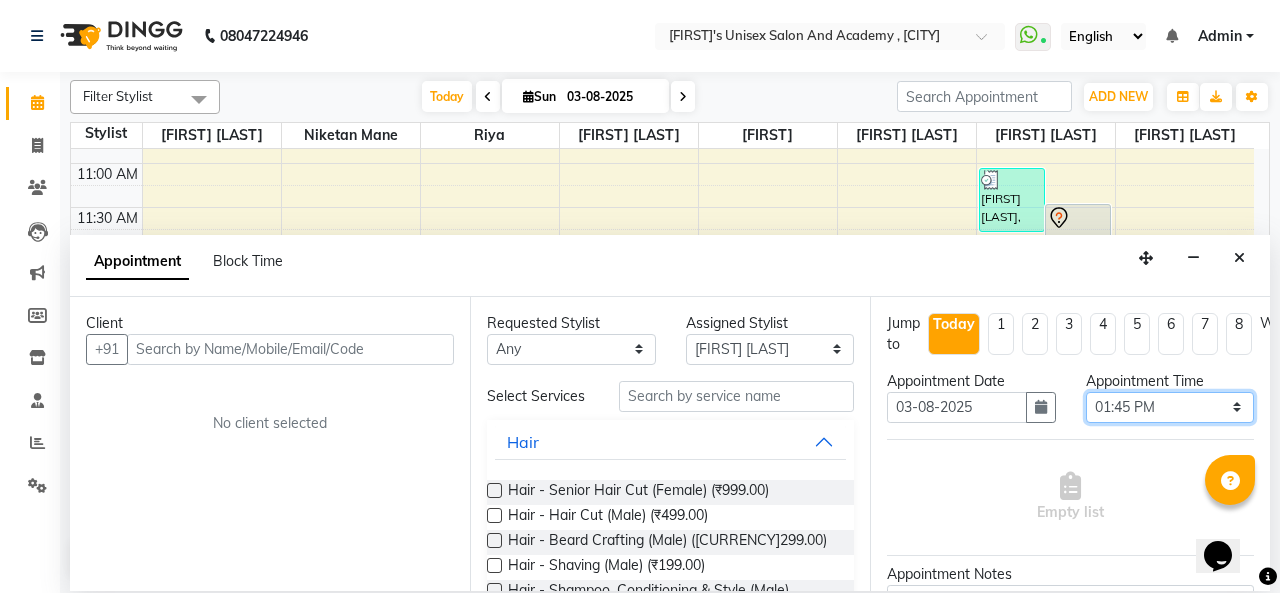 click on "Select 10:00 AM 10:15 AM 10:30 AM 10:45 AM 11:00 AM 11:15 AM 11:30 AM 11:45 AM 12:00 PM 12:15 PM 12:30 PM 12:45 PM 01:00 PM 01:15 PM 01:30 PM 01:45 PM 02:00 PM 02:15 PM 02:30 PM 02:45 PM 03:00 PM 03:15 PM 03:30 PM 03:45 PM 04:00 PM 04:15 PM 04:30 PM 04:45 PM 05:00 PM 05:15 PM 05:30 PM 05:45 PM 06:00 PM 06:15 PM 06:30 PM 06:45 PM 07:00 PM 07:15 PM 07:30 PM 07:45 PM 08:00 PM 08:15 PM 08:30 PM 08:45 PM 09:00 PM 09:15 PM 09:30 PM 09:45 PM 10:00 PM" at bounding box center [1170, 407] 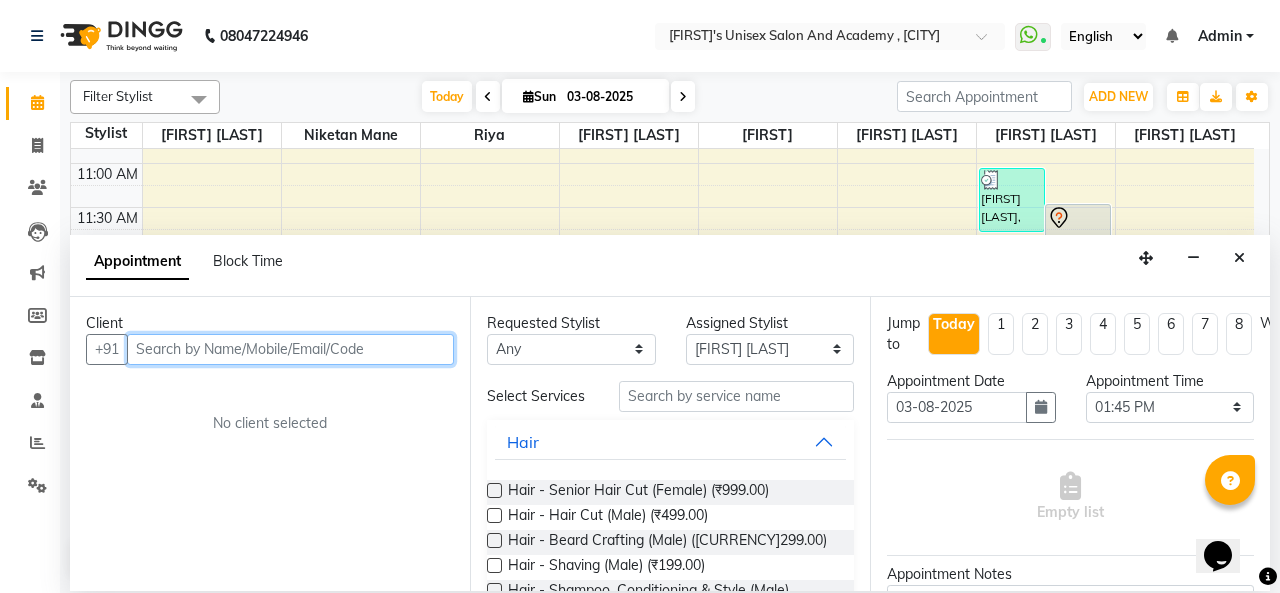 click at bounding box center (290, 349) 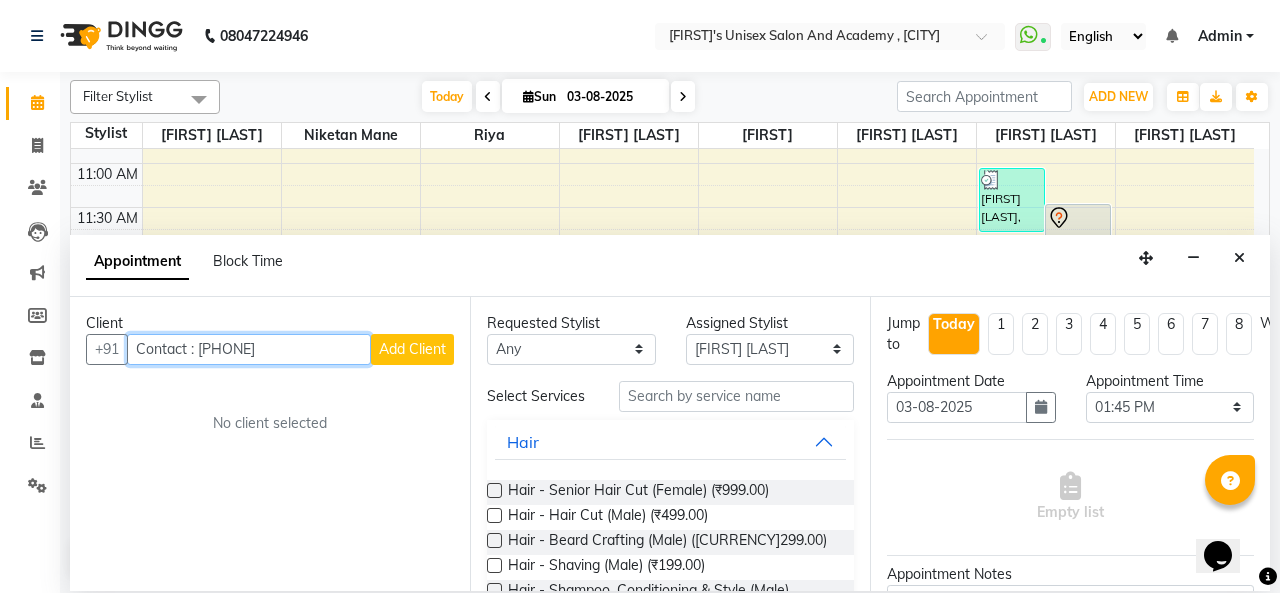 type on "Contact : [PHONE]" 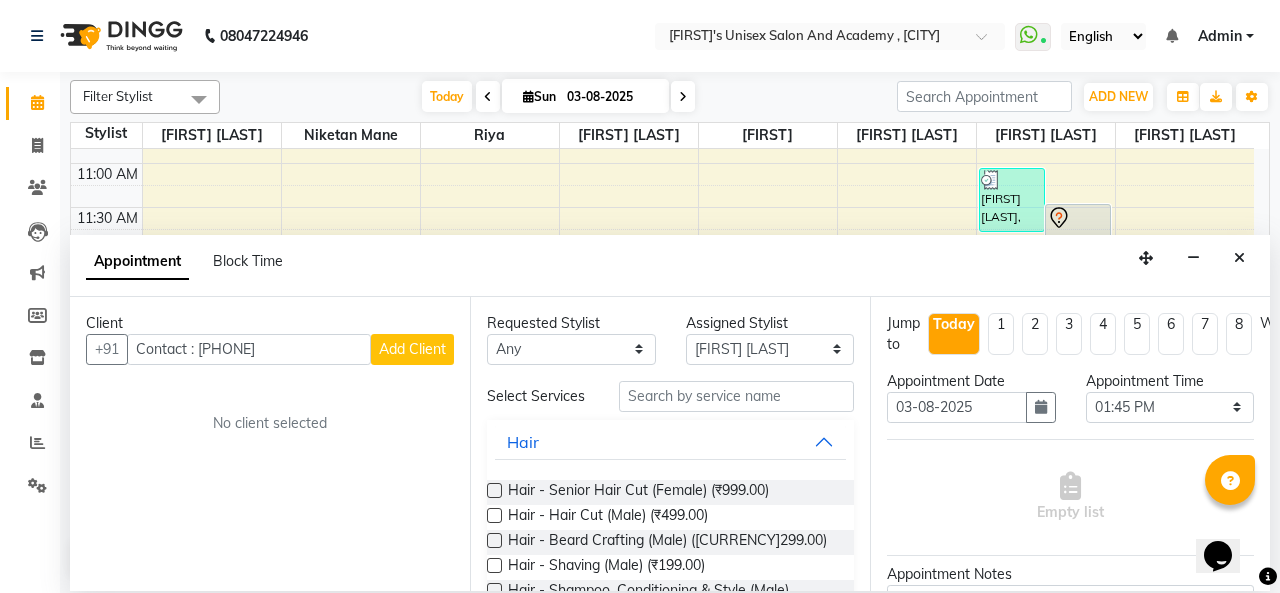 click on "Add Client" at bounding box center (412, 349) 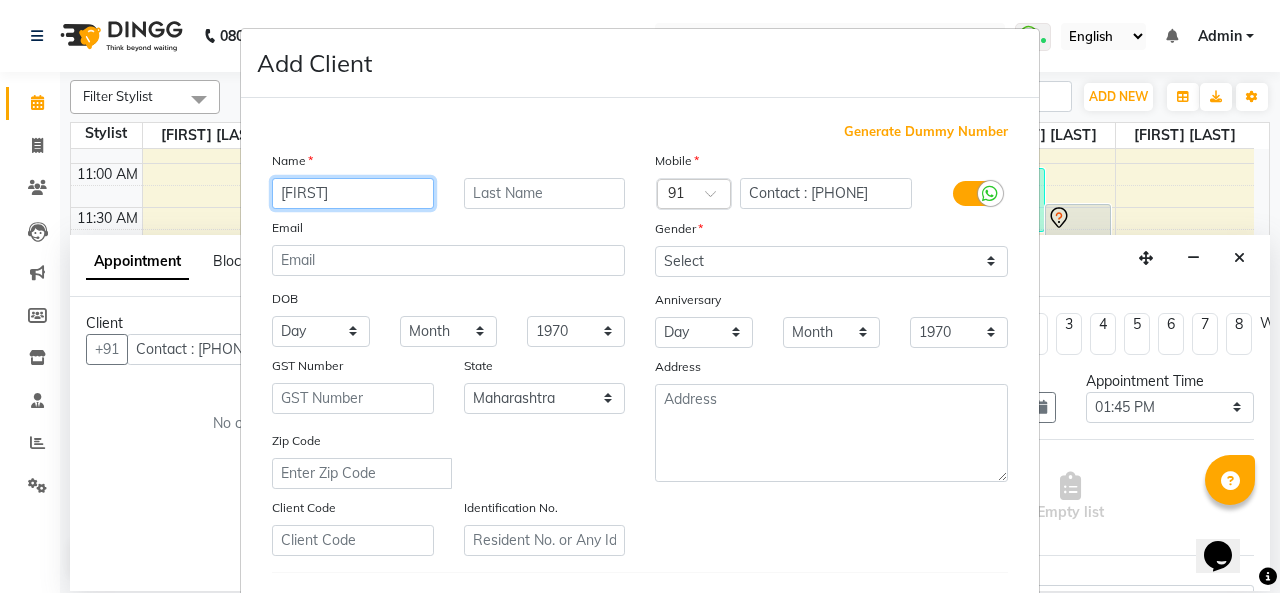 click on "[FIRST]" at bounding box center [353, 193] 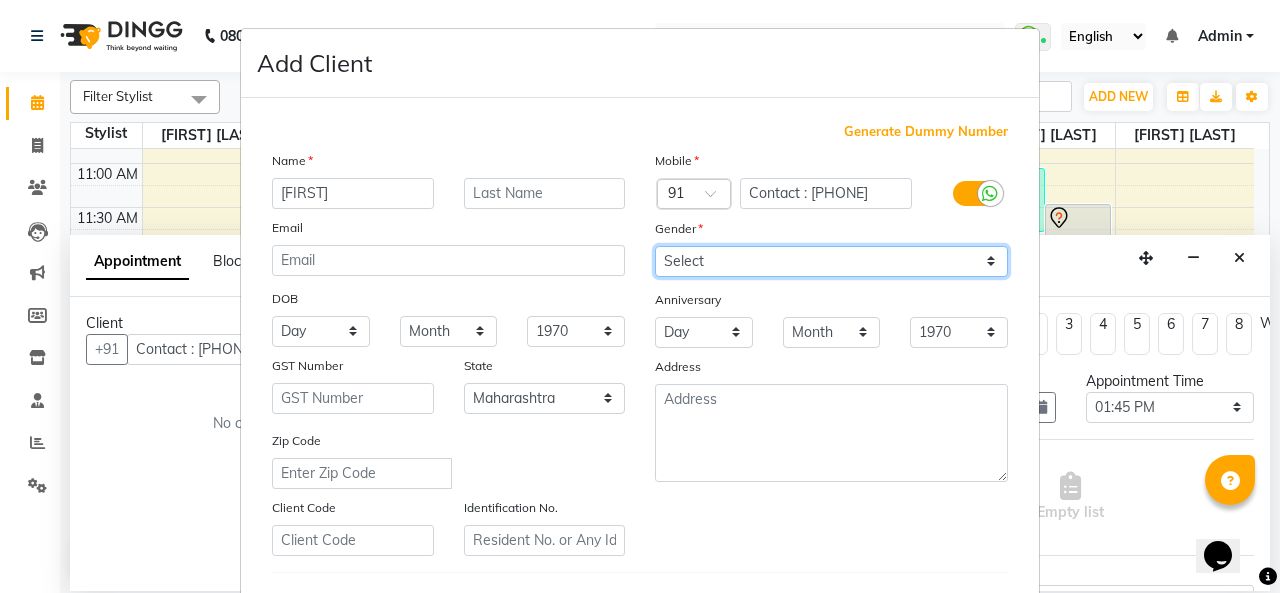click on "Select Male Female Other Prefer Not To Say" at bounding box center [831, 261] 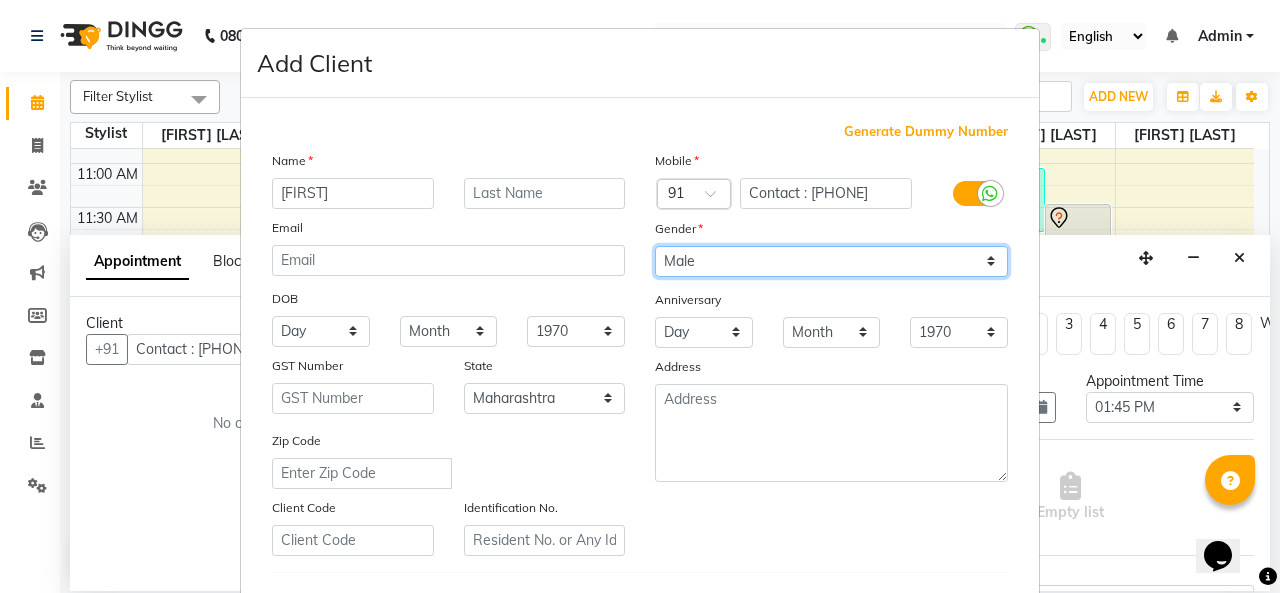 click on "Select Male Female Other Prefer Not To Say" at bounding box center (831, 261) 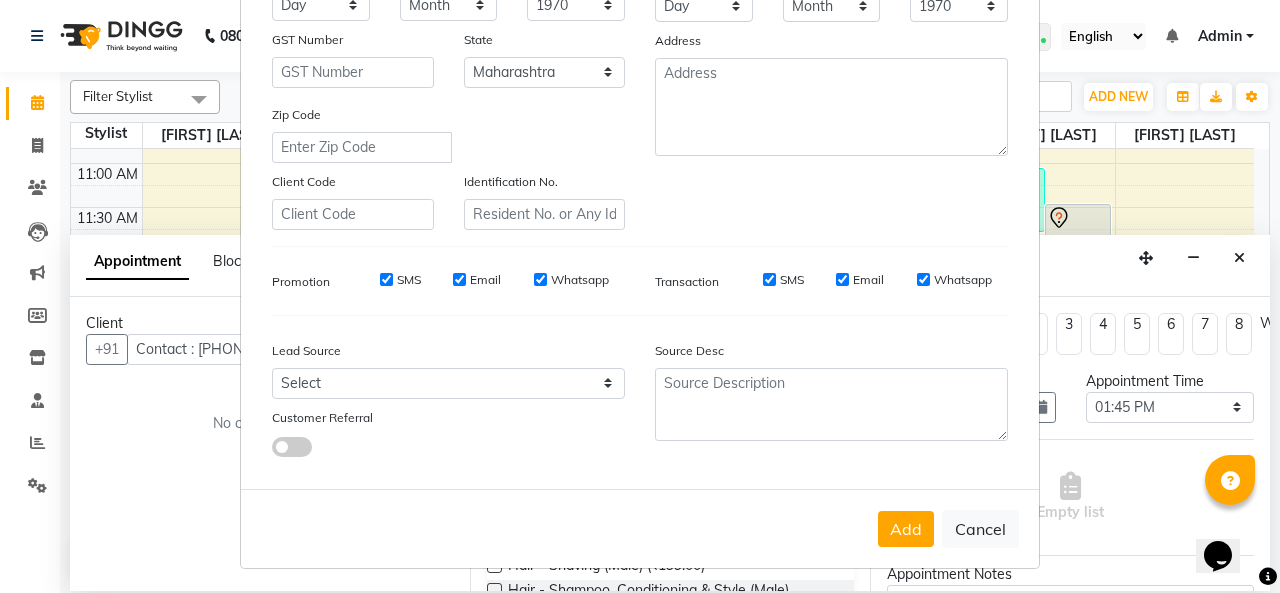 scroll, scrollTop: 326, scrollLeft: 0, axis: vertical 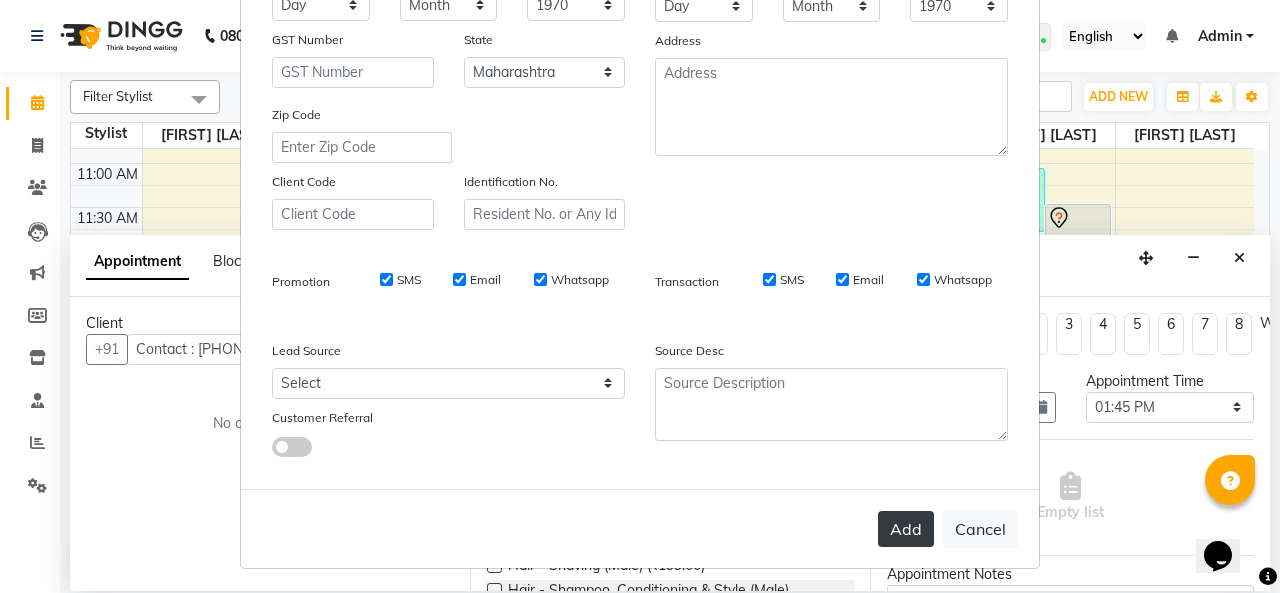 click on "Add" at bounding box center [906, 529] 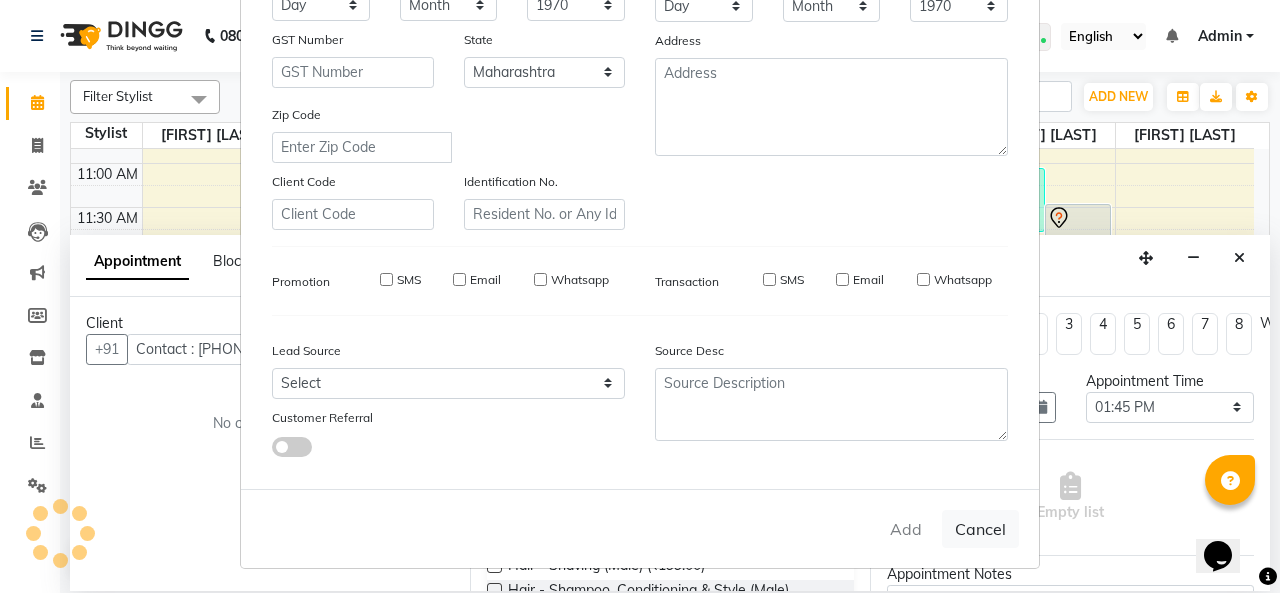 type 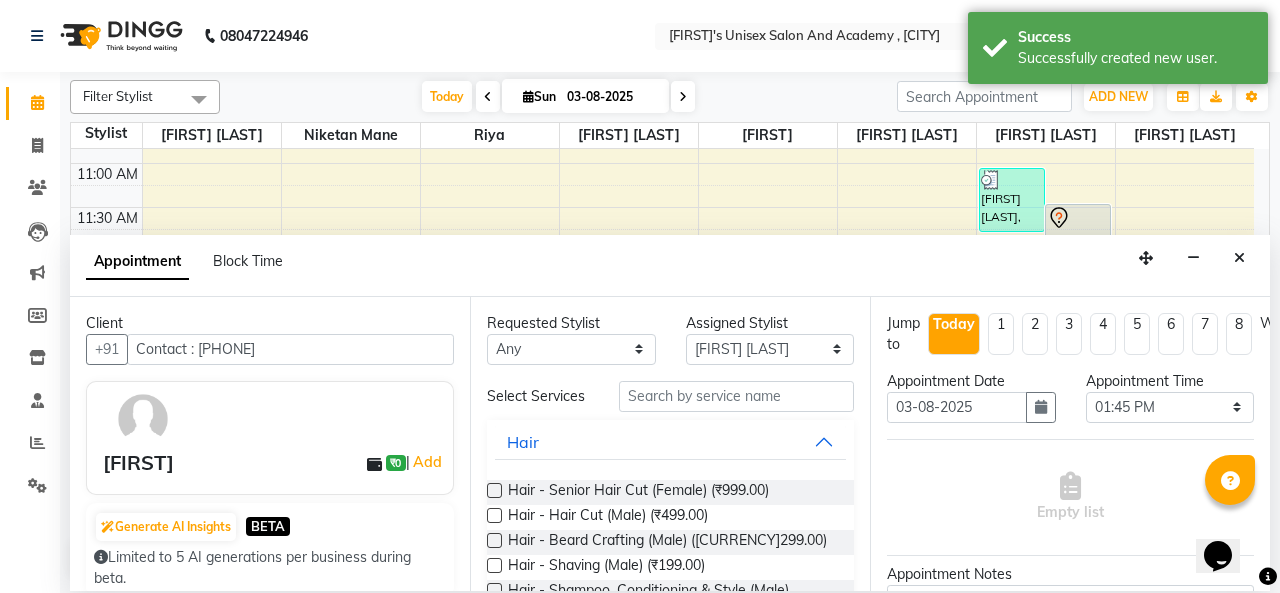 click at bounding box center [494, 515] 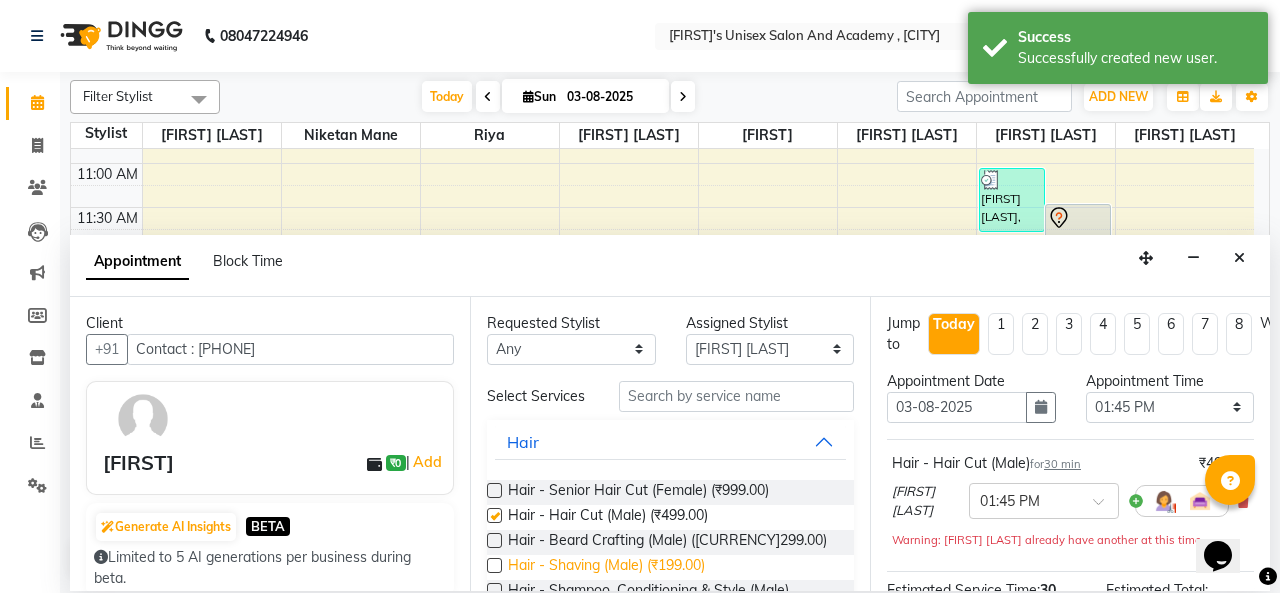 checkbox on "false" 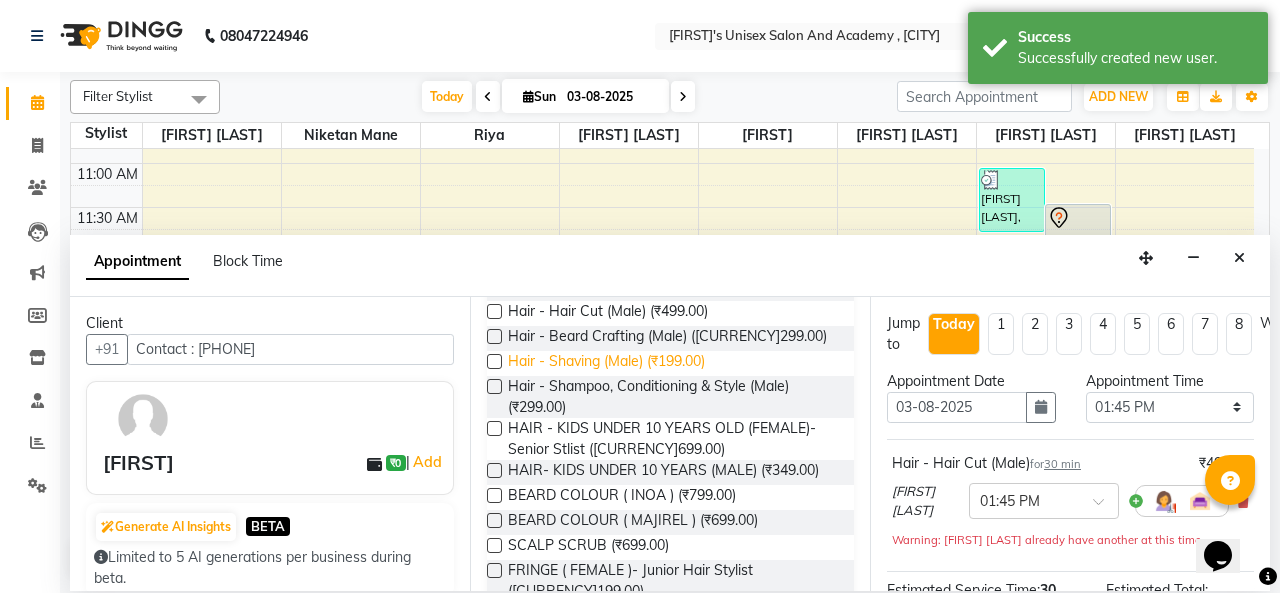 scroll, scrollTop: 300, scrollLeft: 0, axis: vertical 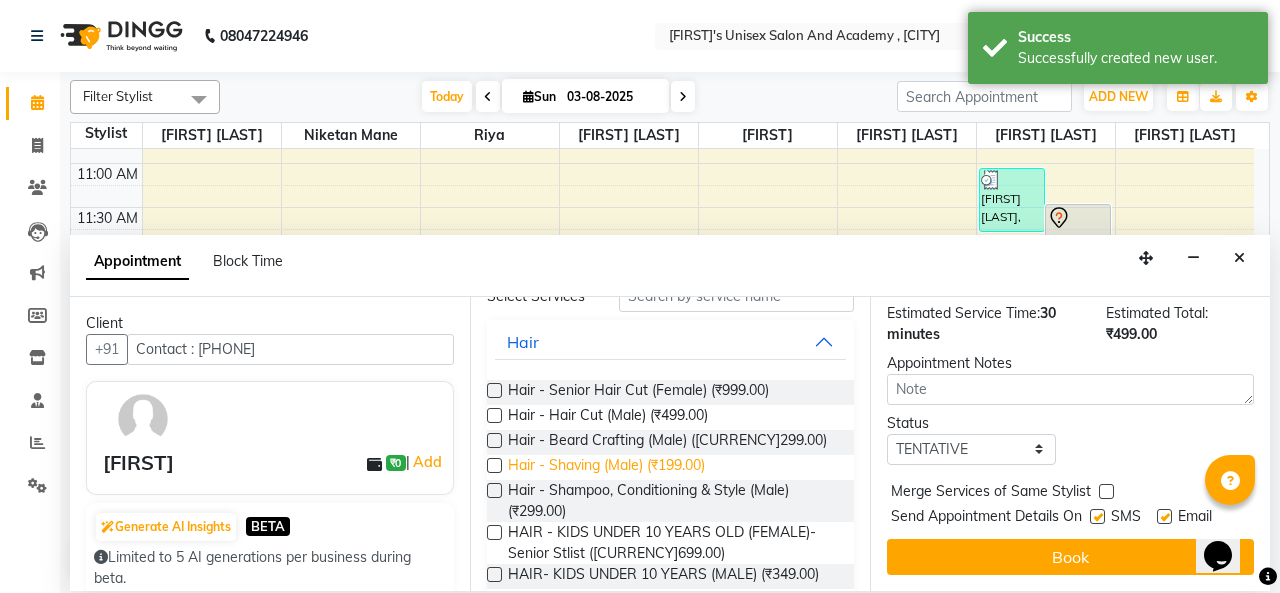 drag, startPoint x: 494, startPoint y: 437, endPoint x: 555, endPoint y: 458, distance: 64.513565 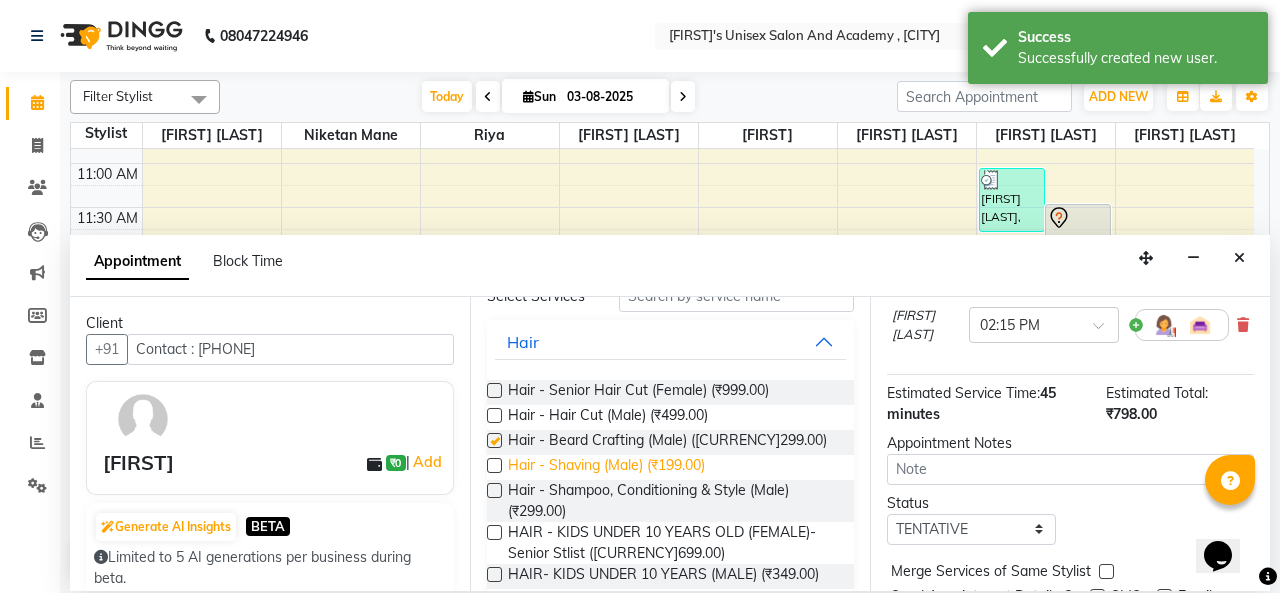scroll, scrollTop: 385, scrollLeft: 0, axis: vertical 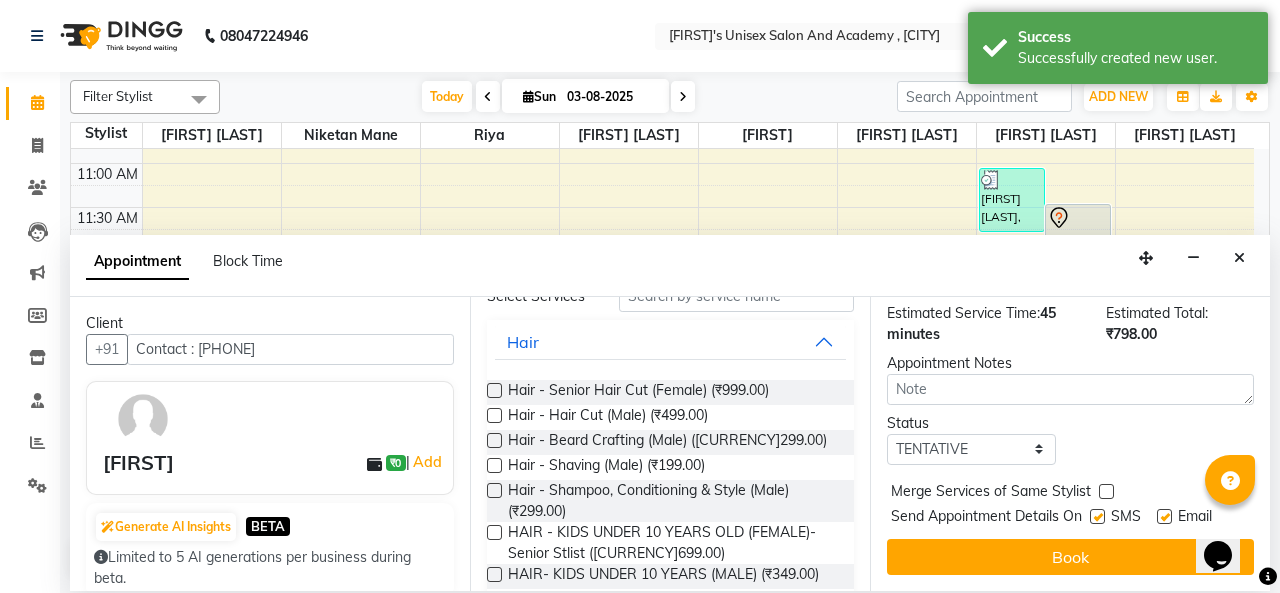 checkbox on "false" 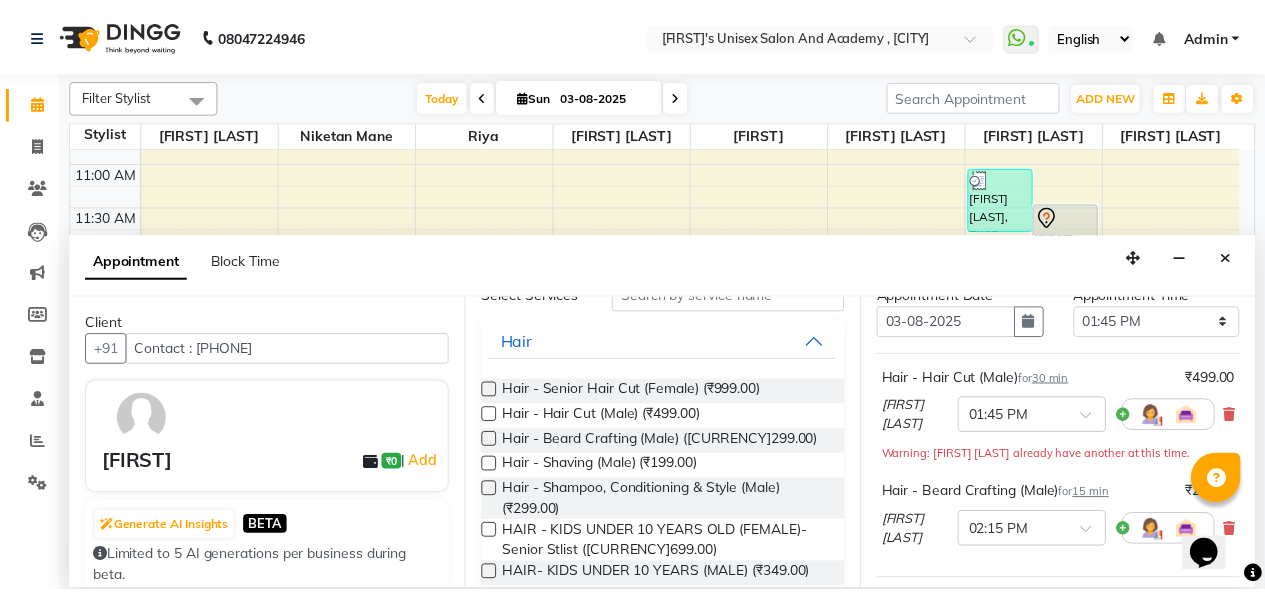 scroll, scrollTop: 385, scrollLeft: 0, axis: vertical 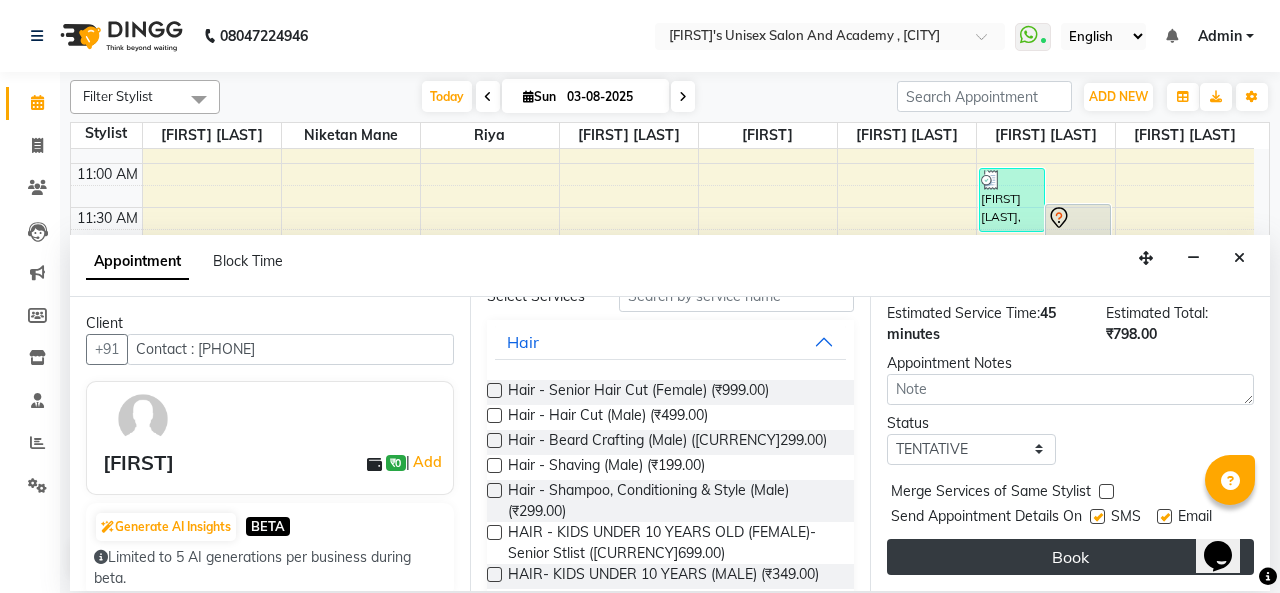 click on "Book" at bounding box center (1070, 557) 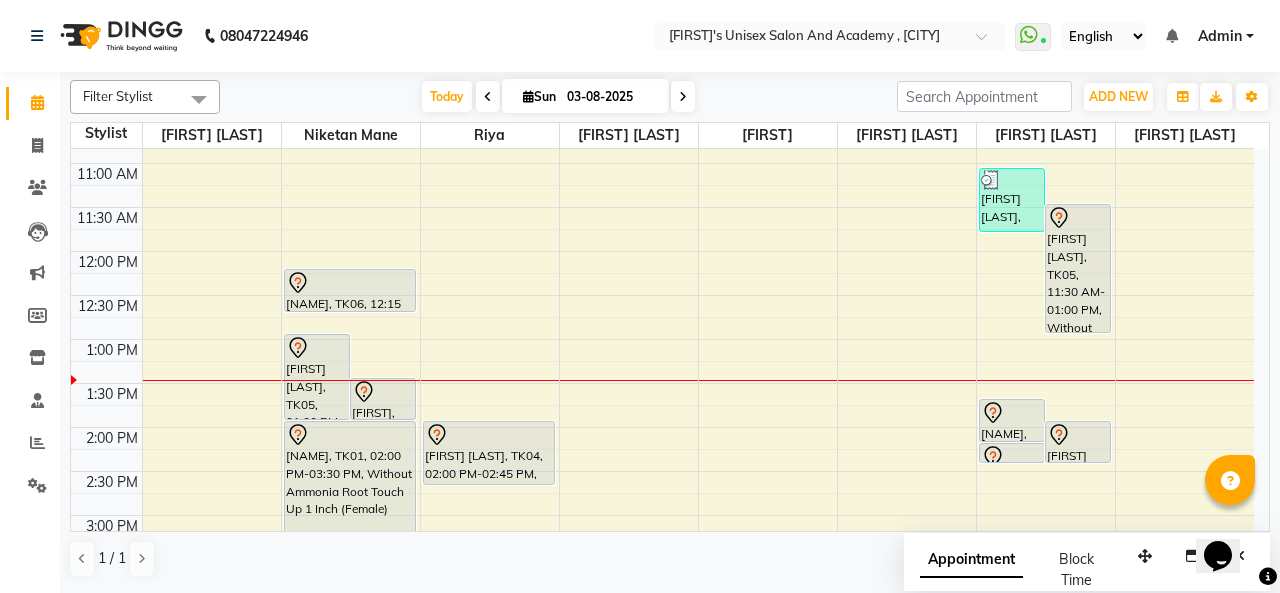 click at bounding box center [350, 283] 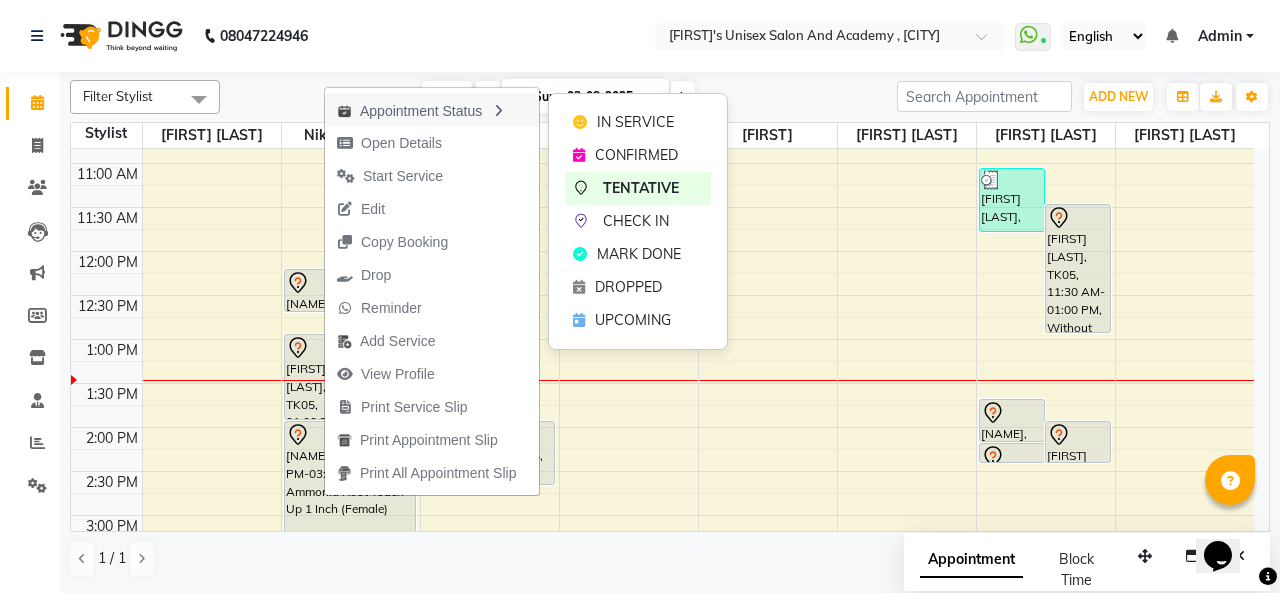 click on "Appointment Status" at bounding box center [432, 110] 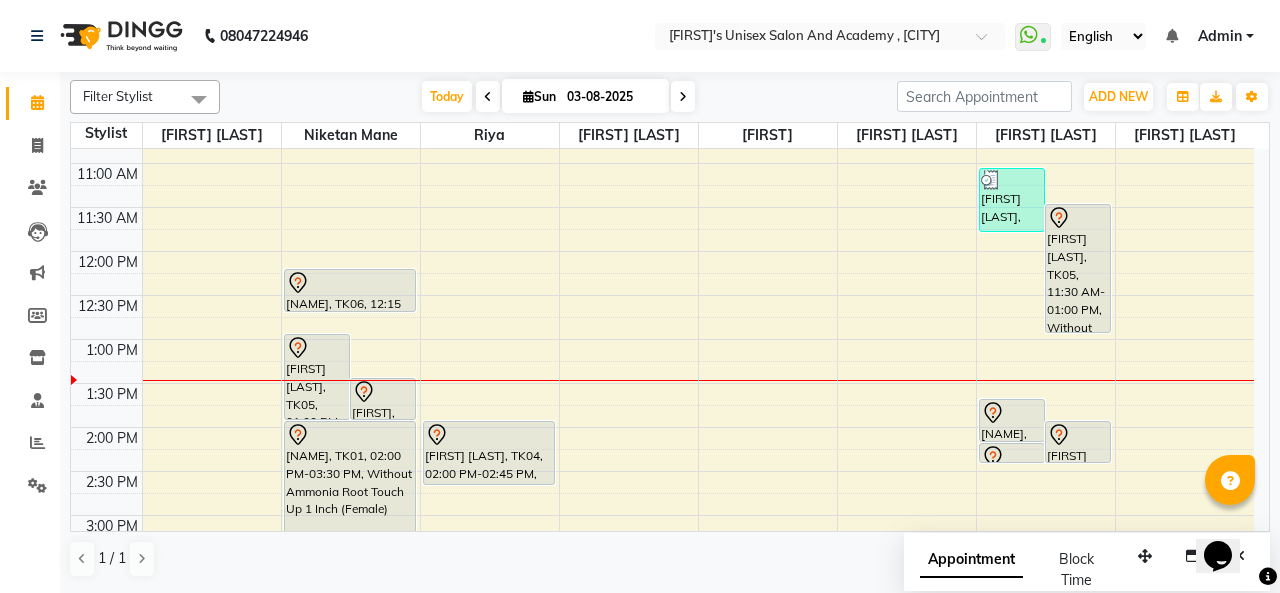 click at bounding box center [350, 283] 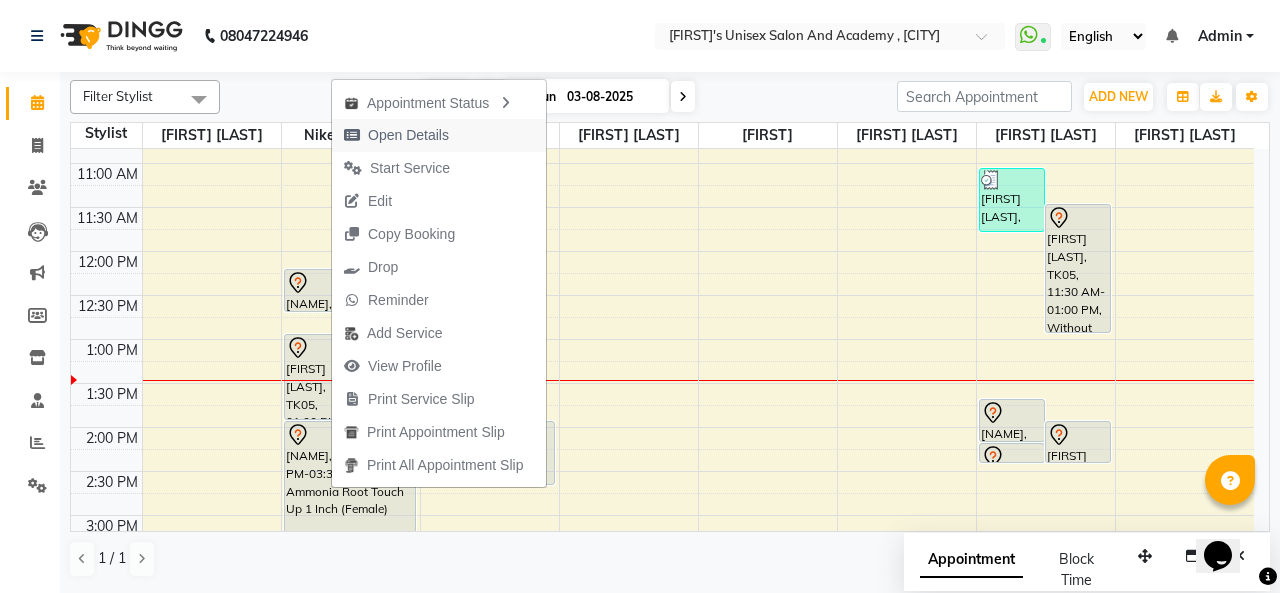 click on "Open Details" at bounding box center (408, 135) 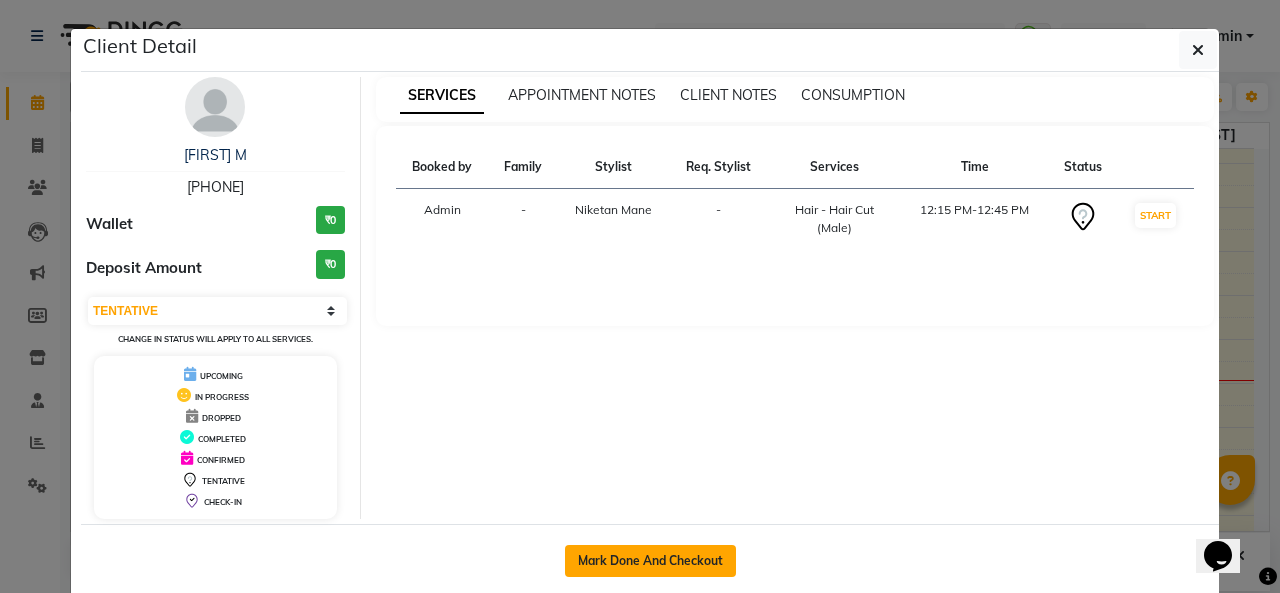 click on "Mark Done And Checkout" 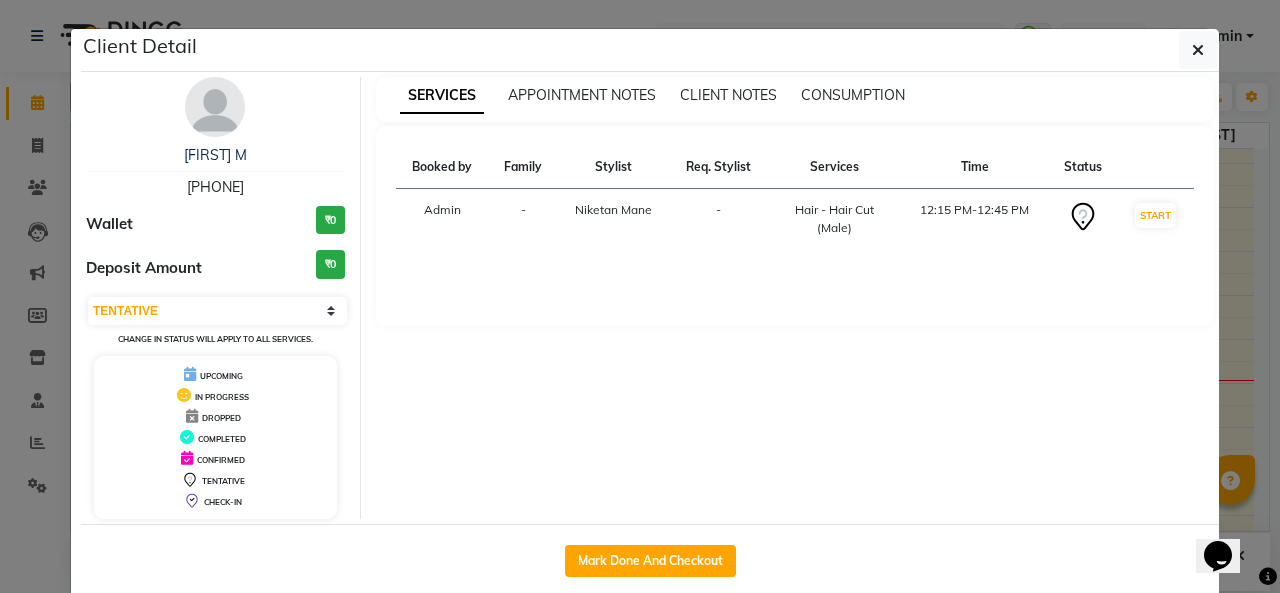 select on "service" 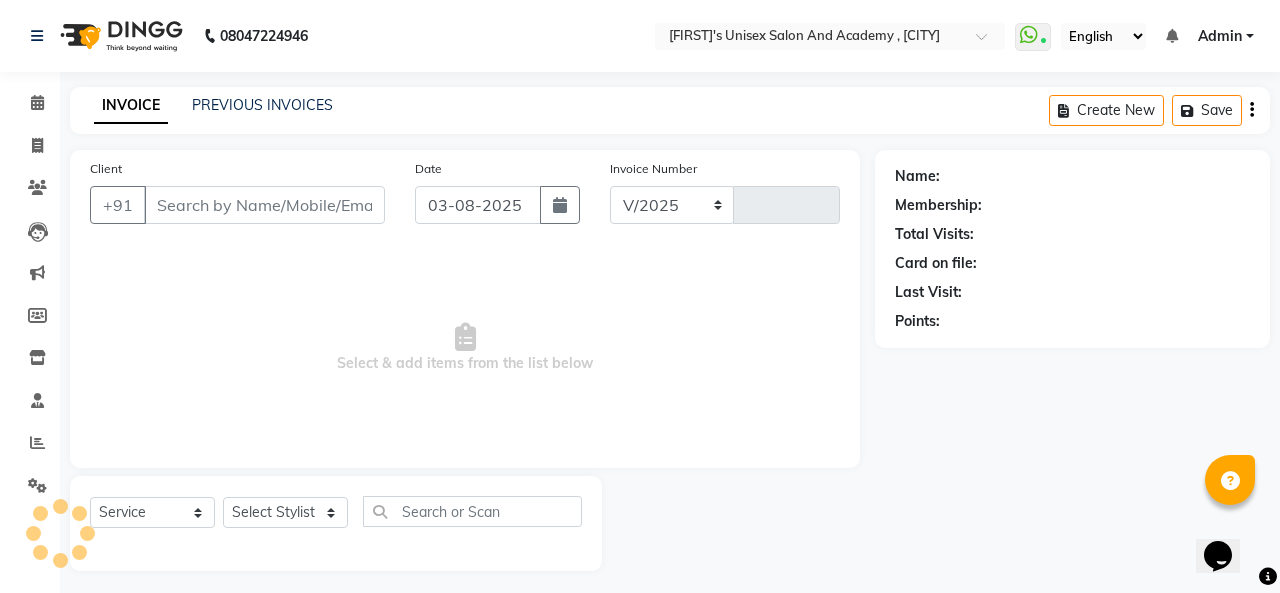 select on "665" 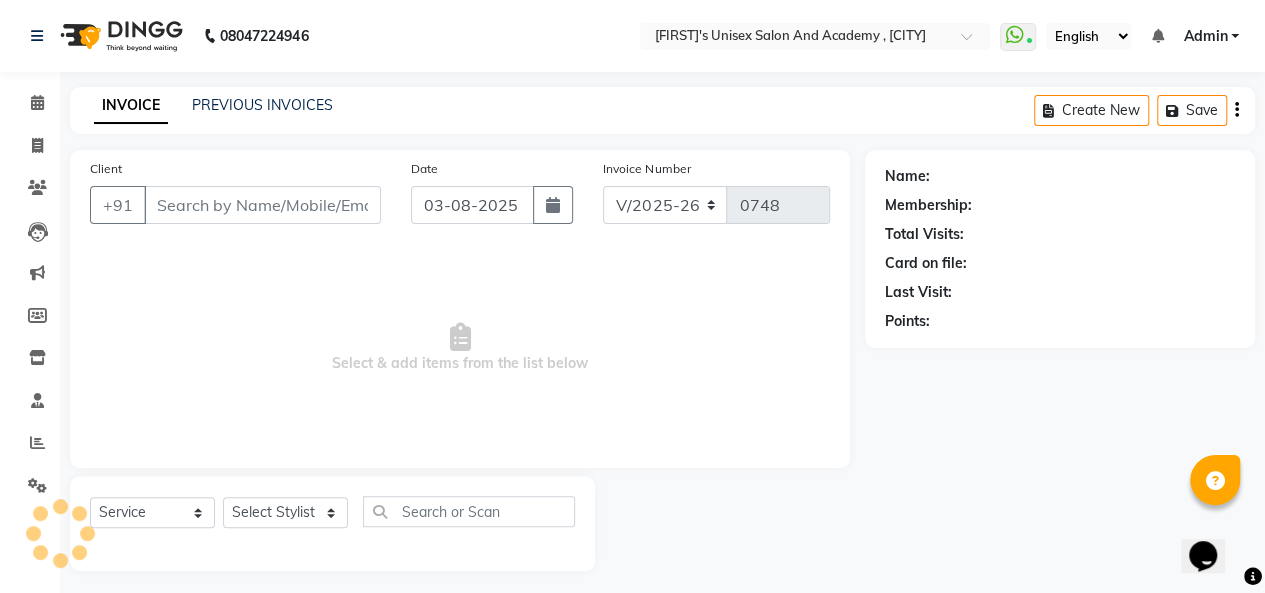 type on "[PHONE]" 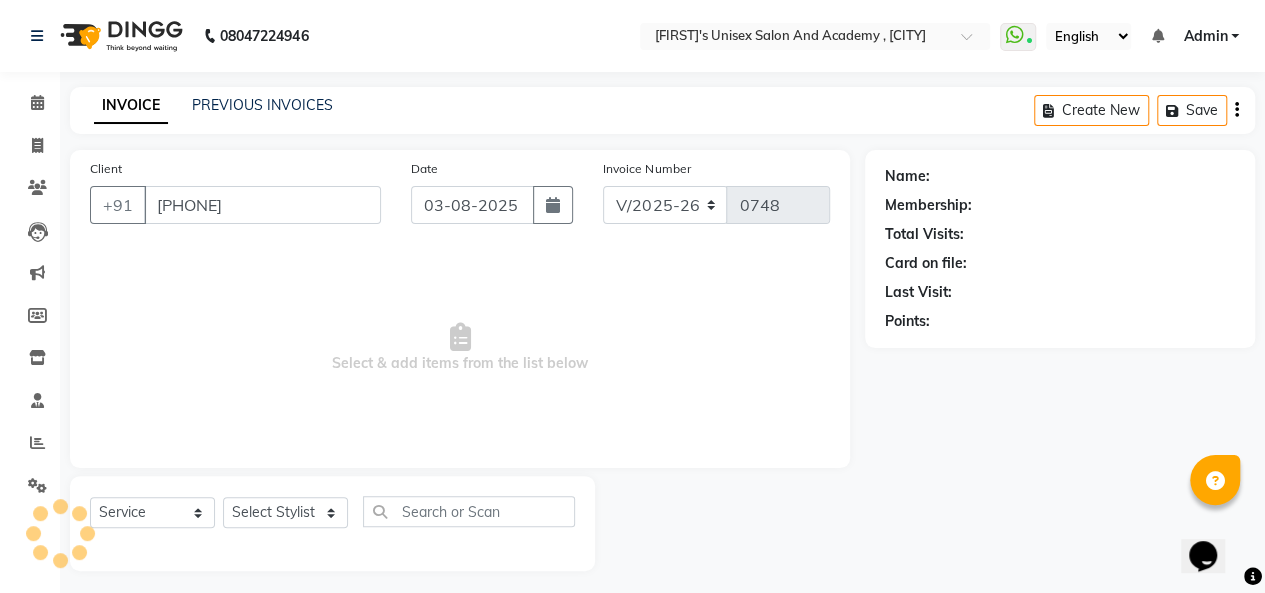 select on "43907" 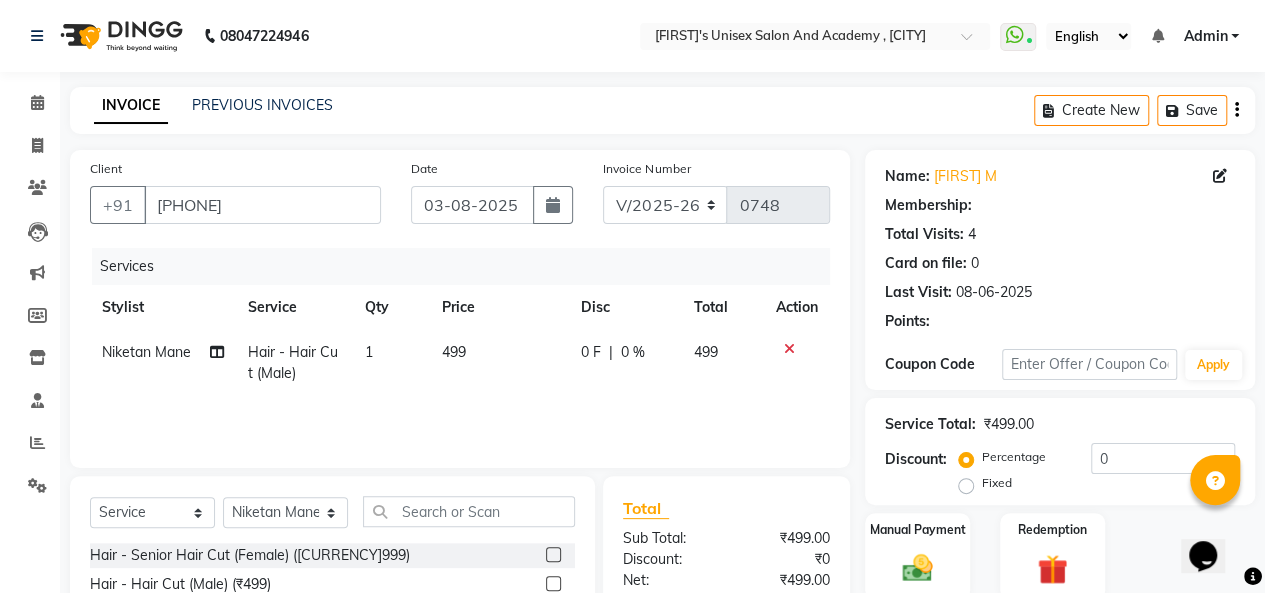 select on "1: Object" 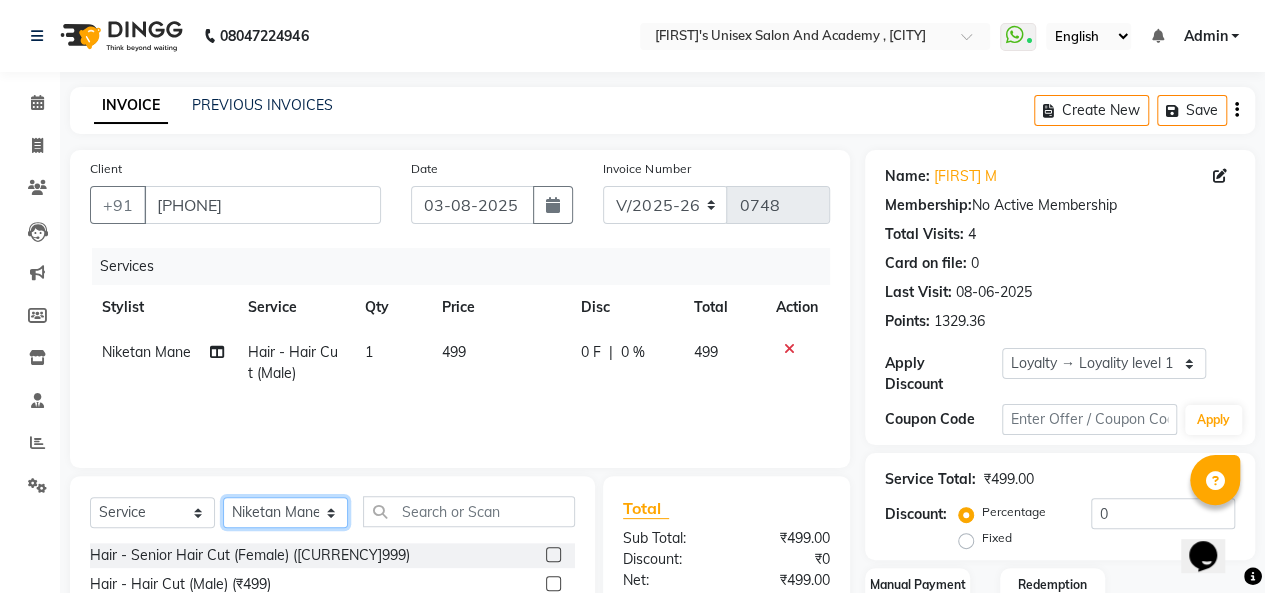 click on "Select Stylist [FIRST] [FIRST] [FIRST] [FIRST] [FIRST] [FIRST] [FIRST]" 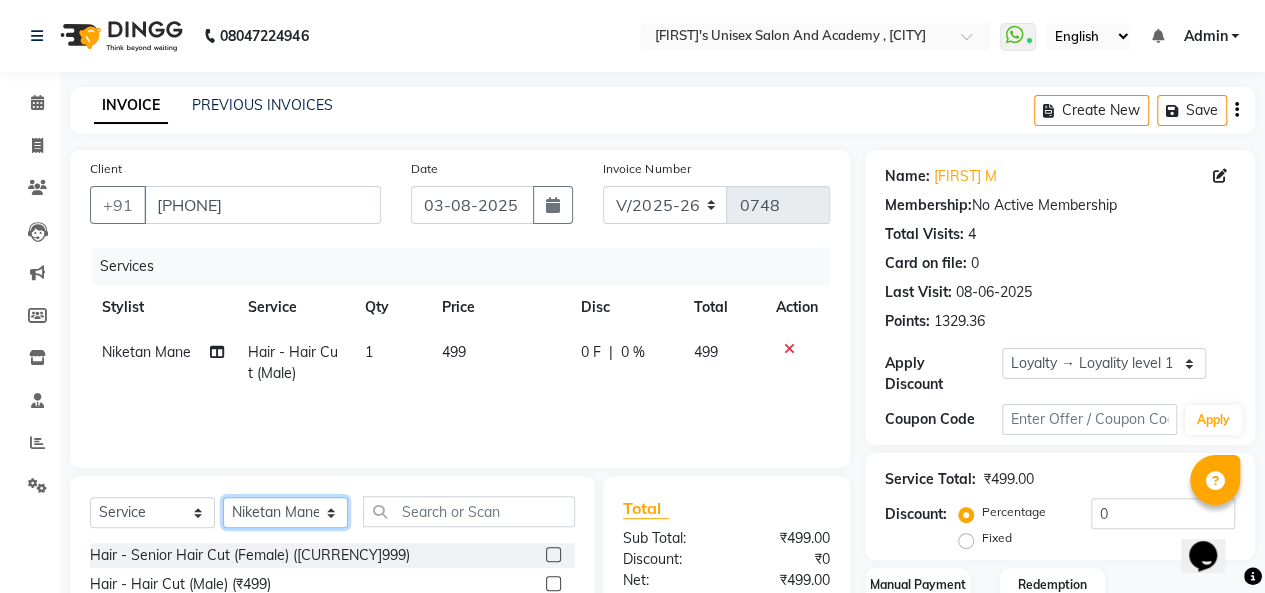 scroll, scrollTop: 200, scrollLeft: 0, axis: vertical 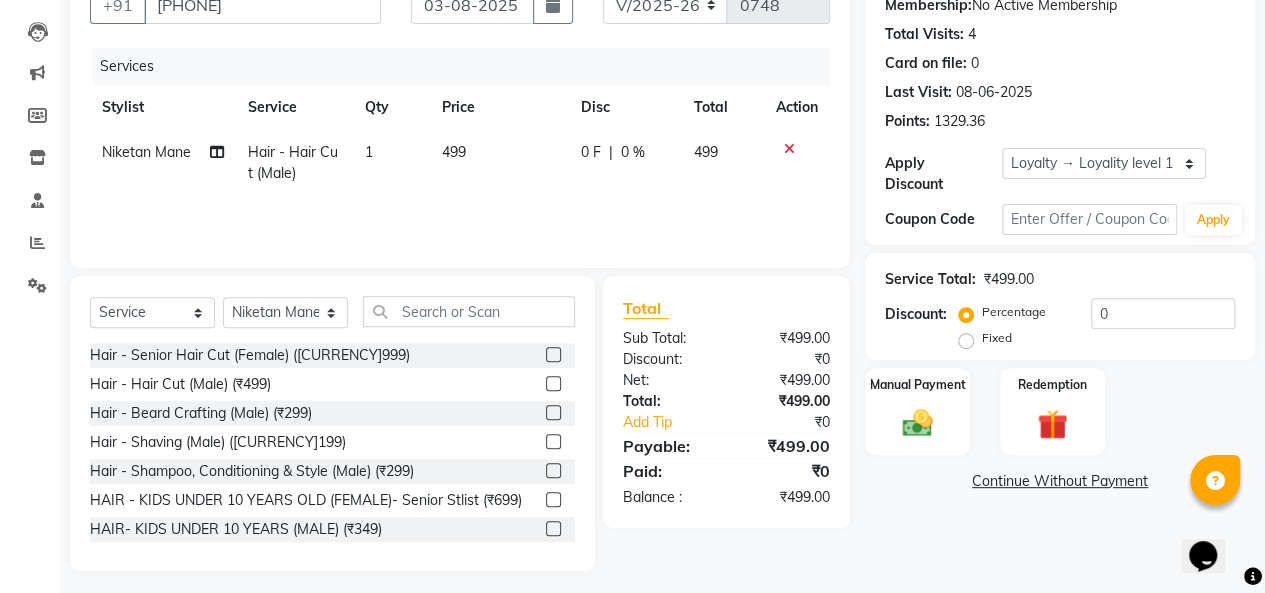 click 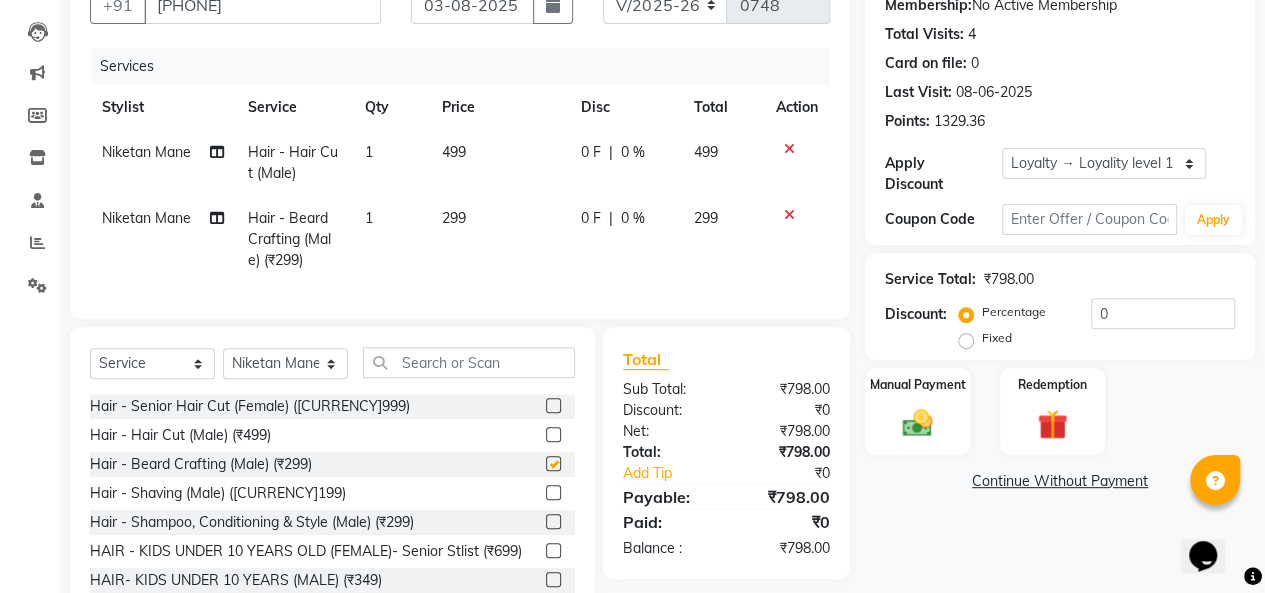 checkbox on "false" 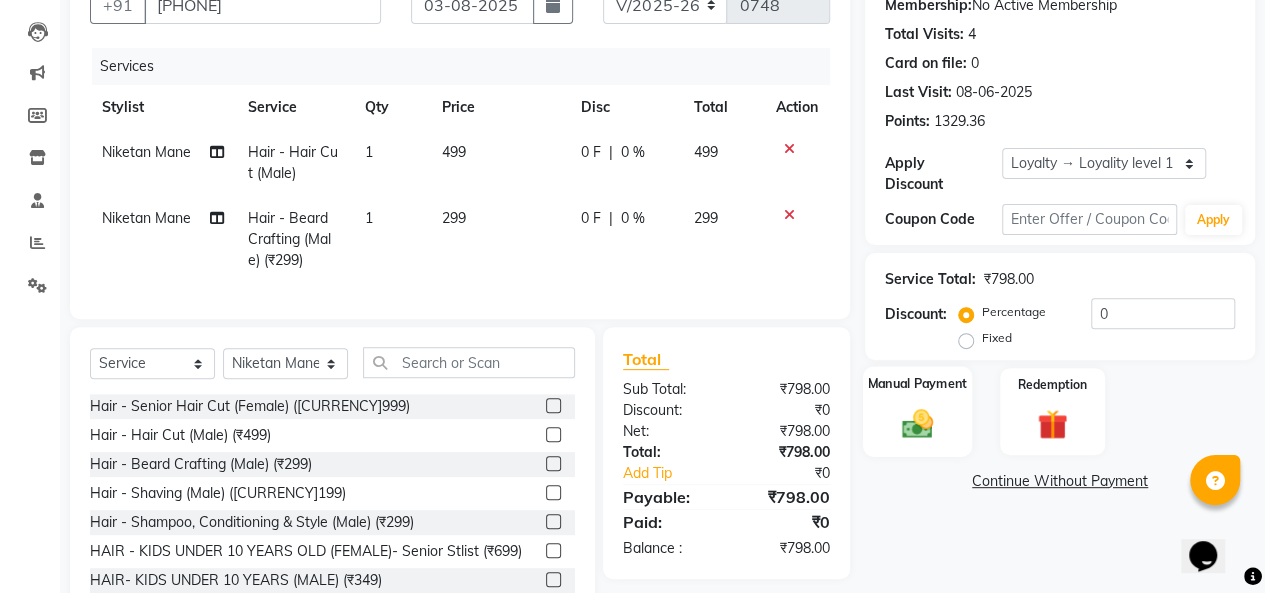 click 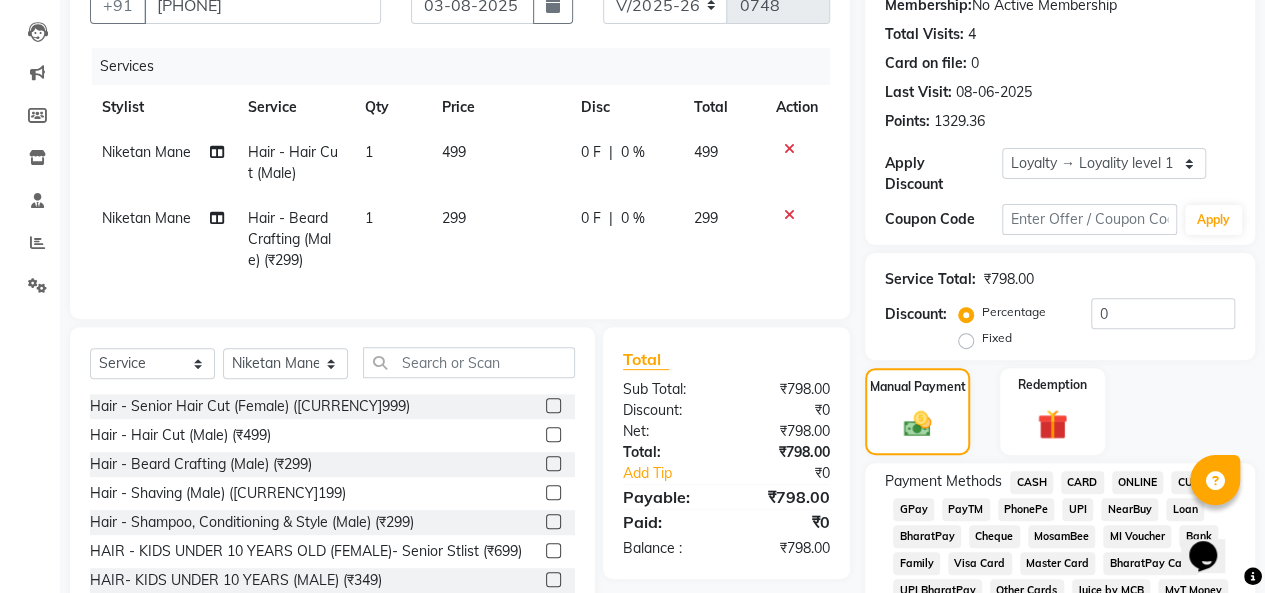 click on "CARD" 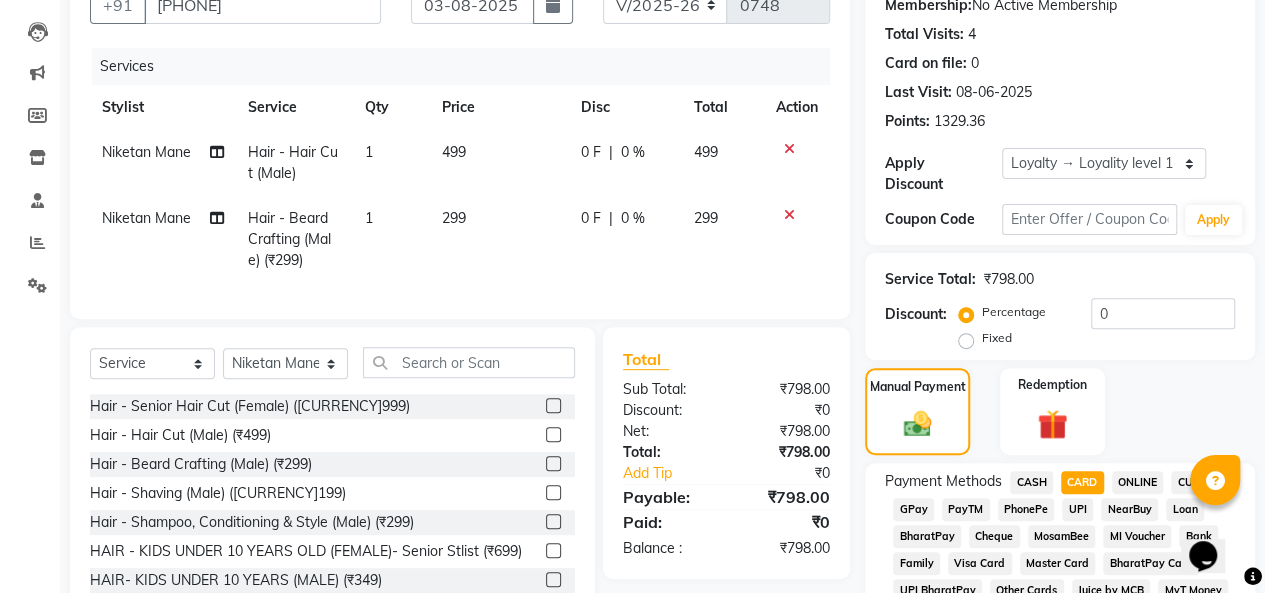 scroll, scrollTop: 600, scrollLeft: 0, axis: vertical 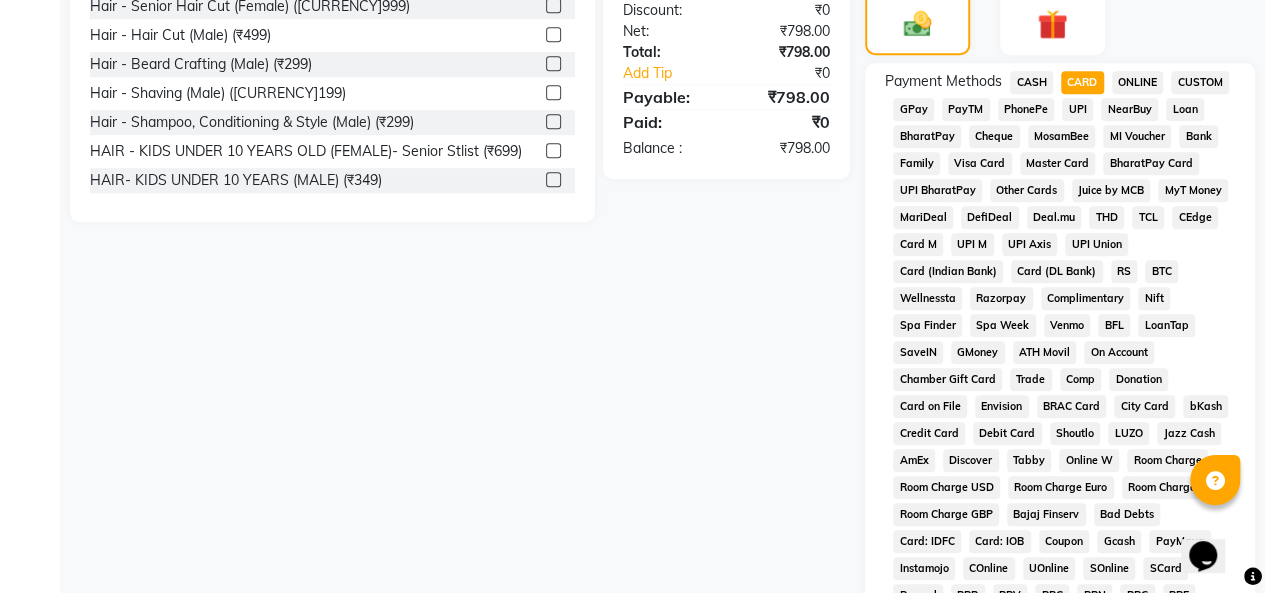 click on "UPI" 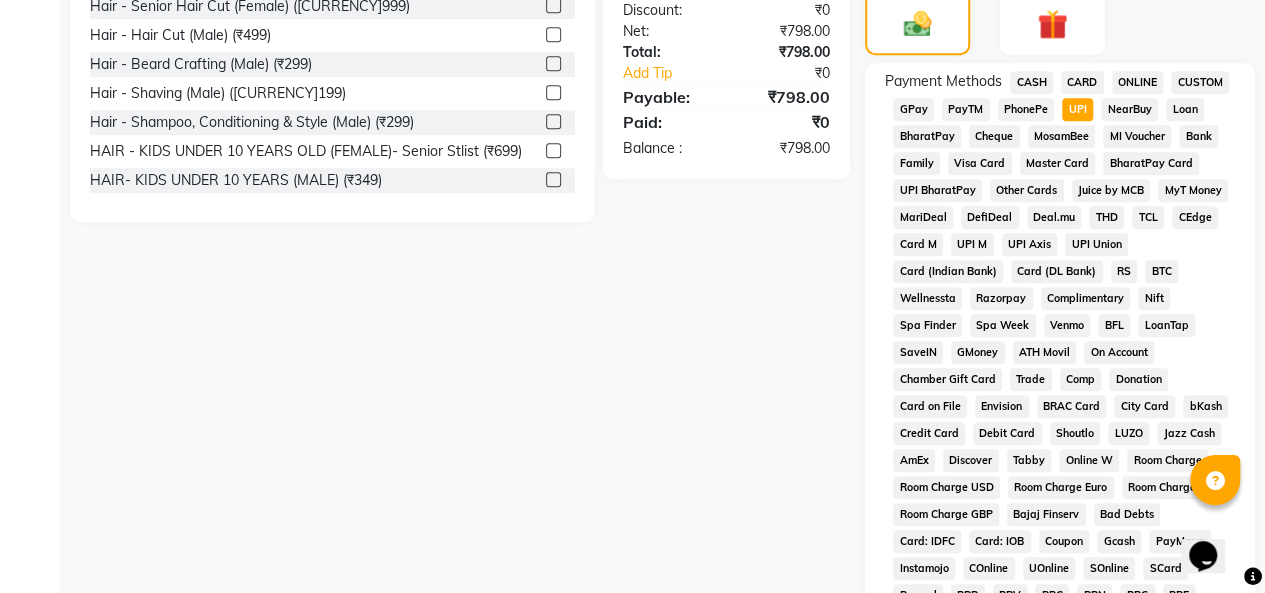 click on "Client +91 [PHONE] Date [DATE] Invoice Number V/2025 V/2025-26 0748 Services Stylist Service Qty Price Disc Total Action [FIRST] [LAST]  Hair - Hair Cut (Male) 1 499 0 F | 0 % 499 [FIRST] [LAST]  Hair - Beard Crafting (Male) (₹299) 1 299 0 F | 0 % 299 Select  Service  Product  Membership  Package Voucher Prepaid Gift Card  Select Stylist [FIRST] [LAST] [FIRST] [LAST] [FIRST] [LAST]  Hair - Senior Hair Cut (Female) (₹999)  Hair - Hair Cut (Male) (₹499)  Hair - Beard Crafting (Male) (₹299)  Hair - Shaving (Male) (₹199)  Hair - Shampoo, Conditioning & Style (Male) (₹299)  HAIR - KIDS UNDER 10 YEARS OLD (FEMALE)- Senior Stlist (₹699)  HAIR- KIDS UNDER 10 YEARS (MALE) (₹349)  BEARD COLOUR ( INOA )  (₹799)  BEARD COLOUR ( MAJIREL )  (₹699)  SCALP SCRUB  (₹699)  FRINGE ( FEMALE )- Junior Hair Stylist (₹199)  Hair-Shampoo & Conditioning (MALE) (₹149)  HAIR TRIM (₹799)  GLOBAL HIGHLIGHTS (MALE) (₹1299)  Head Shaving (₹399)  Total" 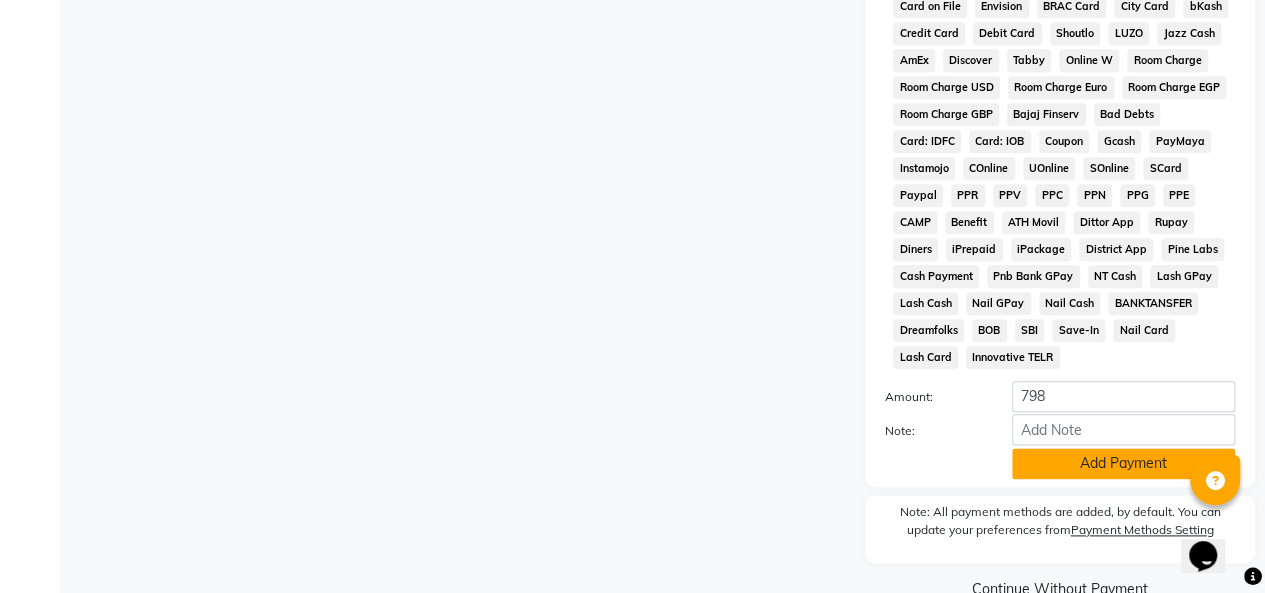 click on "Add Payment" 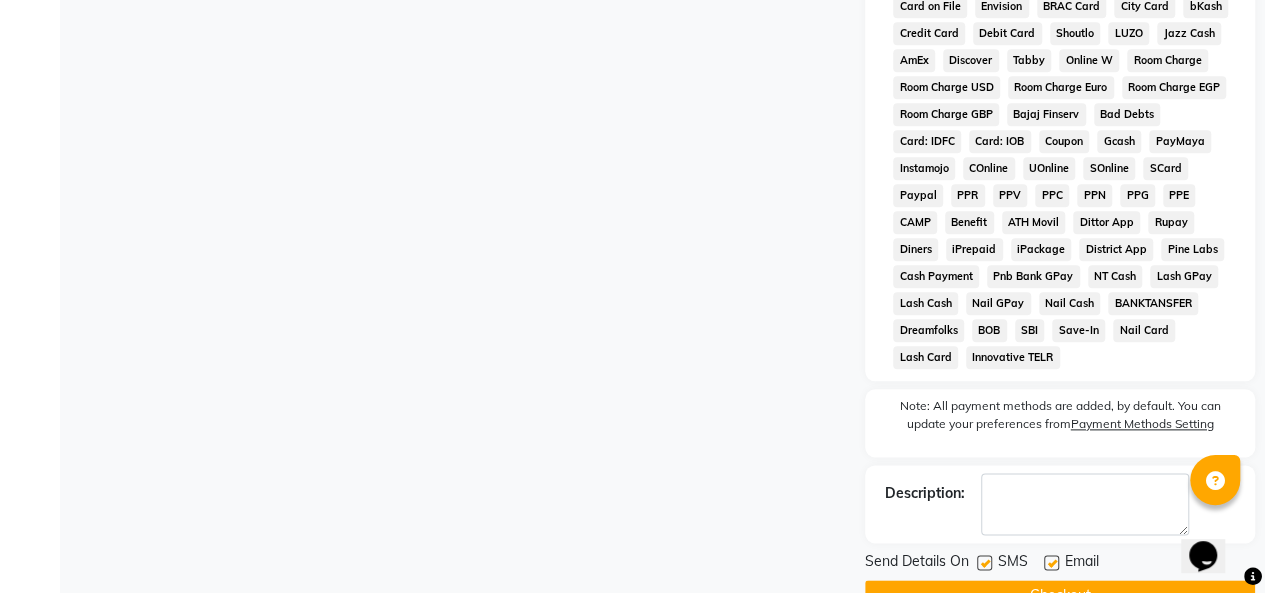 scroll, scrollTop: 1052, scrollLeft: 0, axis: vertical 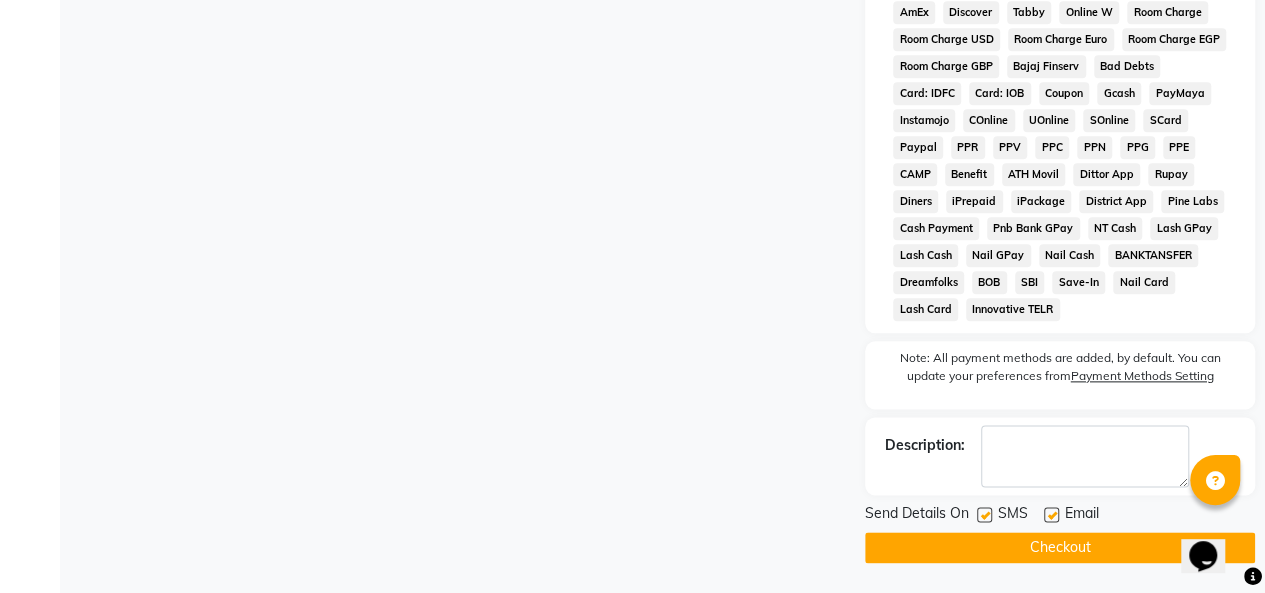 click on "Checkout" 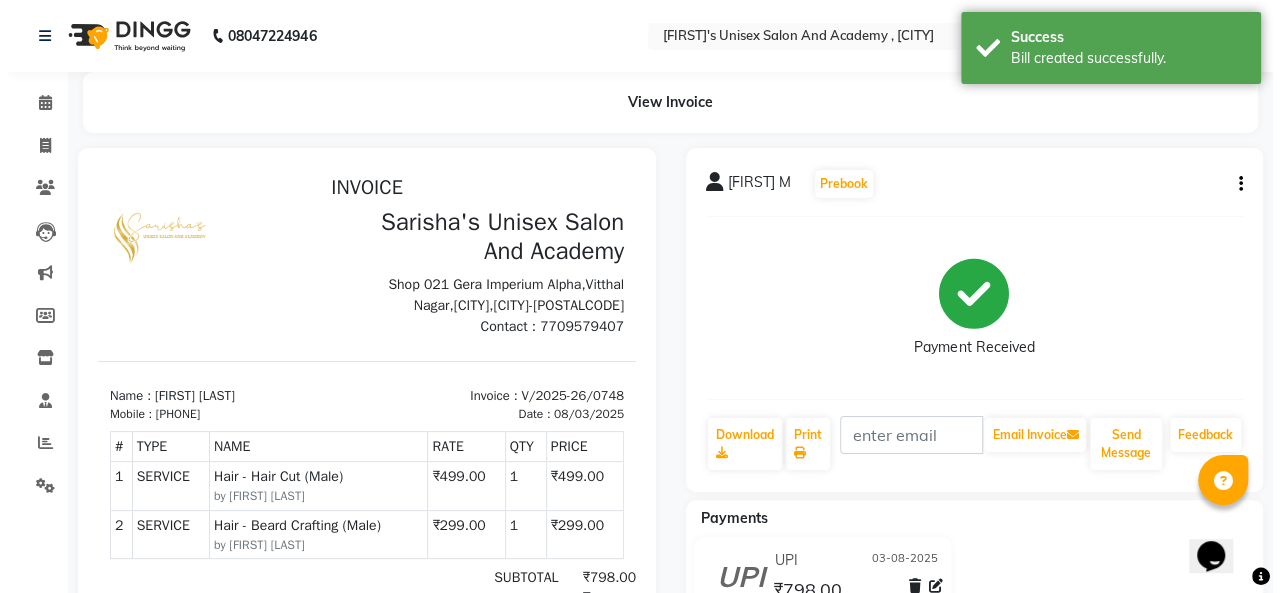 scroll, scrollTop: 0, scrollLeft: 0, axis: both 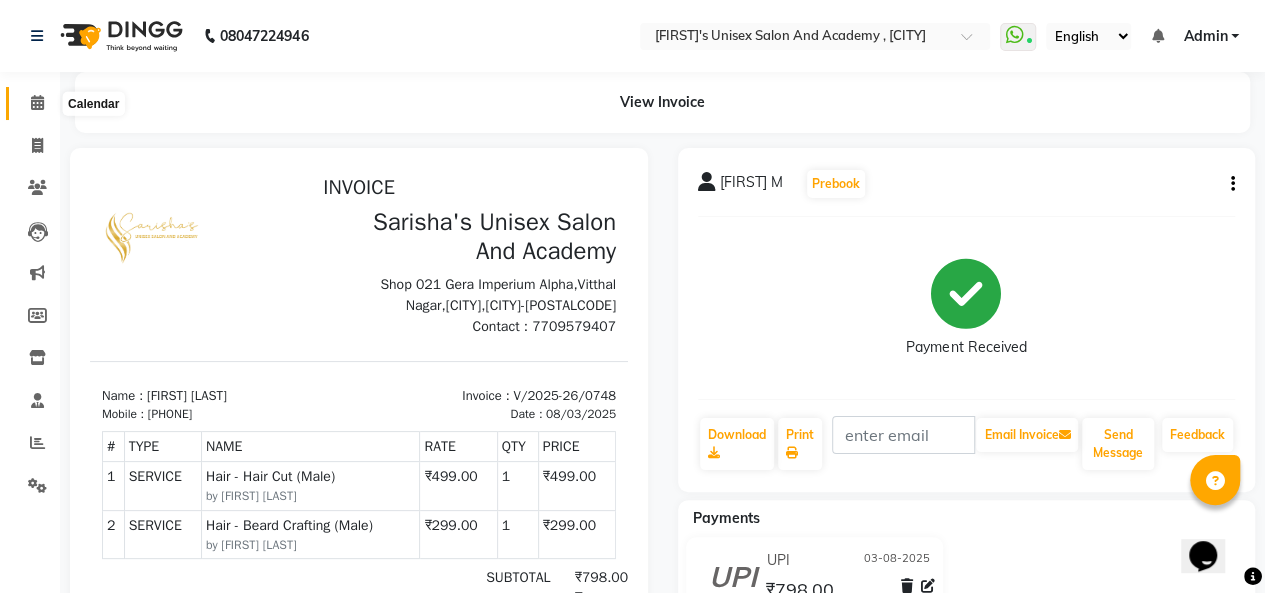 click 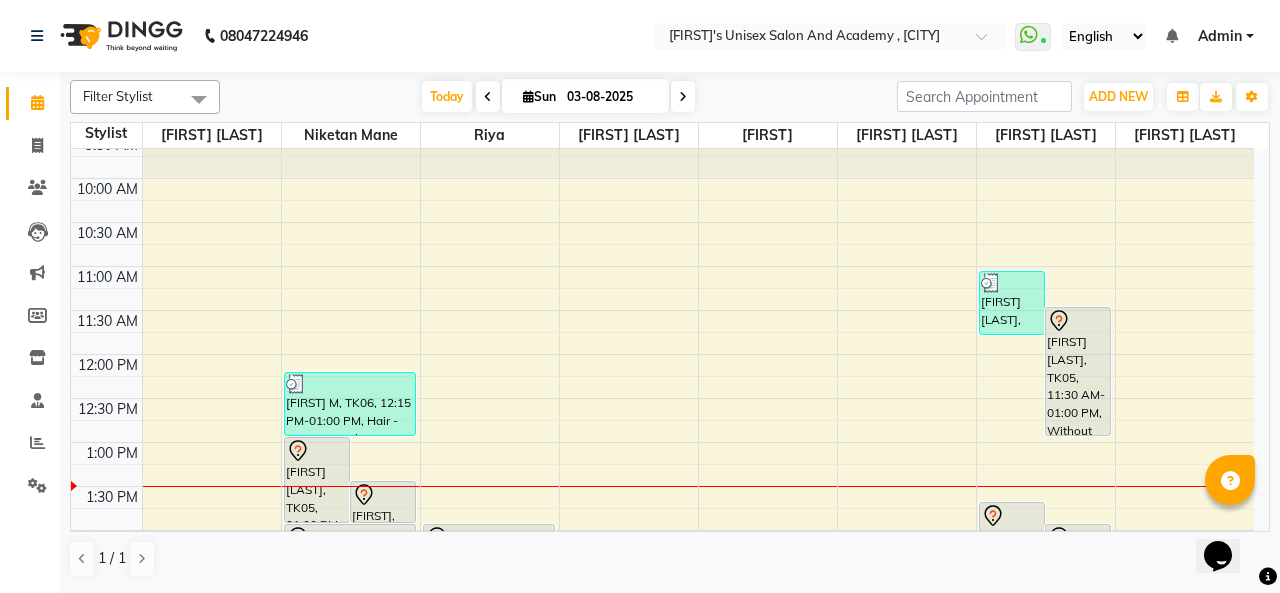 scroll, scrollTop: 100, scrollLeft: 0, axis: vertical 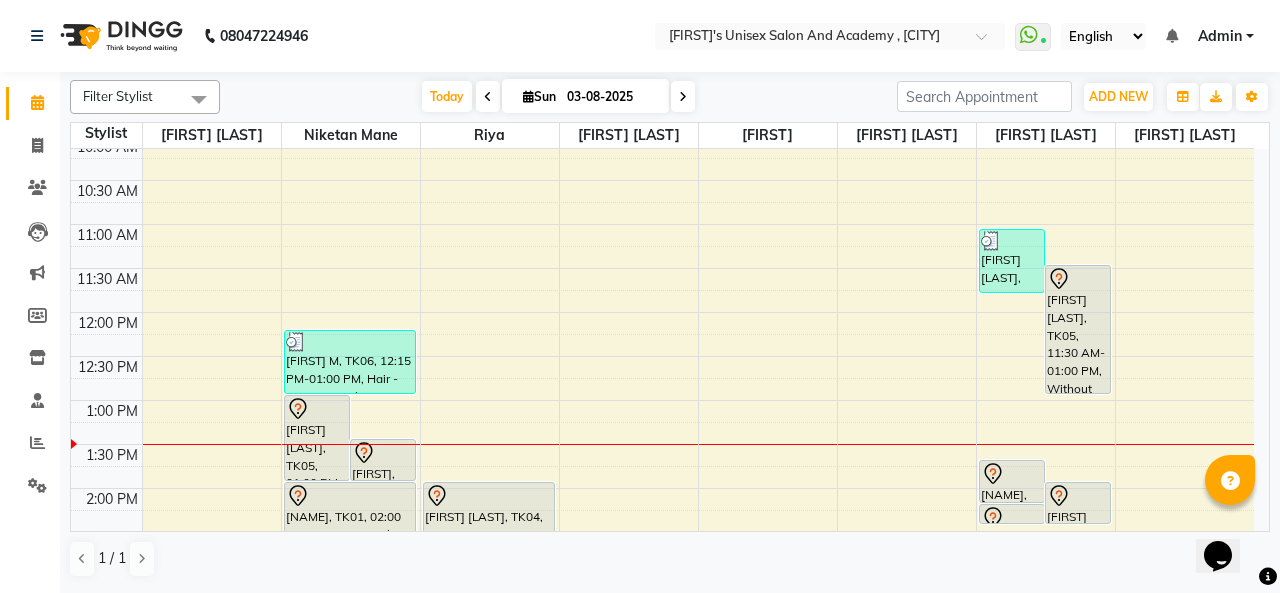 click at bounding box center (383, 453) 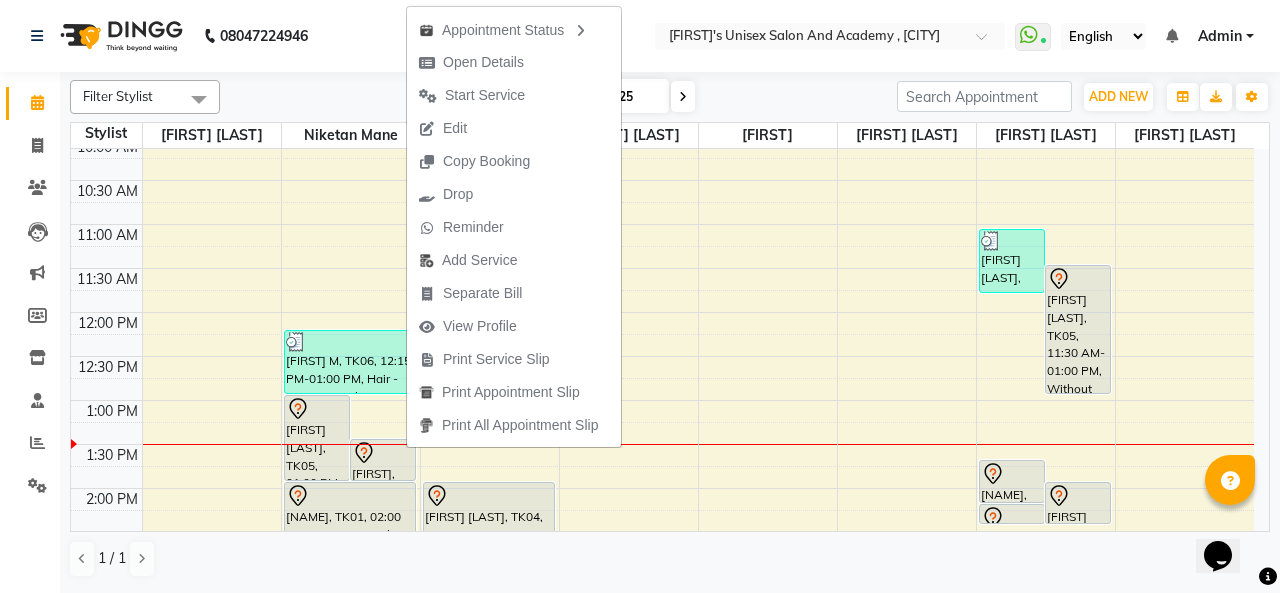 click on "[PHONE] Select Location × Sarisha's Unisex Salon And Academy , [CITY]  WhatsApp Status  ✕ Status:  Connected Most Recent Message: 03-08-2025     12:15 PM Recent Service Activity: 03-08-2025     12:15 PM English ENGLISH Español العربية मराठी हिंदी ગુજરાતી தமிழ் 中文 Notifications nothing to show Admin Manage Profile Change Password Sign out  Version:3.15.11" 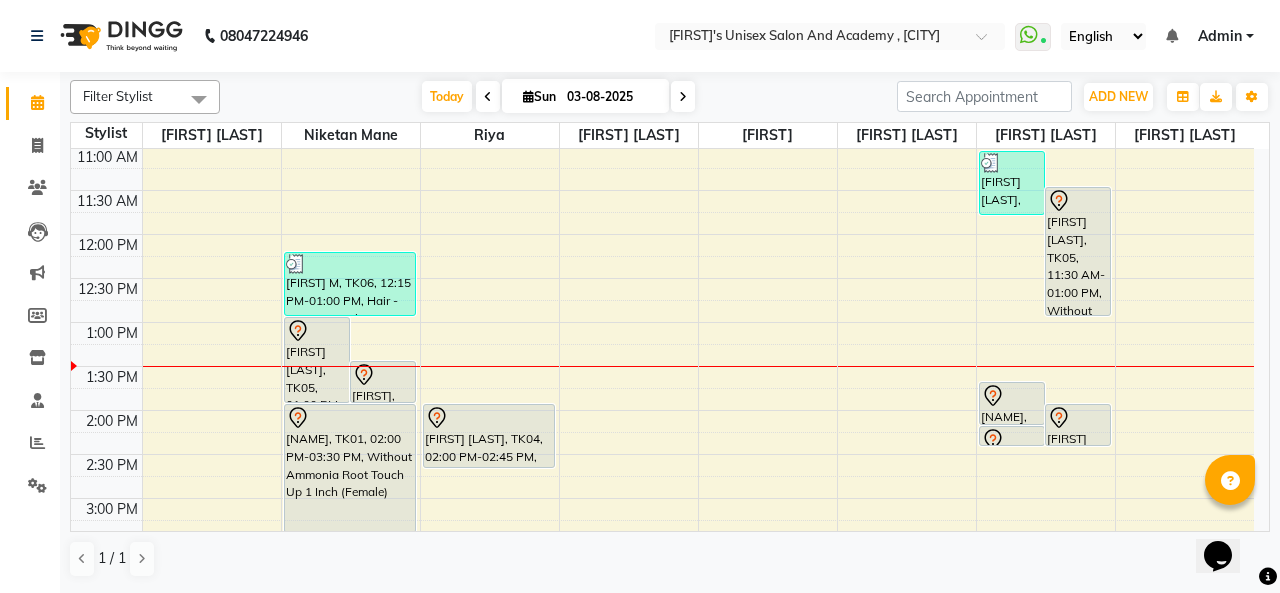 scroll, scrollTop: 300, scrollLeft: 0, axis: vertical 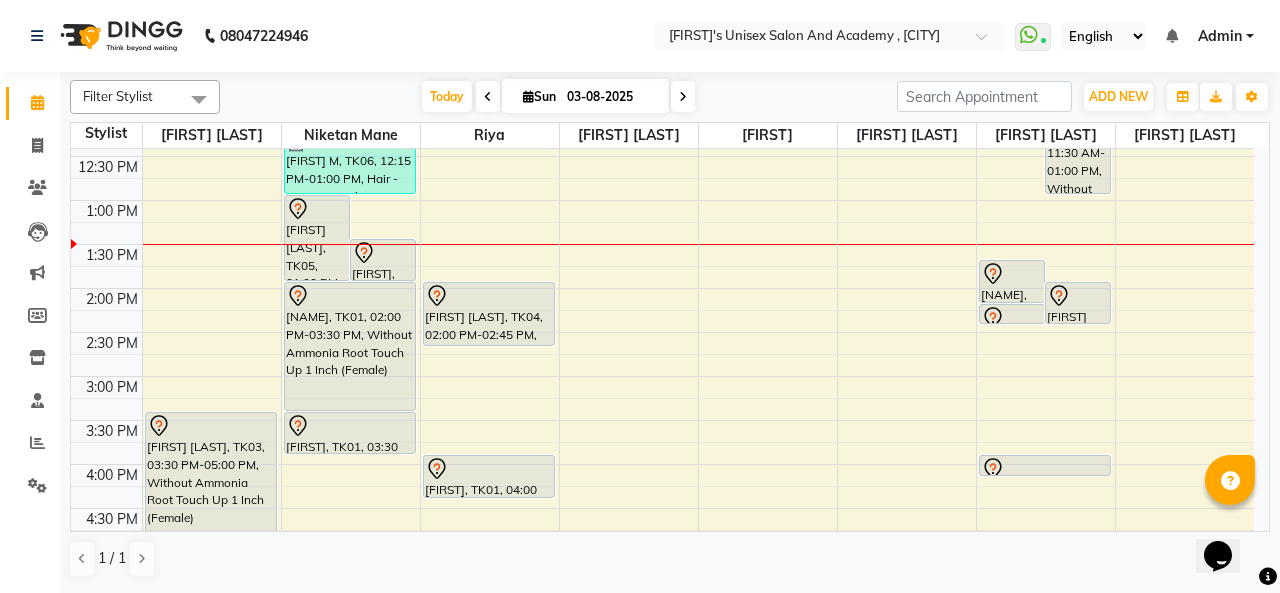 click at bounding box center (383, 253) 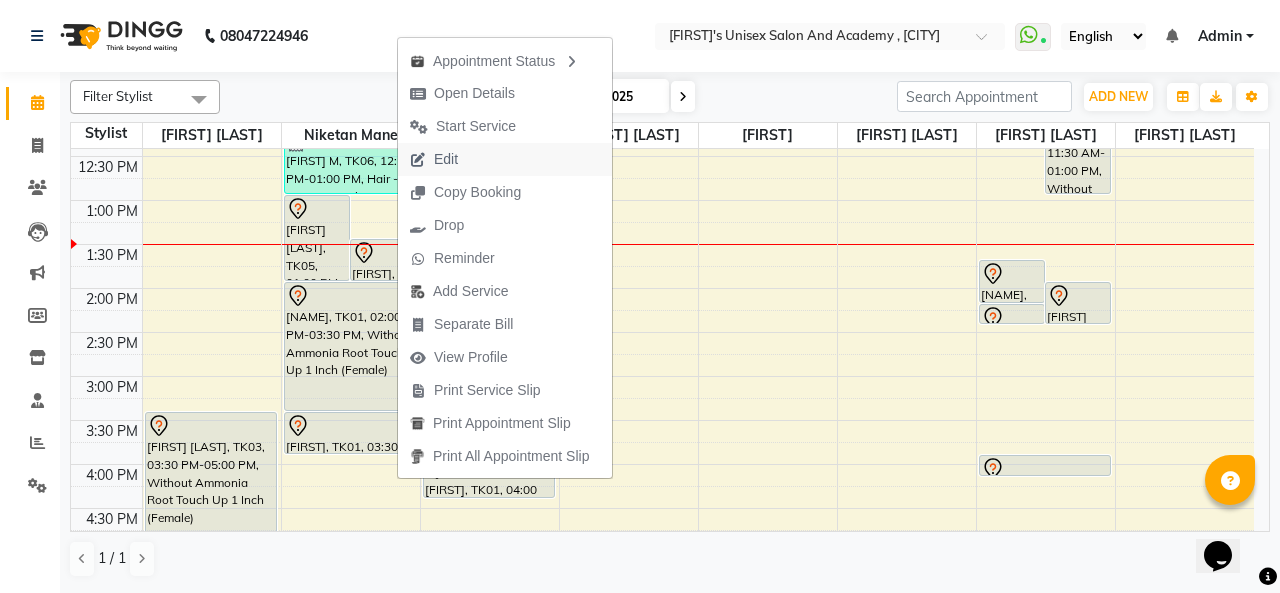 click on "Edit" at bounding box center [446, 159] 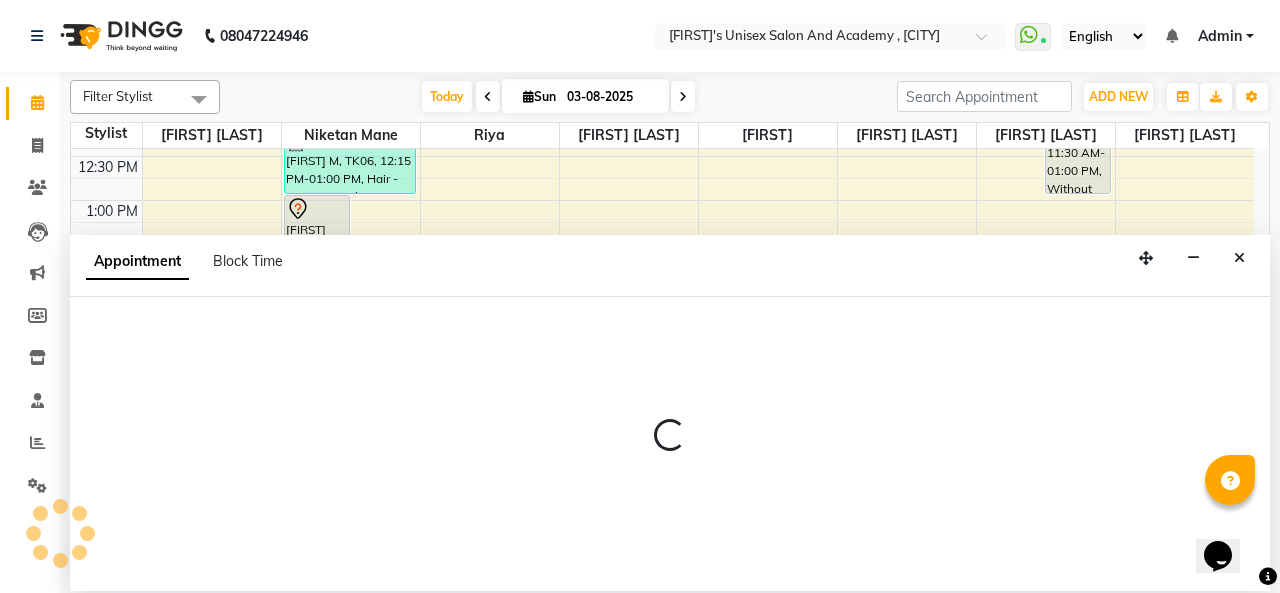 select on "tentative" 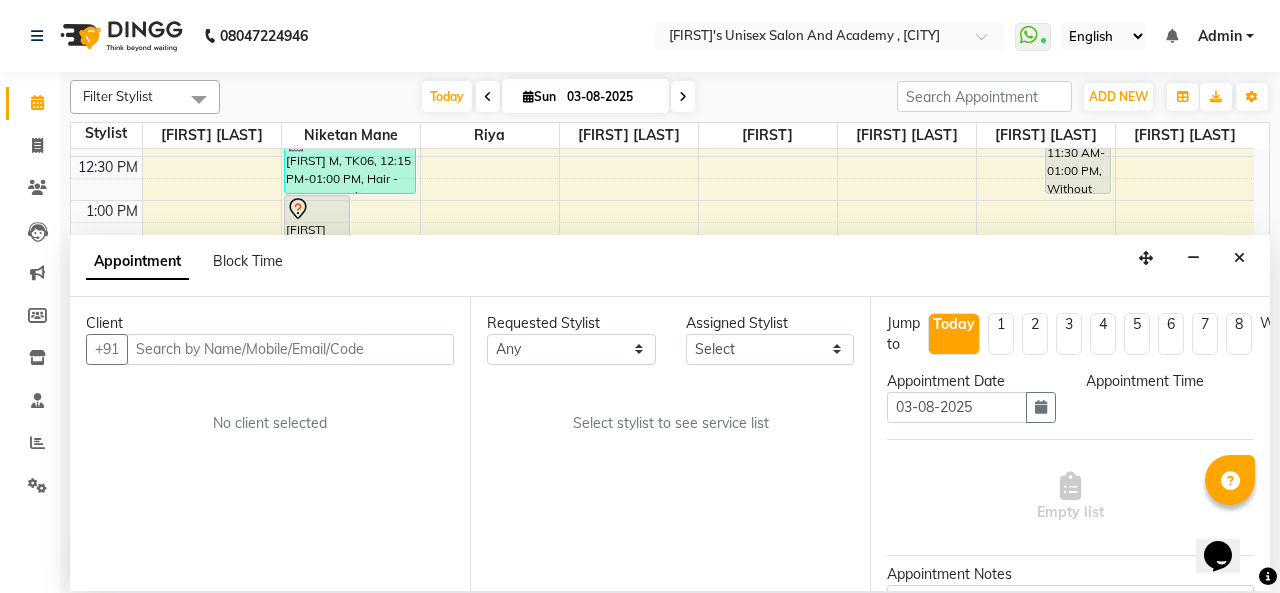 select on "810" 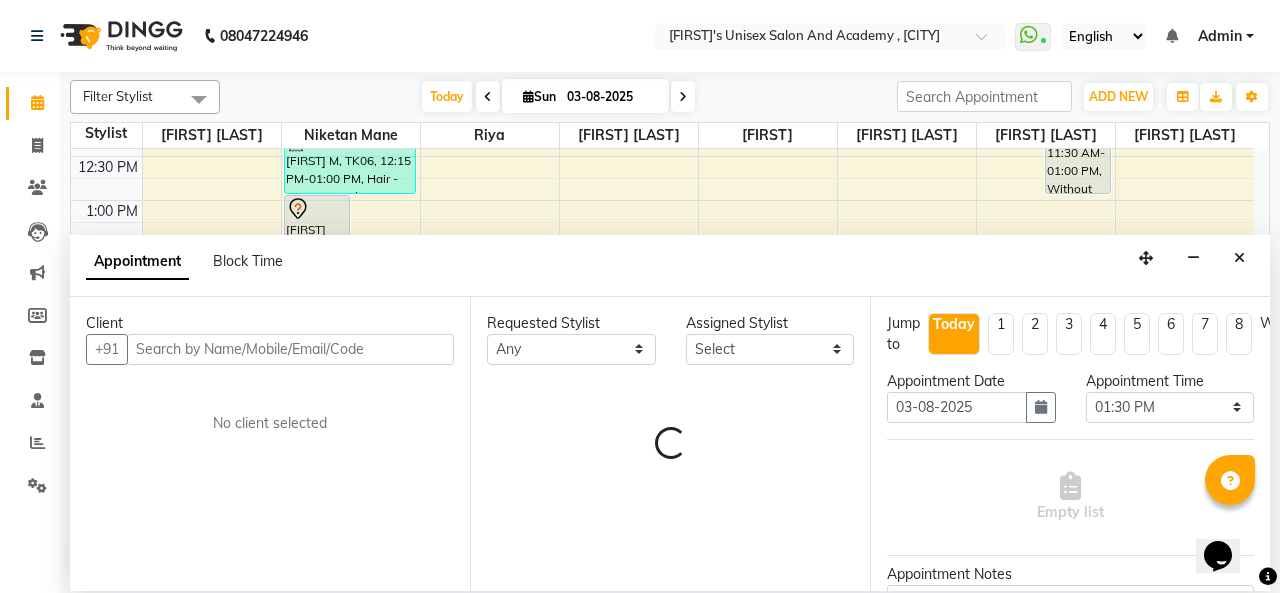 select on "52731" 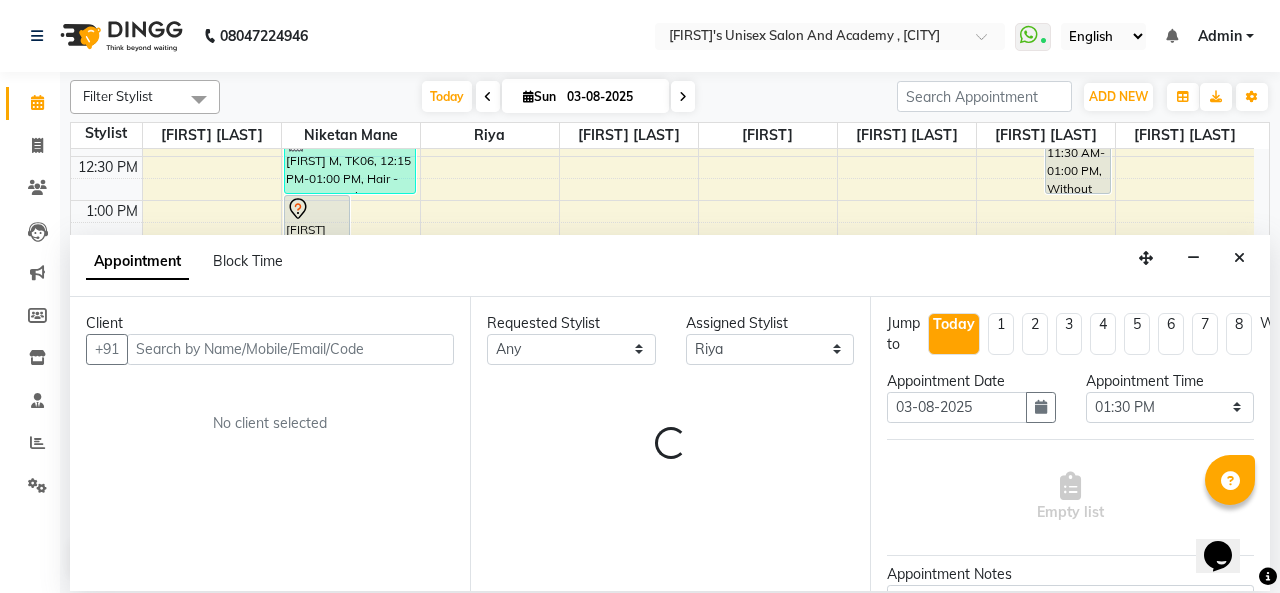 scroll, scrollTop: 348, scrollLeft: 0, axis: vertical 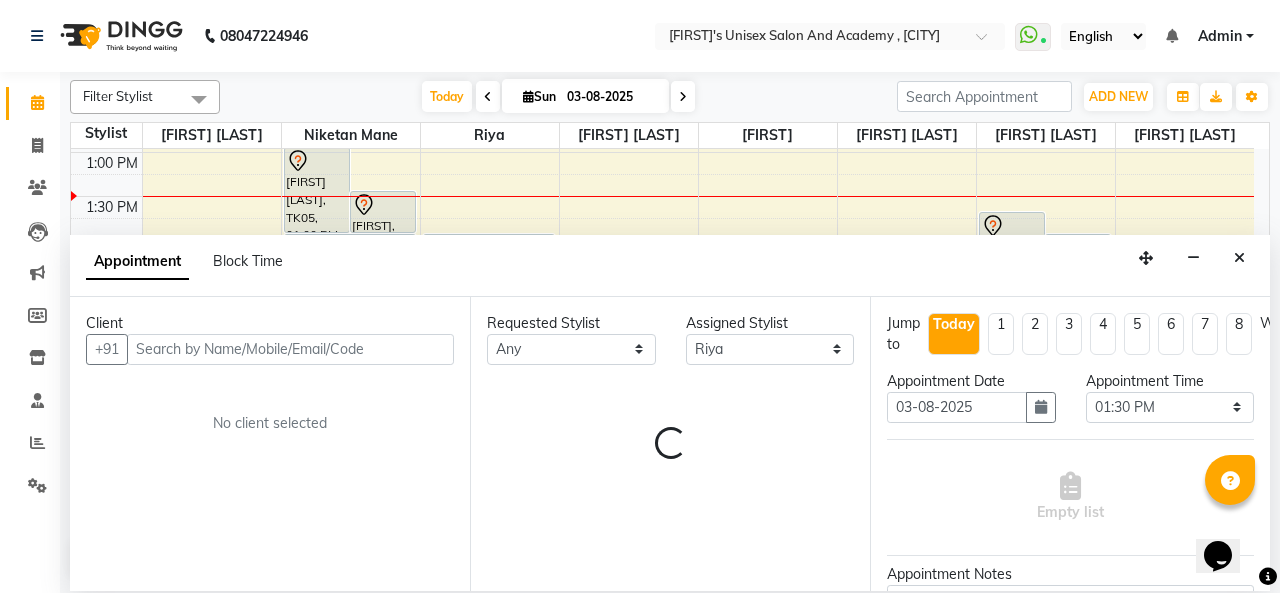 select 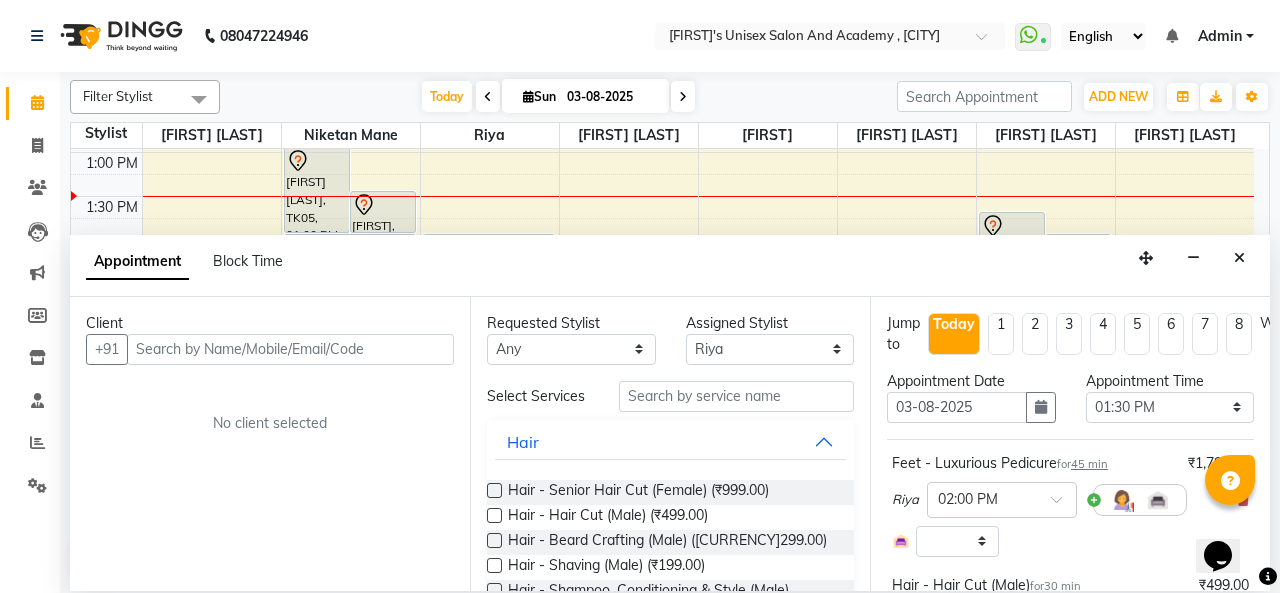 select on "59" 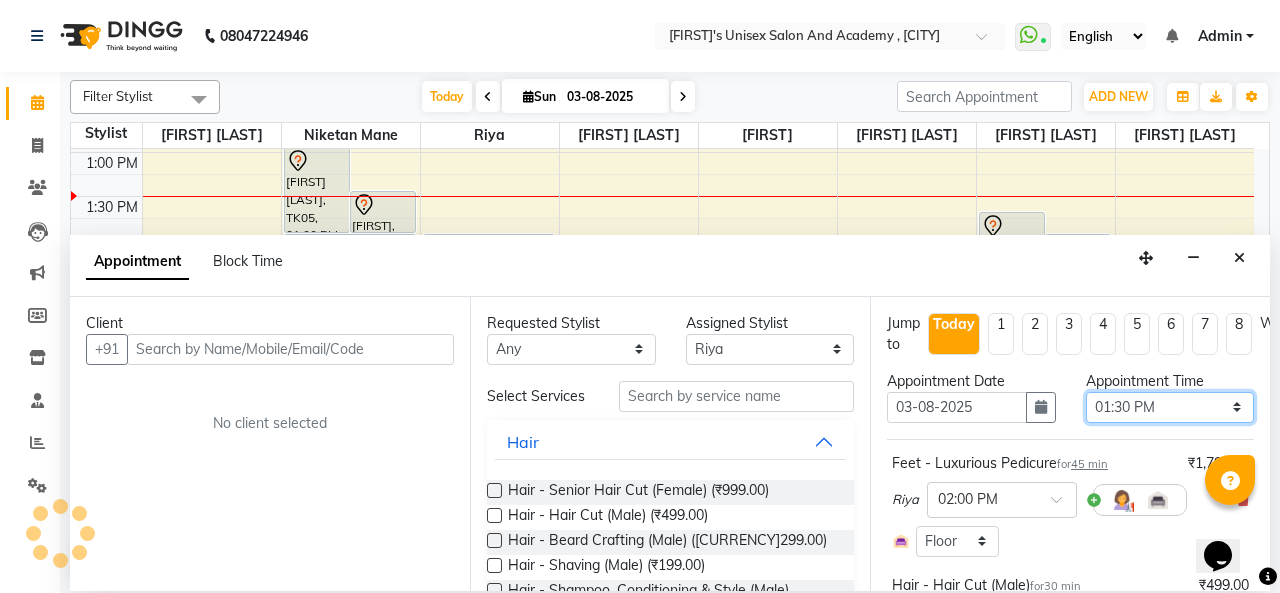 click on "Select 10:00 AM 10:15 AM 10:30 AM 10:45 AM 11:00 AM 11:15 AM 11:30 AM 11:45 AM 12:00 PM 12:15 PM 12:30 PM 12:45 PM 01:00 PM 01:15 PM 01:30 PM 01:45 PM 02:00 PM 02:15 PM 02:30 PM 02:45 PM 03:00 PM 03:15 PM 03:30 PM 03:45 PM 04:00 PM 04:15 PM 04:30 PM 04:45 PM 05:00 PM 05:15 PM 05:30 PM 05:45 PM 06:00 PM 06:15 PM 06:30 PM 06:45 PM 07:00 PM 07:15 PM 07:30 PM 07:45 PM 08:00 PM 08:15 PM 08:30 PM 08:45 PM 09:00 PM 09:15 PM 09:30 PM 09:45 PM 10:00 PM" at bounding box center (1170, 407) 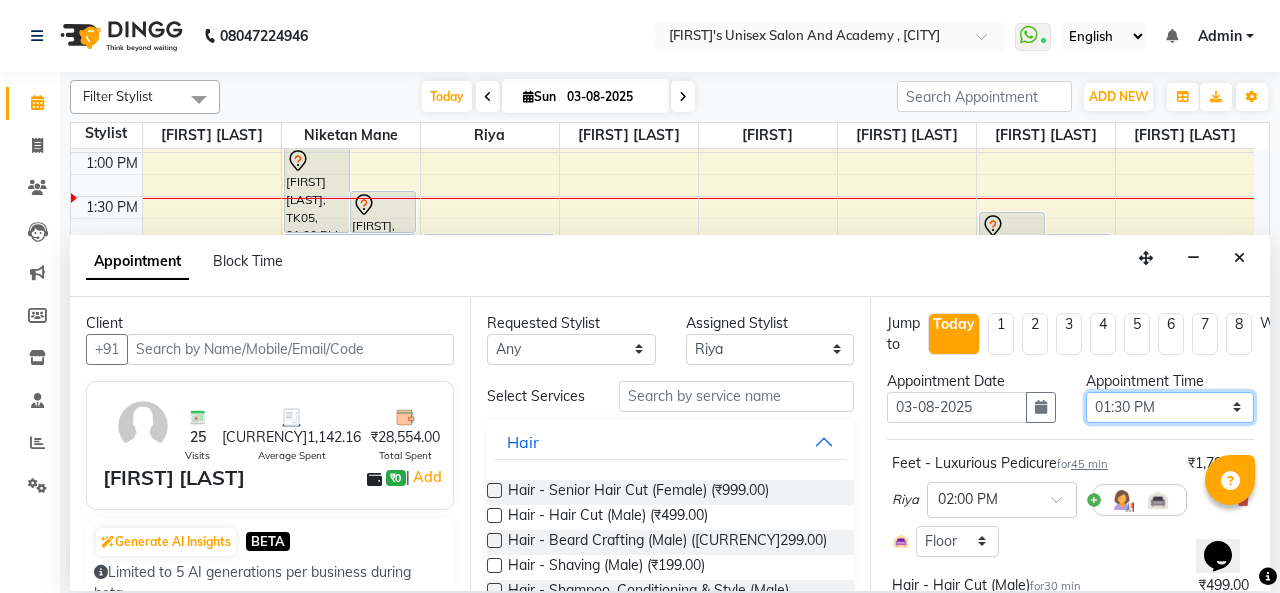 select on "870" 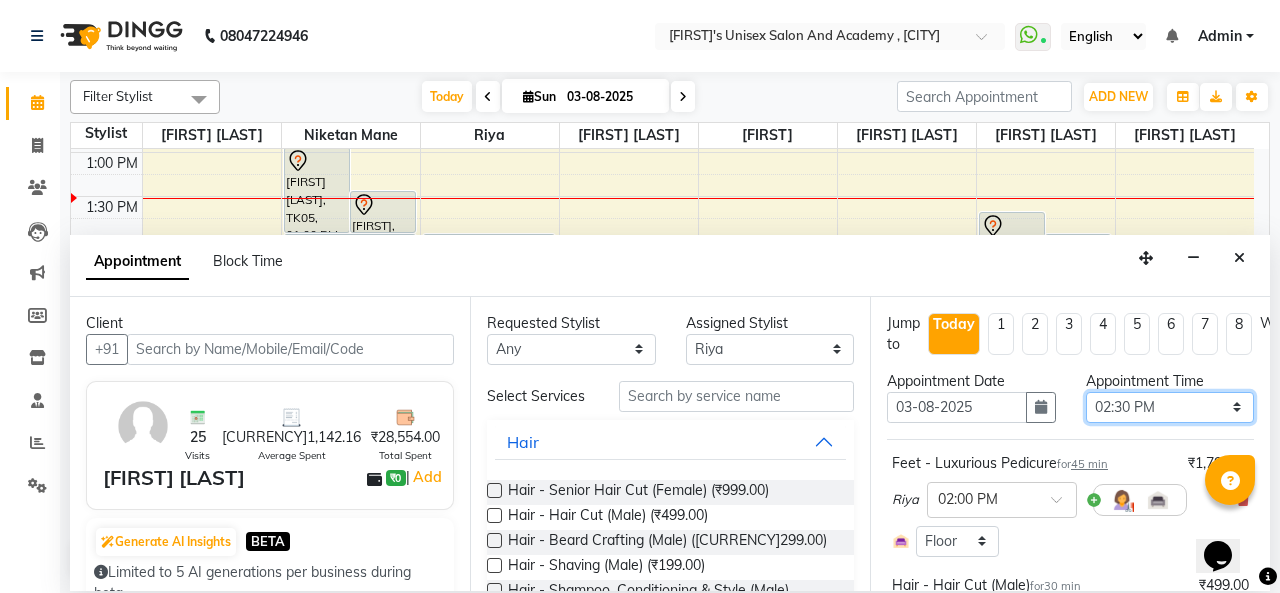 click on "Select 10:00 AM 10:15 AM 10:30 AM 10:45 AM 11:00 AM 11:15 AM 11:30 AM 11:45 AM 12:00 PM 12:15 PM 12:30 PM 12:45 PM 01:00 PM 01:15 PM 01:30 PM 01:45 PM 02:00 PM 02:15 PM 02:30 PM 02:45 PM 03:00 PM 03:15 PM 03:30 PM 03:45 PM 04:00 PM 04:15 PM 04:30 PM 04:45 PM 05:00 PM 05:15 PM 05:30 PM 05:45 PM 06:00 PM 06:15 PM 06:30 PM 06:45 PM 07:00 PM 07:15 PM 07:30 PM 07:45 PM 08:00 PM 08:15 PM 08:30 PM 08:45 PM 09:00 PM 09:15 PM 09:30 PM 09:45 PM 10:00 PM" at bounding box center [1170, 407] 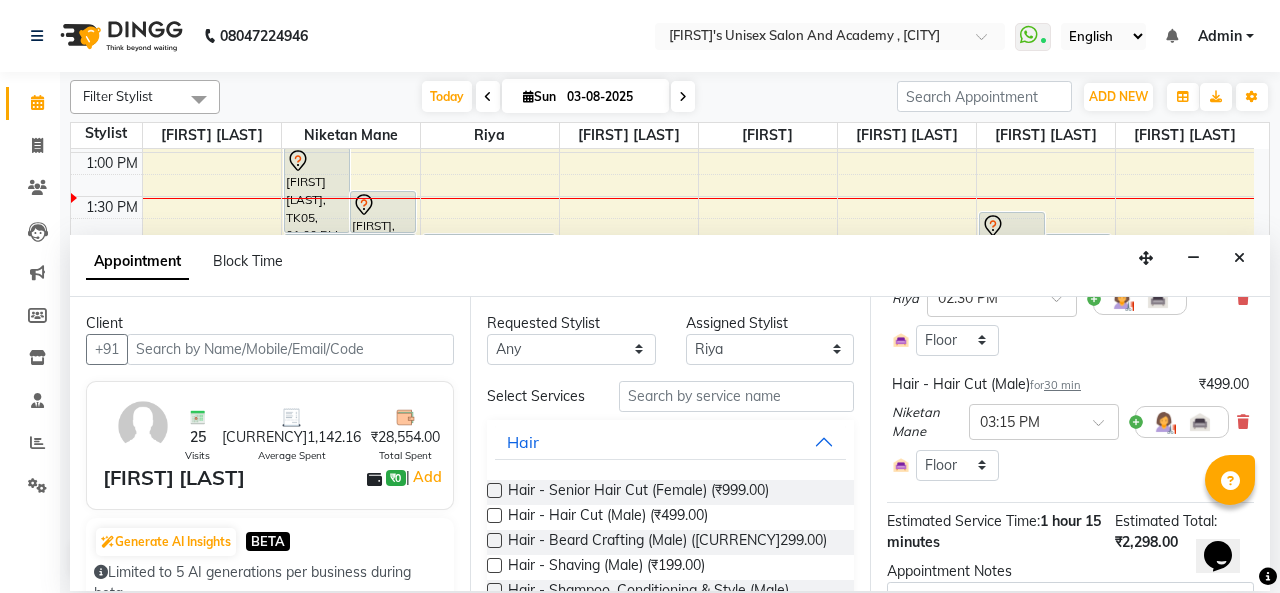 scroll, scrollTop: 365, scrollLeft: 0, axis: vertical 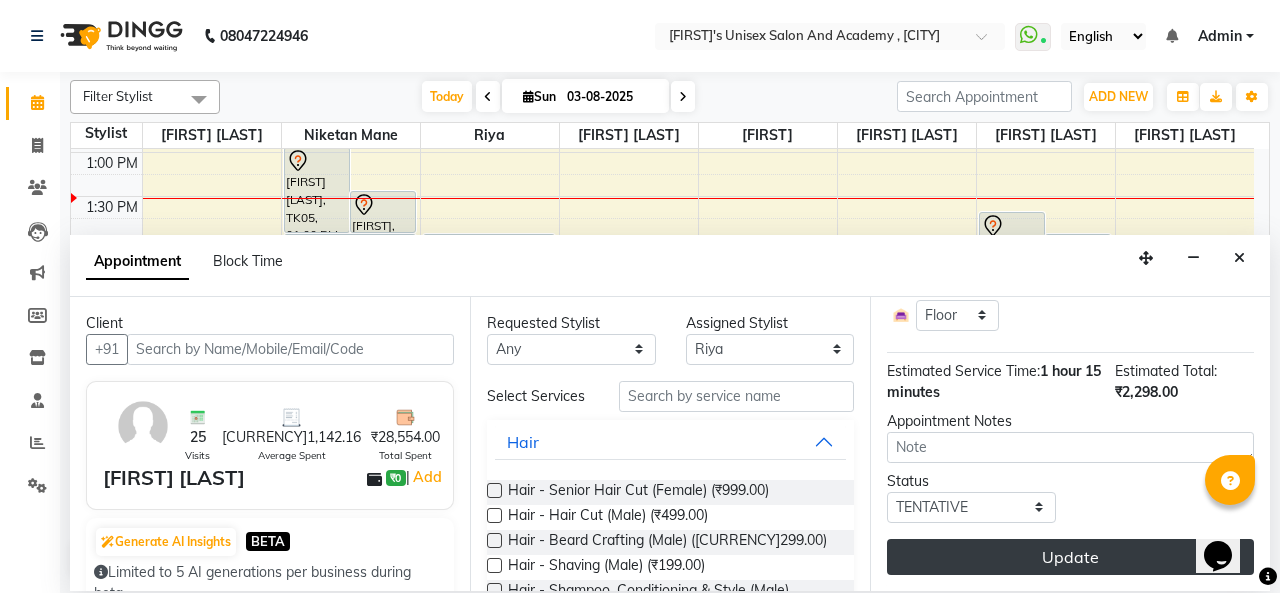 click on "Update" at bounding box center [1070, 557] 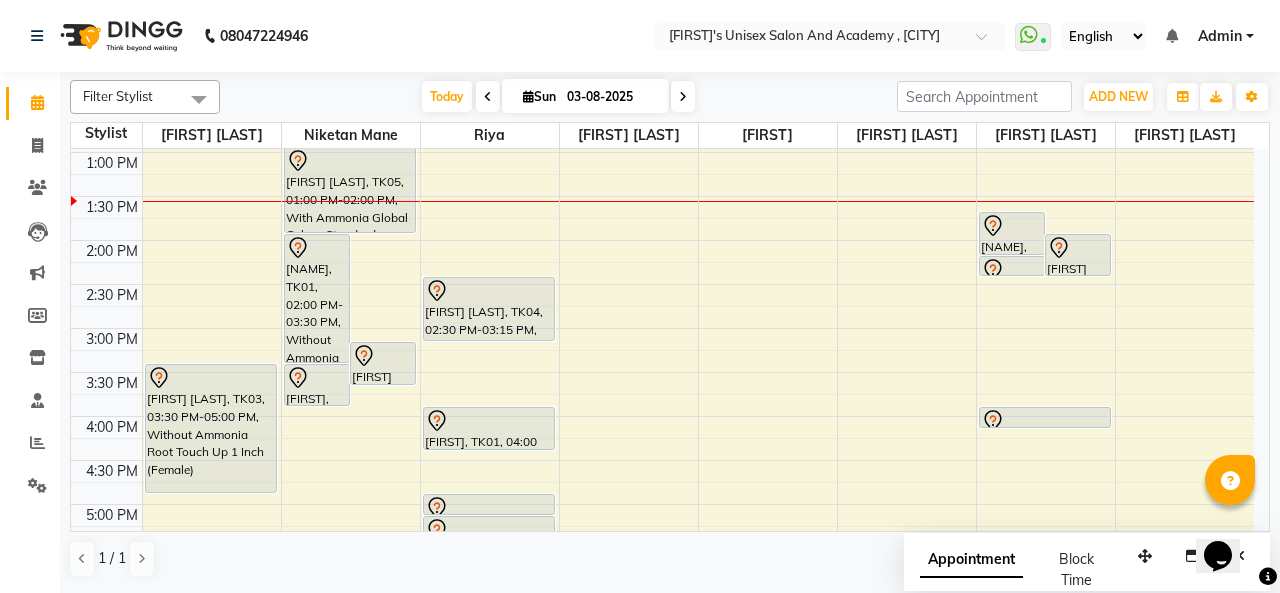 click on "[NAME], TK01, 02:00 PM-03:30 PM, Without Ammonia Root Touch Up 1 Inch (Female)" at bounding box center (317, 298) 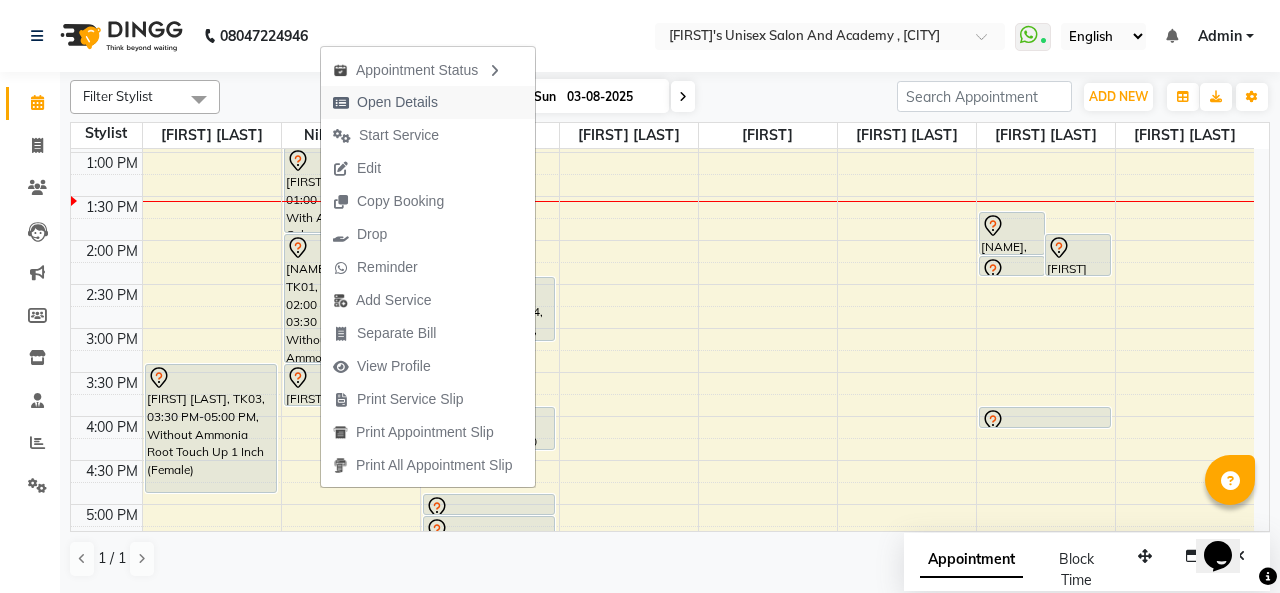 click on "Open Details" at bounding box center [428, 102] 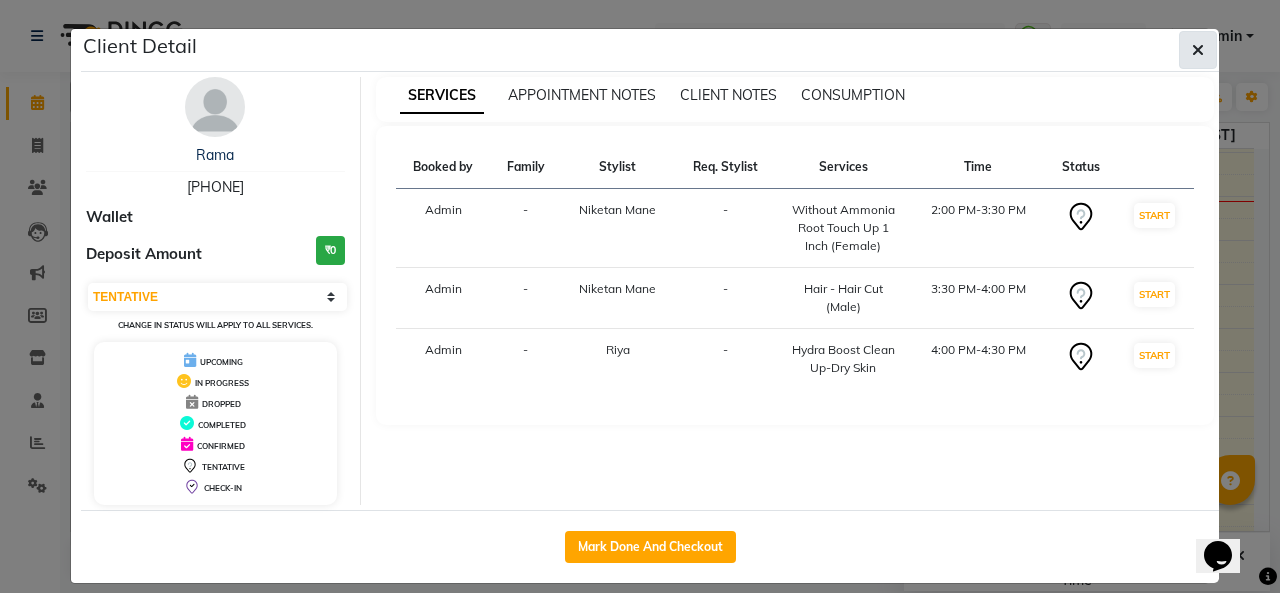 click 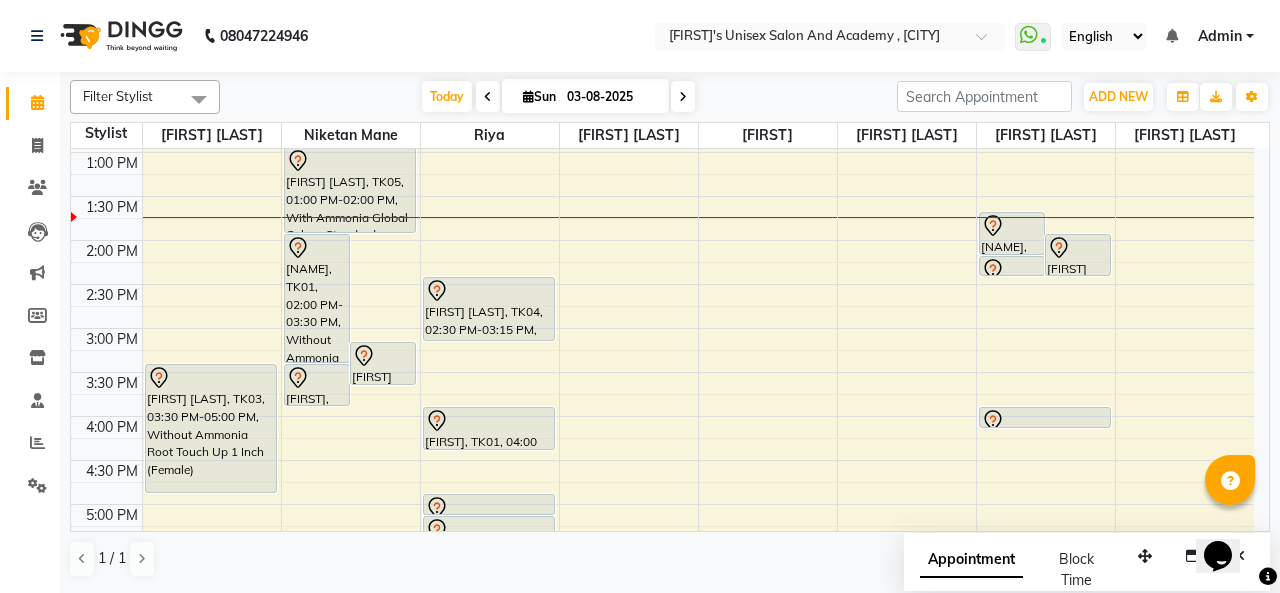 scroll, scrollTop: 248, scrollLeft: 0, axis: vertical 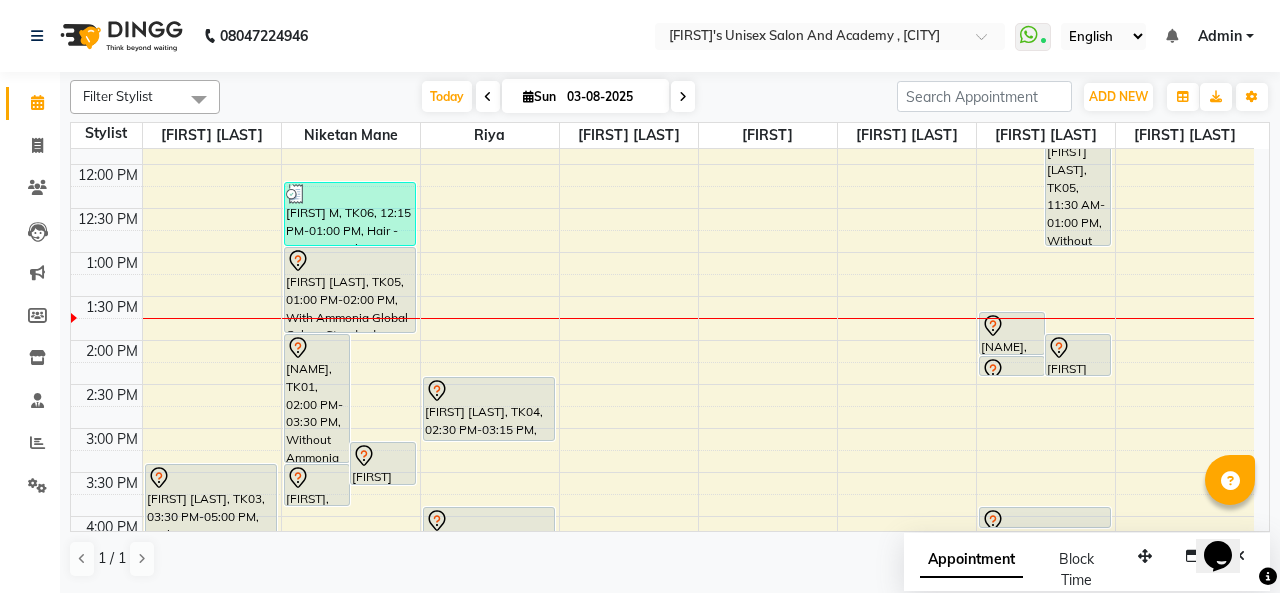 click at bounding box center [1012, 326] 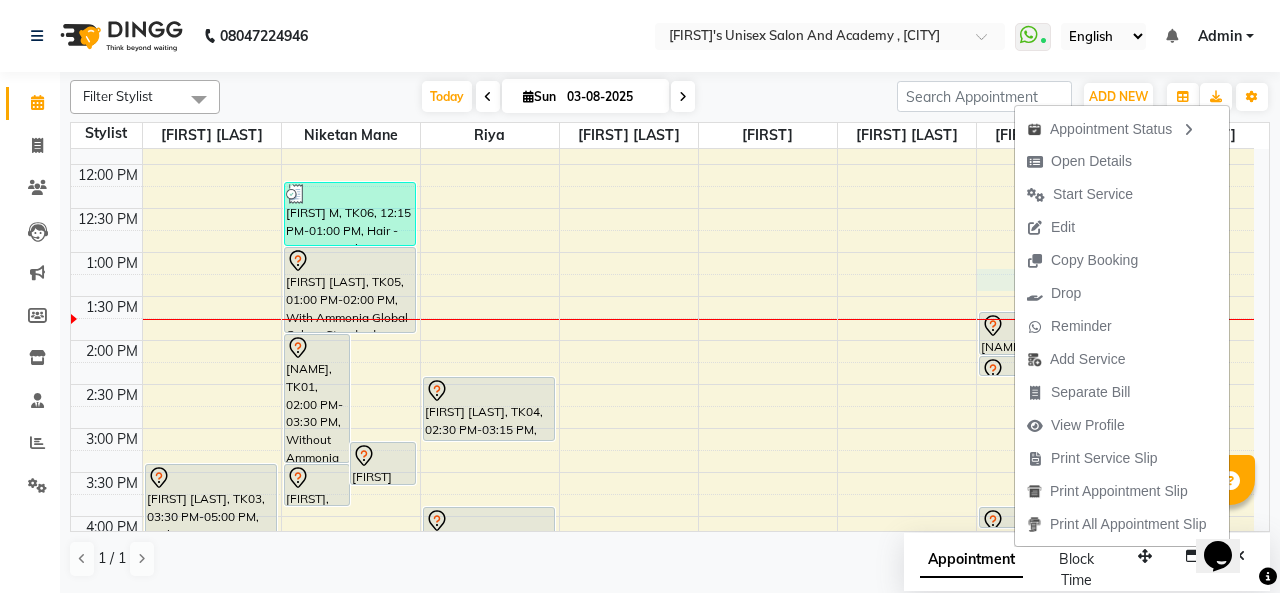 click on "9:00 AM 9:30 AM 10:00 AM 10:30 AM 11:00 AM 11:30 AM 12:00 PM 12:30 PM 1:00 PM 1:30 PM 2:00 PM 2:30 PM 3:00 PM 3:30 PM 4:00 PM 4:30 PM 5:00 PM 5:30 PM 6:00 PM 6:30 PM 7:00 PM 7:30 PM 8:00 PM 8:30 PM 9:00 PM 9:30 PM 10:00 PM 10:30 PM             [FIRST] [LAST], TK03, 03:30 PM-05:00 PM, Without Ammonia Root Touch Up 1 Inch (Female)             [FIRST], TK01, 02:00 PM-03:30 PM, Without Ammonia Root Touch Up 1 Inch (Female)             [FIRST] [LAST], TK04, 03:15 PM-03:45 PM, Hair - Hair Cut (Male)             [FIRST], TK01, 03:30 PM-04:00 PM, Hair - Hair Cut (Male)             [FIRST] [LAST], TK06, 12:15 PM-01:00 PM, Hair - Hair Cut (Male),Hair - Beard Crafting (Male) ([CURRENCY]299)             [FIRST] [LAST], TK05, 01:00 PM-02:00 PM,  With Ammonia  Global Color - Standard Length (Male)             [FIRST], TK02, 08:00 PM-08:45 PM, HAIR - KIDS UNDER 10 YEARS OLD (FEMALE)- Senior Stlist             [FIRST] [LAST], TK04, 02:30 PM-03:15 PM, Feet - Luxurious Pedicure              [FIRST], TK01, 04:00 PM-04:30 PM, Hydra Boost Clean Up-Dry Skin" at bounding box center (662, 516) 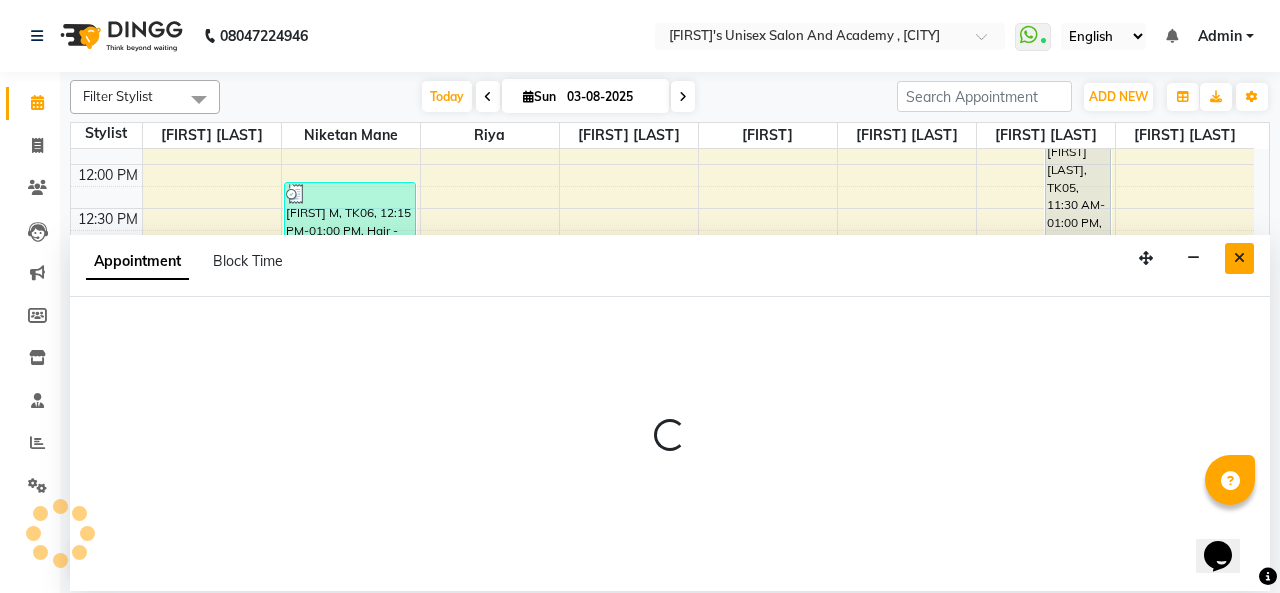 click at bounding box center [1239, 258] 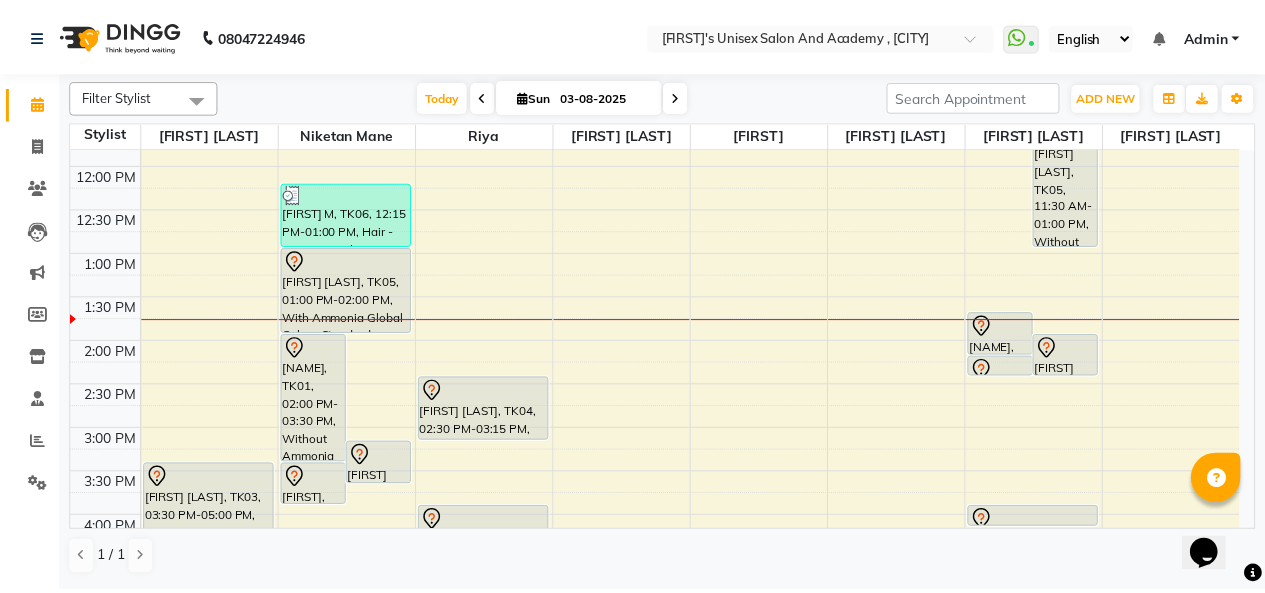 scroll, scrollTop: 248, scrollLeft: 0, axis: vertical 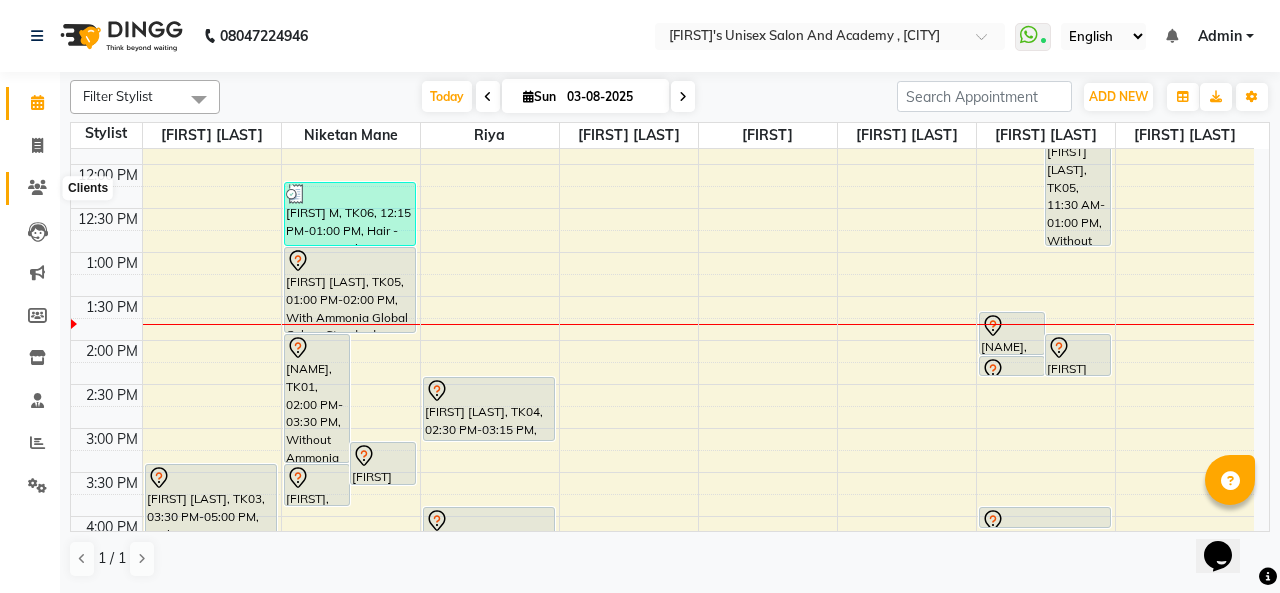 click 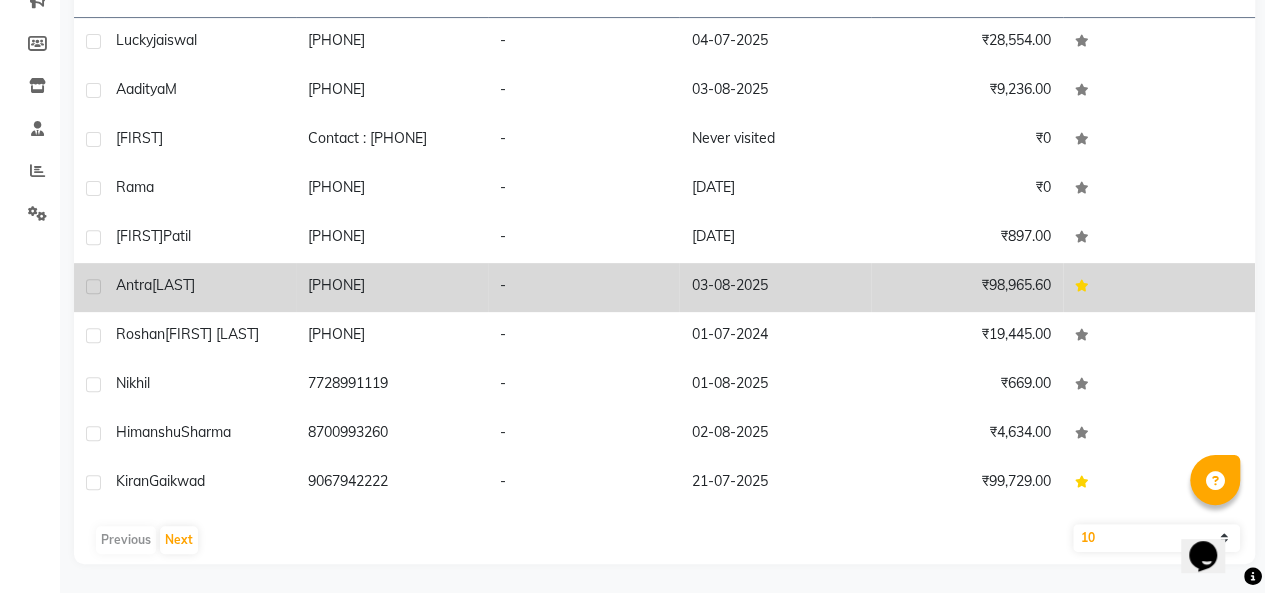 scroll, scrollTop: 272, scrollLeft: 0, axis: vertical 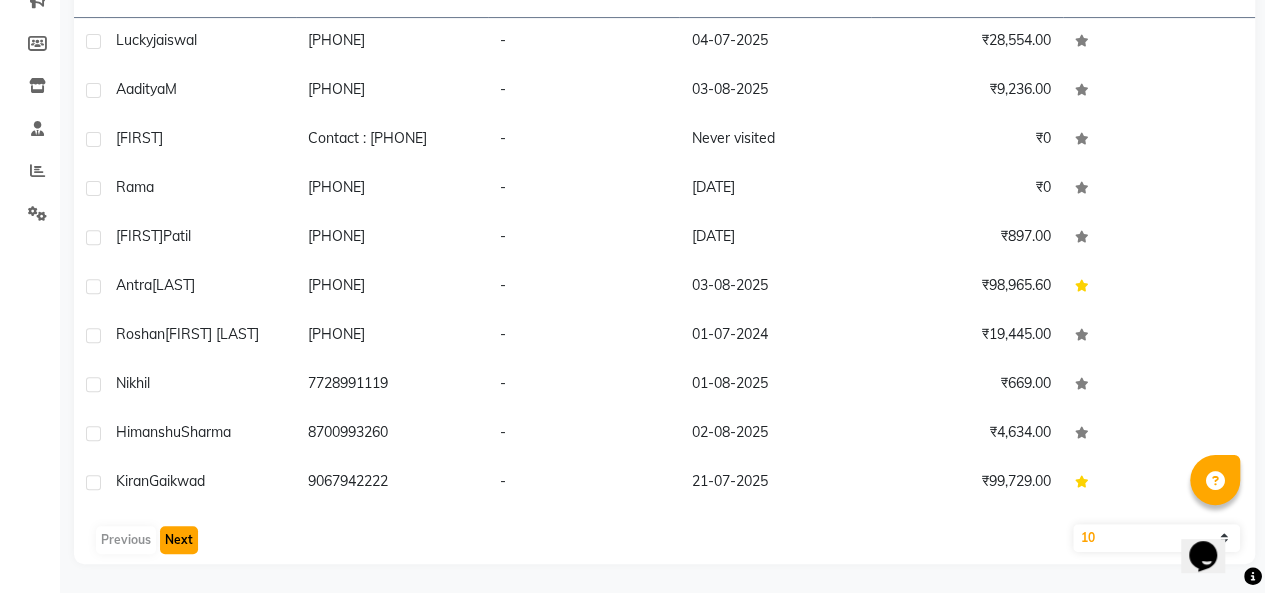 click on "Next" 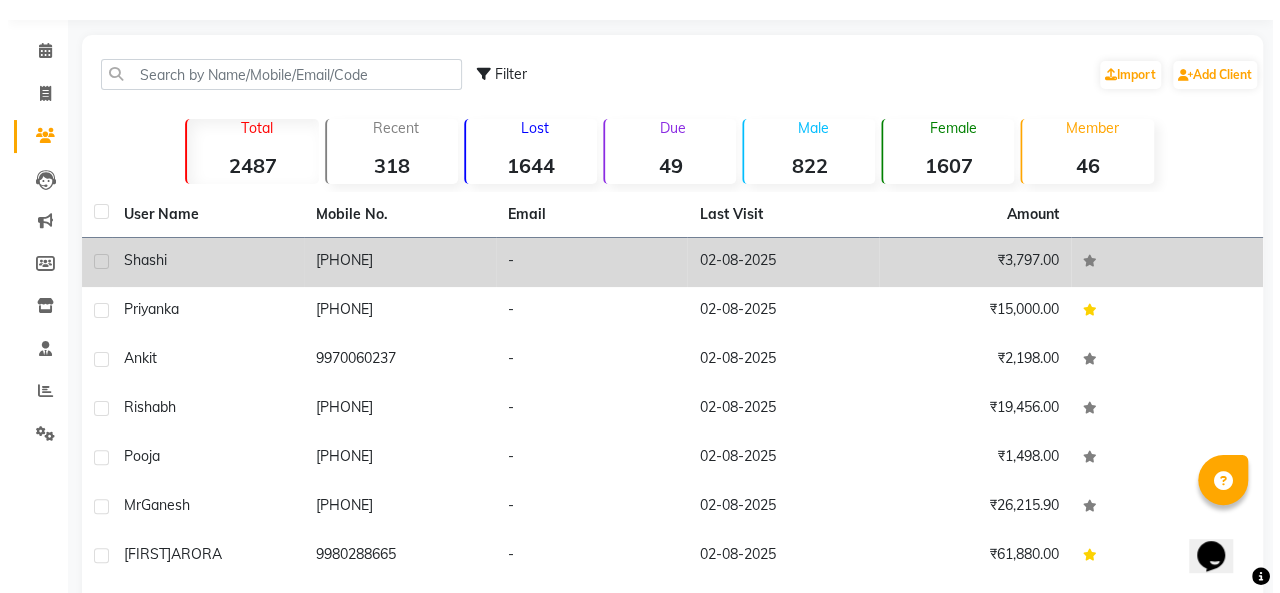scroll, scrollTop: 0, scrollLeft: 0, axis: both 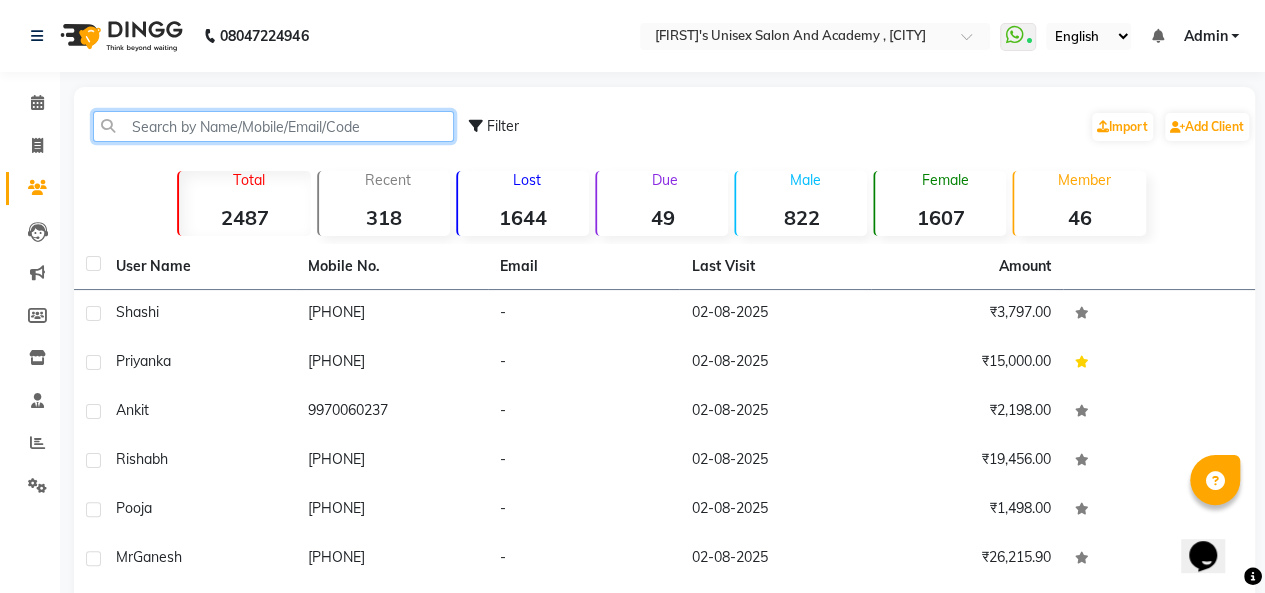 click 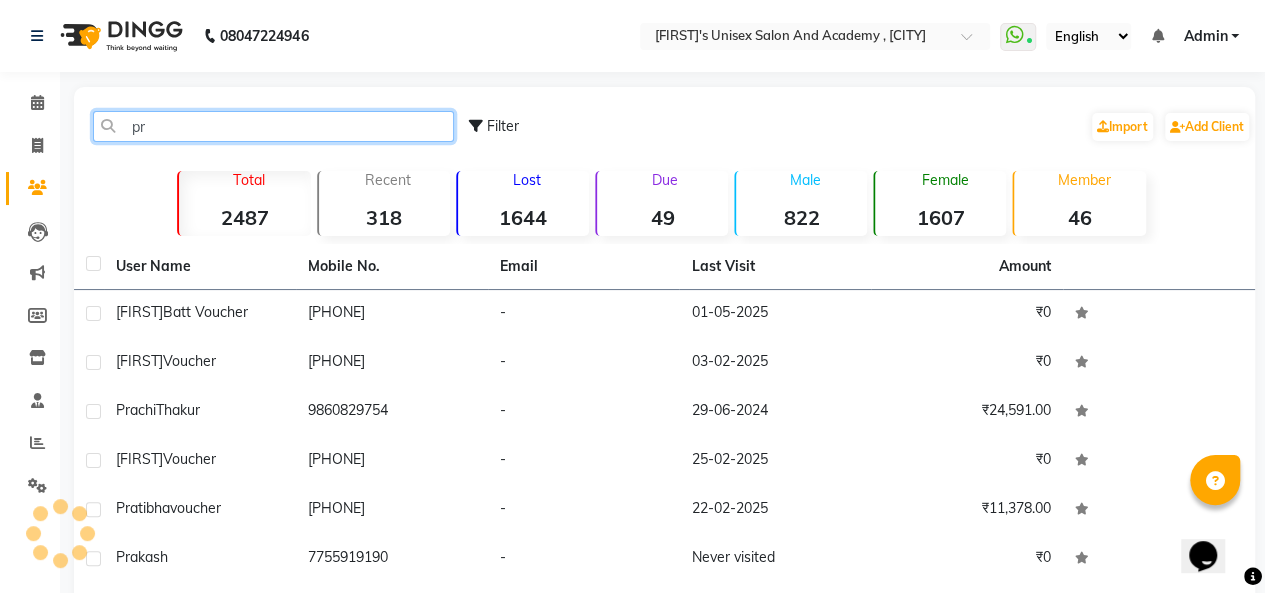type on "p" 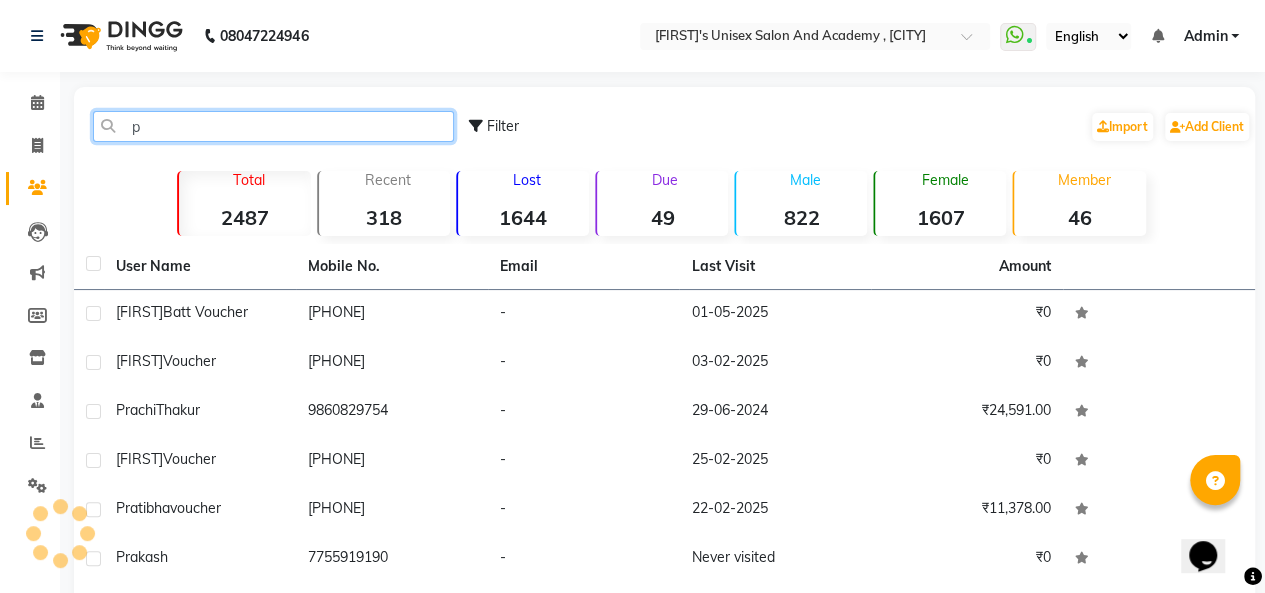 type 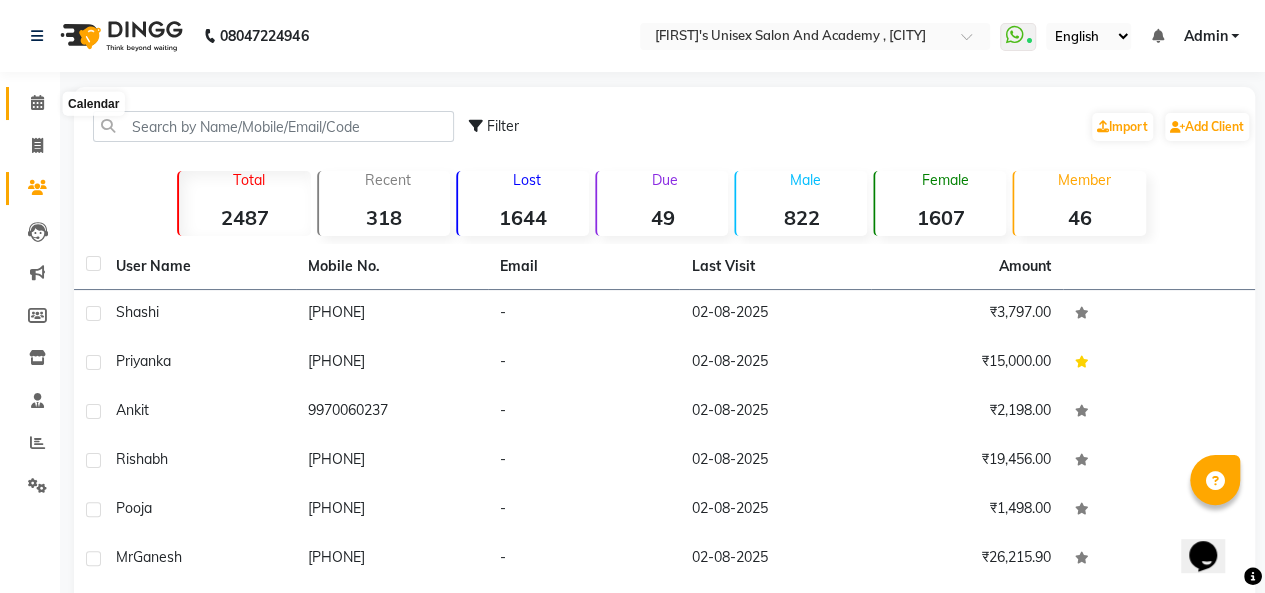 click 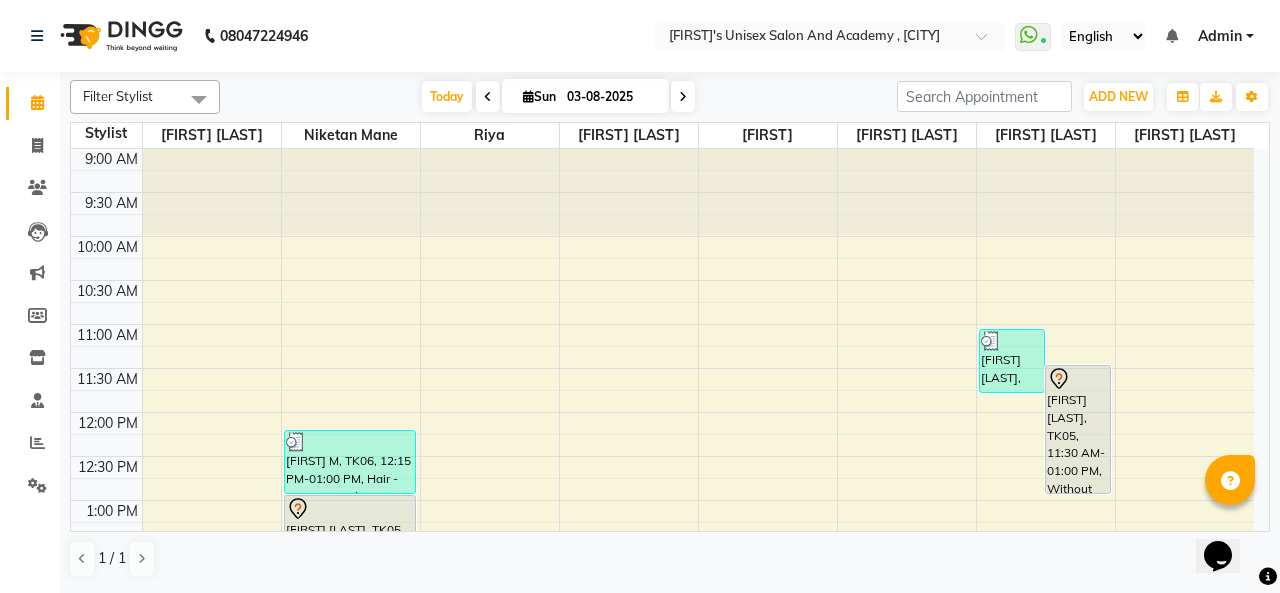 click on "03-08-2025" at bounding box center [611, 97] 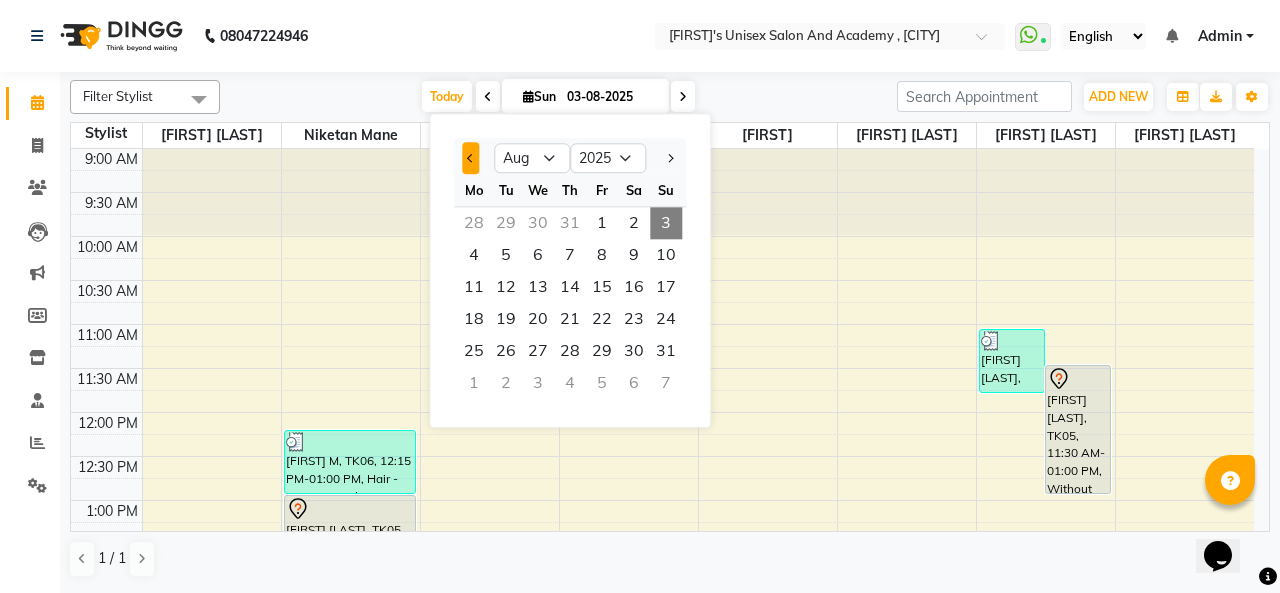click at bounding box center (471, 158) 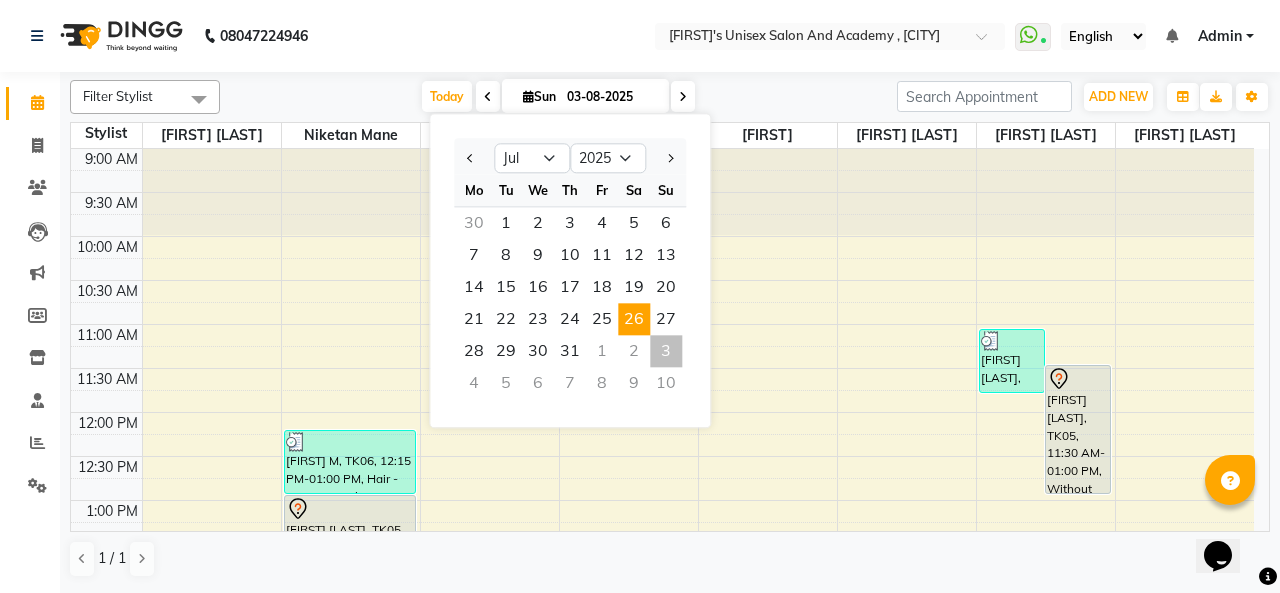 click on "26" at bounding box center [634, 319] 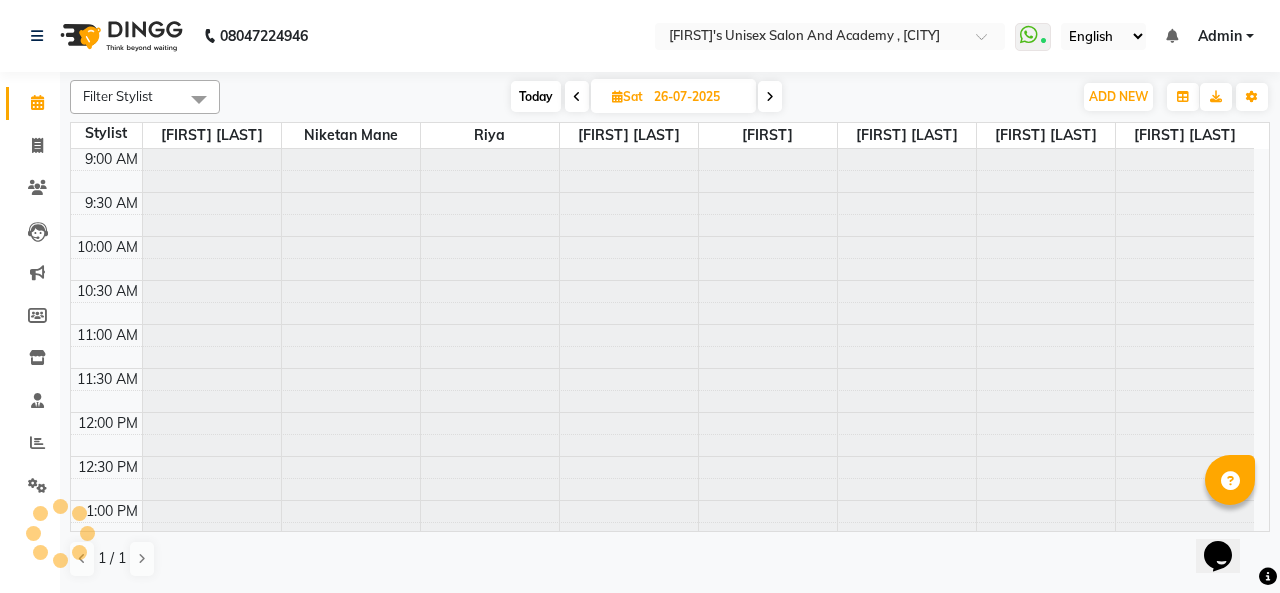 scroll, scrollTop: 348, scrollLeft: 0, axis: vertical 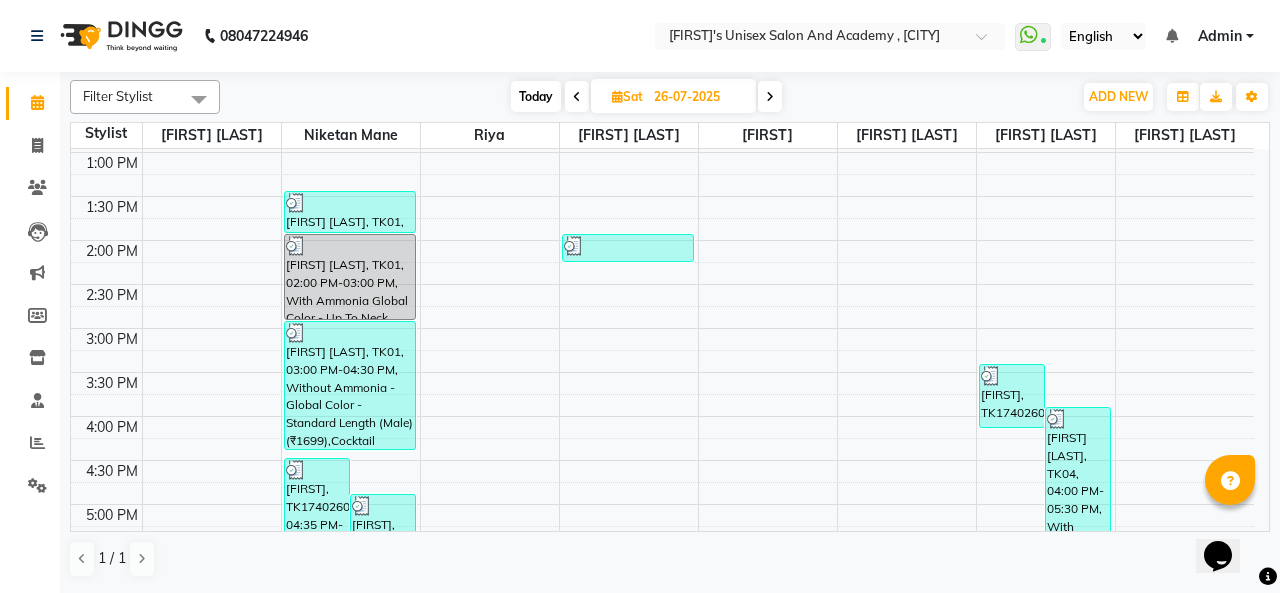click at bounding box center [350, 203] 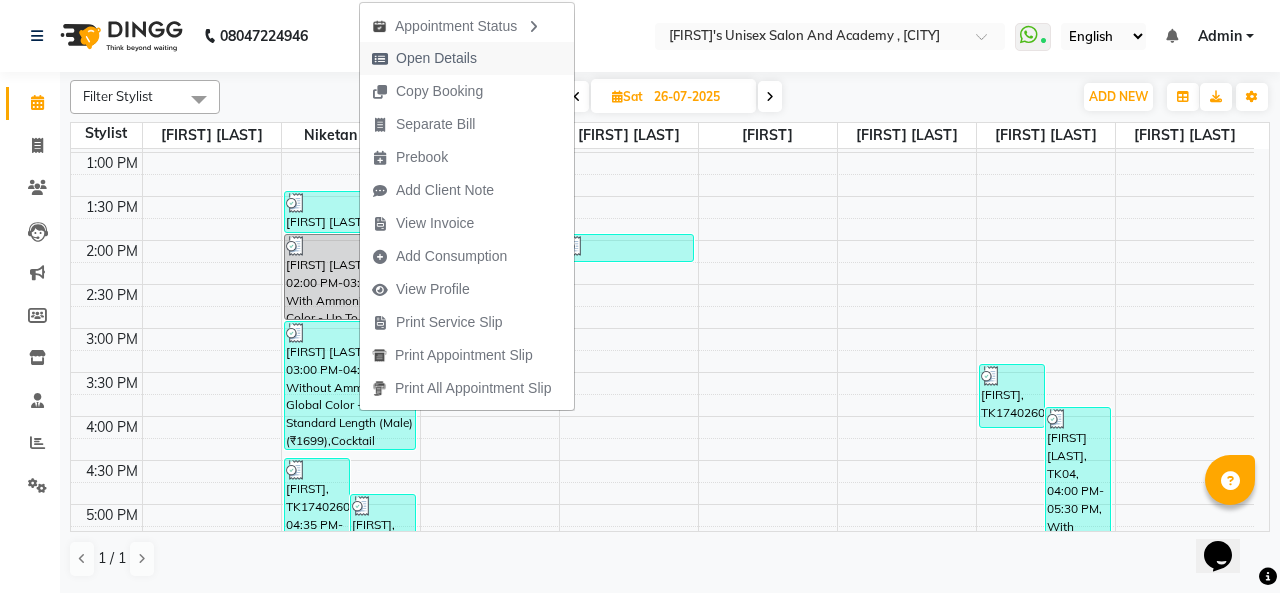 click on "Open Details" at bounding box center (436, 58) 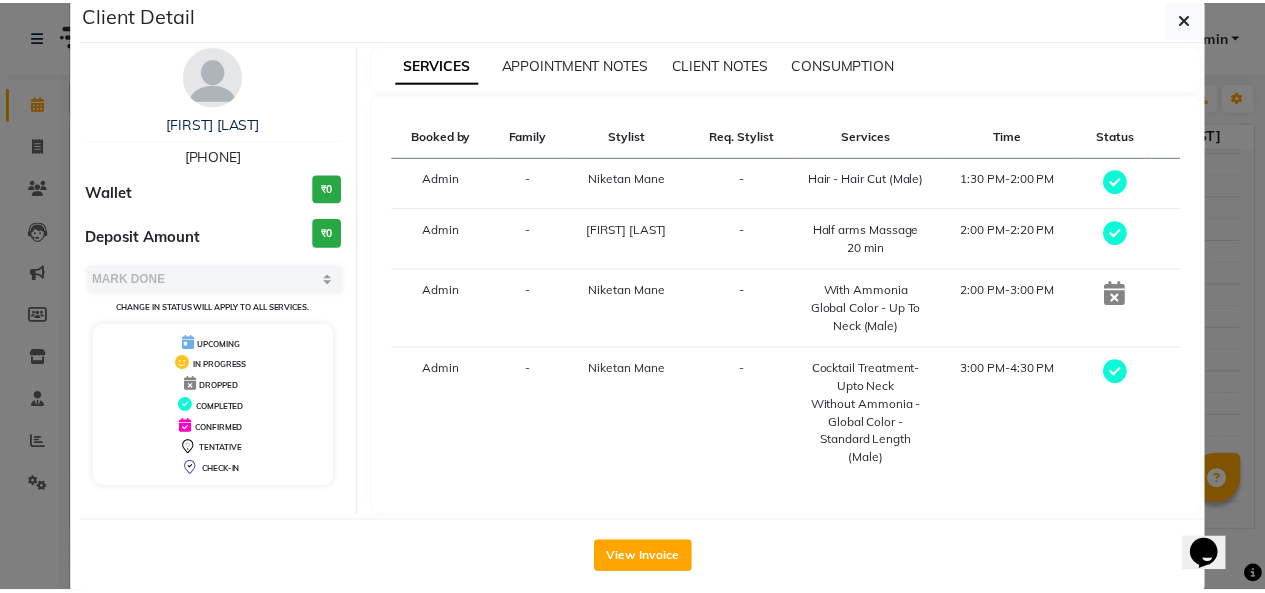scroll, scrollTop: 57, scrollLeft: 0, axis: vertical 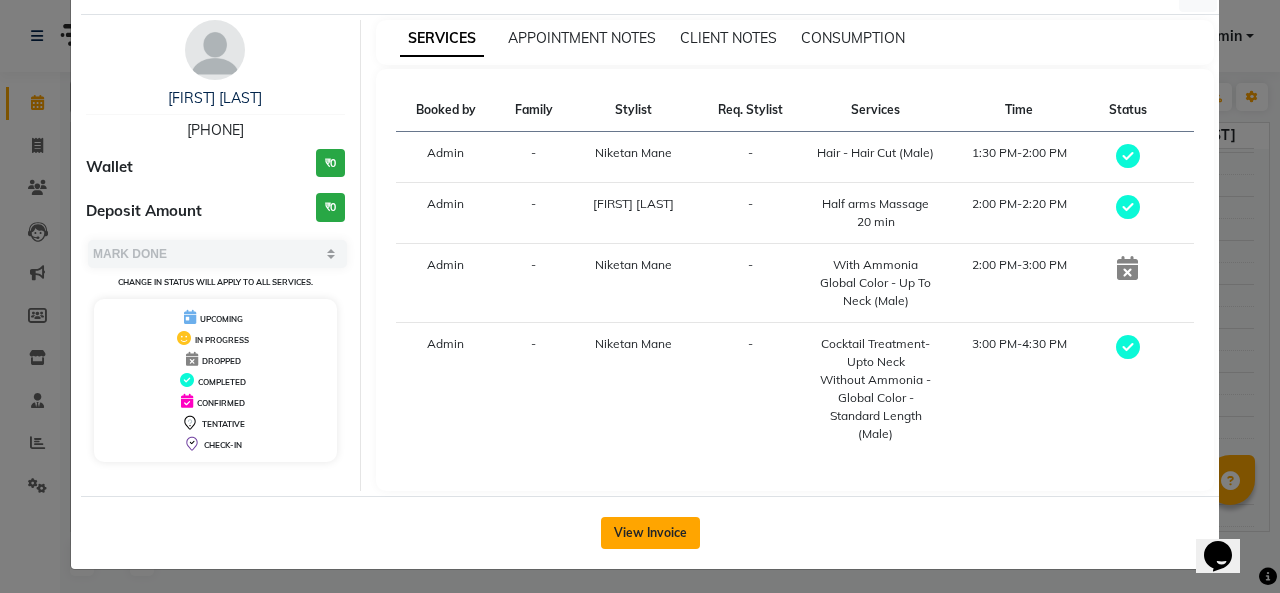 click on "View Invoice" 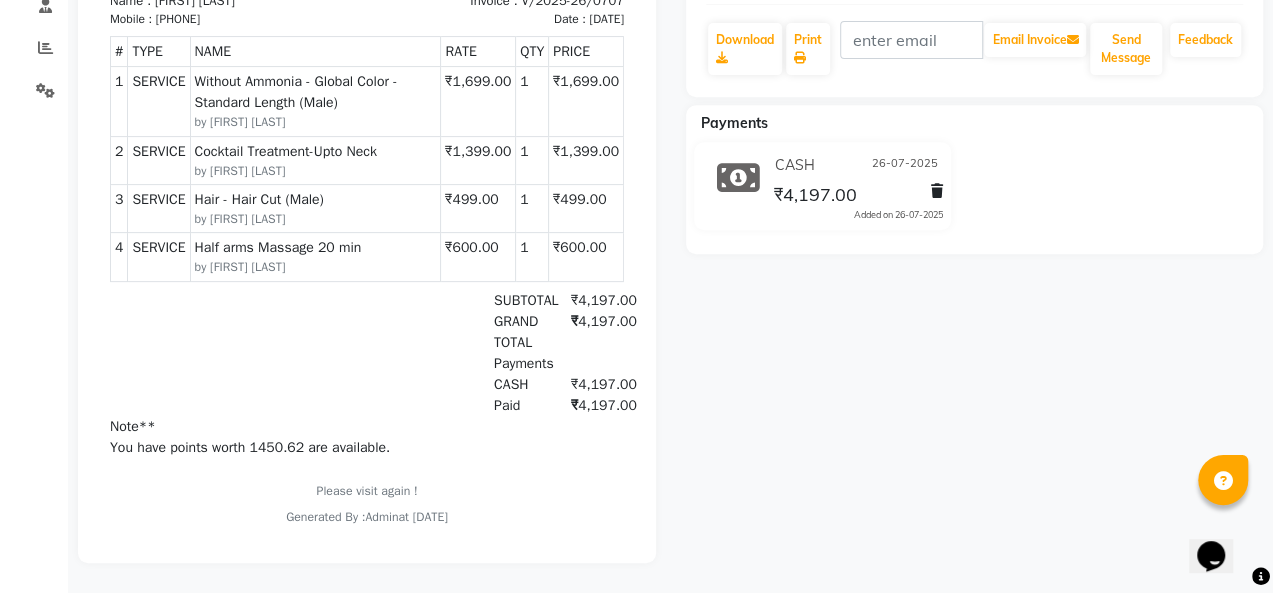 scroll, scrollTop: 0, scrollLeft: 0, axis: both 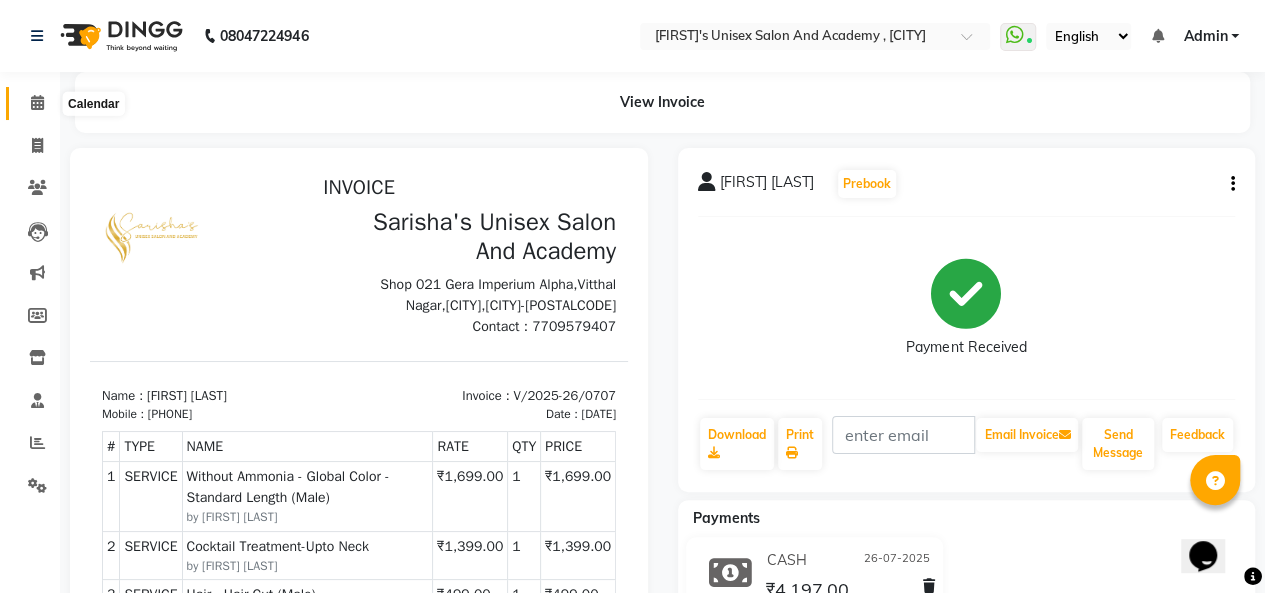 click 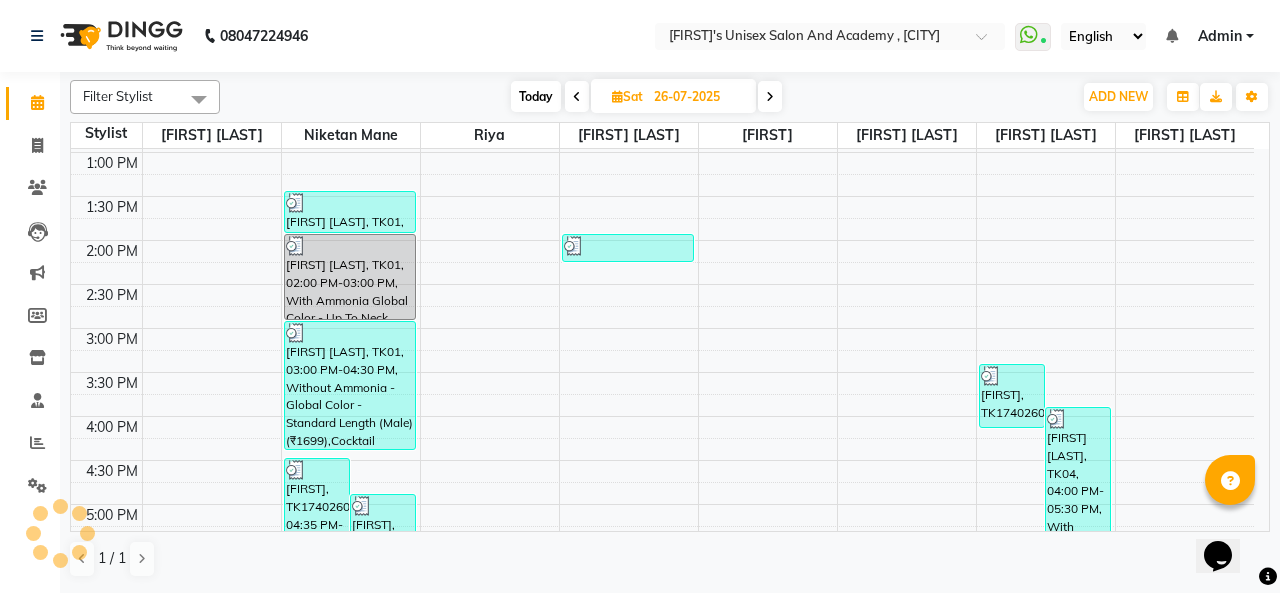scroll, scrollTop: 394, scrollLeft: 0, axis: vertical 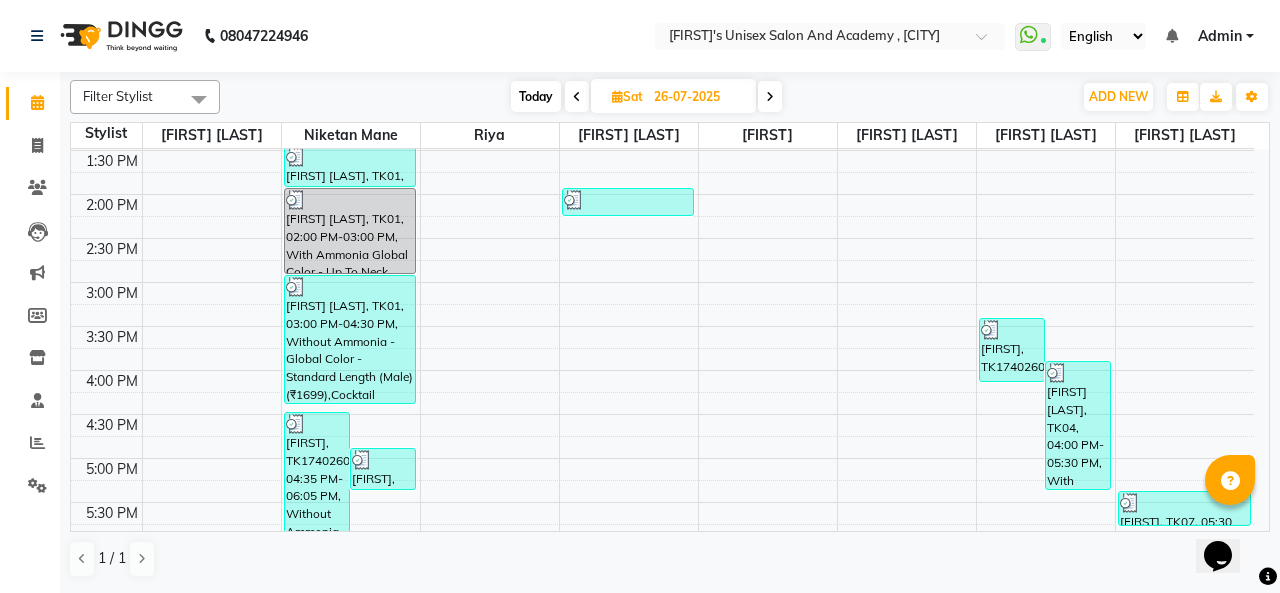 click on "26-07-2025" at bounding box center [698, 97] 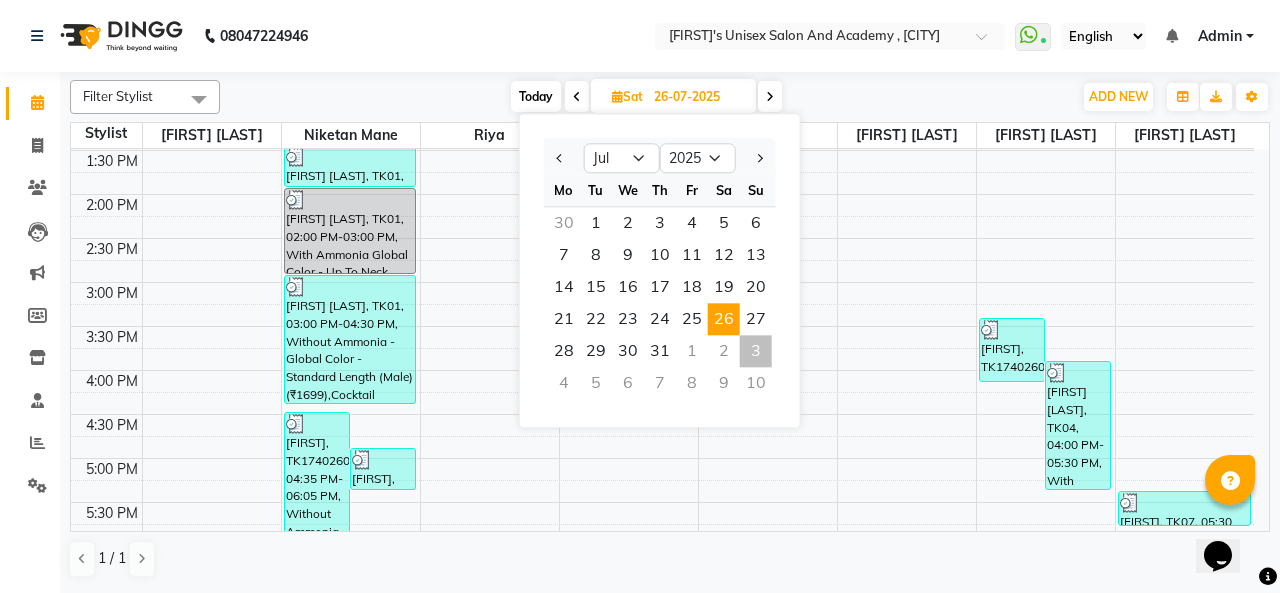 click on "3" at bounding box center [756, 351] 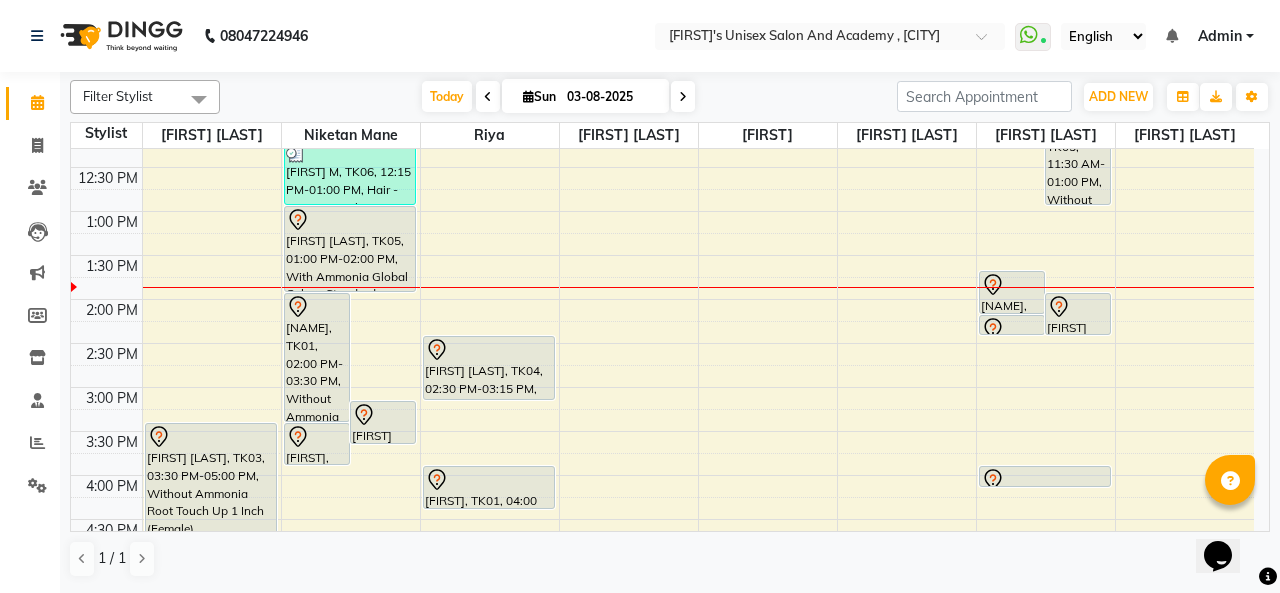 scroll, scrollTop: 248, scrollLeft: 0, axis: vertical 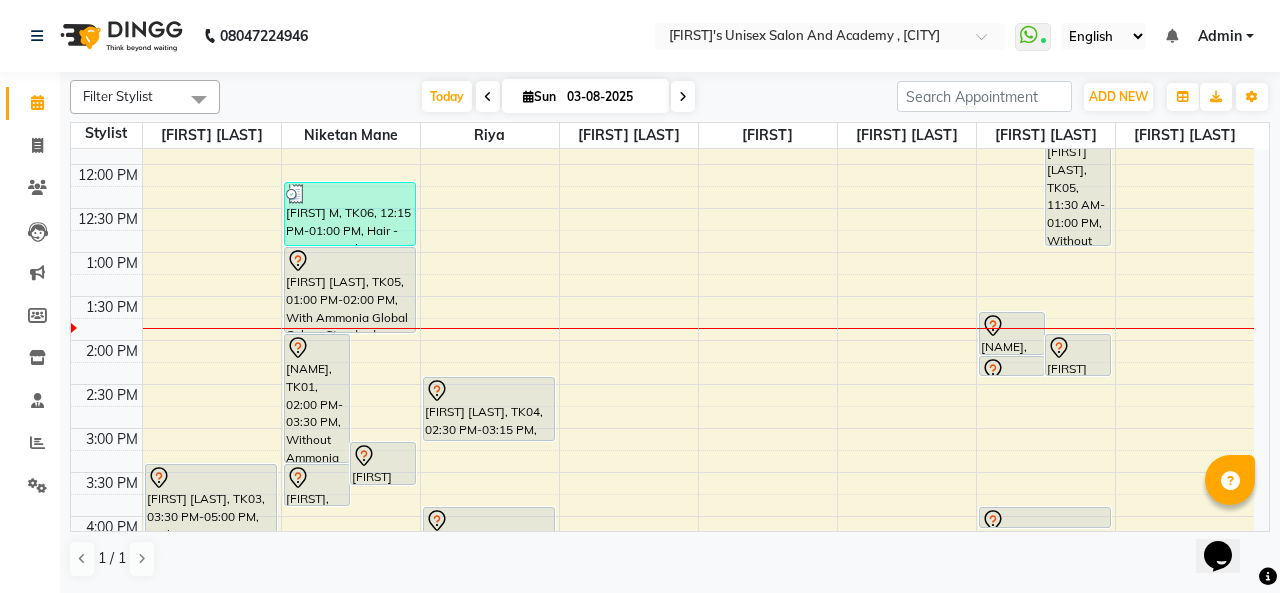 click at bounding box center (350, 194) 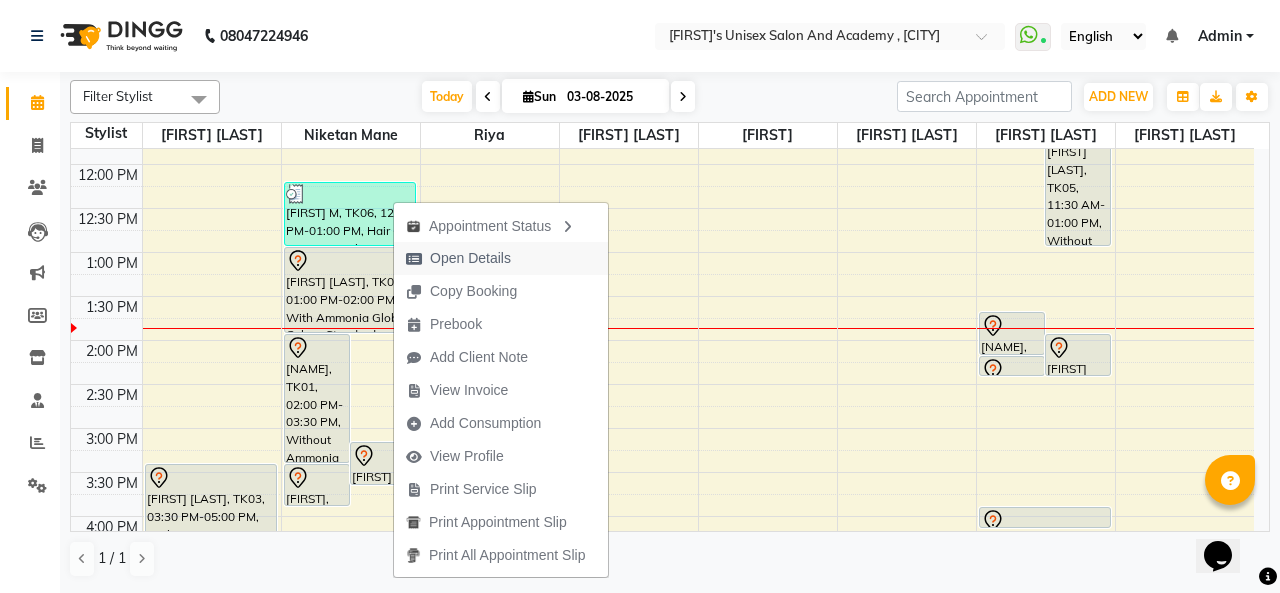 click on "Open Details" at bounding box center (470, 258) 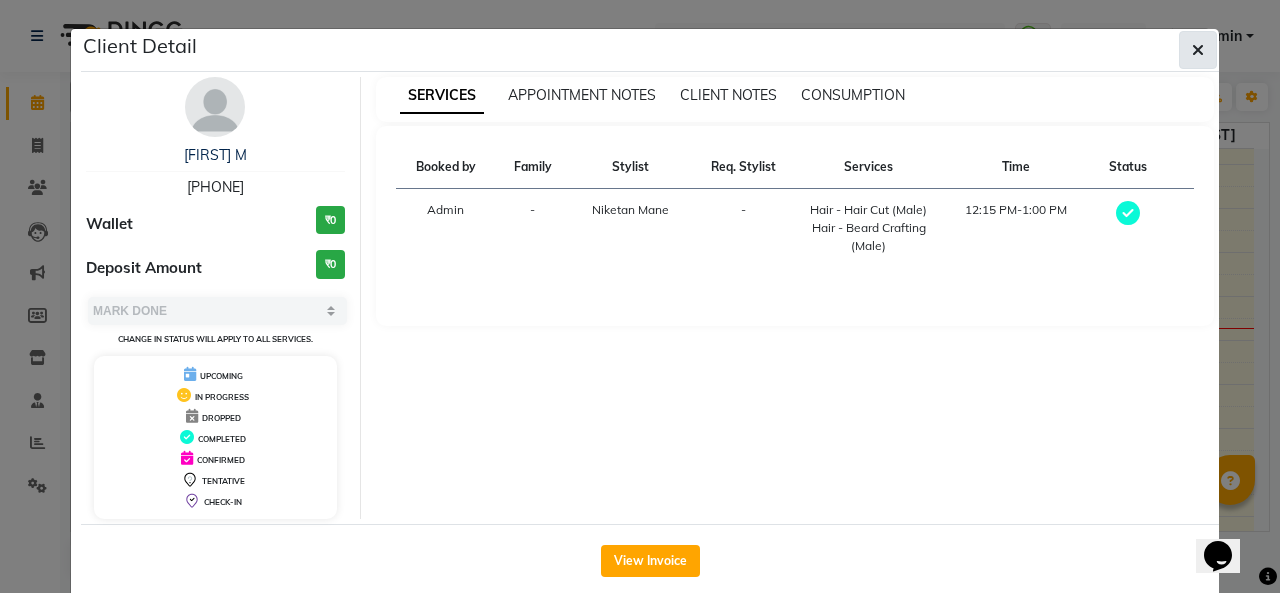 click 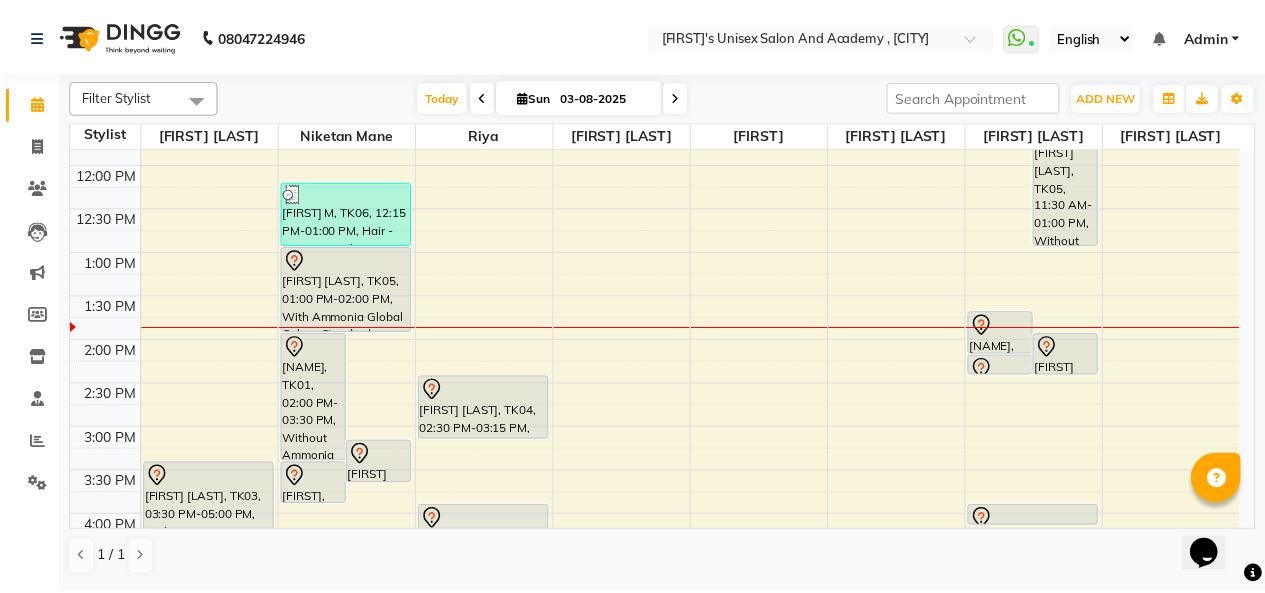 scroll, scrollTop: 148, scrollLeft: 0, axis: vertical 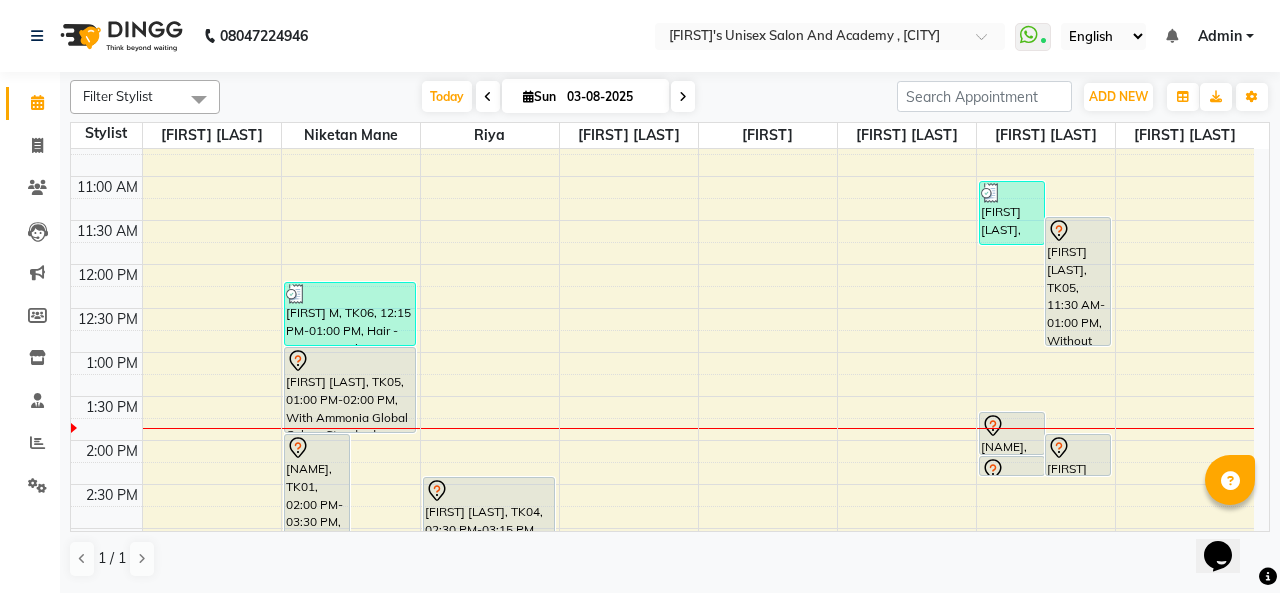 click at bounding box center [1078, 231] 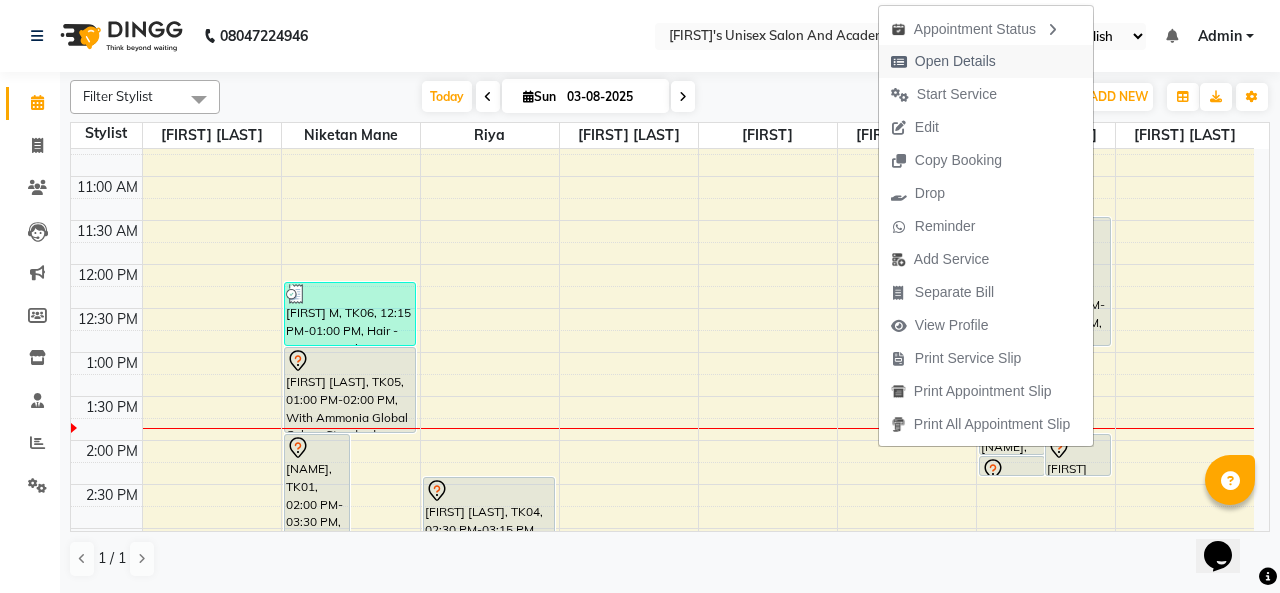 click on "Open Details" at bounding box center (955, 61) 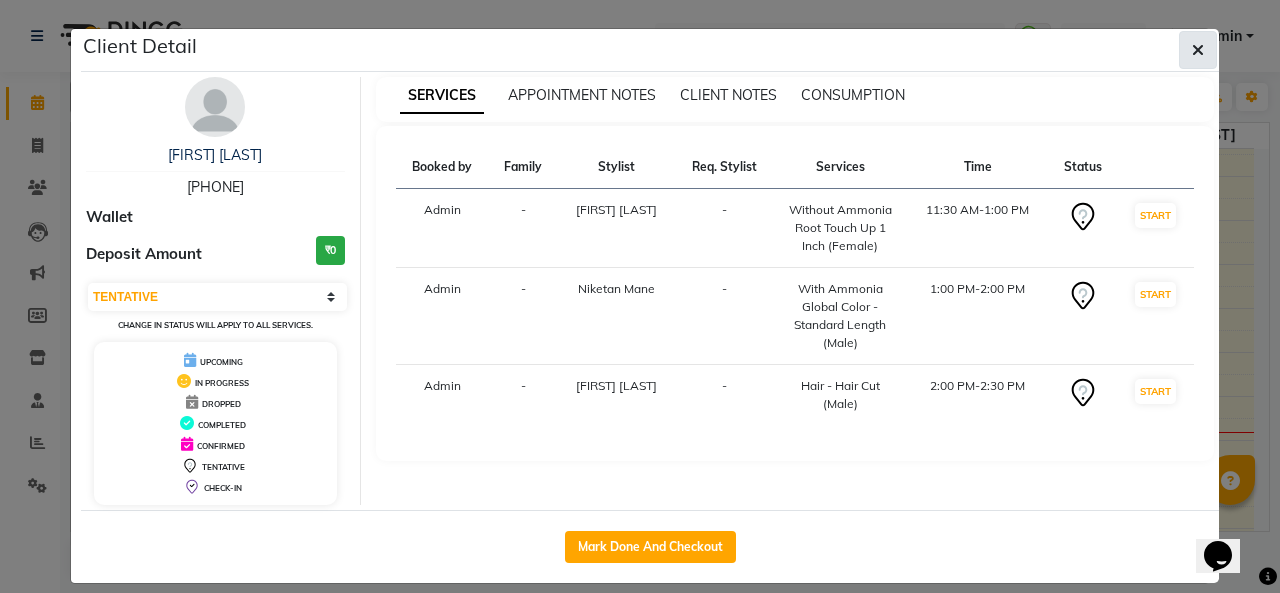 click 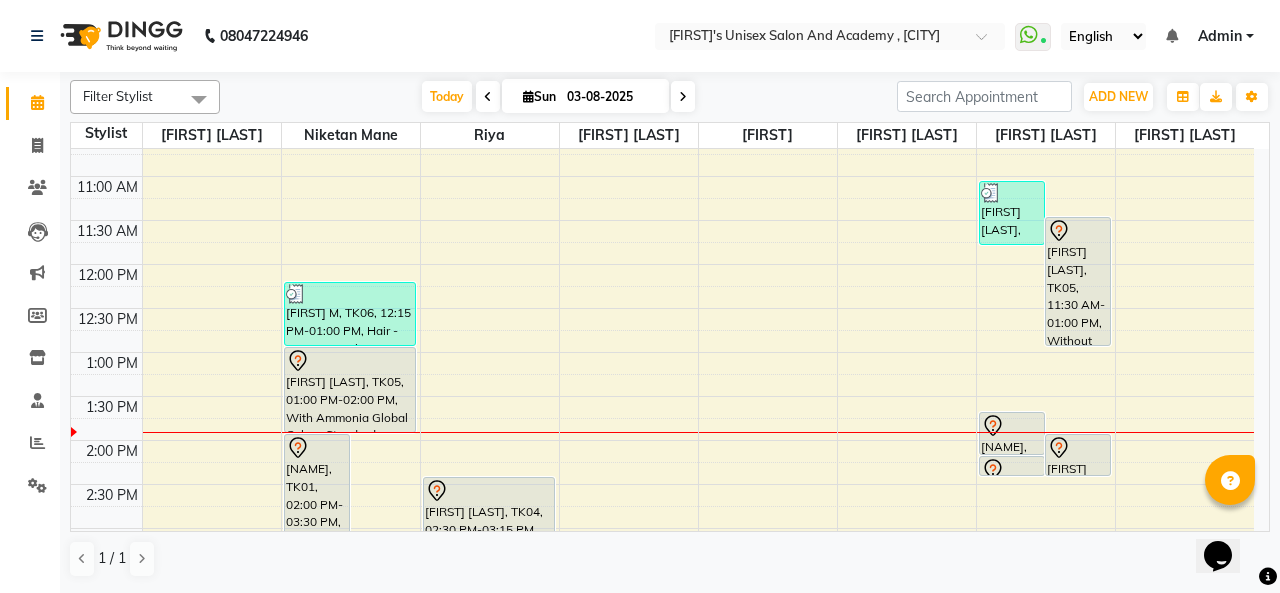 click at bounding box center [1078, 231] 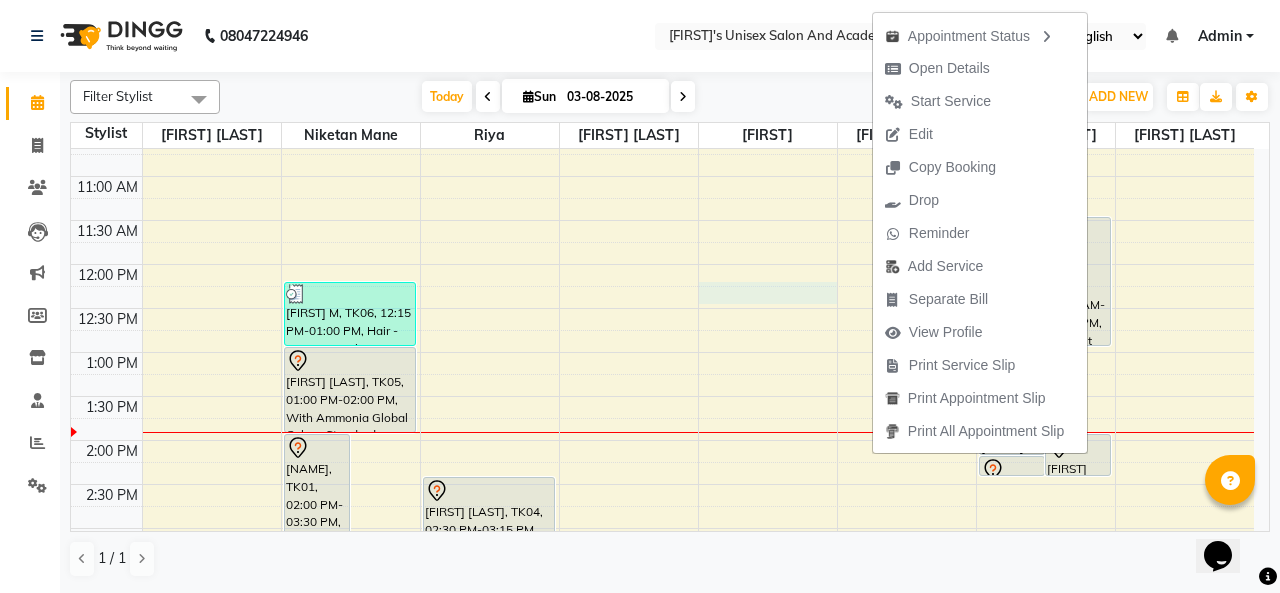 click on "9:00 AM 9:30 AM 10:00 AM 10:30 AM 11:00 AM 11:30 AM 12:00 PM 12:30 PM 1:00 PM 1:30 PM 2:00 PM 2:30 PM 3:00 PM 3:30 PM 4:00 PM 4:30 PM 5:00 PM 5:30 PM 6:00 PM 6:30 PM 7:00 PM 7:30 PM 8:00 PM 8:30 PM 9:00 PM 9:30 PM 10:00 PM 10:30 PM             [FIRST] [LAST], TK03, 03:30 PM-05:00 PM, Without Ammonia Root Touch Up 1 Inch (Female)             [FIRST], TK01, 02:00 PM-03:30 PM, Without Ammonia Root Touch Up 1 Inch (Female)             [FIRST] [LAST], TK04, 03:15 PM-03:45 PM, Hair - Hair Cut (Male)             [FIRST], TK01, 03:30 PM-04:00 PM, Hair - Hair Cut (Male)             [FIRST] [LAST], TK06, 12:15 PM-01:00 PM, Hair - Hair Cut (Male),Hair - Beard Crafting (Male) ([CURRENCY]299)             [FIRST] [LAST], TK05, 01:00 PM-02:00 PM,  With Ammonia  Global Color - Standard Length (Male)             [FIRST], TK02, 08:00 PM-08:45 PM, HAIR - KIDS UNDER 10 YEARS OLD (FEMALE)- Senior Stlist             [FIRST] [LAST], TK04, 02:30 PM-03:15 PM, Feet - Luxurious Pedicure              [FIRST], TK01, 04:00 PM-04:30 PM, Hydra Boost Clean Up-Dry Skin" at bounding box center [662, 616] 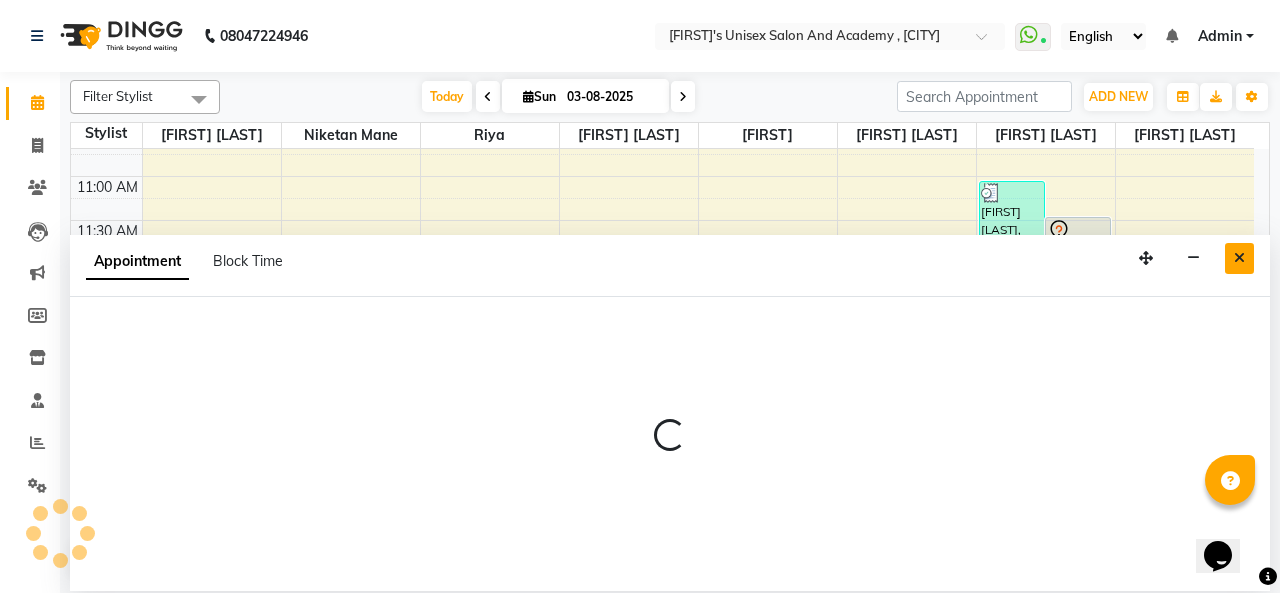select on "76675" 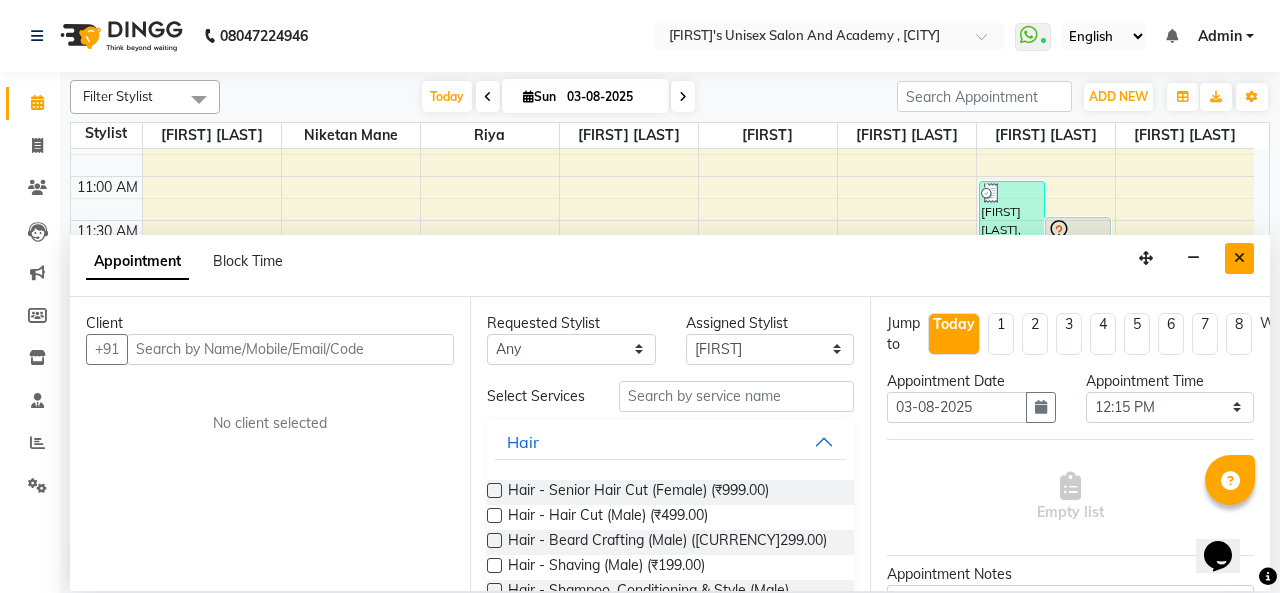 click at bounding box center (1239, 258) 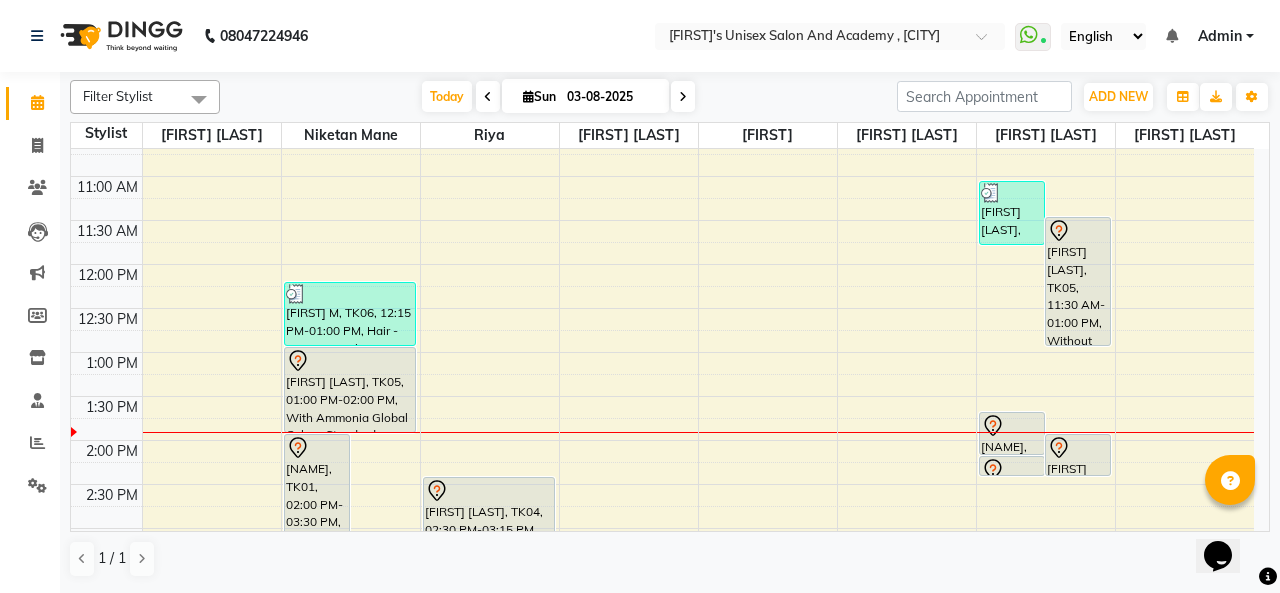 click 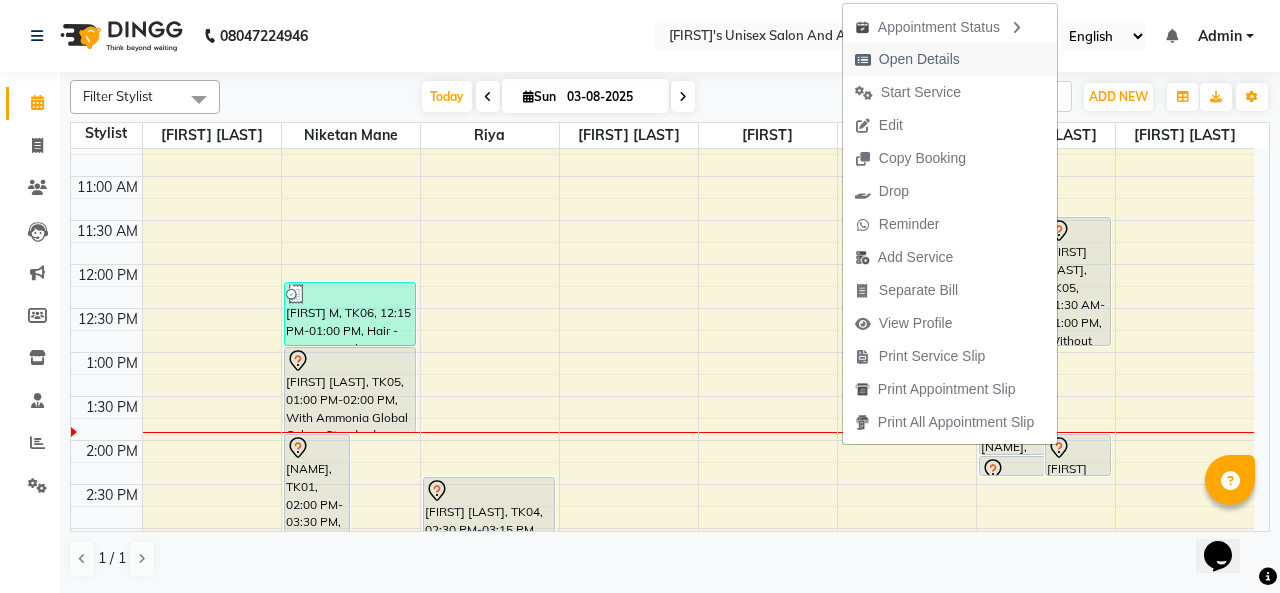 click on "Open Details" at bounding box center [919, 59] 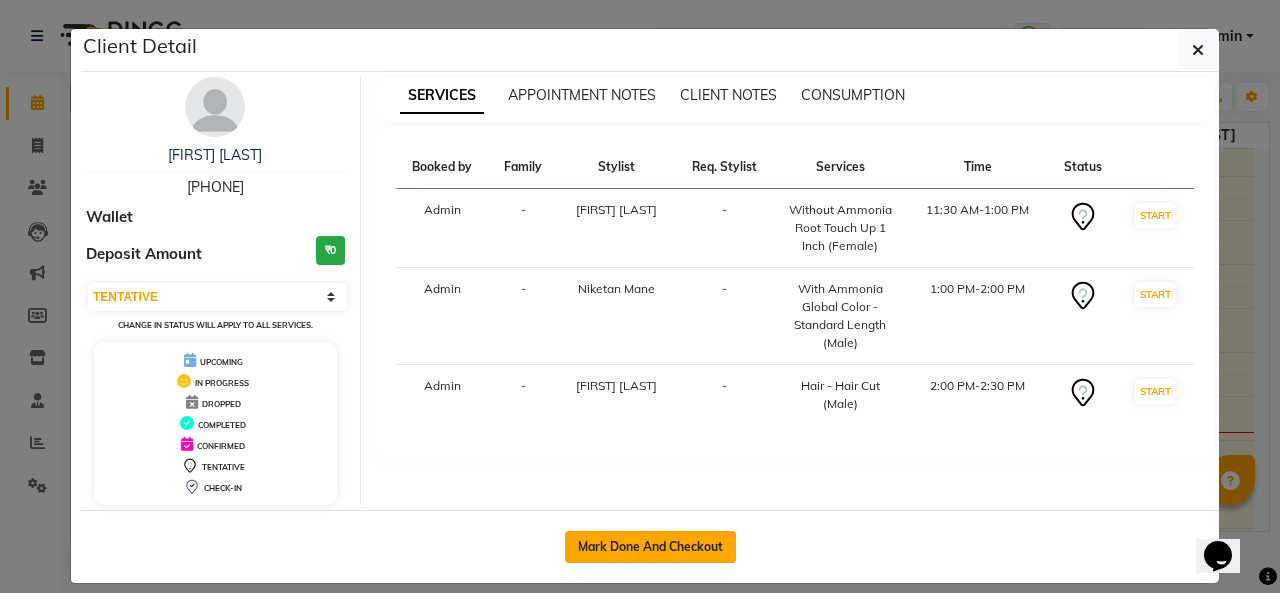click on "Mark Done And Checkout" 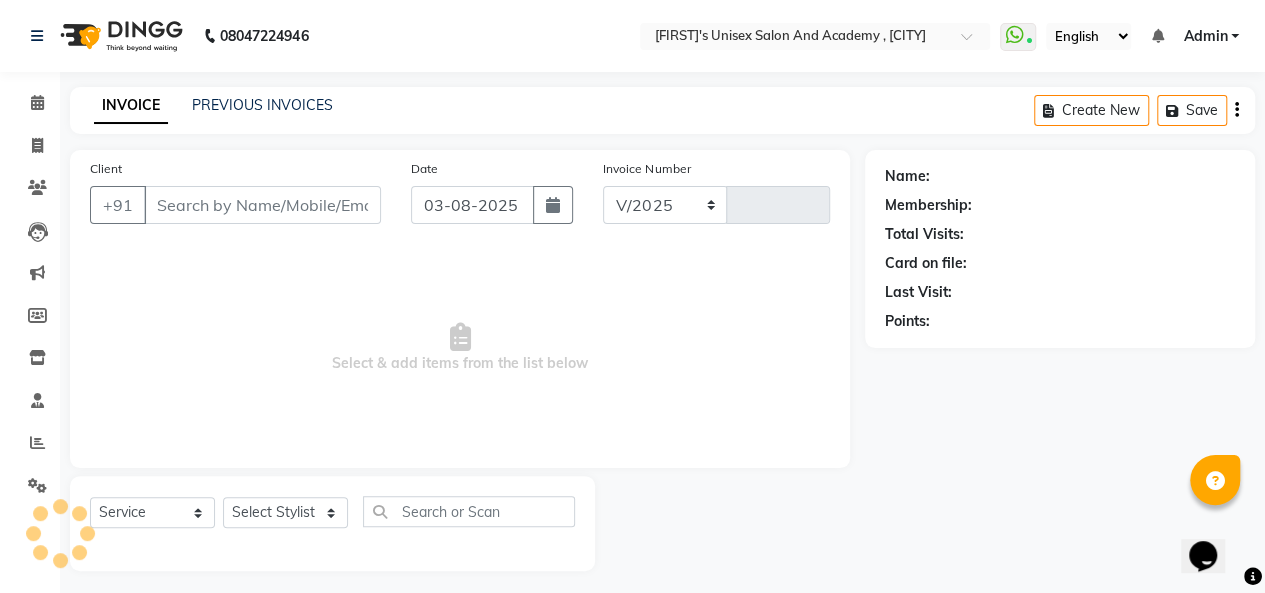 select on "665" 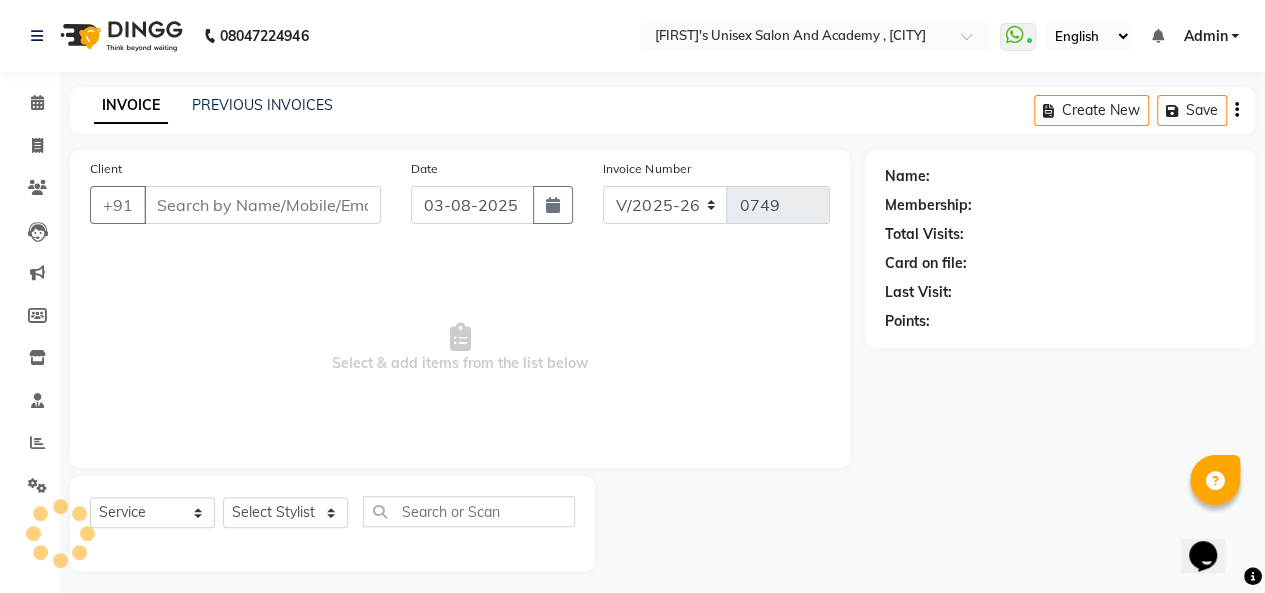 type on "[PHONE]" 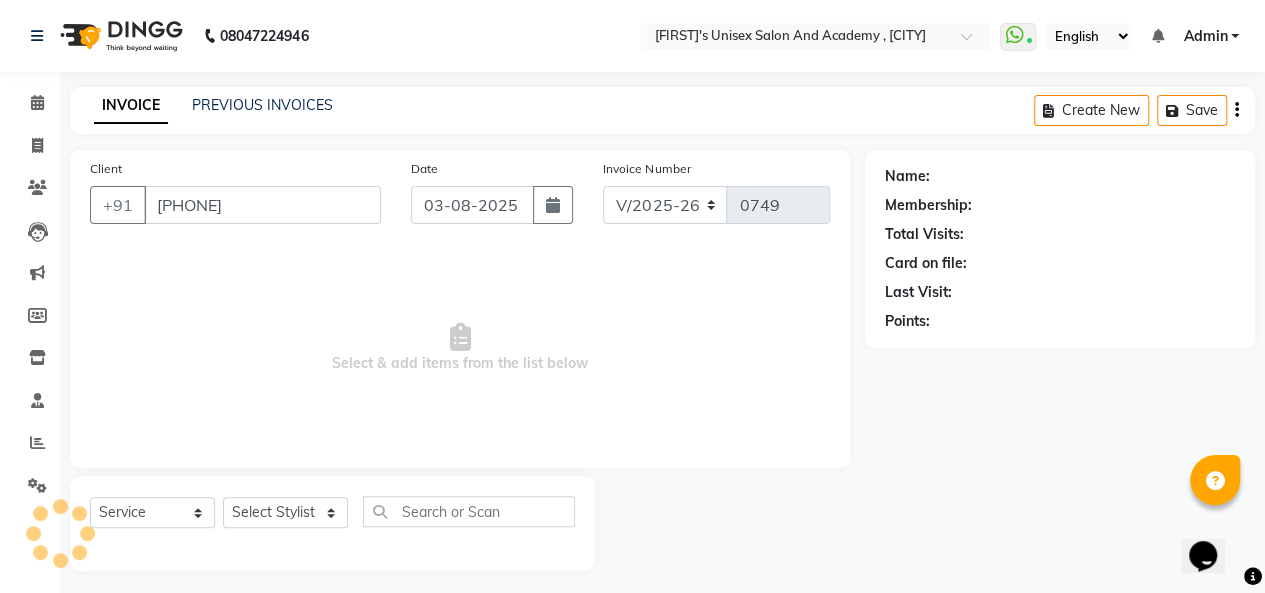 select on "85254" 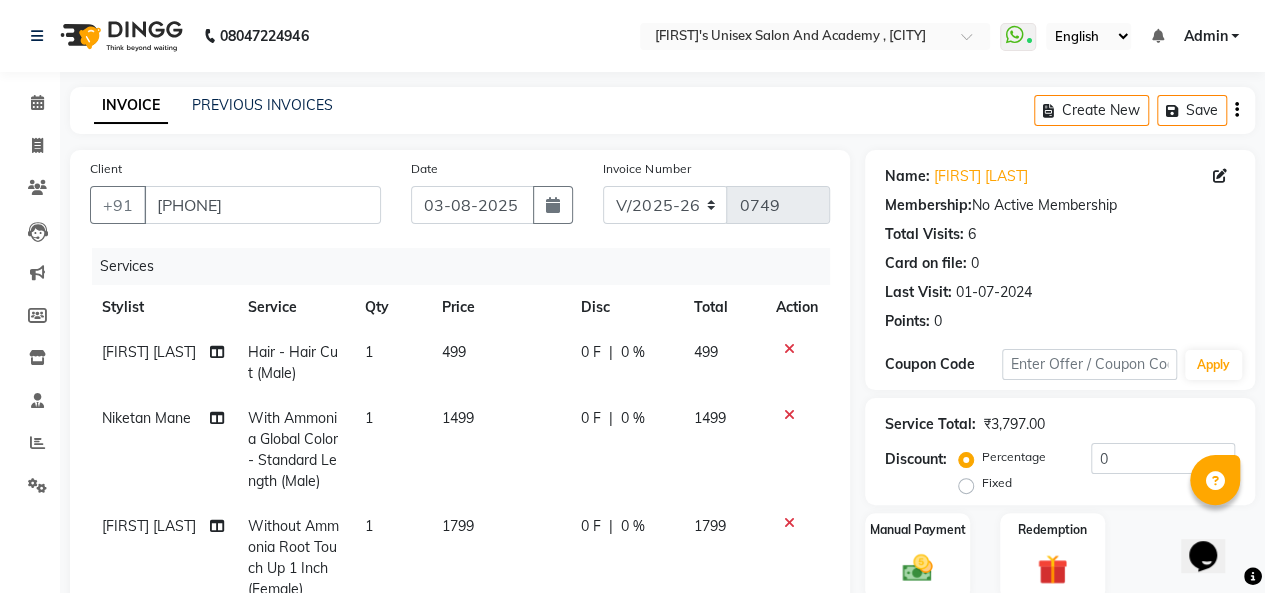 scroll, scrollTop: 200, scrollLeft: 0, axis: vertical 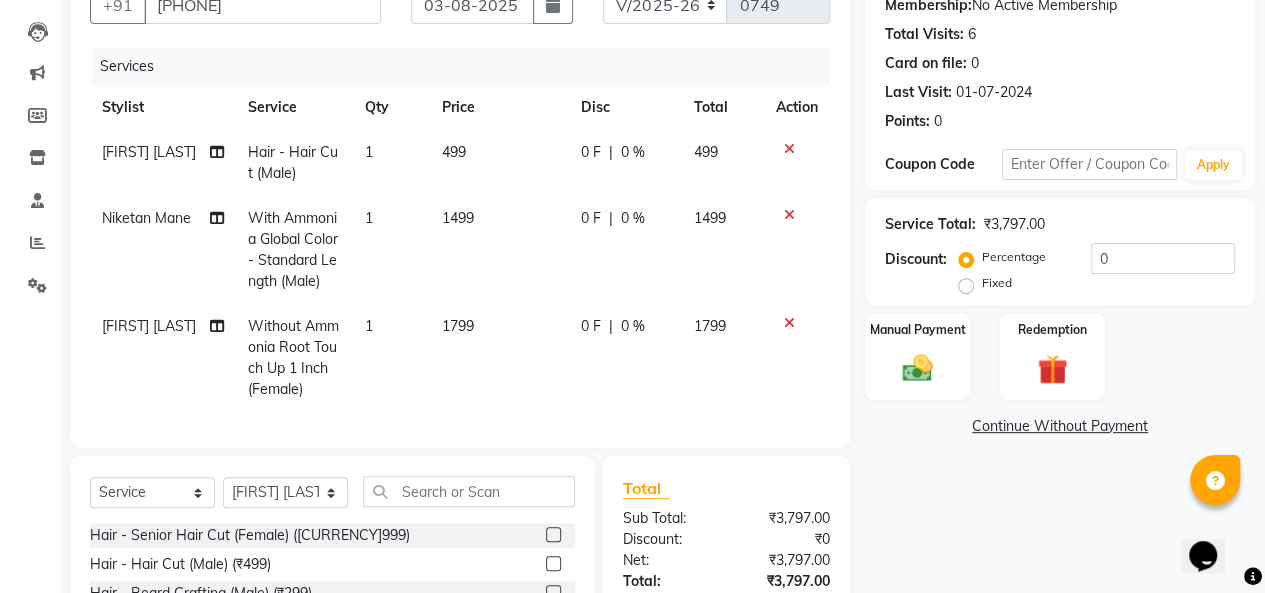 click 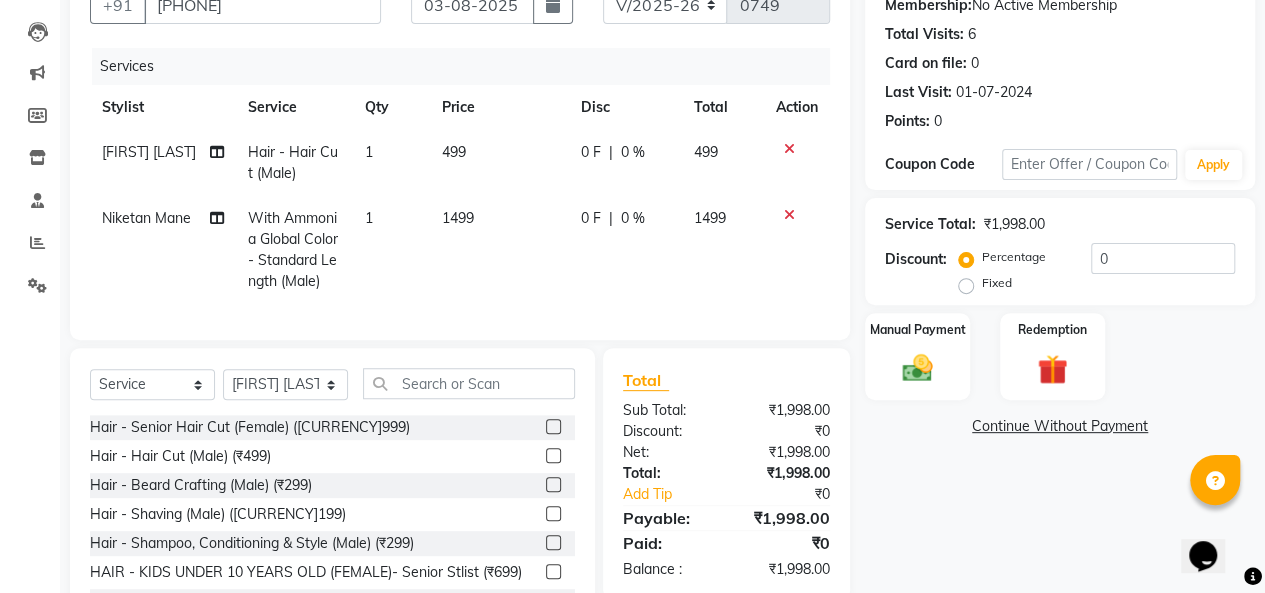click on "Niketan Mane" 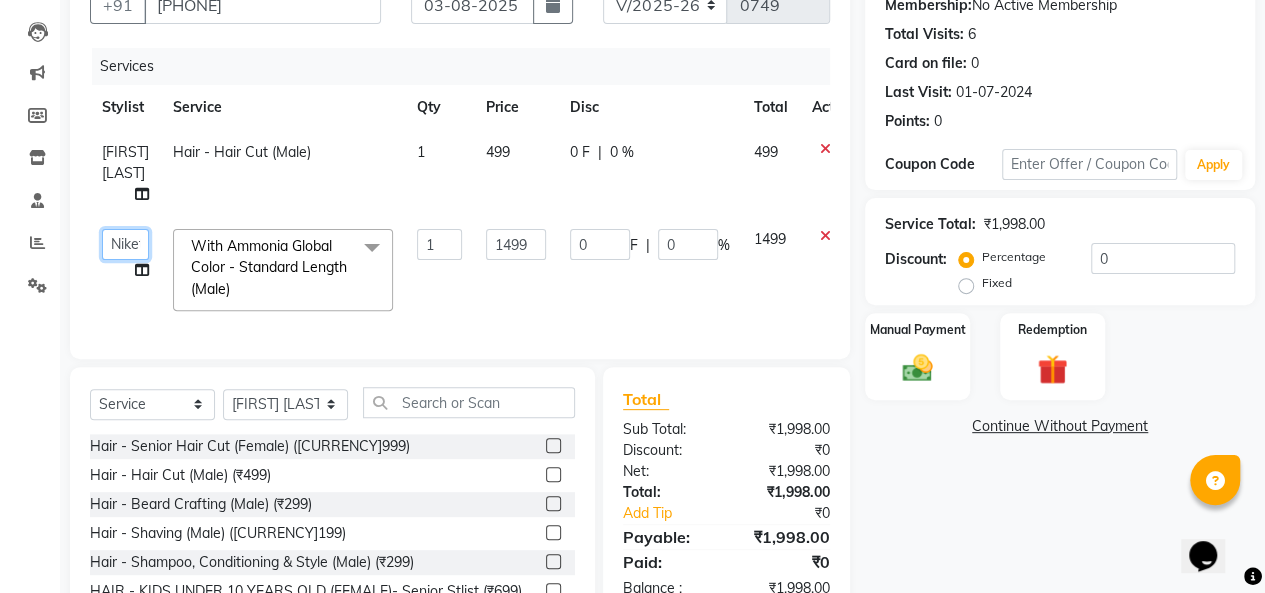 click on "[FIRST]   [FIRST] [LAST]    [FIRST] [LAST]   [FIRST]   [FIRST] [LAST]   [FIRST] [LAST]" 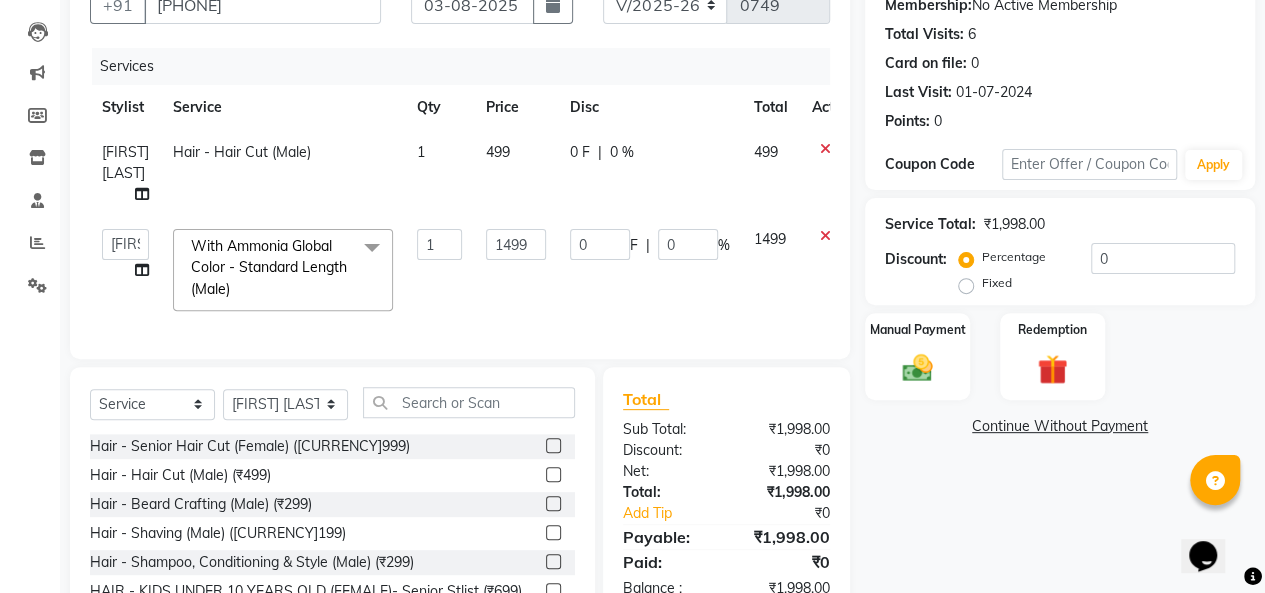 select on "85254" 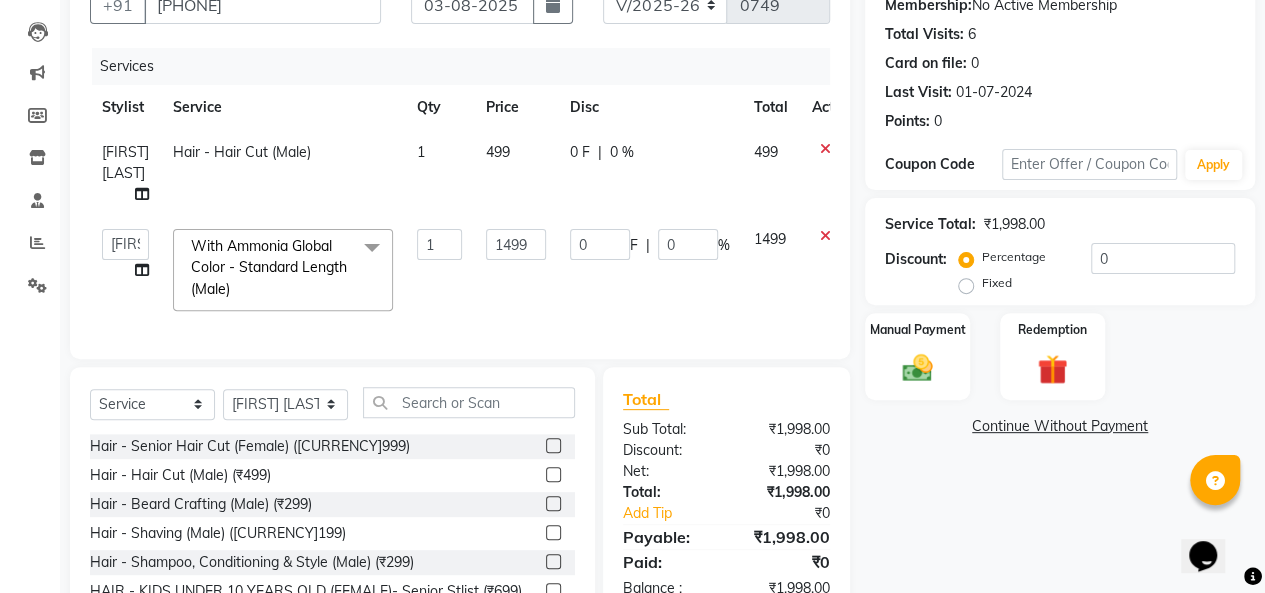 click on "With Ammonia  Global Color - Standard Length (Male)  x" 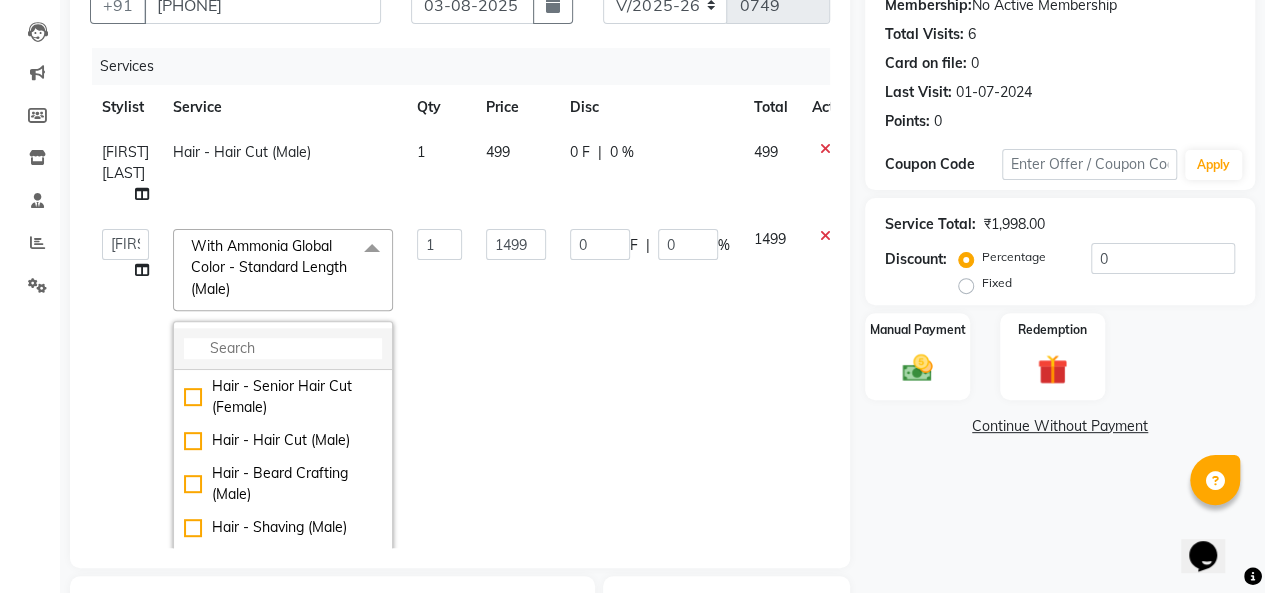 click 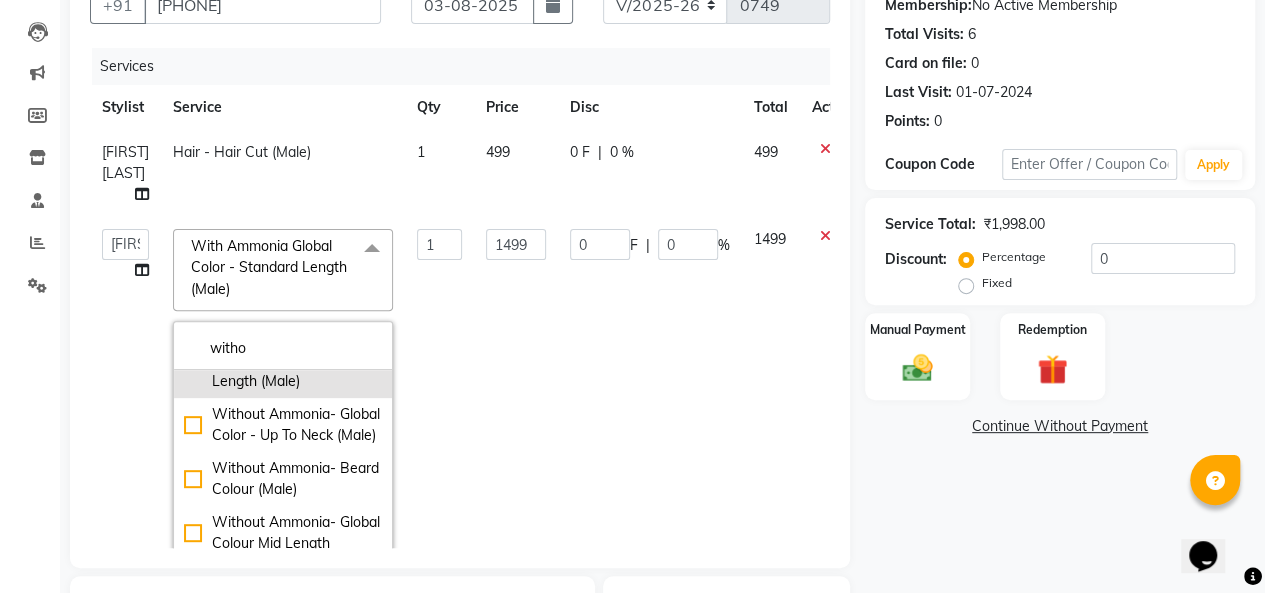 scroll, scrollTop: 200, scrollLeft: 0, axis: vertical 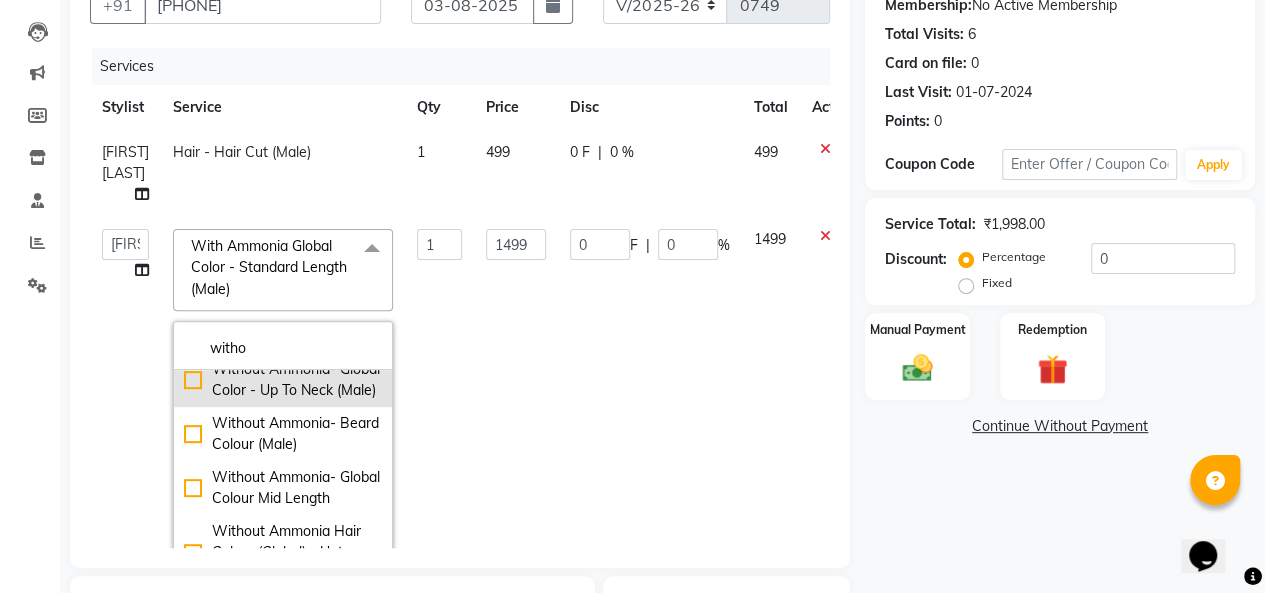 type on "witho" 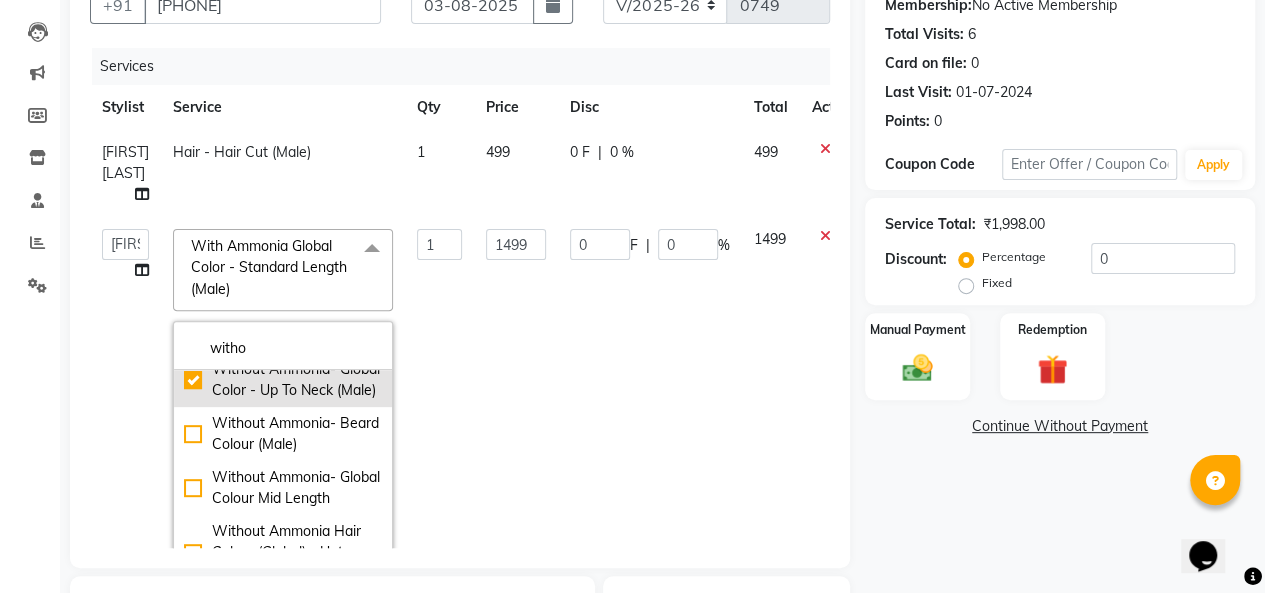 checkbox on "true" 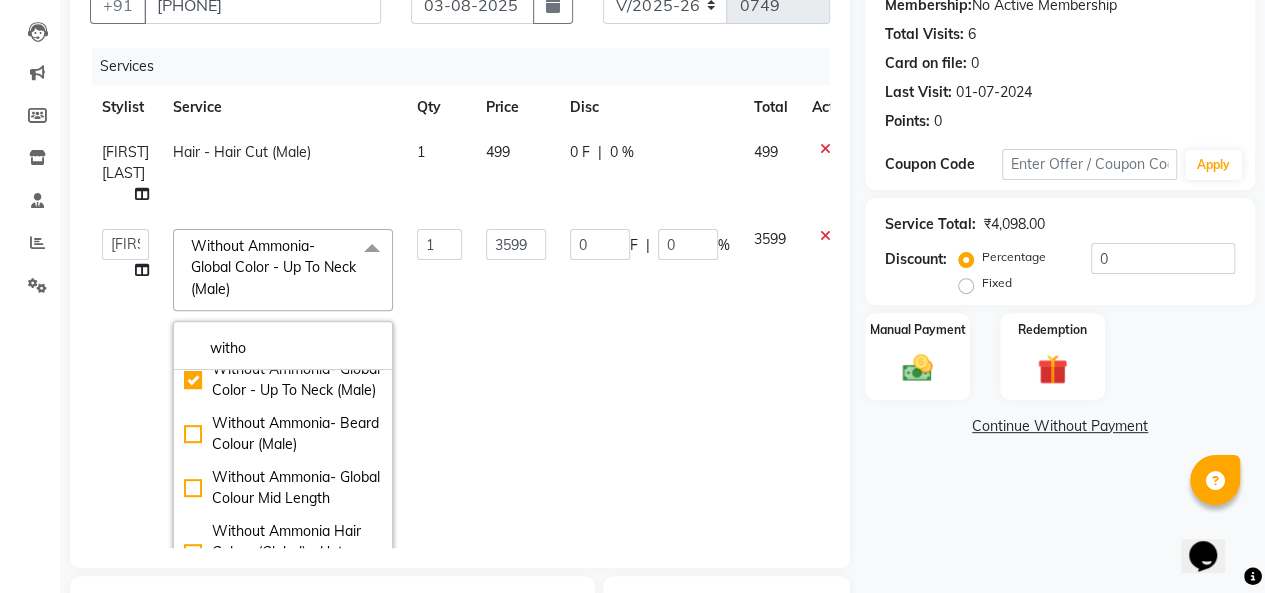 click on "0 F | 0 %" 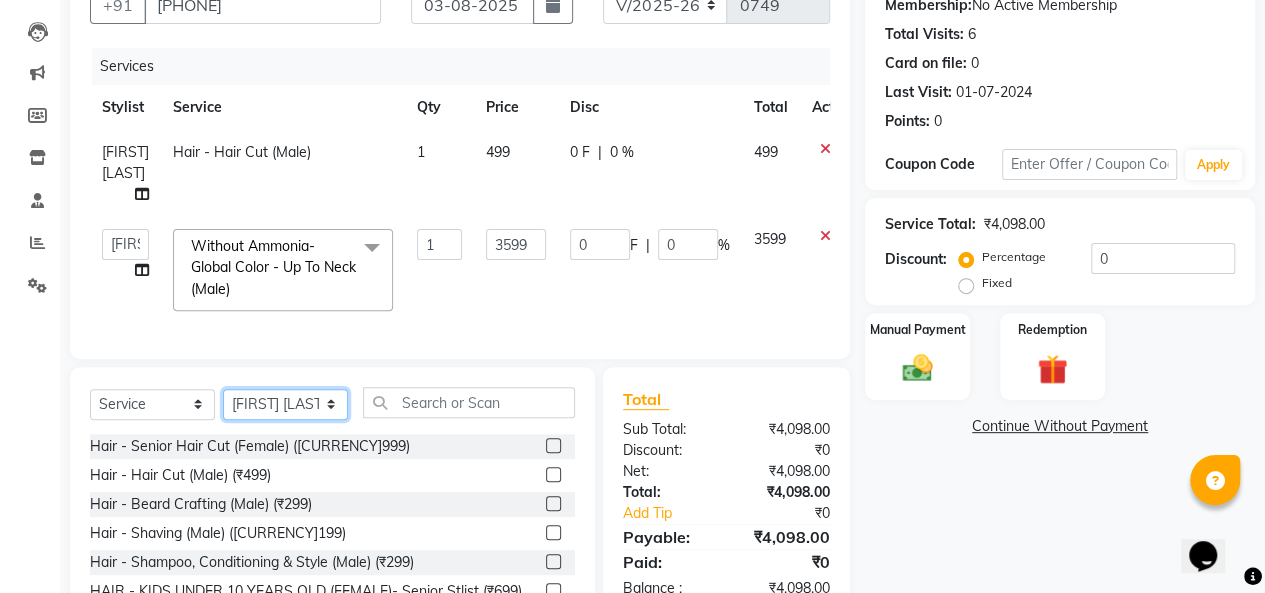 click on "Select Stylist [FIRST] [FIRST] [FIRST] [FIRST] [FIRST] [FIRST] [FIRST]" 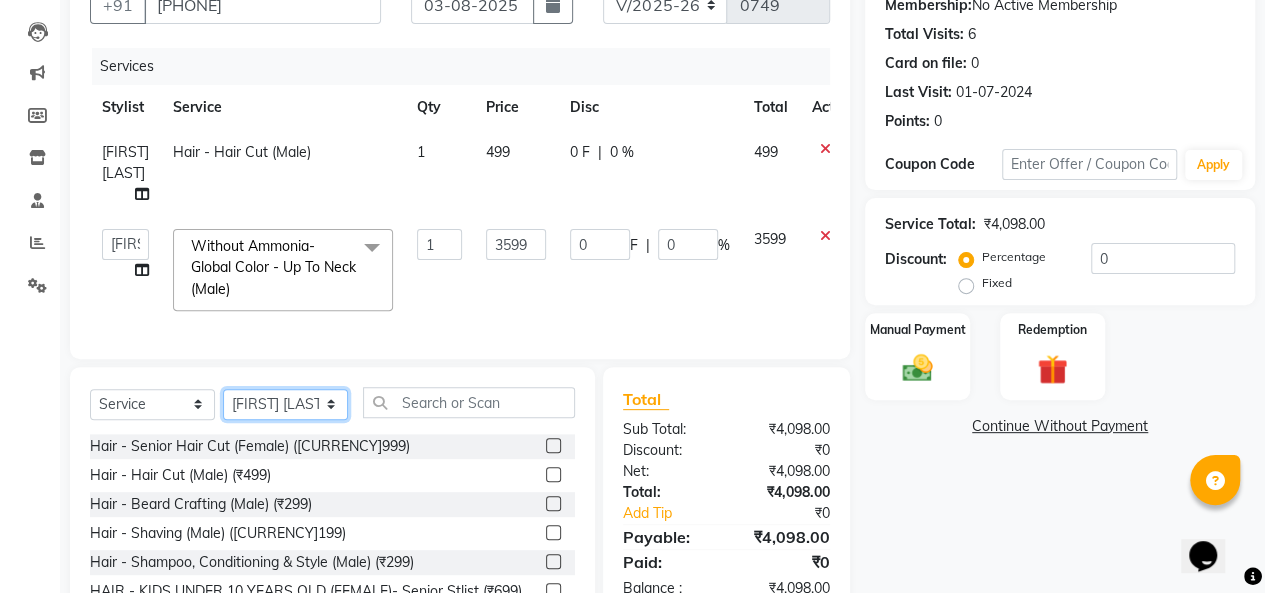 select on "43907" 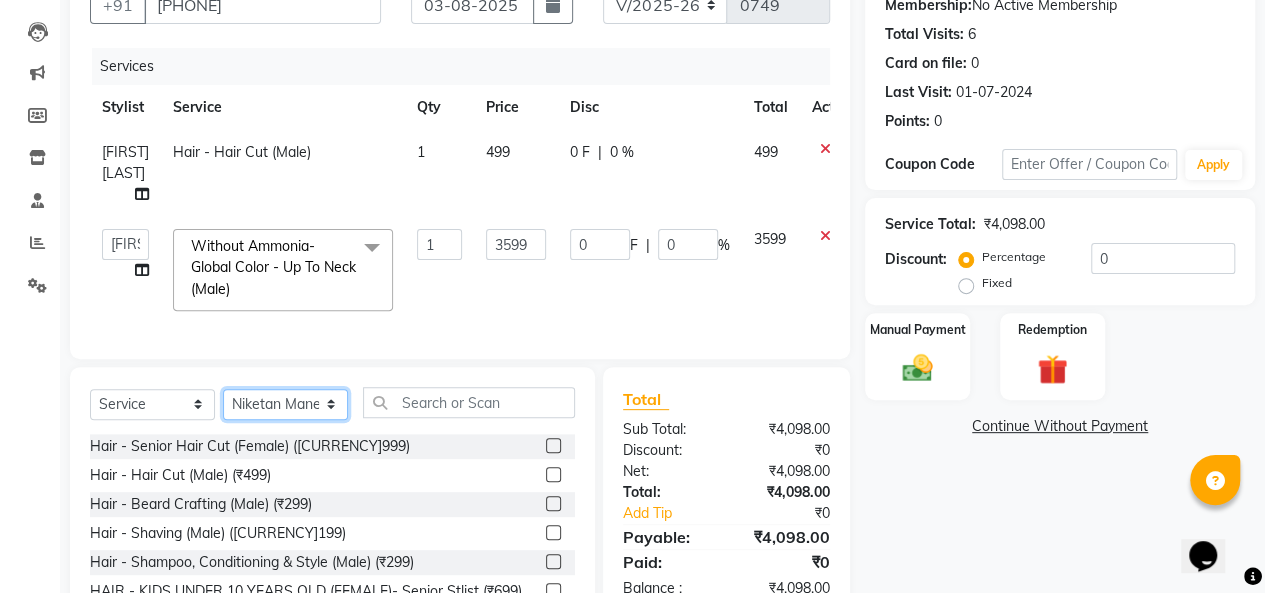 click on "Select Stylist [FIRST] [FIRST] [FIRST] [FIRST] [FIRST] [FIRST] [FIRST]" 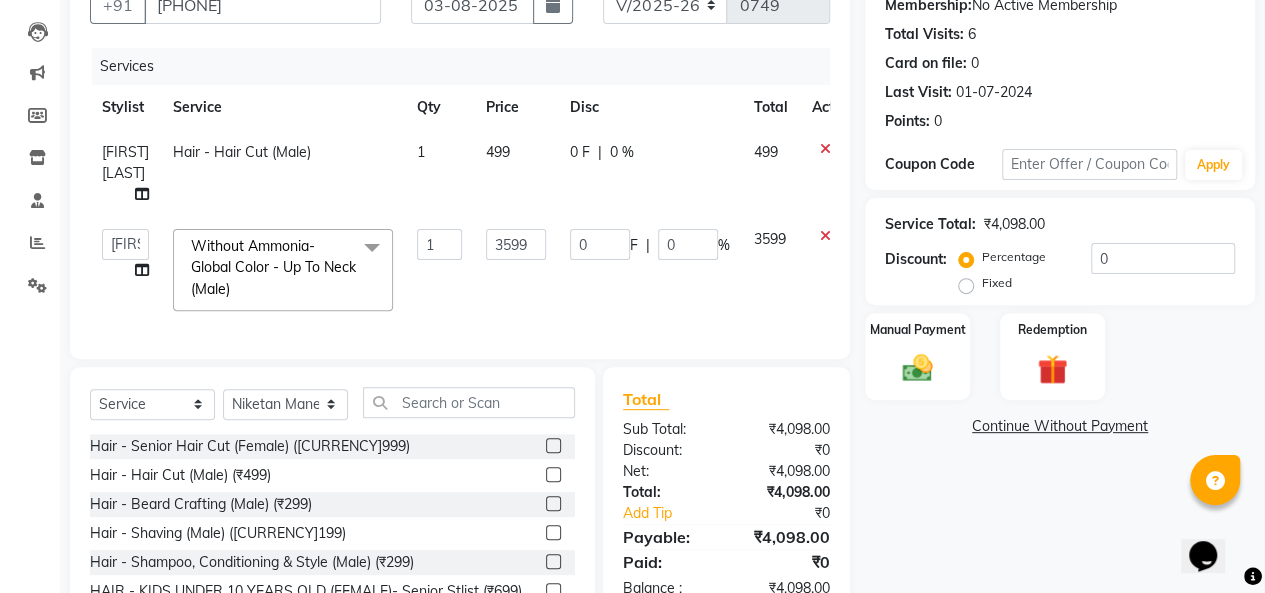click 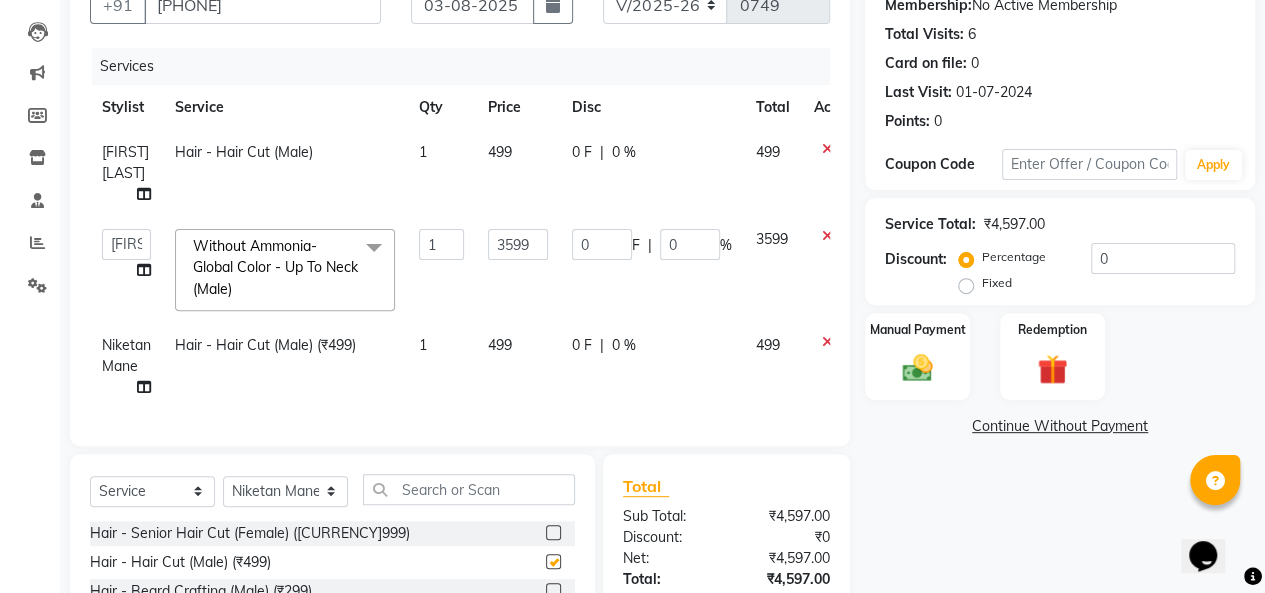 checkbox on "false" 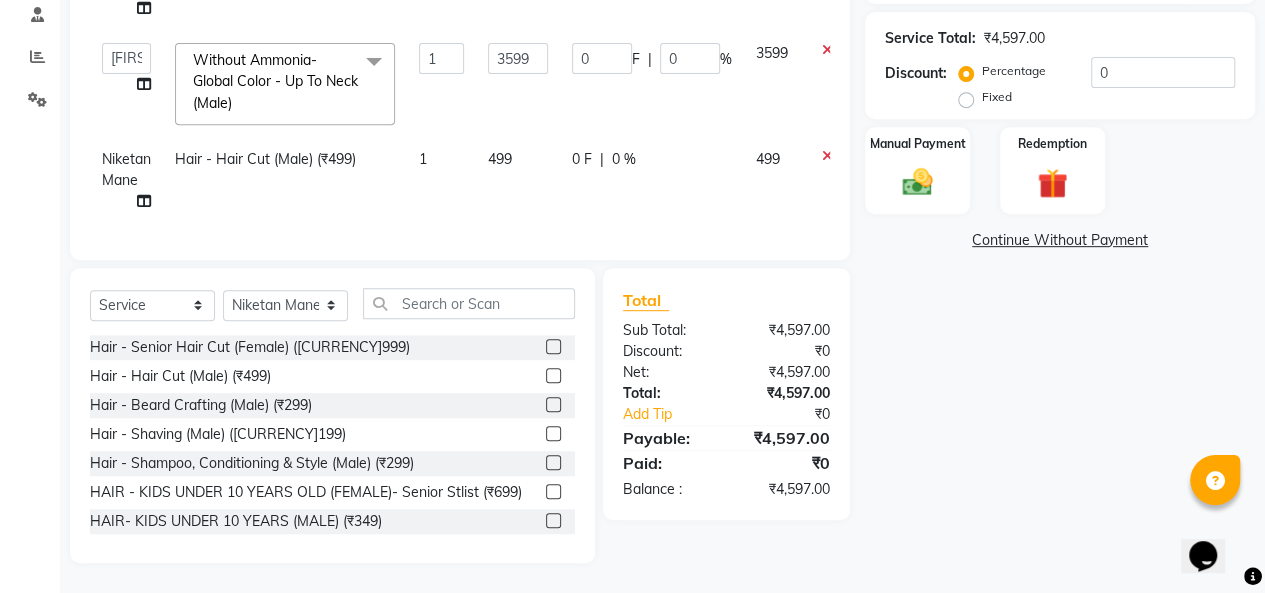 scroll, scrollTop: 0, scrollLeft: 0, axis: both 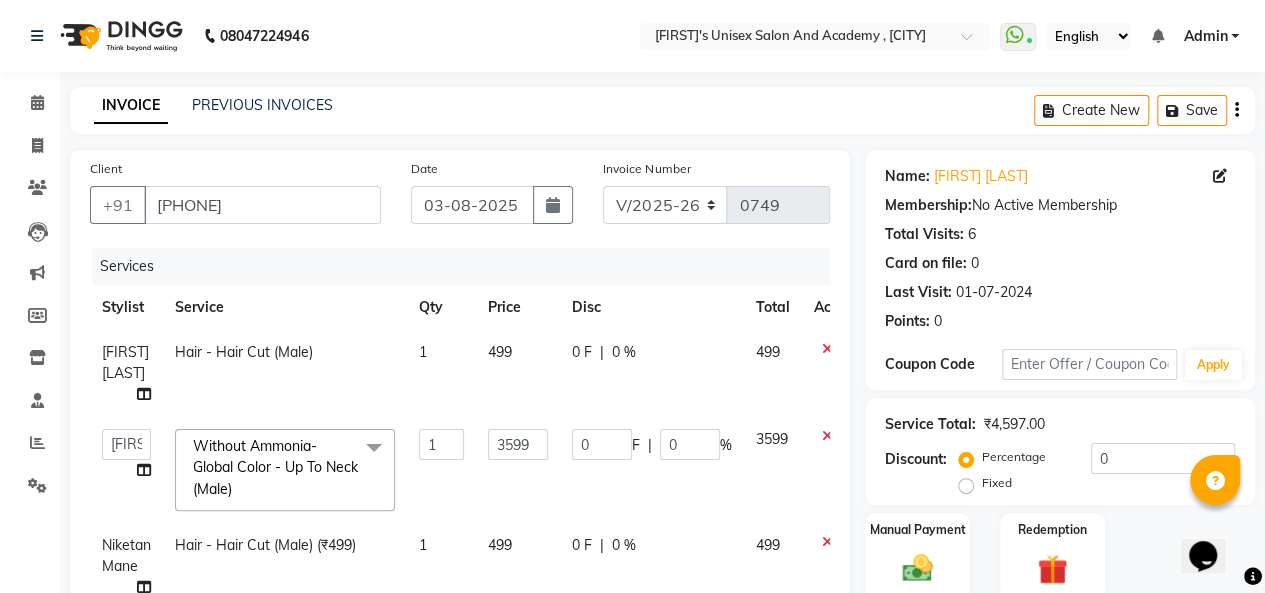 click on "Services" 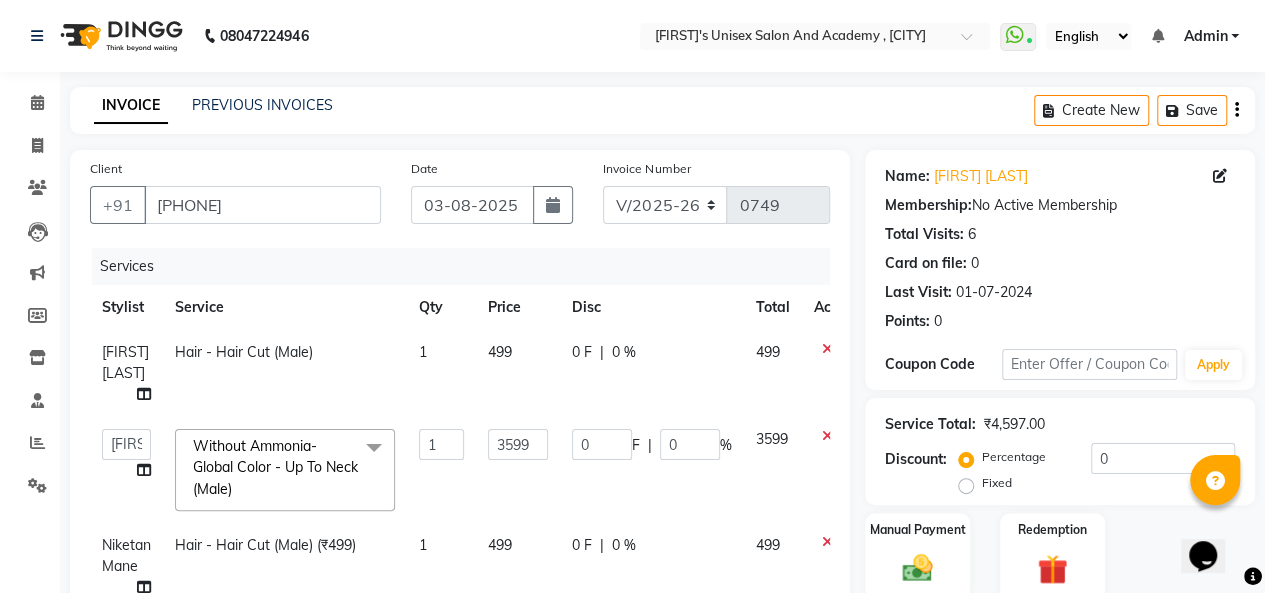 click on "Hair - Hair Cut (Male)" 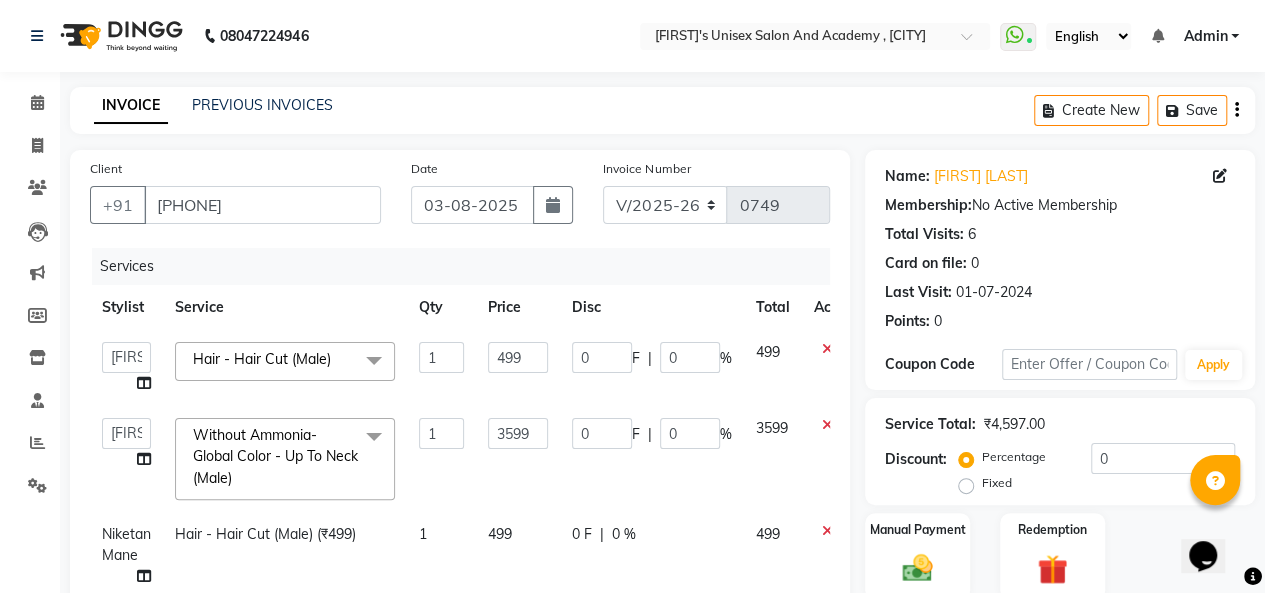 scroll, scrollTop: 300, scrollLeft: 0, axis: vertical 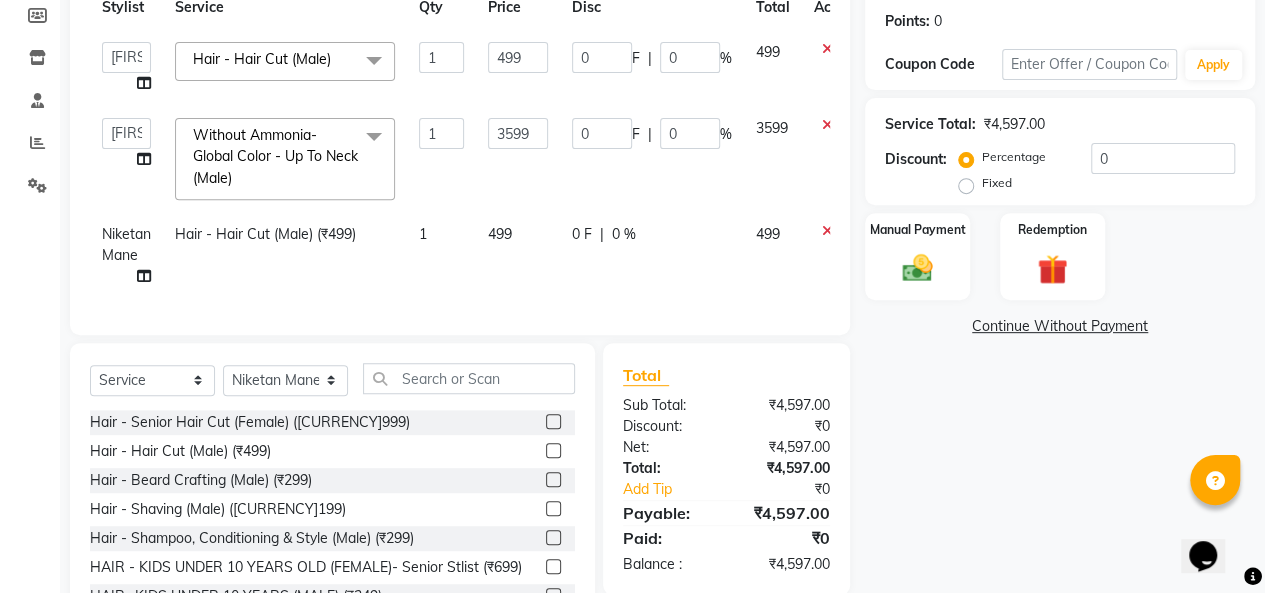click on "Name: [FIRST] [LAST] Membership:  No Active Membership  Total Visits:  6 Card on file:  0 Last Visit:   [DATE] Points:   0  Coupon Code Apply Service Total:  ₹4,597.00  Discount:  Percentage   Fixed  0 Manual Payment Redemption  Continue Without Payment" 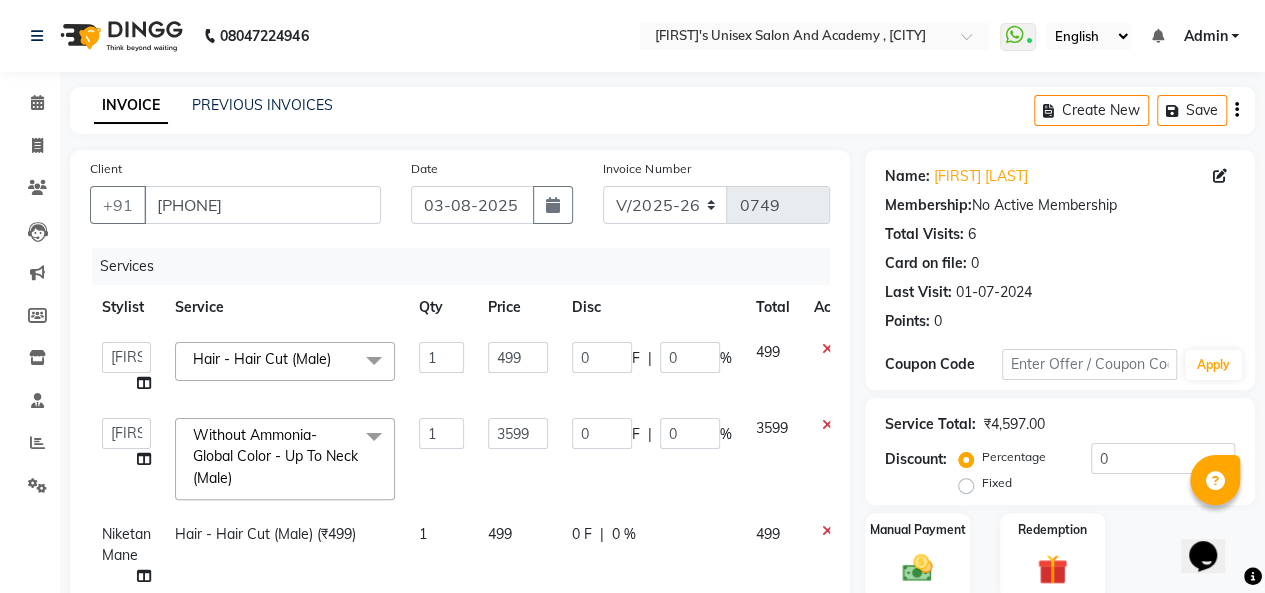 scroll, scrollTop: 388, scrollLeft: 0, axis: vertical 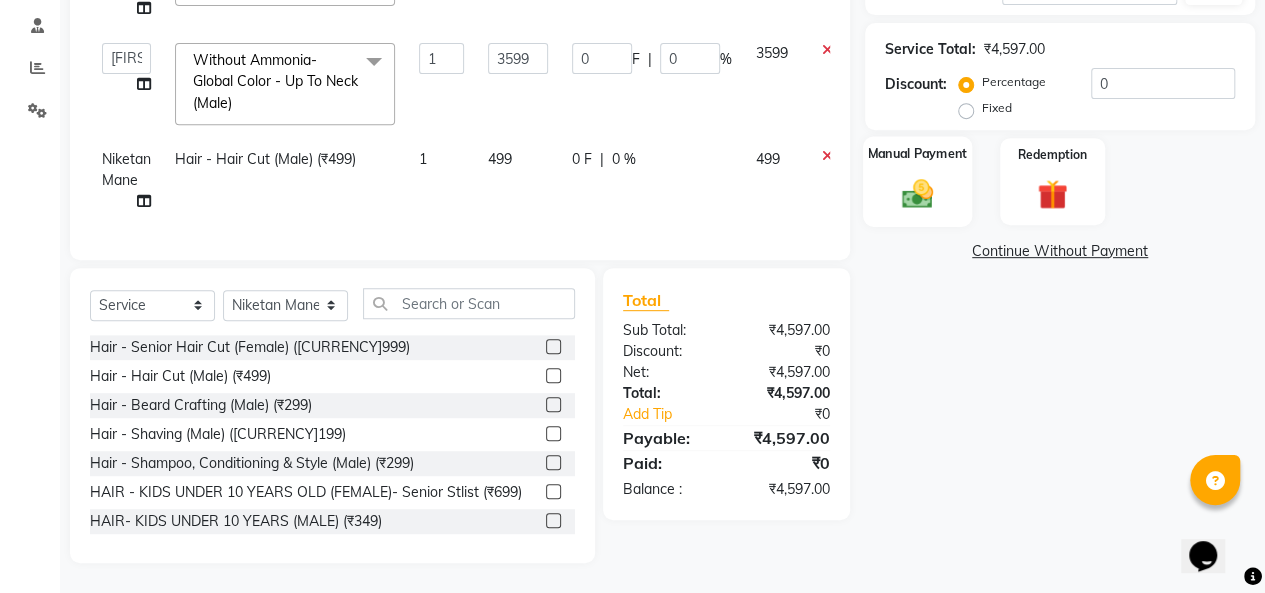 click 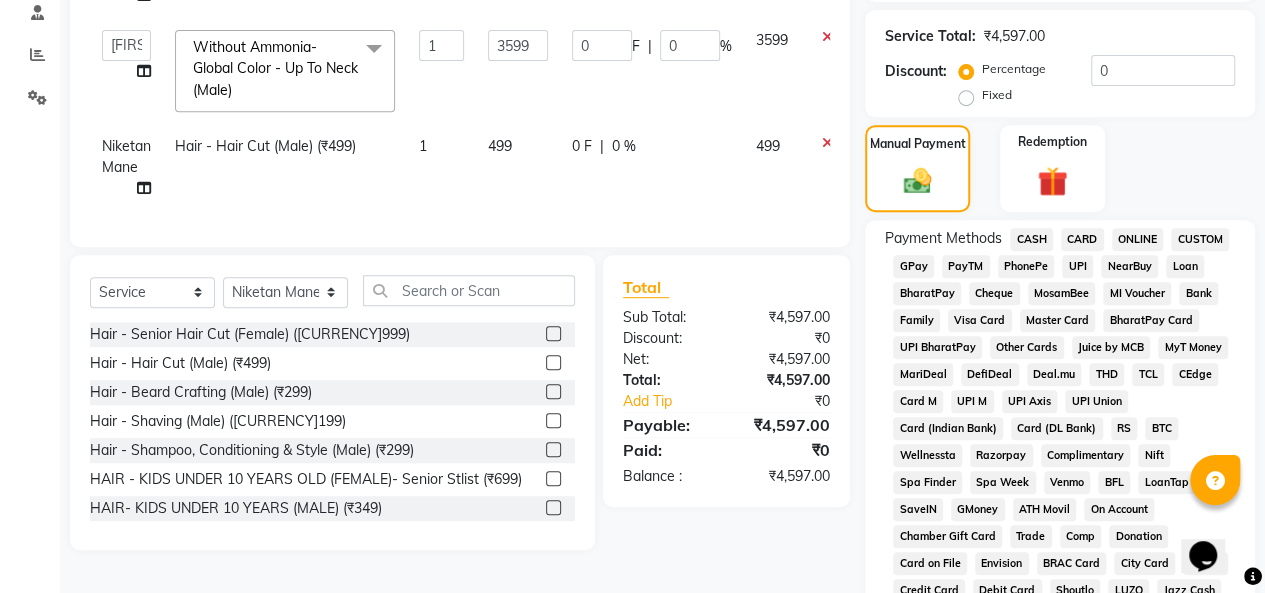 click on "UPI" 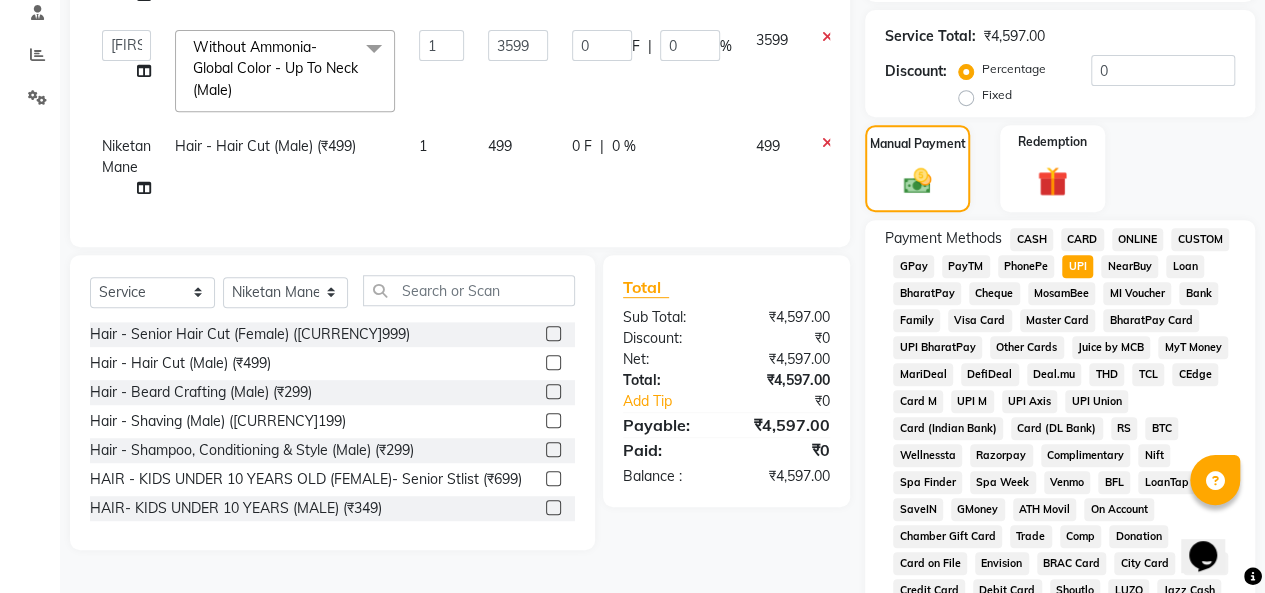 scroll, scrollTop: 991, scrollLeft: 0, axis: vertical 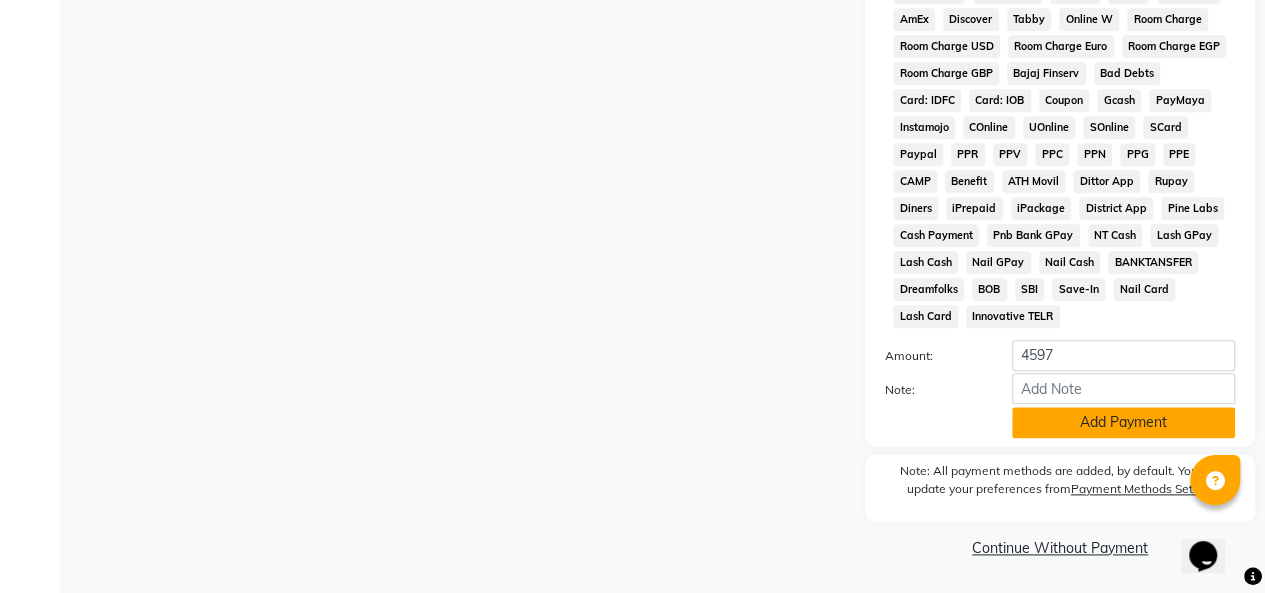 click on "Add Payment" 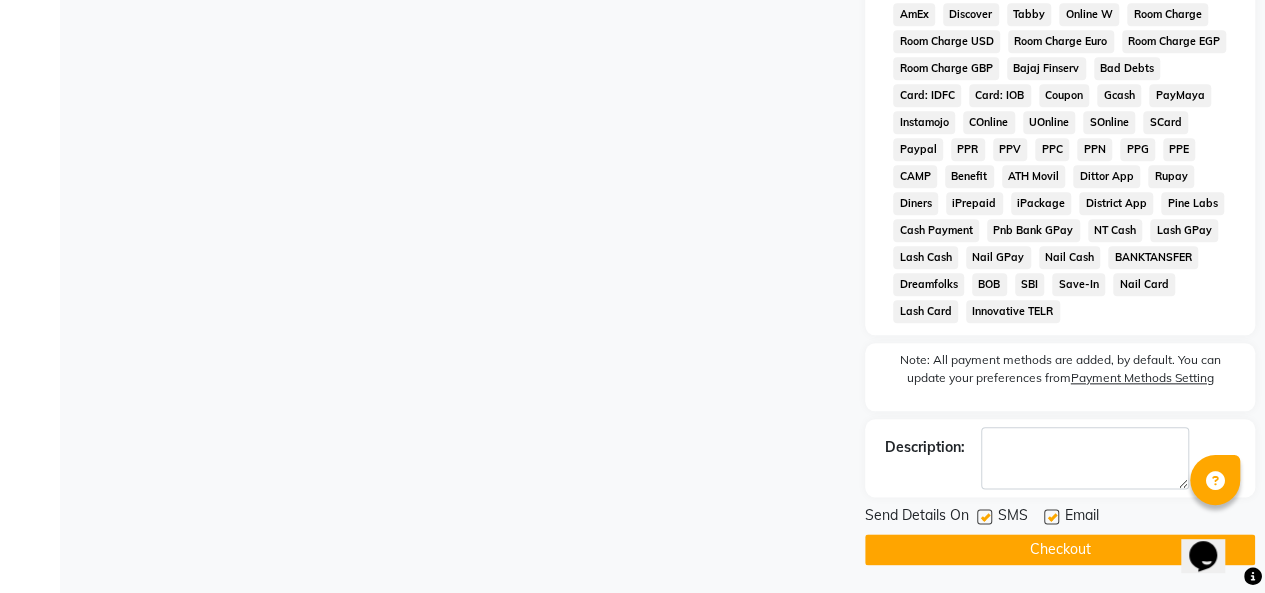scroll, scrollTop: 998, scrollLeft: 0, axis: vertical 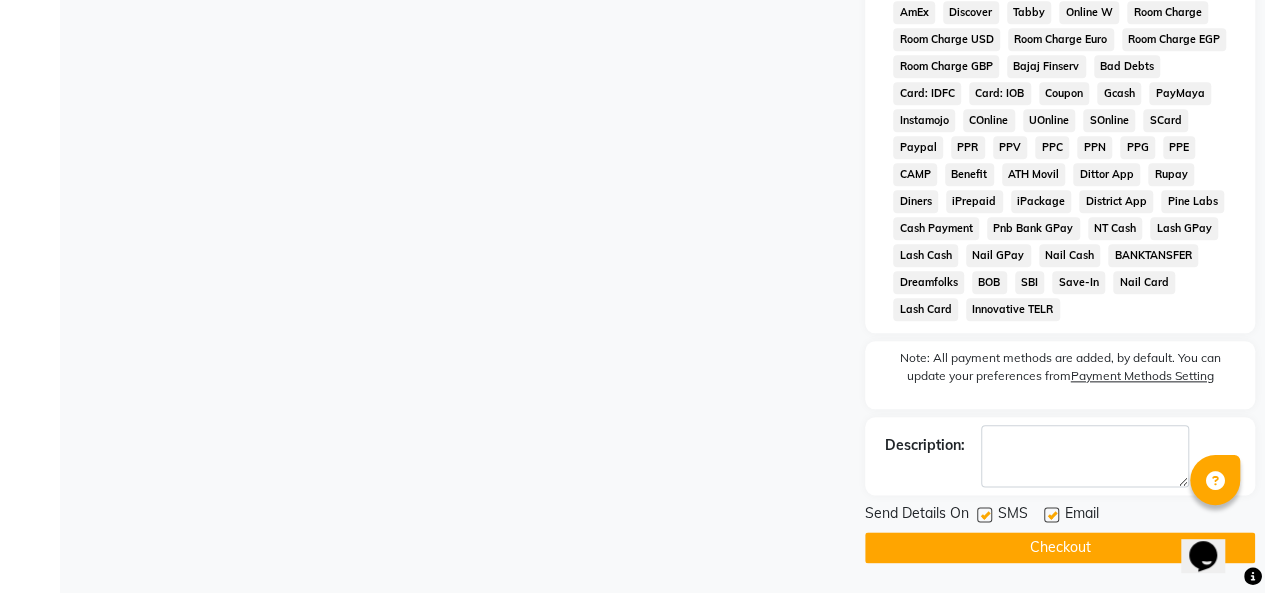 click on "Checkout" 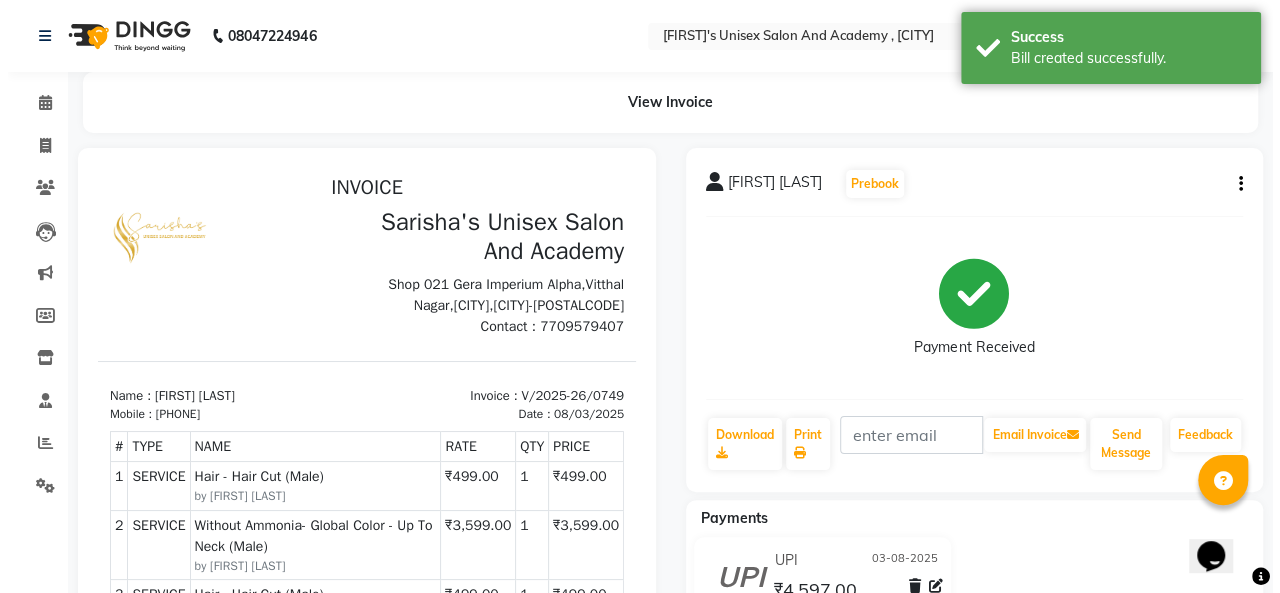 scroll, scrollTop: 0, scrollLeft: 0, axis: both 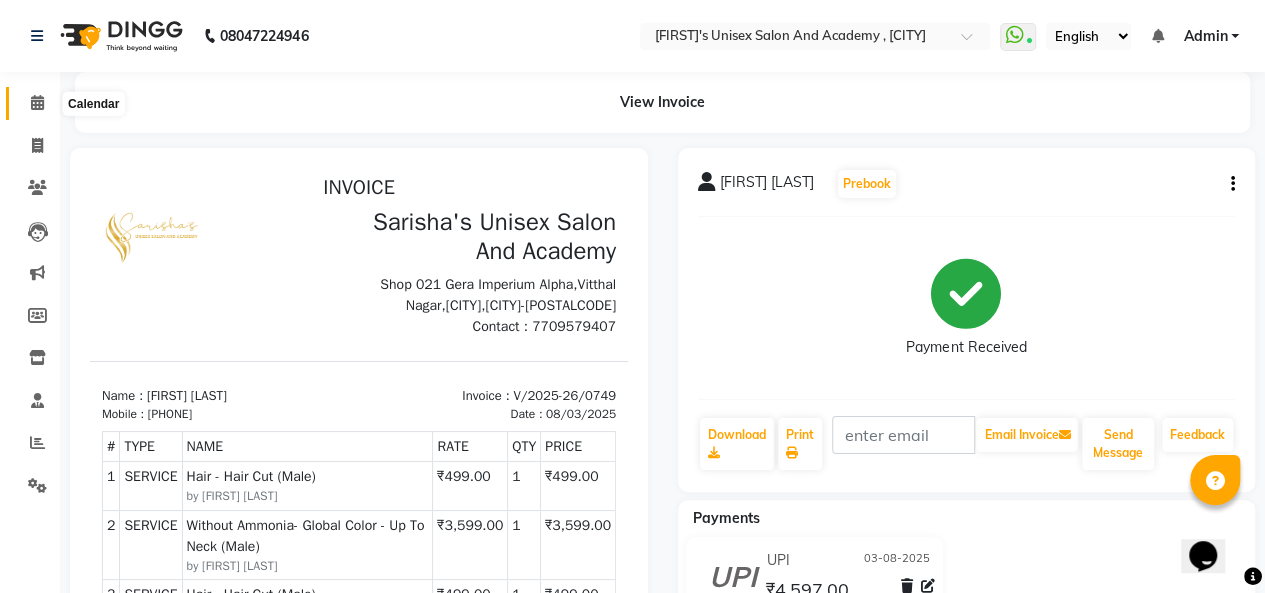 click 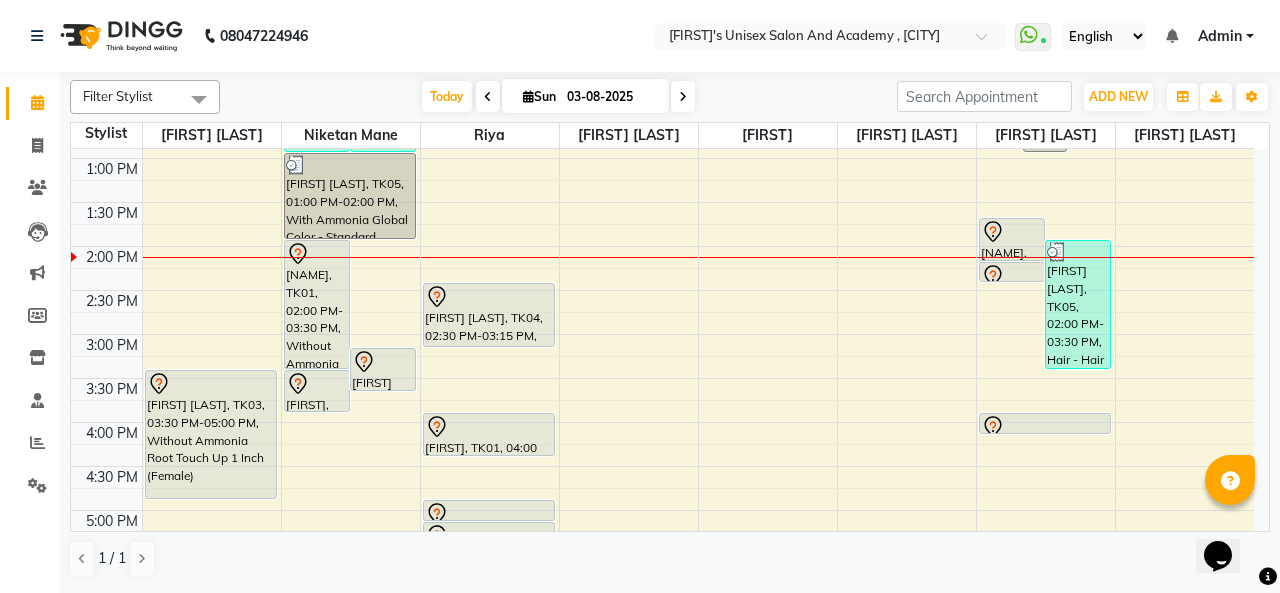 scroll, scrollTop: 374, scrollLeft: 0, axis: vertical 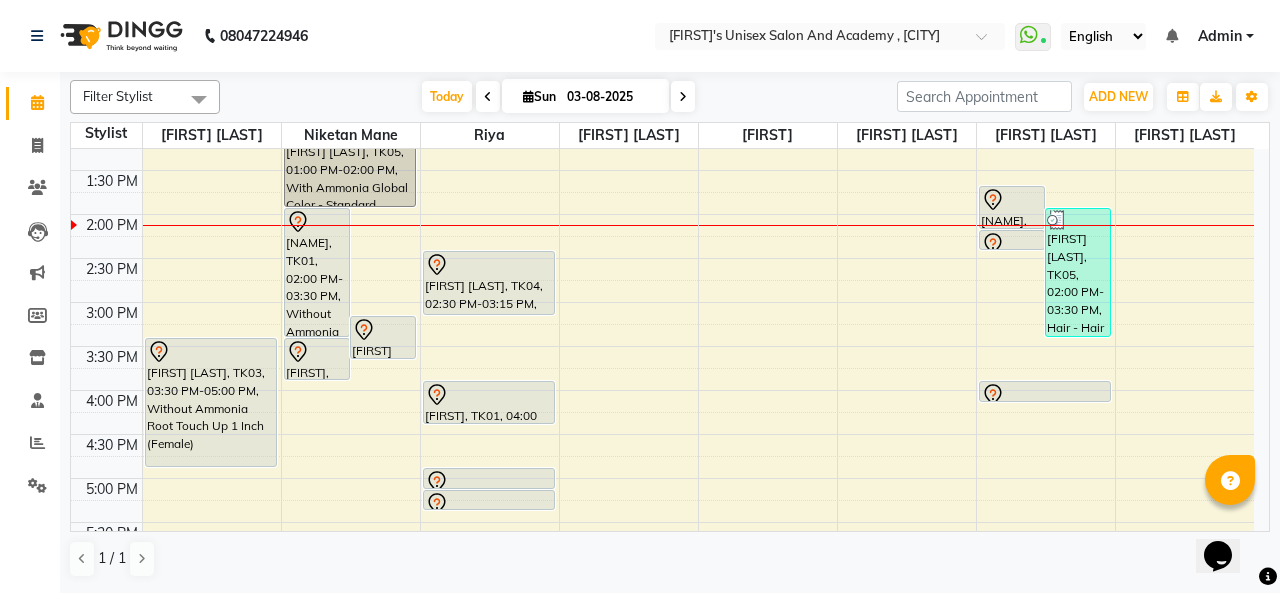 click at bounding box center (383, 330) 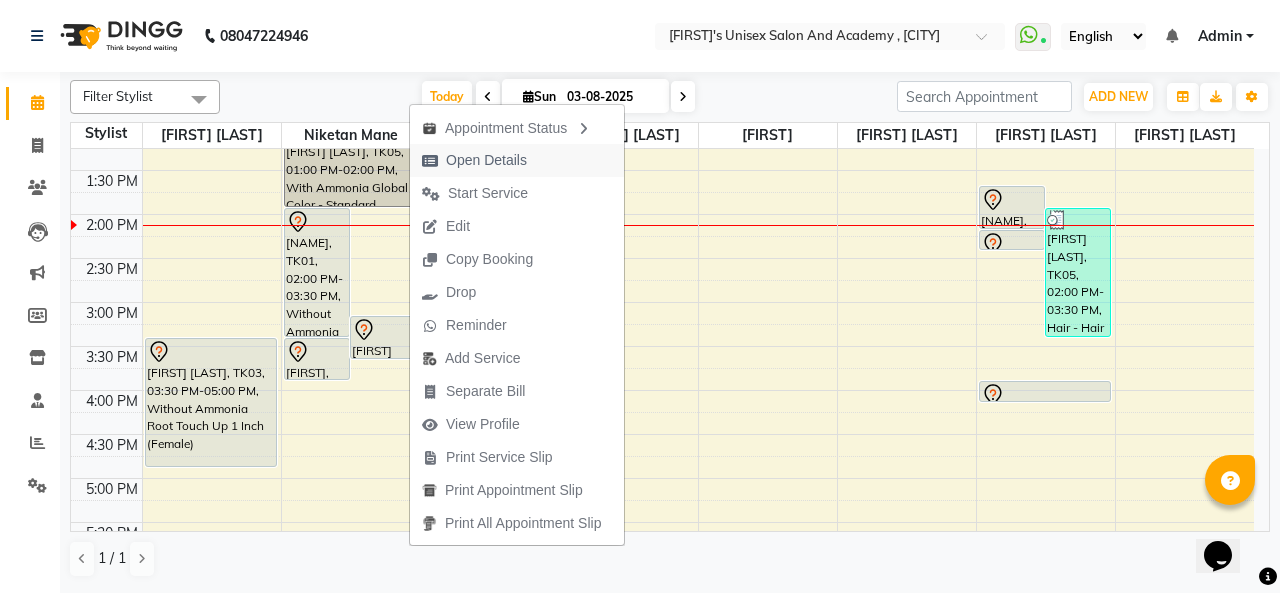 click on "Open Details" at bounding box center (486, 160) 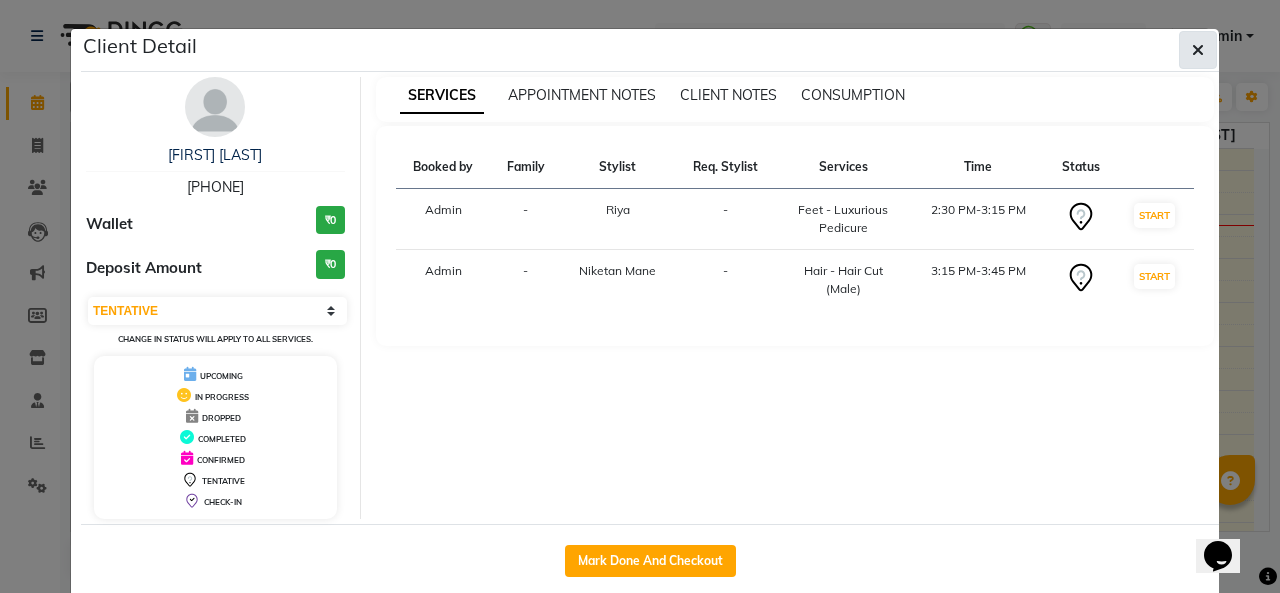 click 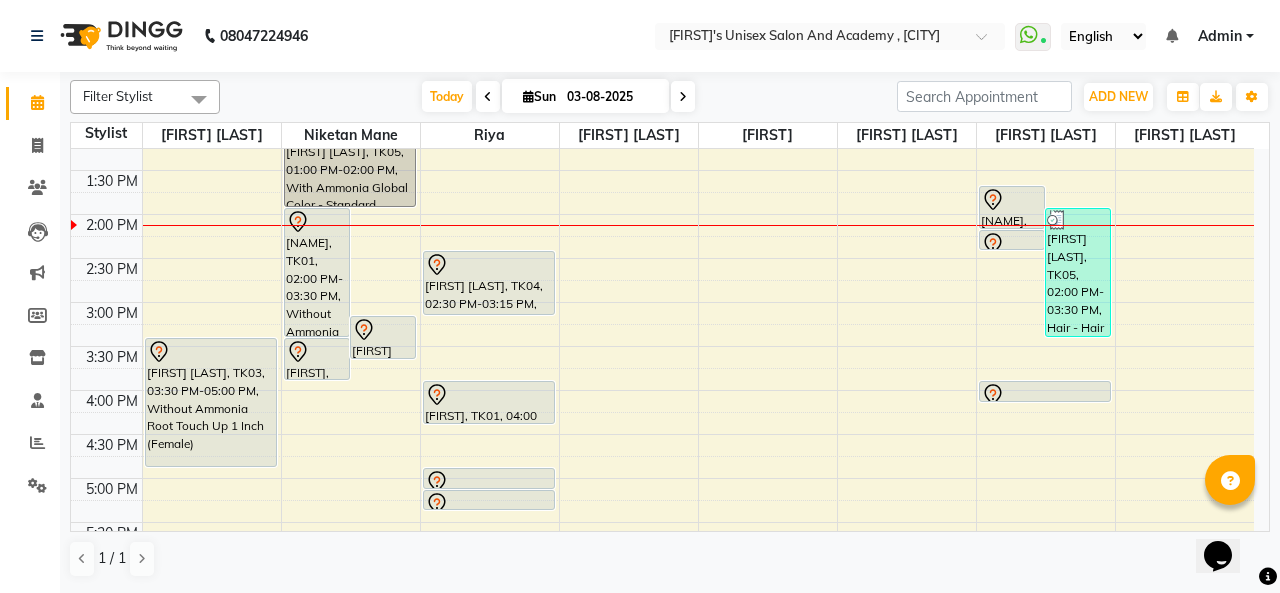 click at bounding box center [383, 330] 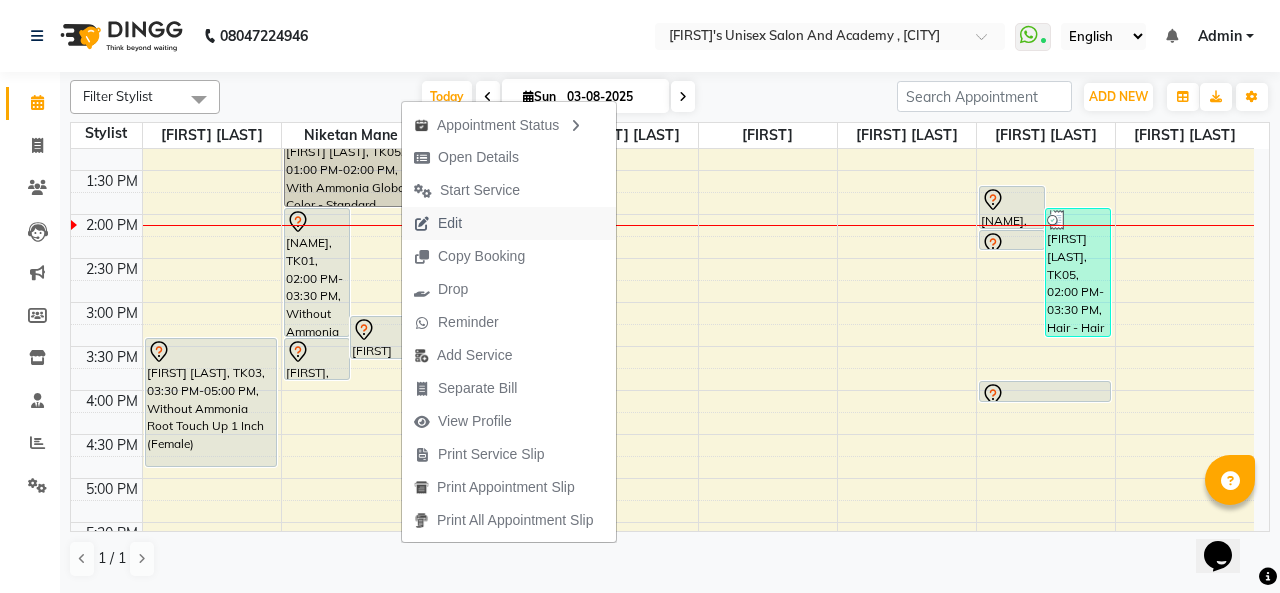 click on "Edit" at bounding box center (438, 223) 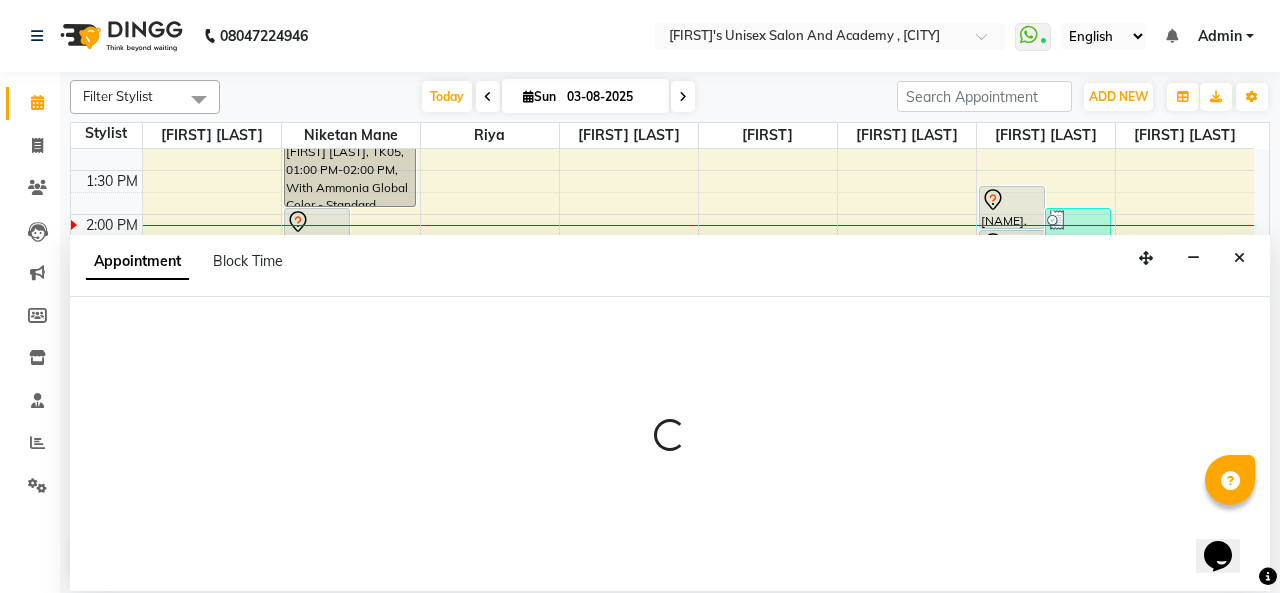 select on "tentative" 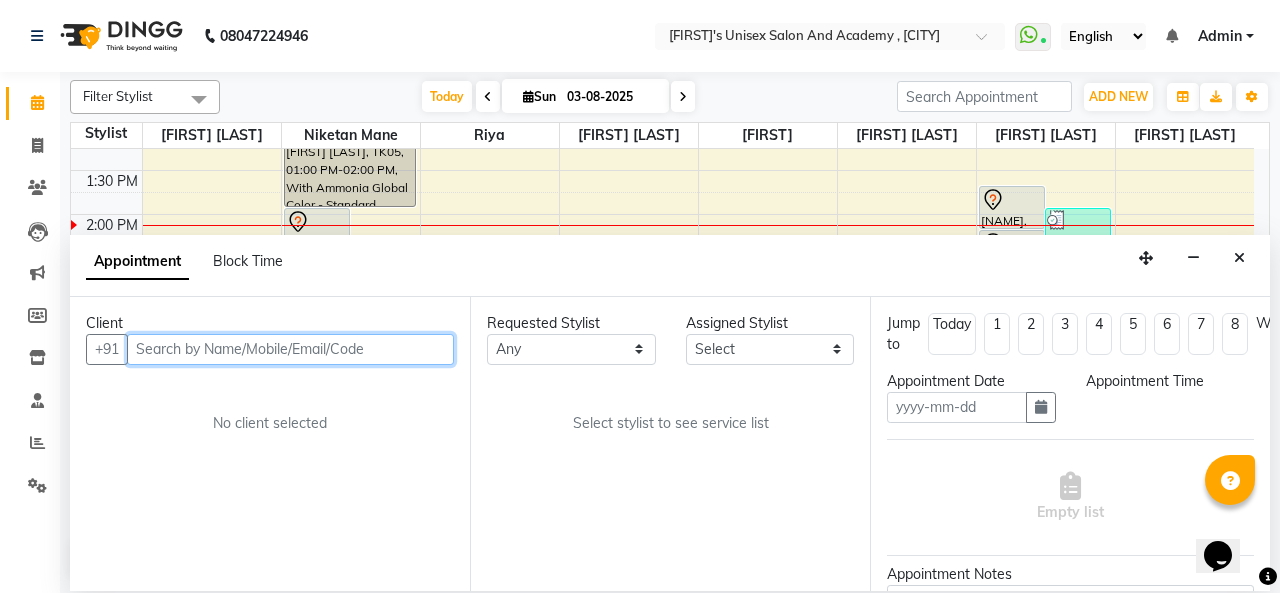 type on "03-08-2025" 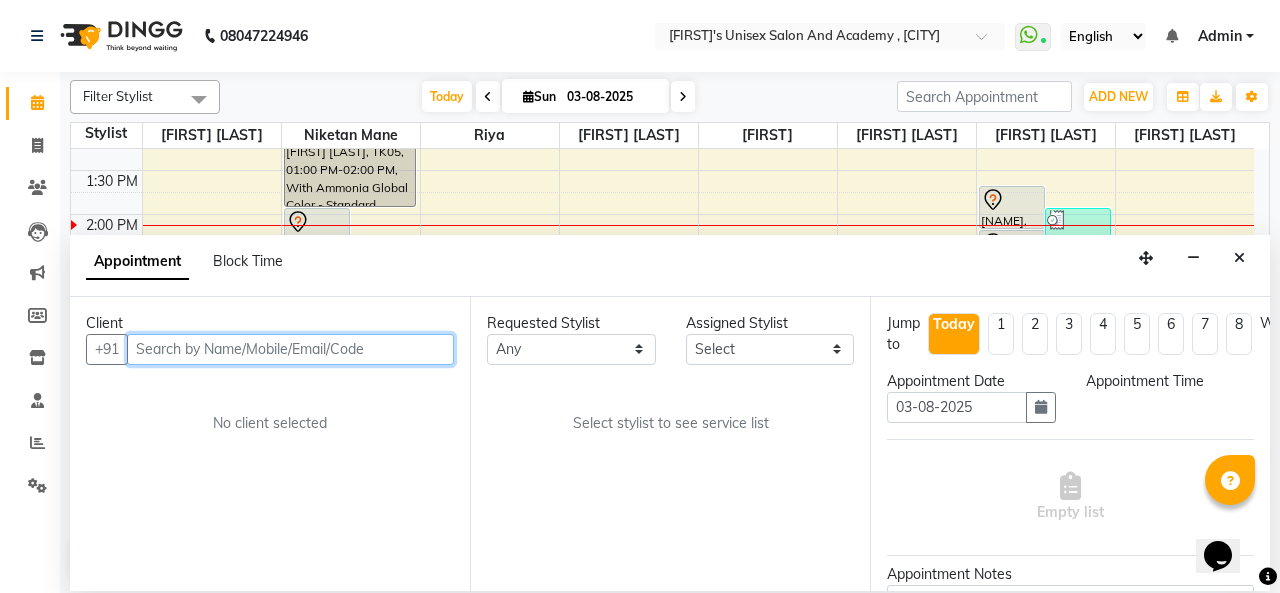 scroll, scrollTop: 0, scrollLeft: 0, axis: both 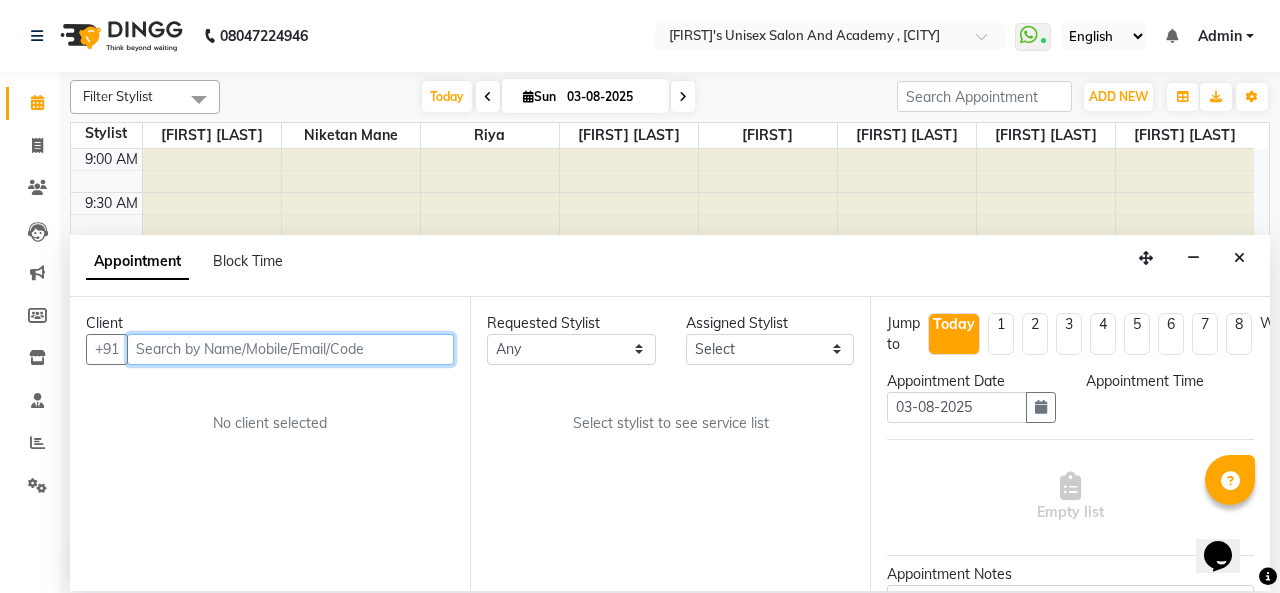 select on "870" 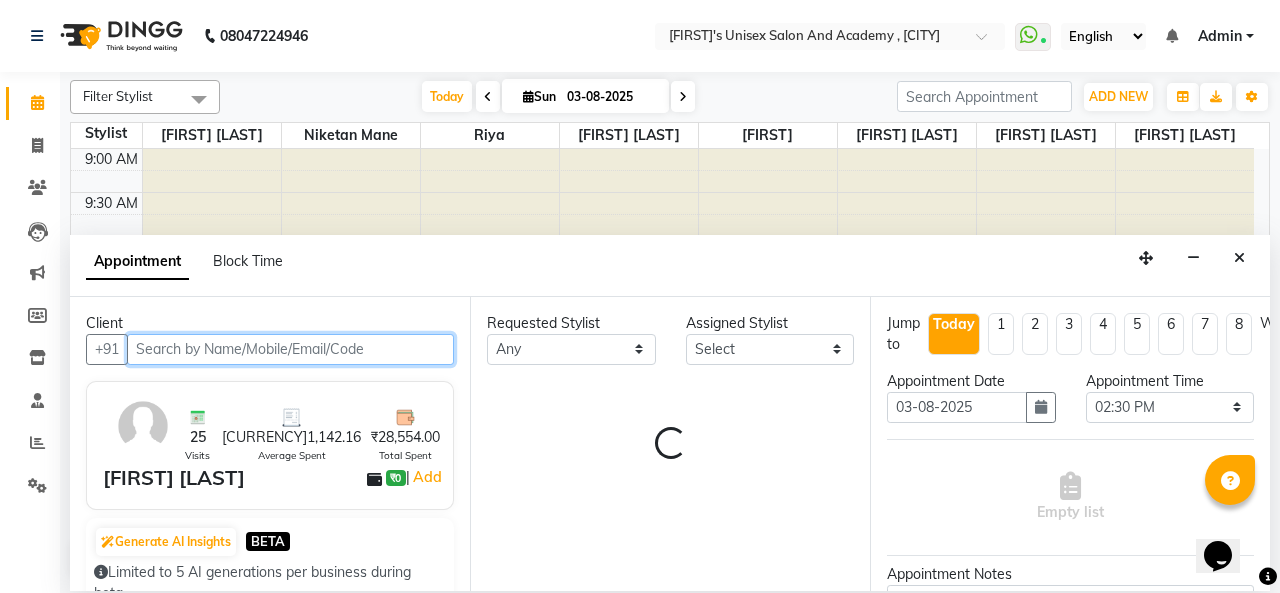 select on "43907" 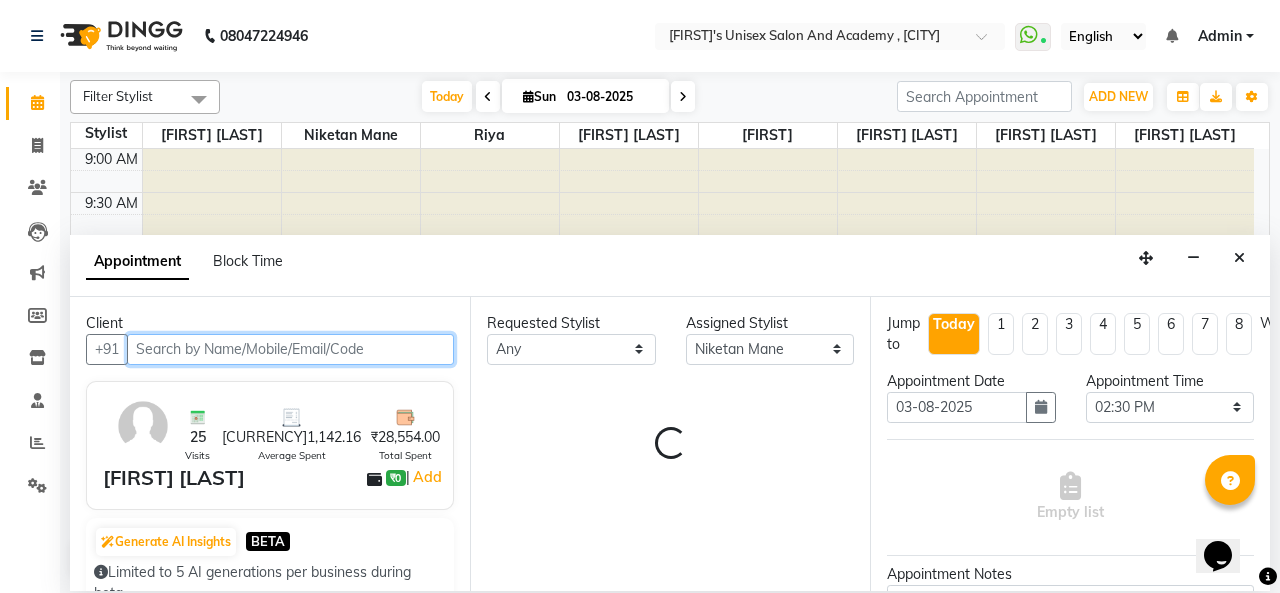 select on "59" 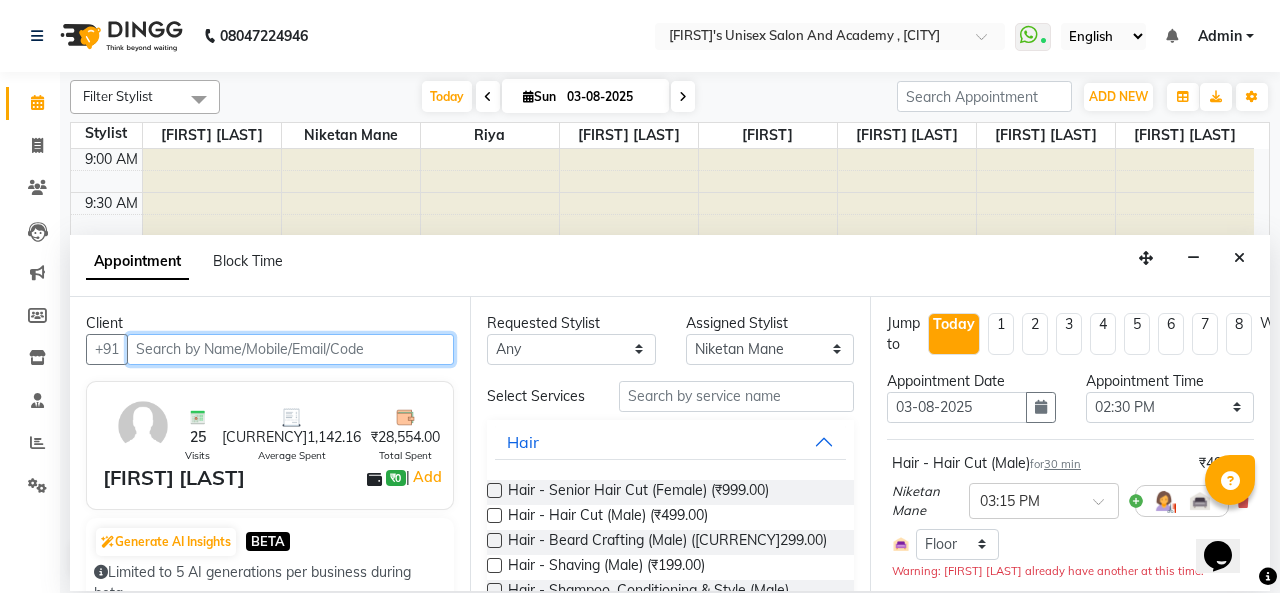 scroll, scrollTop: 434, scrollLeft: 0, axis: vertical 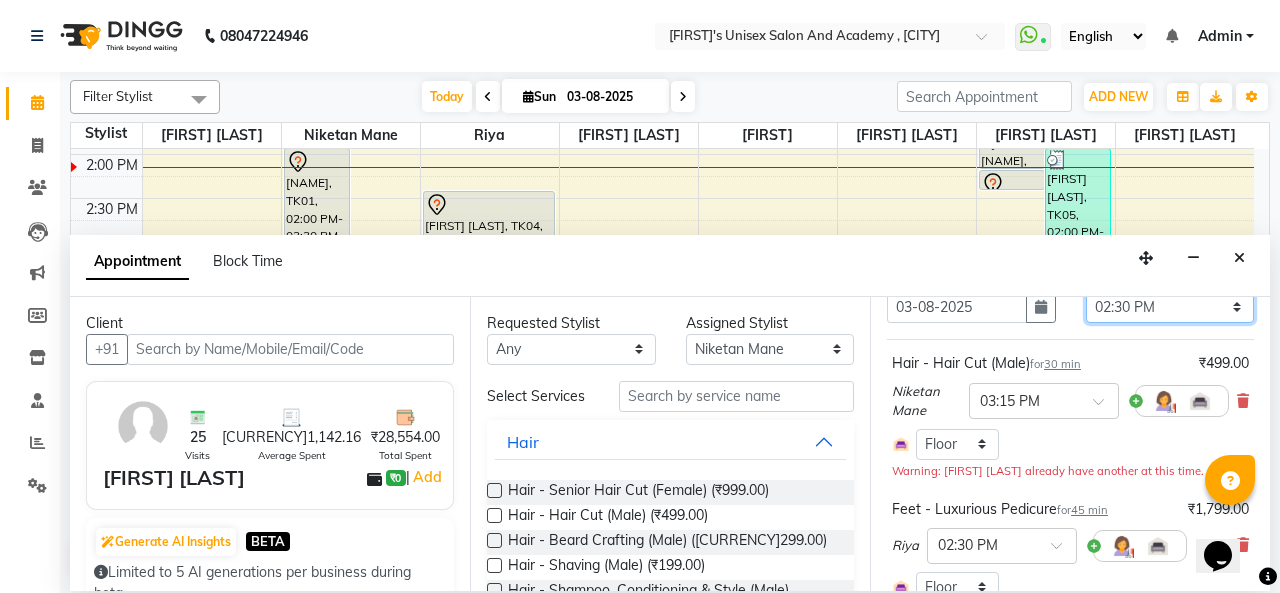 click on "Select 10:00 AM 10:15 AM 10:30 AM 10:45 AM 11:00 AM 11:15 AM 11:30 AM 11:45 AM 12:00 PM 12:15 PM 12:30 PM 12:45 PM 01:00 PM 01:15 PM 01:30 PM 01:45 PM 02:00 PM 02:15 PM 02:30 PM 02:45 PM 03:00 PM 03:15 PM 03:30 PM 03:45 PM 04:00 PM 04:15 PM 04:30 PM 04:45 PM 05:00 PM 05:15 PM 05:30 PM 05:45 PM 06:00 PM 06:15 PM 06:30 PM 06:45 PM 07:00 PM 07:15 PM 07:30 PM 07:45 PM 08:00 PM 08:15 PM 08:30 PM 08:45 PM 09:00 PM 09:15 PM 09:30 PM 09:45 PM 10:00 PM" at bounding box center [1170, 307] 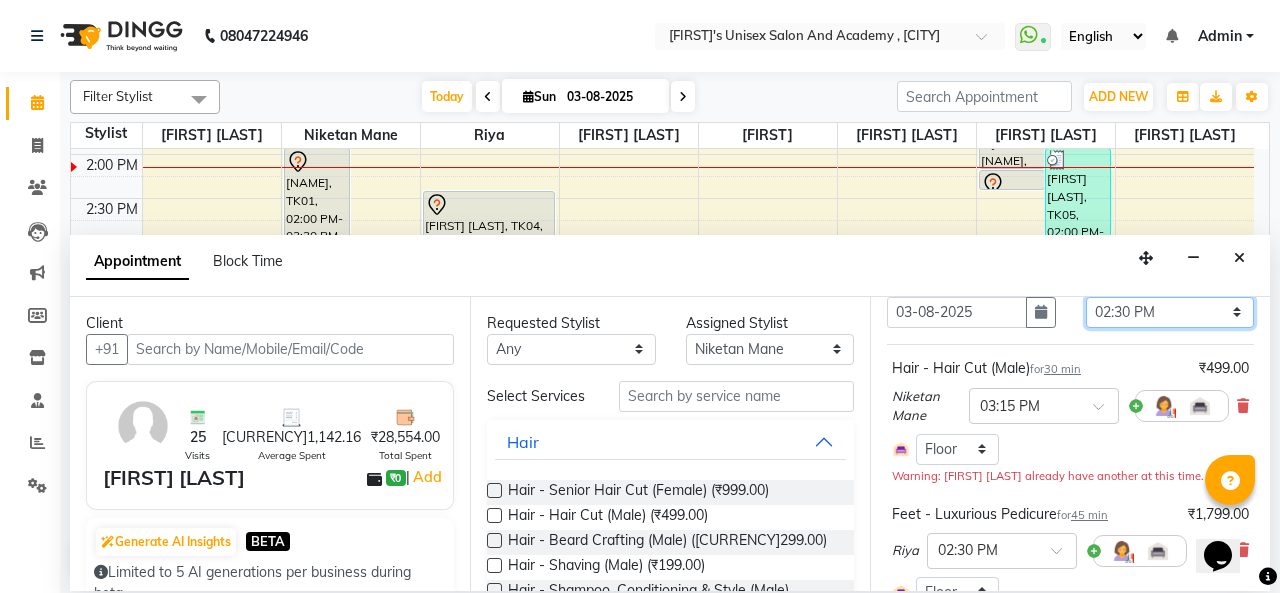 select on "900" 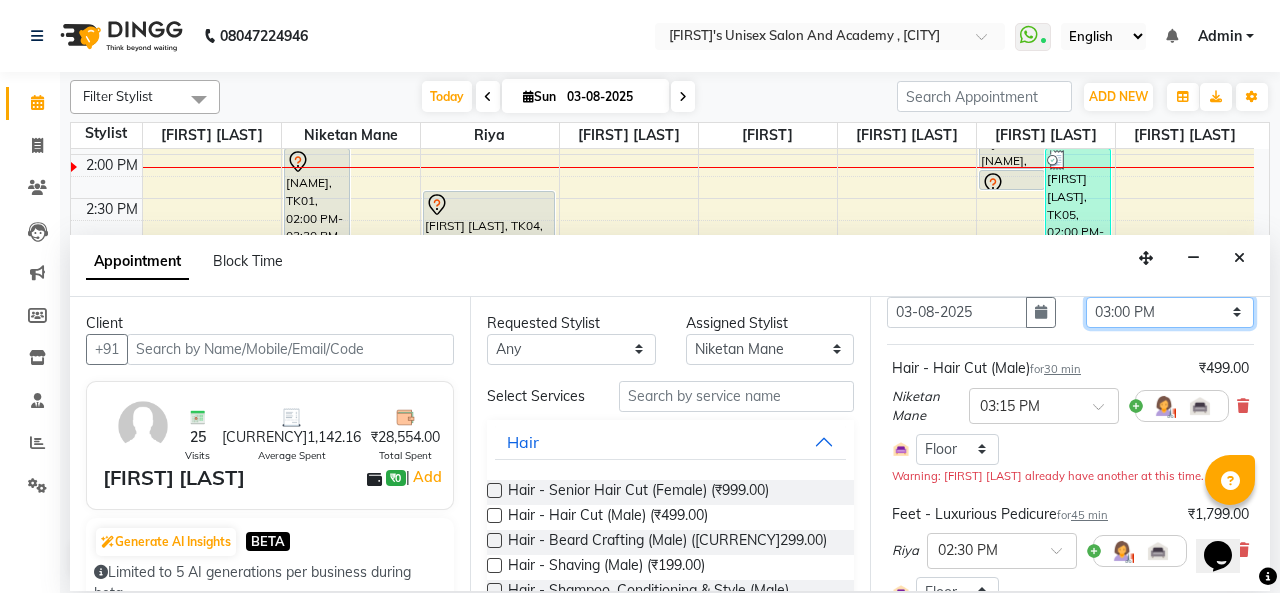 click on "Select 10:00 AM 10:15 AM 10:30 AM 10:45 AM 11:00 AM 11:15 AM 11:30 AM 11:45 AM 12:00 PM 12:15 PM 12:30 PM 12:45 PM 01:00 PM 01:15 PM 01:30 PM 01:45 PM 02:00 PM 02:15 PM 02:30 PM 02:45 PM 03:00 PM 03:15 PM 03:30 PM 03:45 PM 04:00 PM 04:15 PM 04:30 PM 04:45 PM 05:00 PM 05:15 PM 05:30 PM 05:45 PM 06:00 PM 06:15 PM 06:30 PM 06:45 PM 07:00 PM 07:15 PM 07:30 PM 07:45 PM 08:00 PM 08:15 PM 08:30 PM 08:45 PM 09:00 PM 09:15 PM 09:30 PM 09:45 PM 10:00 PM" at bounding box center [1170, 312] 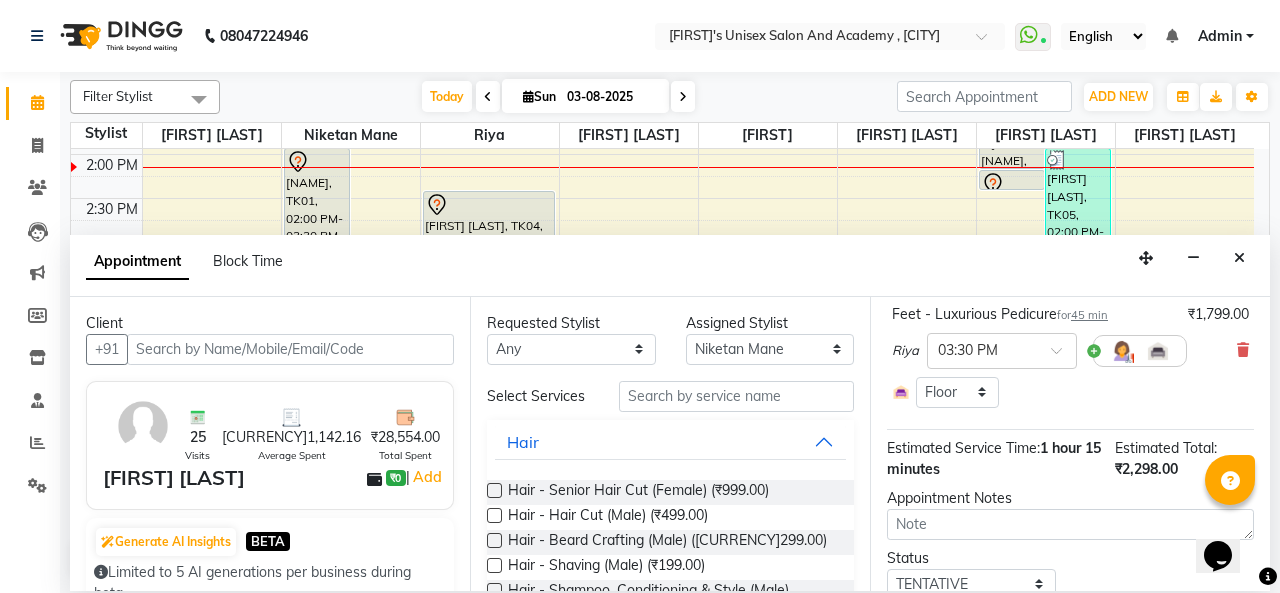 scroll, scrollTop: 386, scrollLeft: 0, axis: vertical 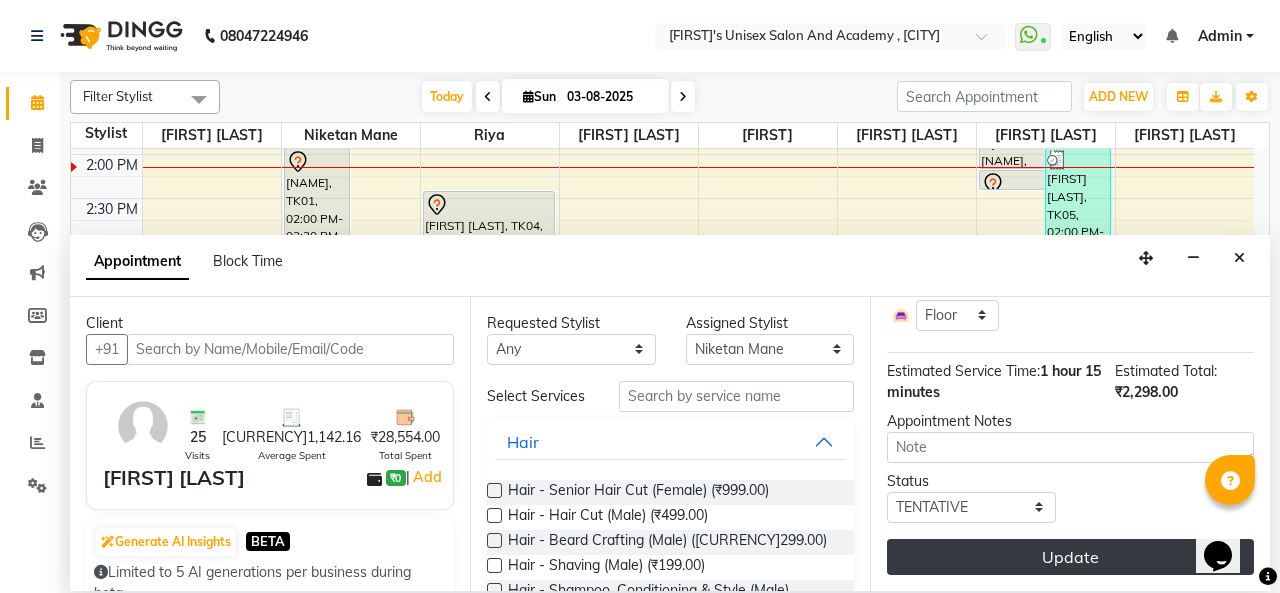 click on "Update" at bounding box center (1070, 557) 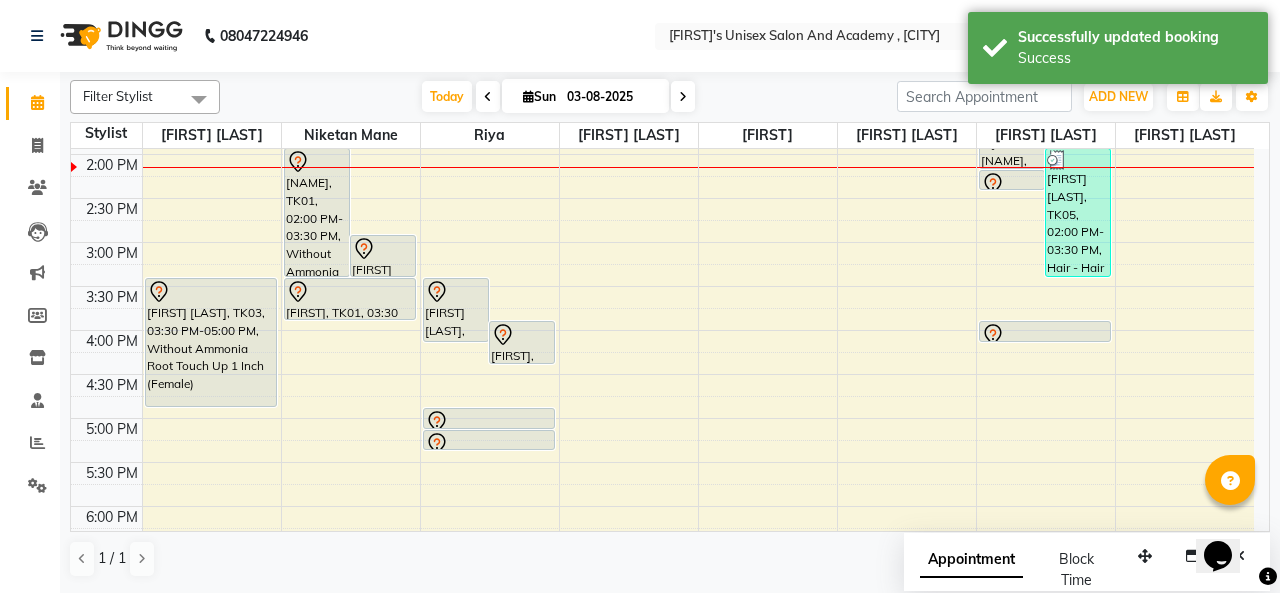 click at bounding box center (1045, 335) 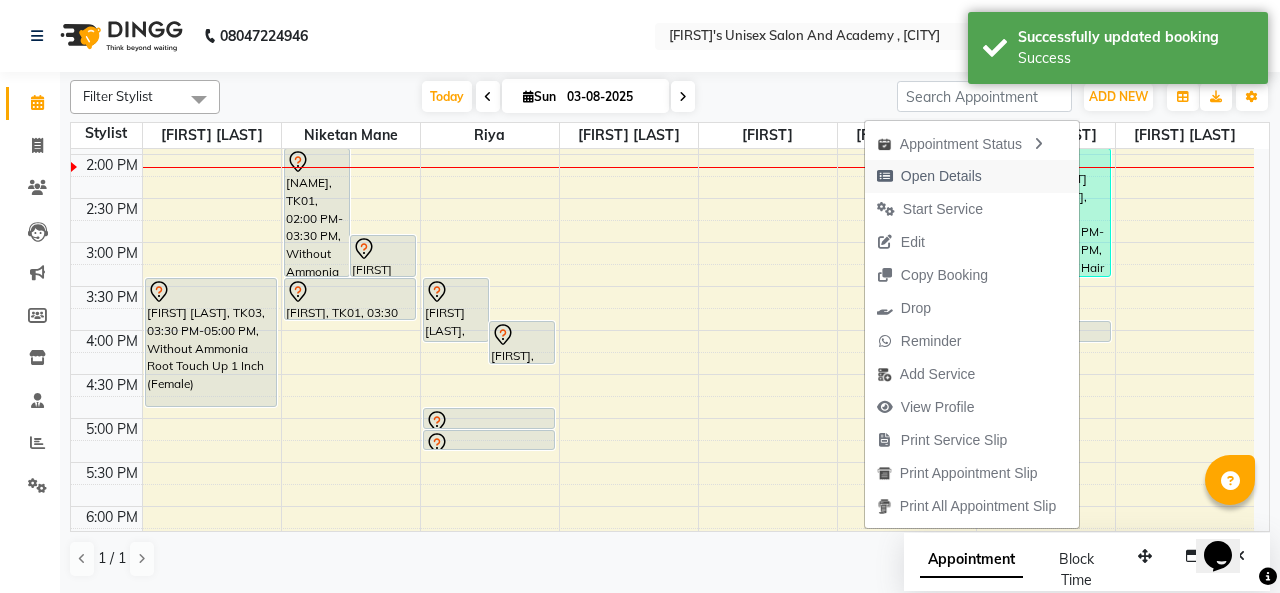 click on "Open Details" at bounding box center (929, 176) 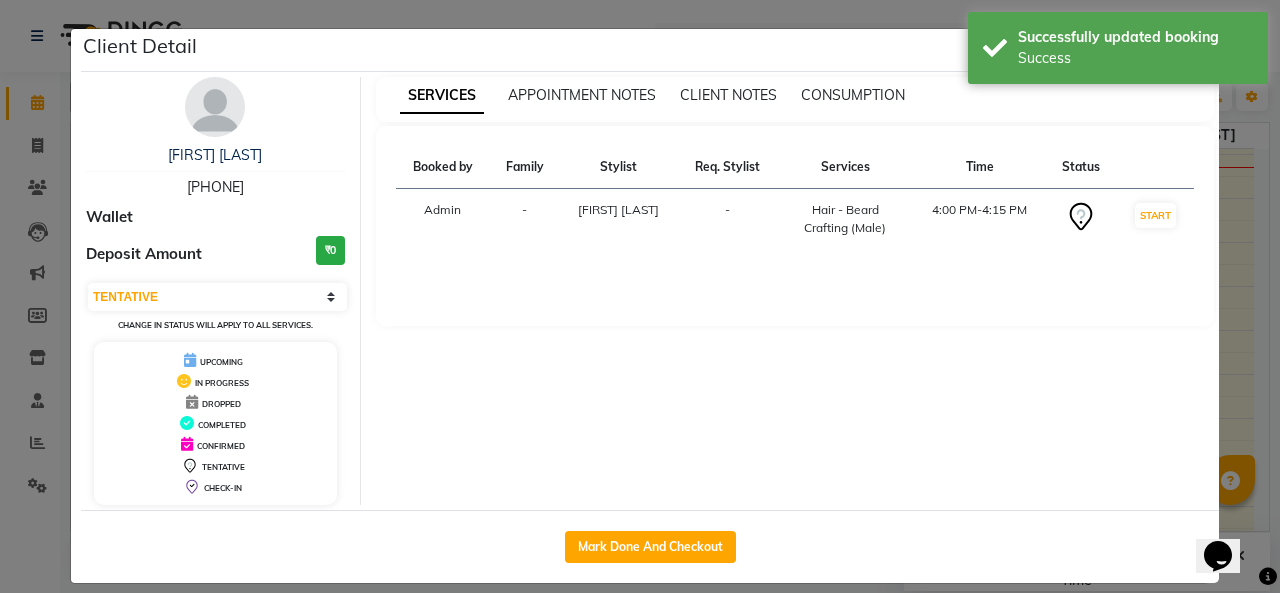 click on "Client Detail [FIRST] [LAST] [PHONE] Wallet Deposit Amount  ₹0  Select IN SERVICE CONFIRMED TENTATIVE CHECK IN MARK DONE DROPPED UPCOMING Change in status will apply to all services. UPCOMING IN PROGRESS DROPPED COMPLETED CONFIRMED TENTATIVE CHECK-IN SERVICES APPOINTMENT NOTES CLIENT NOTES CONSUMPTION Booked by Family Stylist Req. Stylist Services Time Status  Admin  - [FIRST] [LAST] -  Hair - Beard Crafting (Male)   4:00 PM-4:15 PM   START   Mark Done And Checkout" 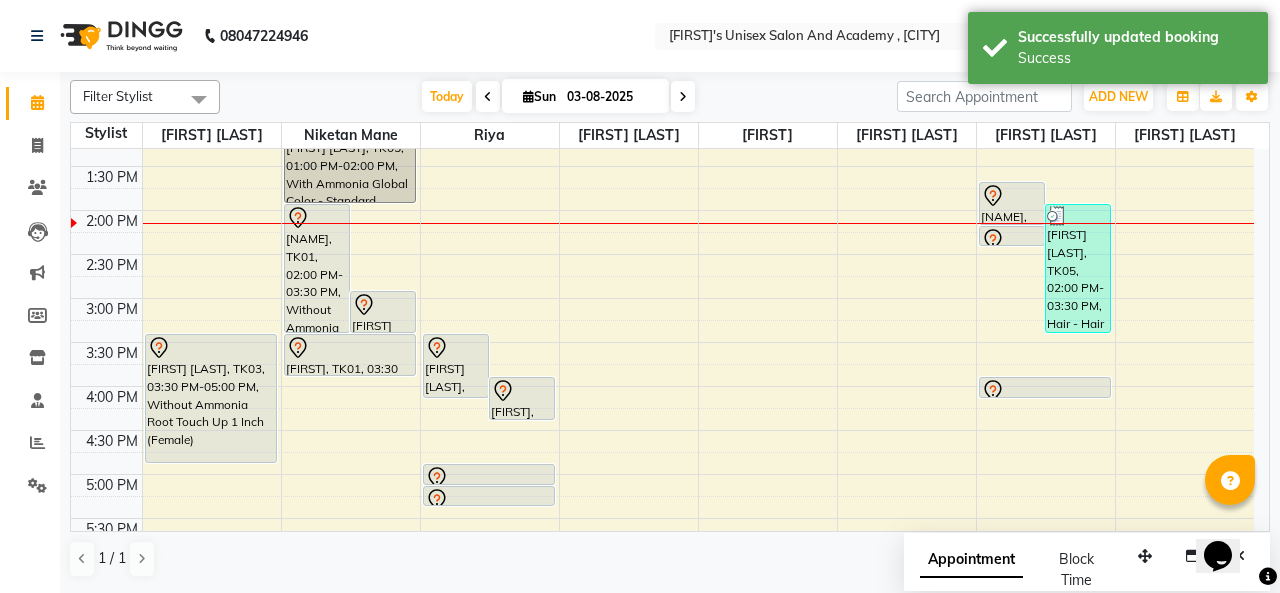 scroll, scrollTop: 334, scrollLeft: 0, axis: vertical 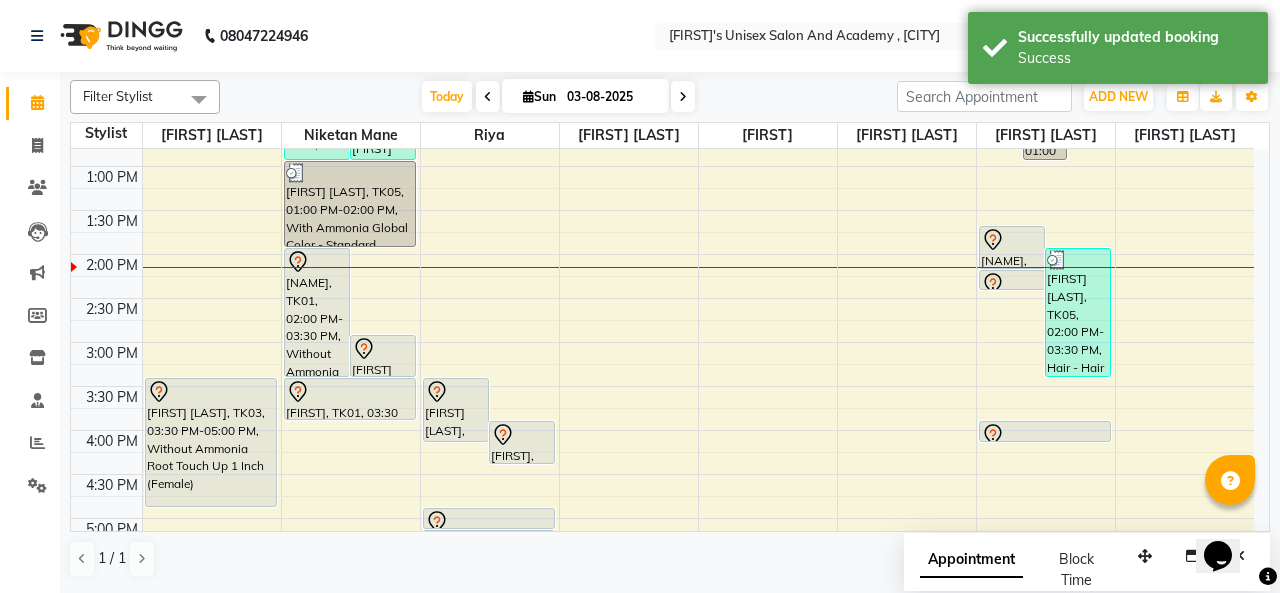click at bounding box center [1012, 240] 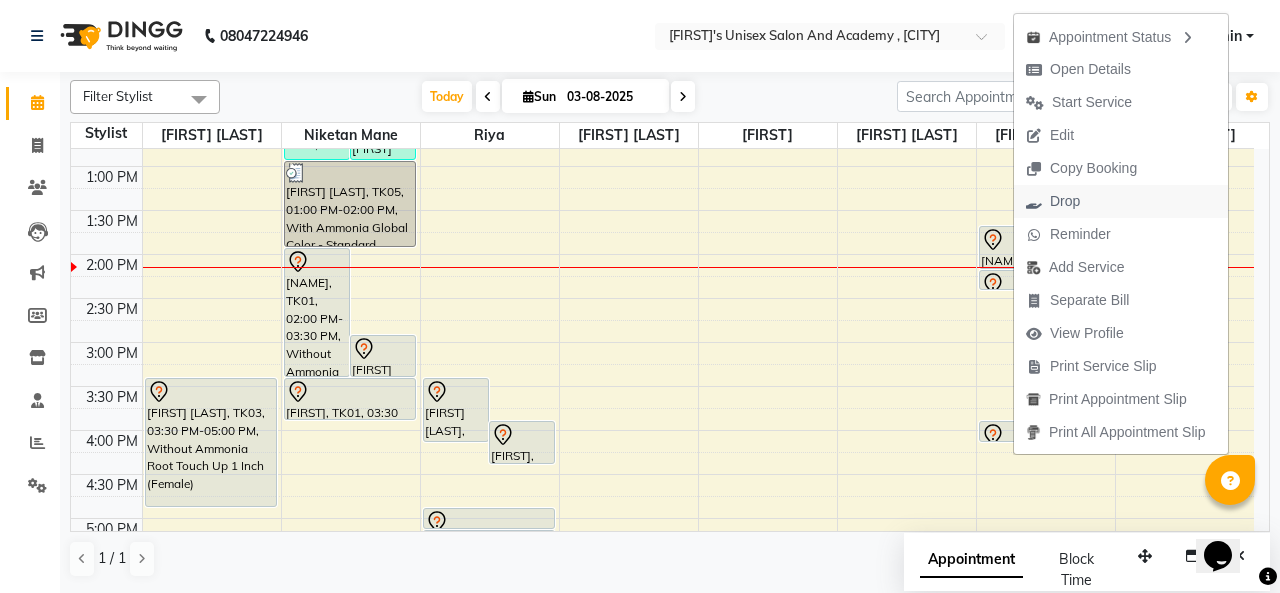 click on "Drop" at bounding box center [1053, 201] 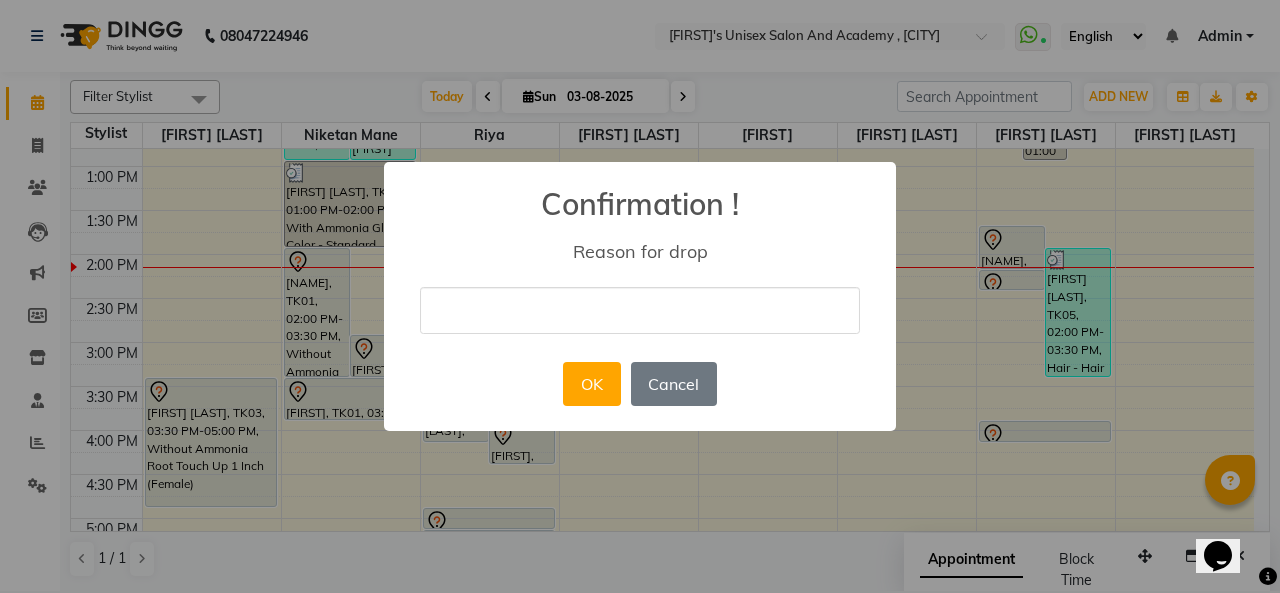click at bounding box center [640, 310] 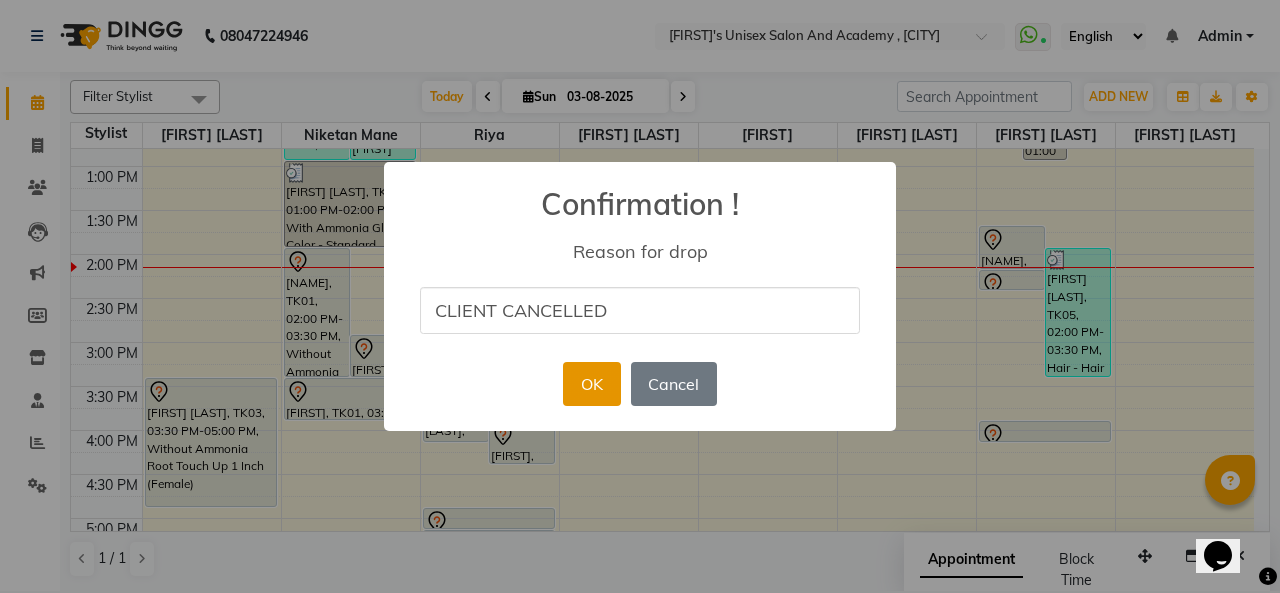 click on "OK" at bounding box center [591, 384] 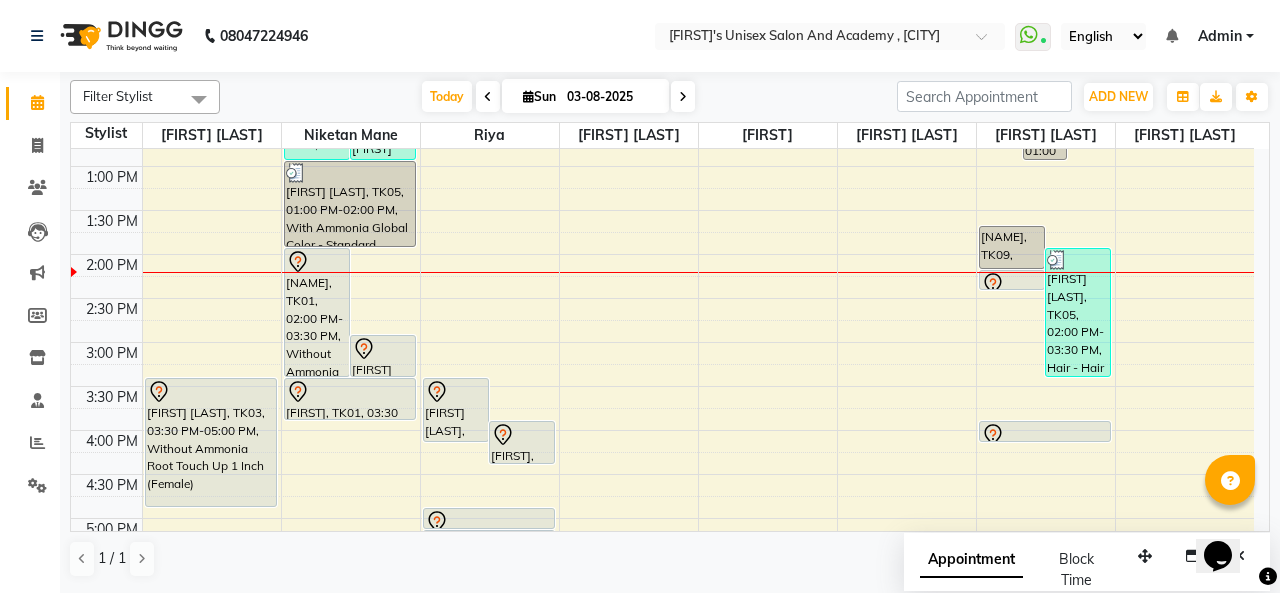 click on "9:00 AM 9:30 AM 10:00 AM 10:30 AM 11:00 AM 11:30 AM 12:00 PM 12:30 PM 1:00 PM 1:30 PM 2:00 PM 2:30 PM 3:00 PM 3:30 PM 4:00 PM 4:30 PM 5:00 PM 5:30 PM 6:00 PM 6:30 PM 7:00 PM 7:30 PM 8:00 PM 8:30 PM 9:00 PM 9:30 PM 10:00 PM 10:30 PM             [FIRST] [LAST], TK03, 03:30 PM-05:00 PM, Without Ammonia Root Touch Up 1 Inch (Female)             [FIRST] [LAST], TK06, 12:15 PM-01:00 PM, Hair - Hair Cut (Male),Hair - Beard Crafting (Male) ([CURRENCY]299)             [FIRST] [LAST], TK05, 12:30 PM-01:00 PM, Hair - Hair Cut (Male) ([CURRENCY]499)             [FIRST], TK01, 02:00 PM-03:30 PM, Without Ammonia Root Touch Up 1 Inch (Female)             [FIRST] [LAST], TK04, 03:00 PM-03:30 PM, Hair - Hair Cut (Male)             [FIRST] [LAST], TK05, 01:00 PM-02:00 PM,  With Ammonia  Global Color - Standard Length (Male)             [FIRST], TK01, 03:30 PM-04:00 PM, Hair - Hair Cut (Male)             [FIRST], TK02, 08:00 PM-08:45 PM, HAIR - KIDS UNDER 10 YEARS OLD (FEMALE)- Senior Stlist             [FIRST] [LAST], TK04, 03:30 PM-04:15 PM, Feet - Luxurious Pedicure" at bounding box center (662, 430) 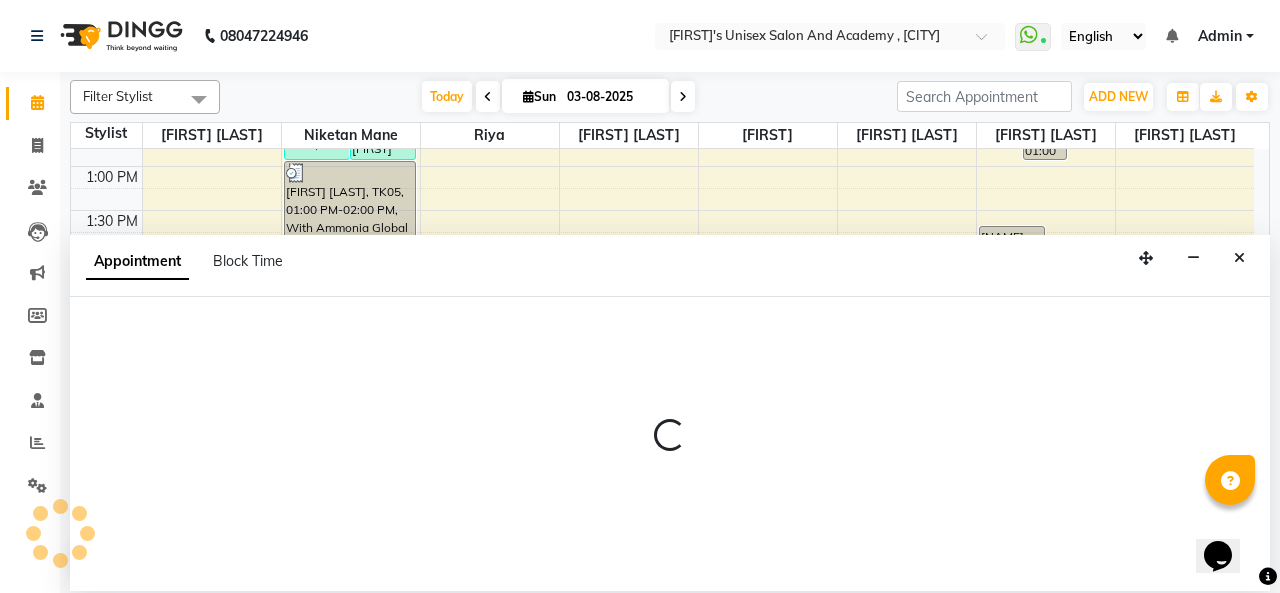 select on "52731" 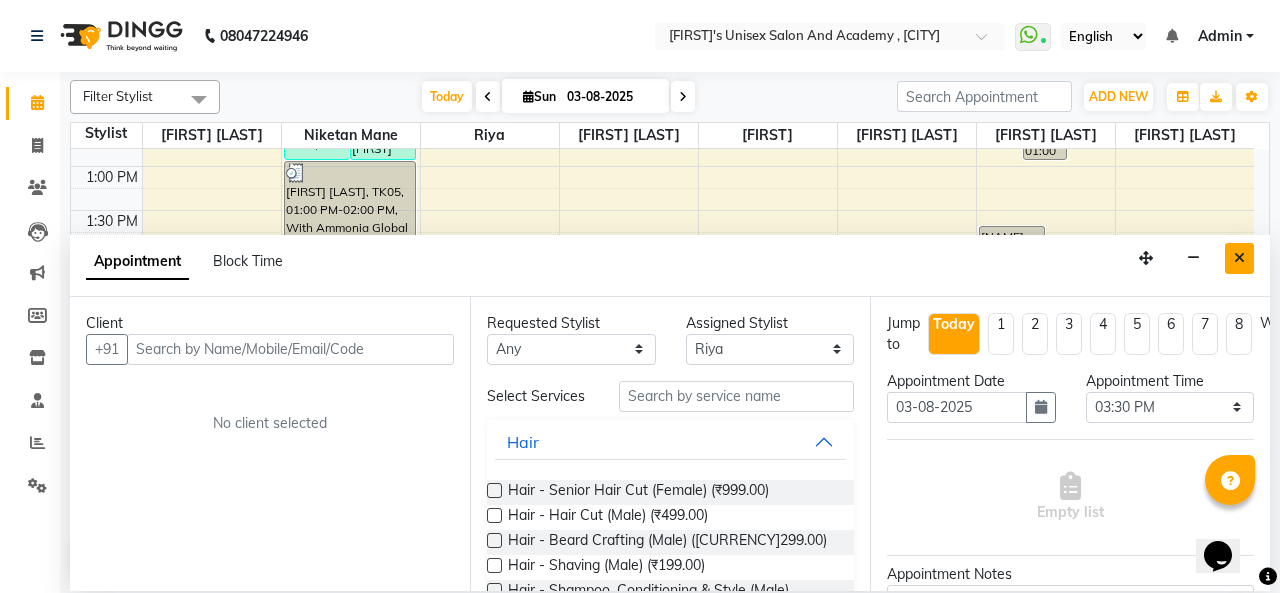 click at bounding box center [1239, 258] 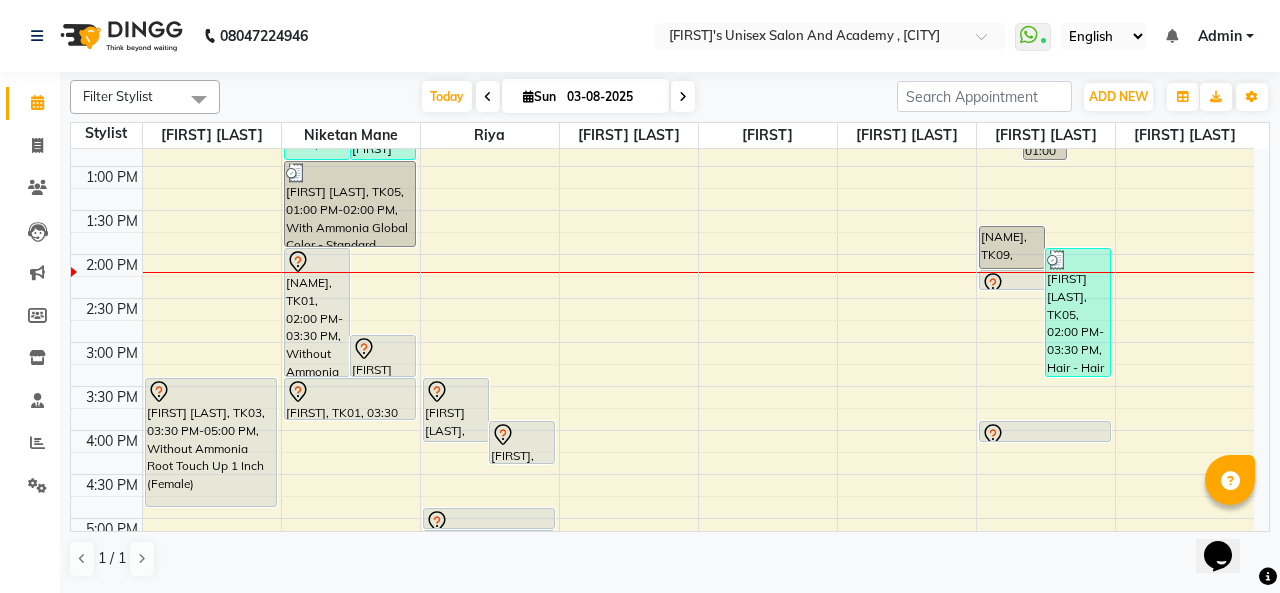 click on "[FIRST] [LAST], TK04, 03:30 PM-04:15 PM, Feet - Luxurious Pedicure" at bounding box center (456, 410) 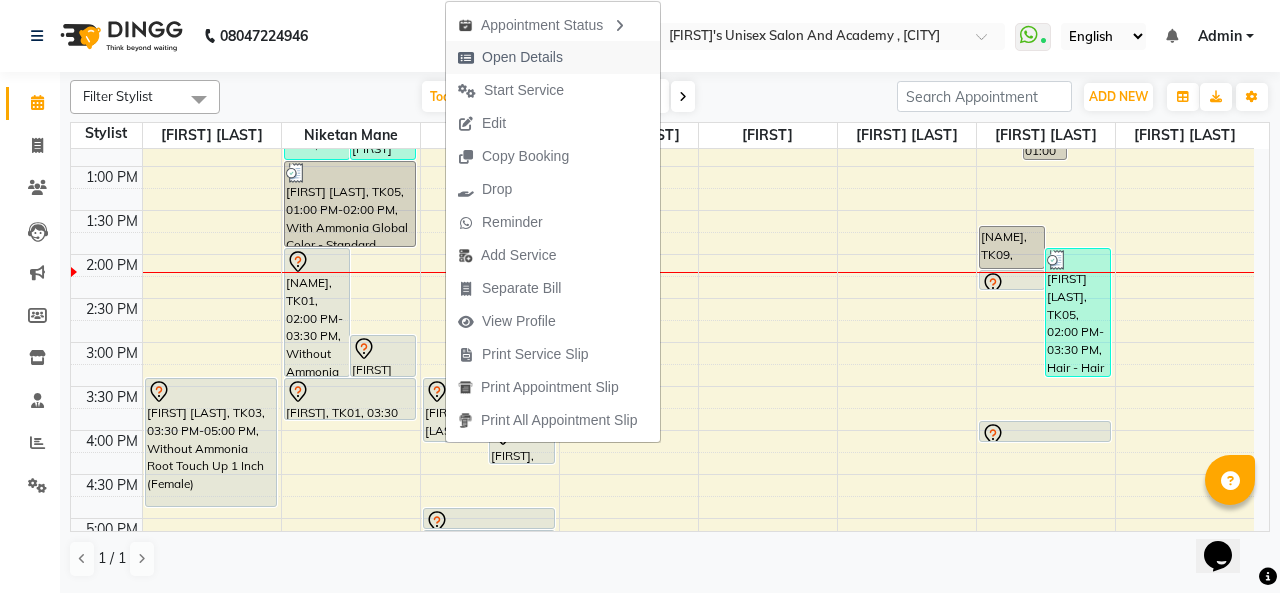 click on "Open Details" at bounding box center (522, 57) 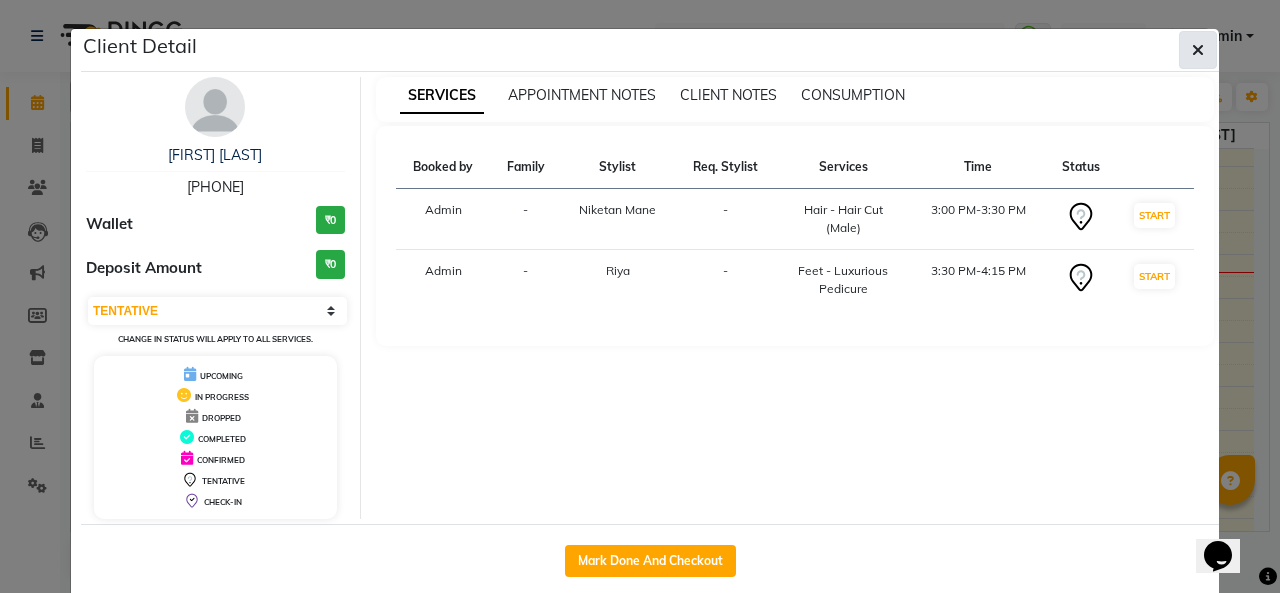 click 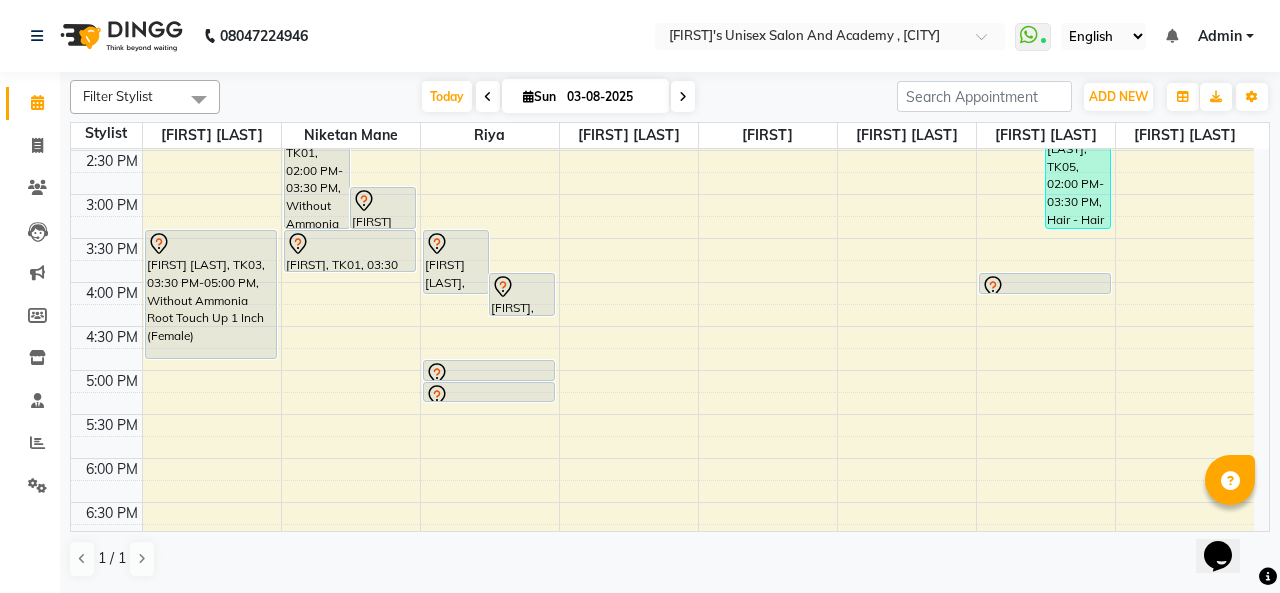 scroll, scrollTop: 734, scrollLeft: 0, axis: vertical 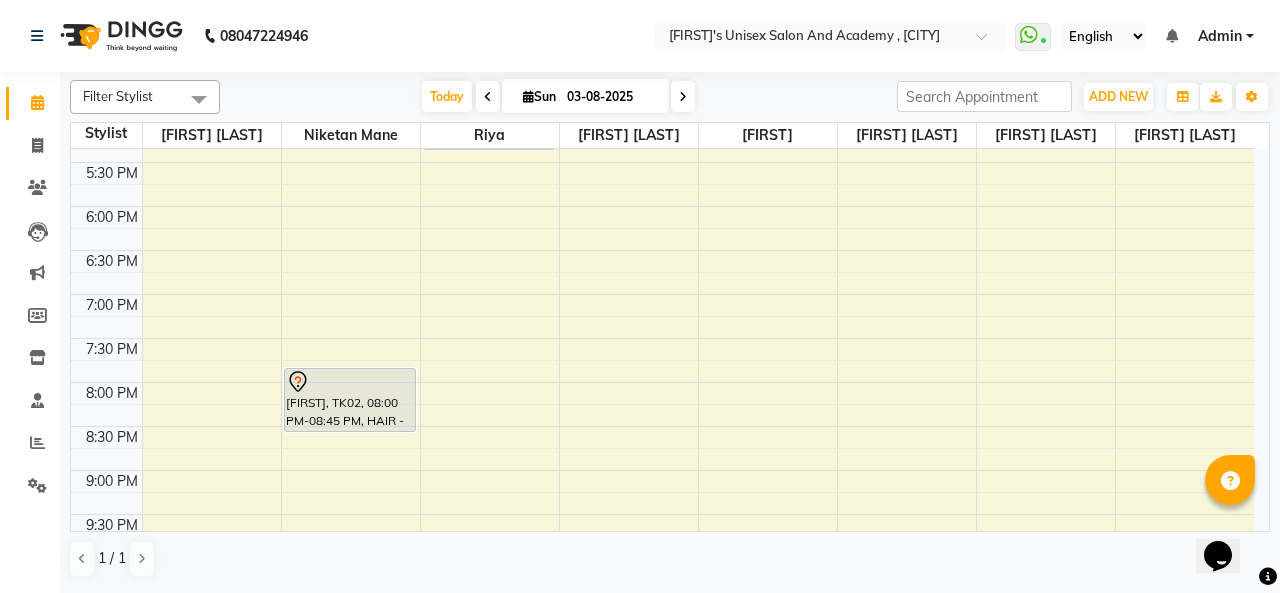 click on "[FIRST], TK02, 08:00 PM-08:45 PM, HAIR - KIDS UNDER 10 YEARS OLD (FEMALE)- Senior Stlist" at bounding box center (350, 400) 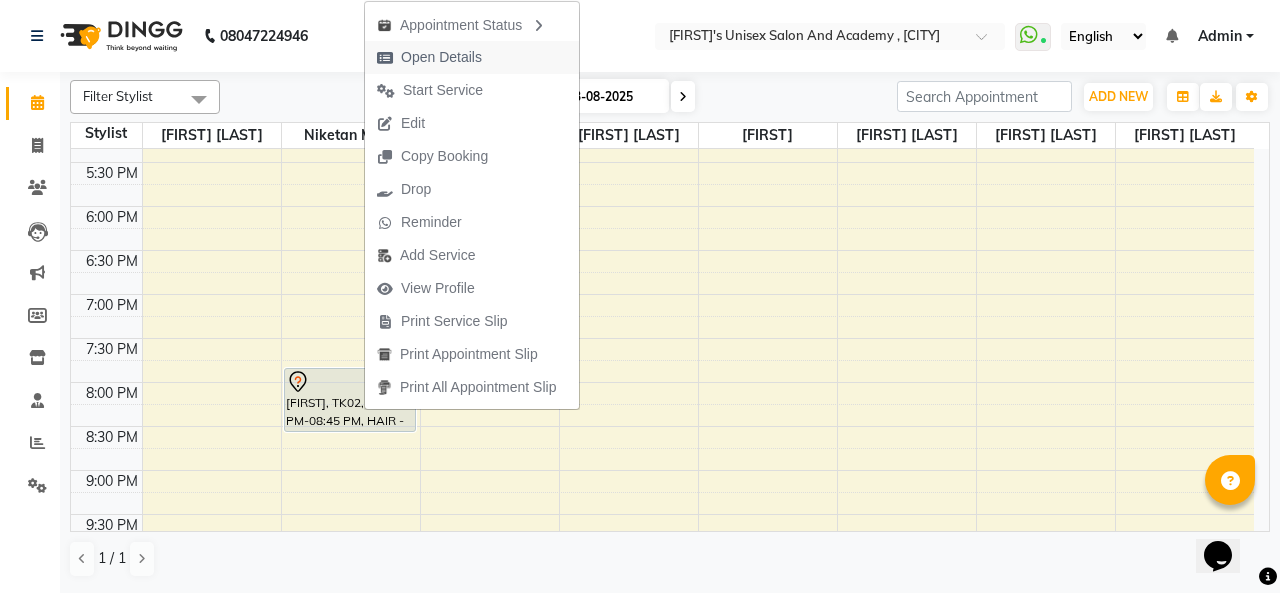 click on "Open Details" at bounding box center [429, 57] 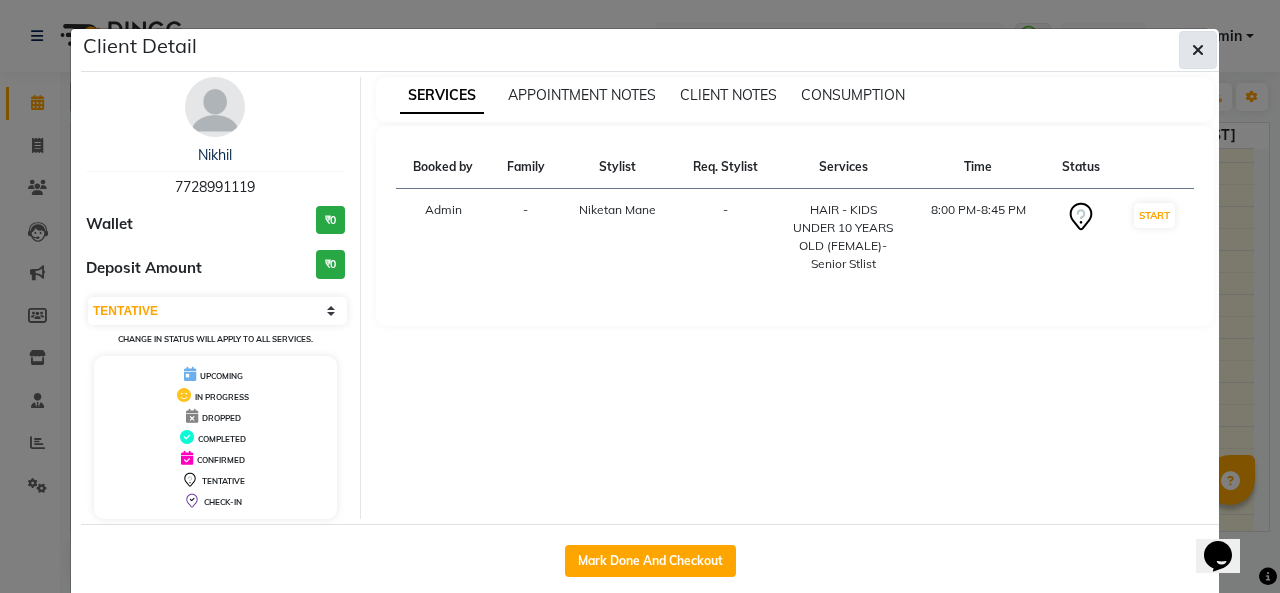 click 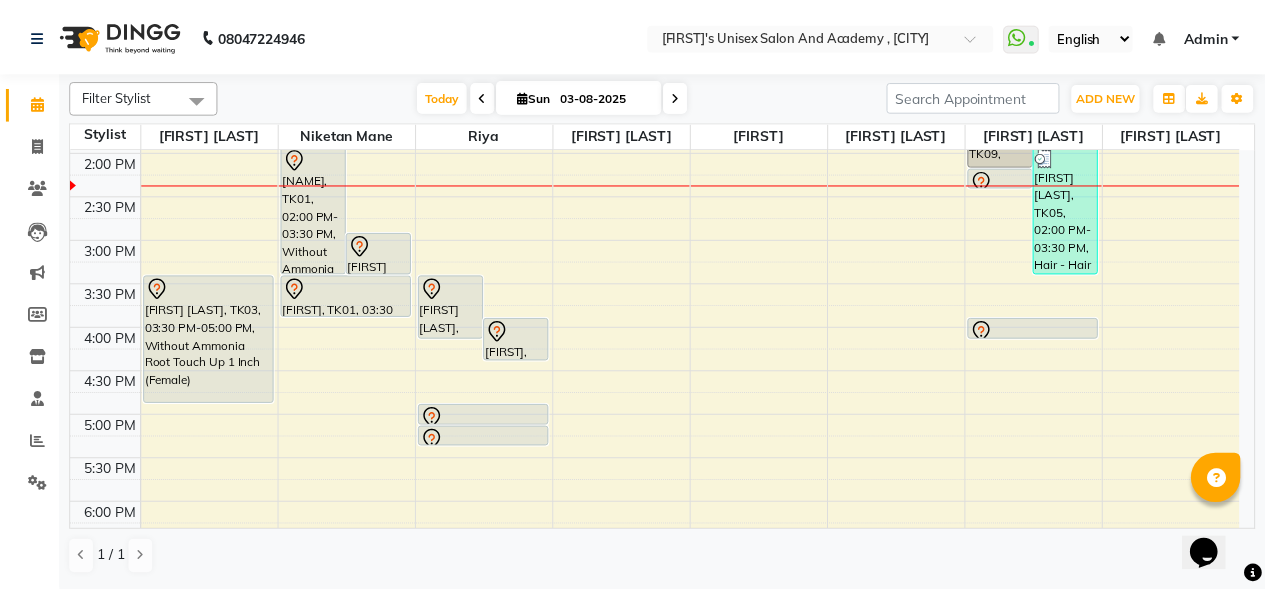 scroll, scrollTop: 434, scrollLeft: 0, axis: vertical 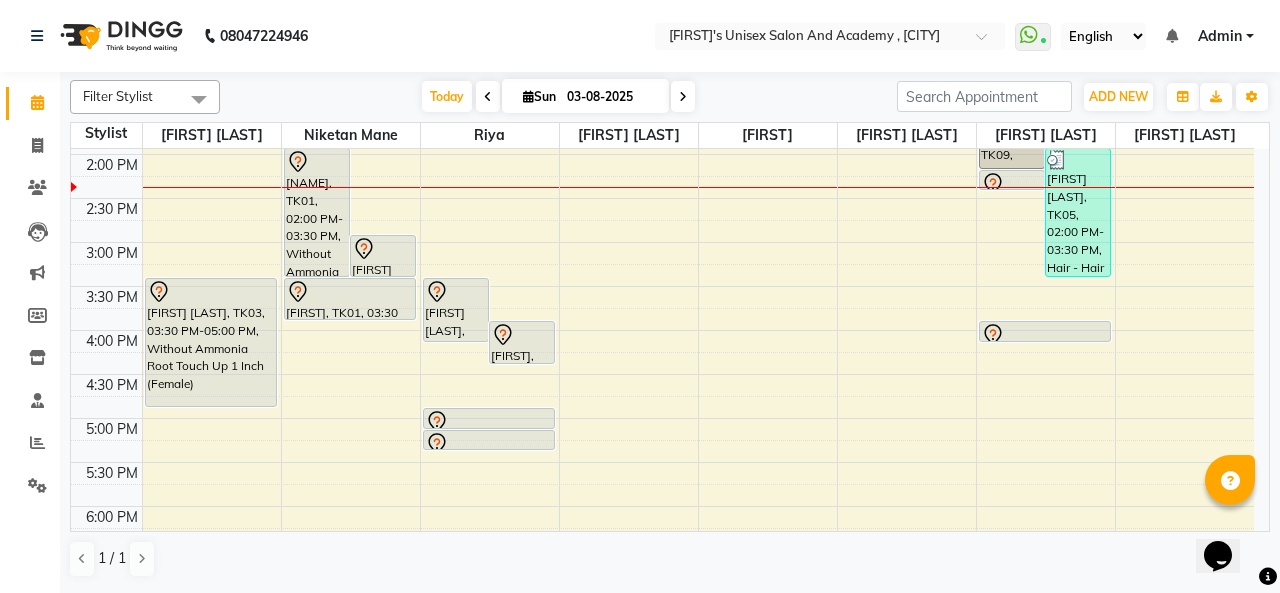 click at bounding box center [1045, 335] 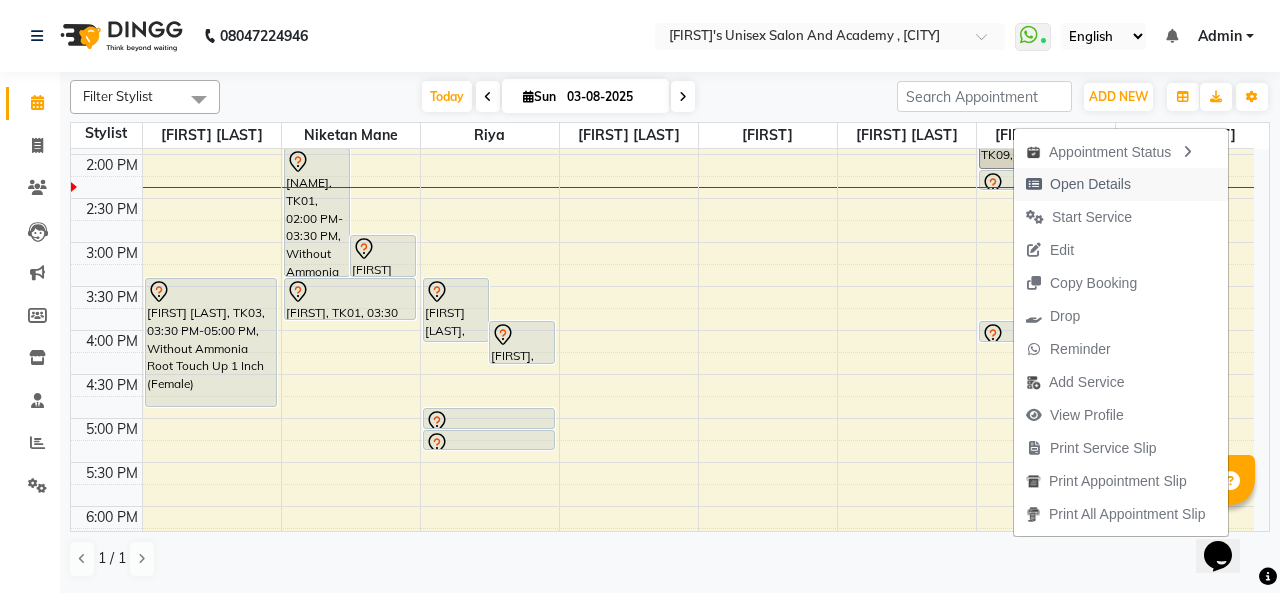 click on "Open Details" at bounding box center (1090, 184) 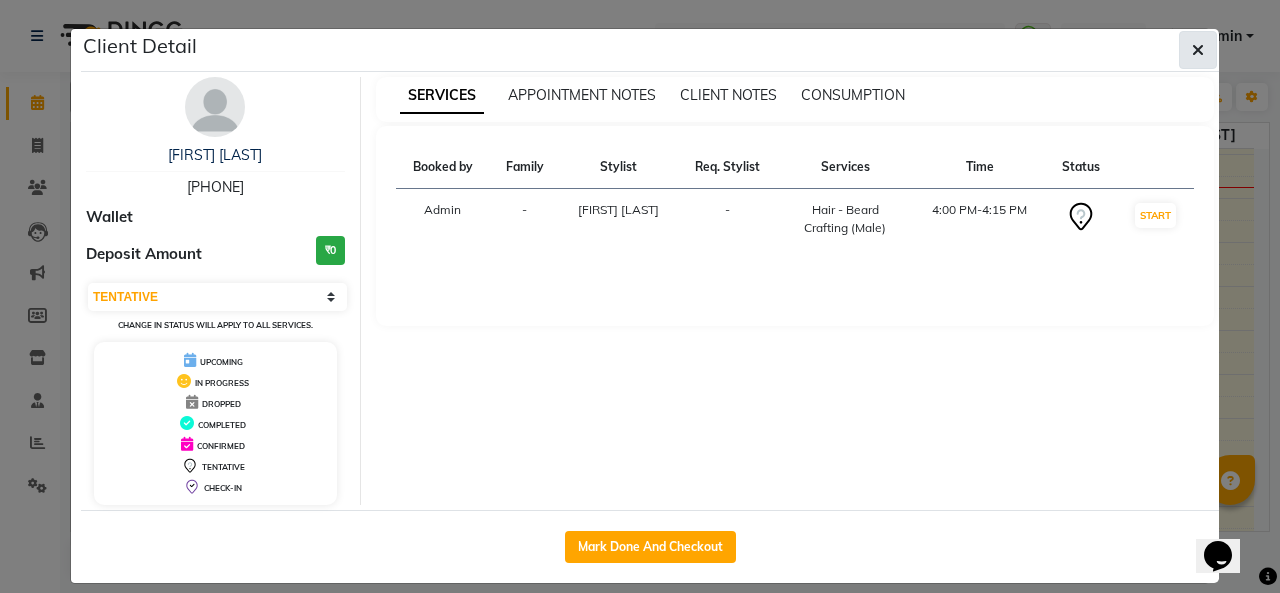 click 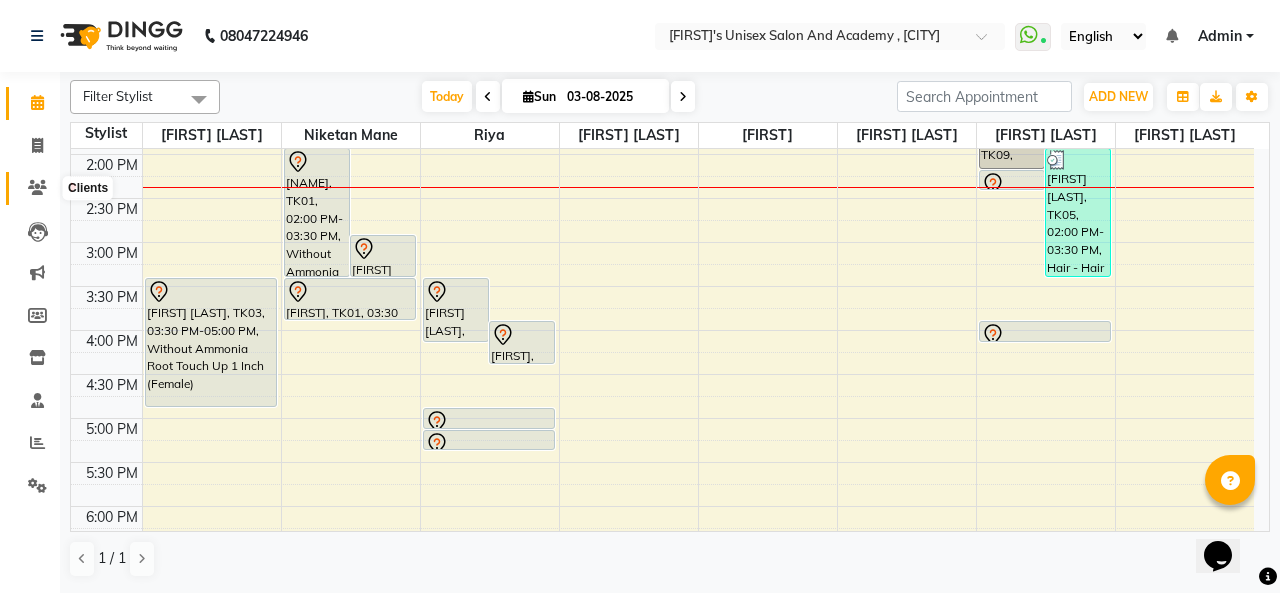 click 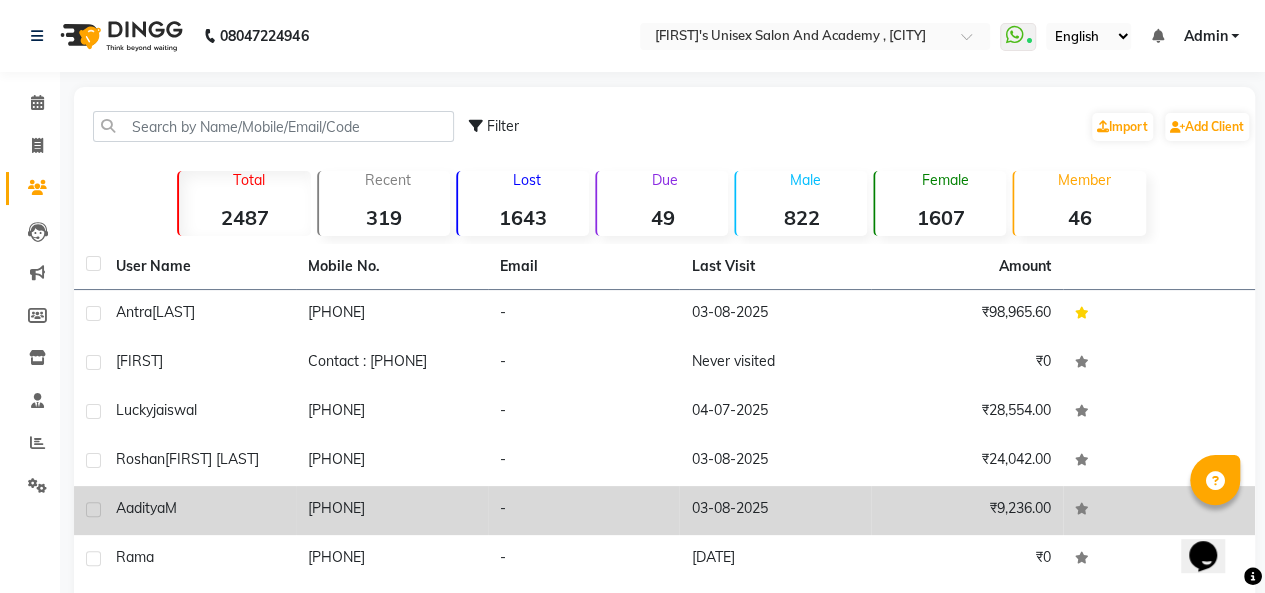 scroll, scrollTop: 100, scrollLeft: 0, axis: vertical 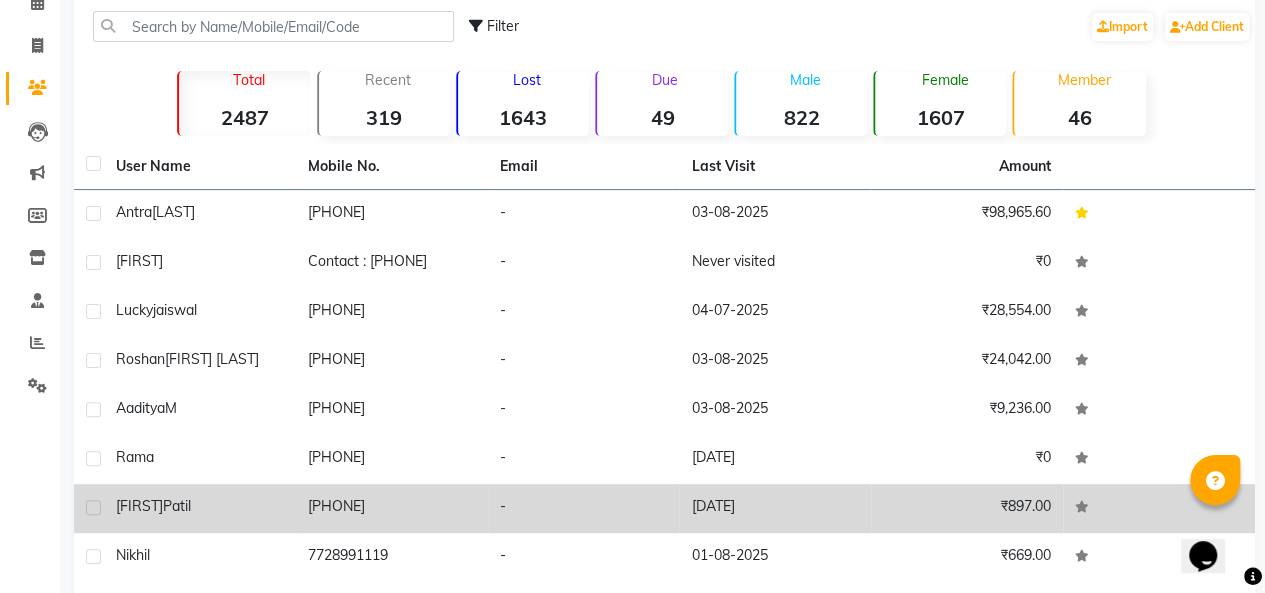 click on "[FIRST] [LAST]" 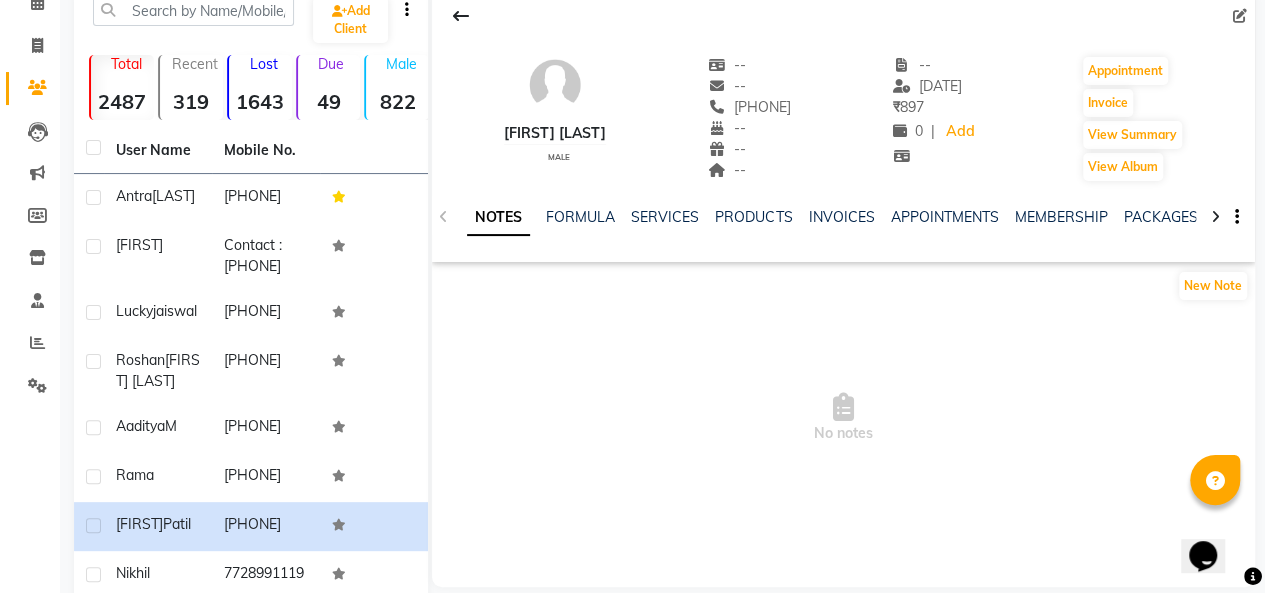 click on "NOTES FORMULA SERVICES PRODUCTS INVOICES APPOINTMENTS MEMBERSHIP PACKAGES VOUCHERS GIFTCARDS POINTS FORMS FAMILY CARDS WALLET" 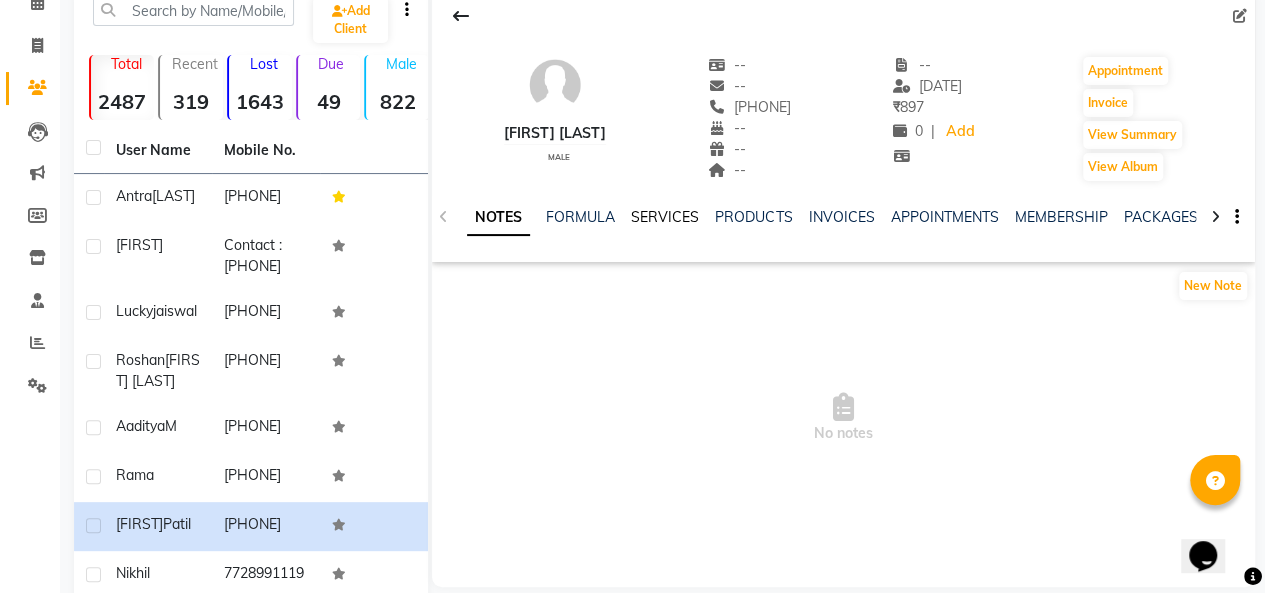 click on "SERVICES" 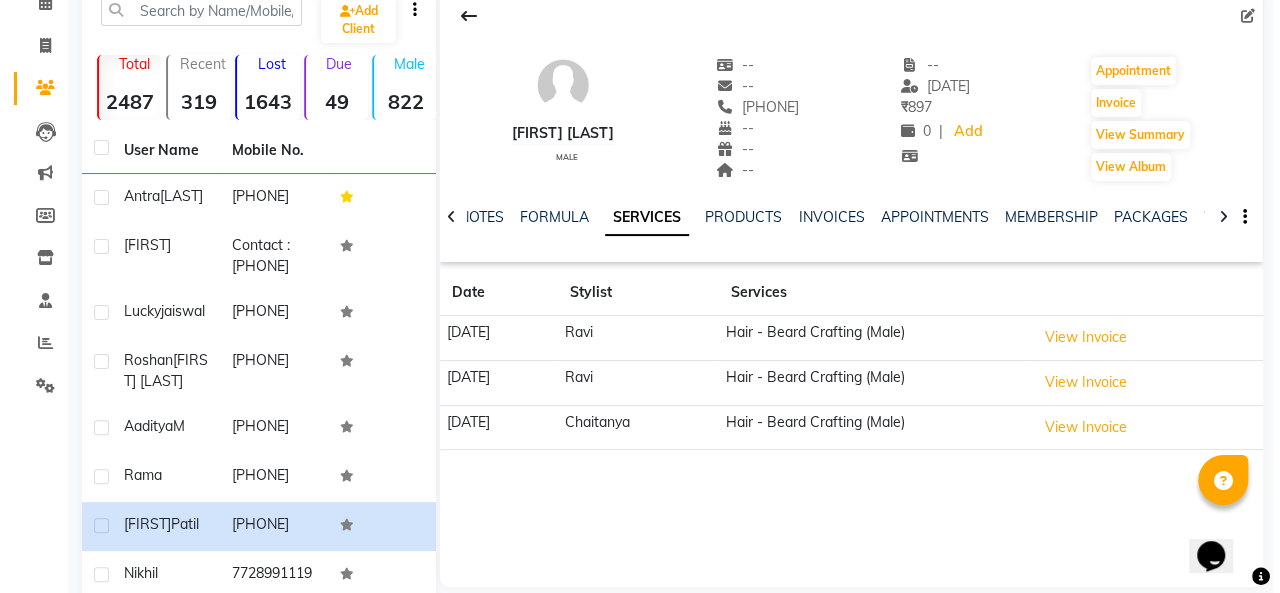scroll, scrollTop: 0, scrollLeft: 0, axis: both 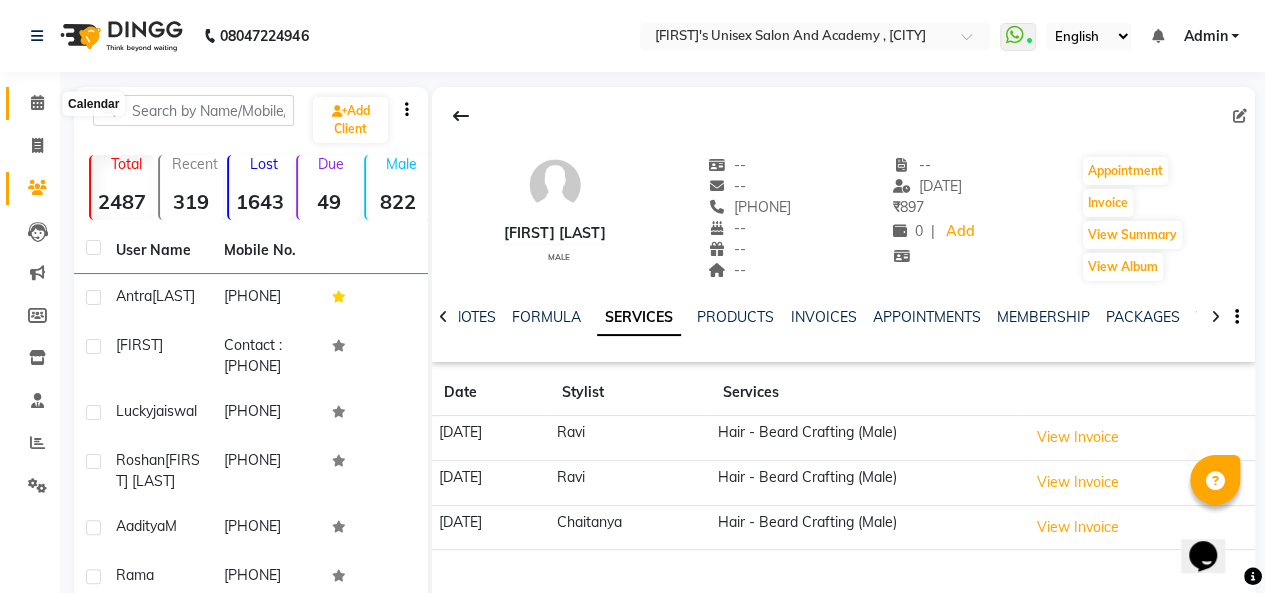 click 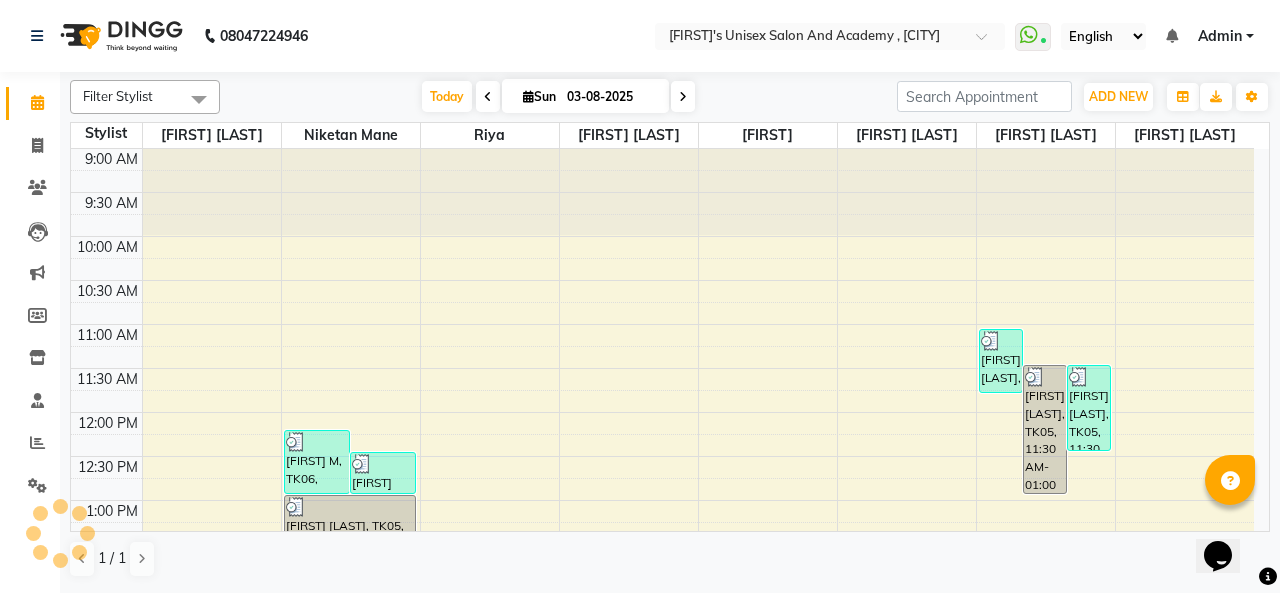 scroll, scrollTop: 434, scrollLeft: 0, axis: vertical 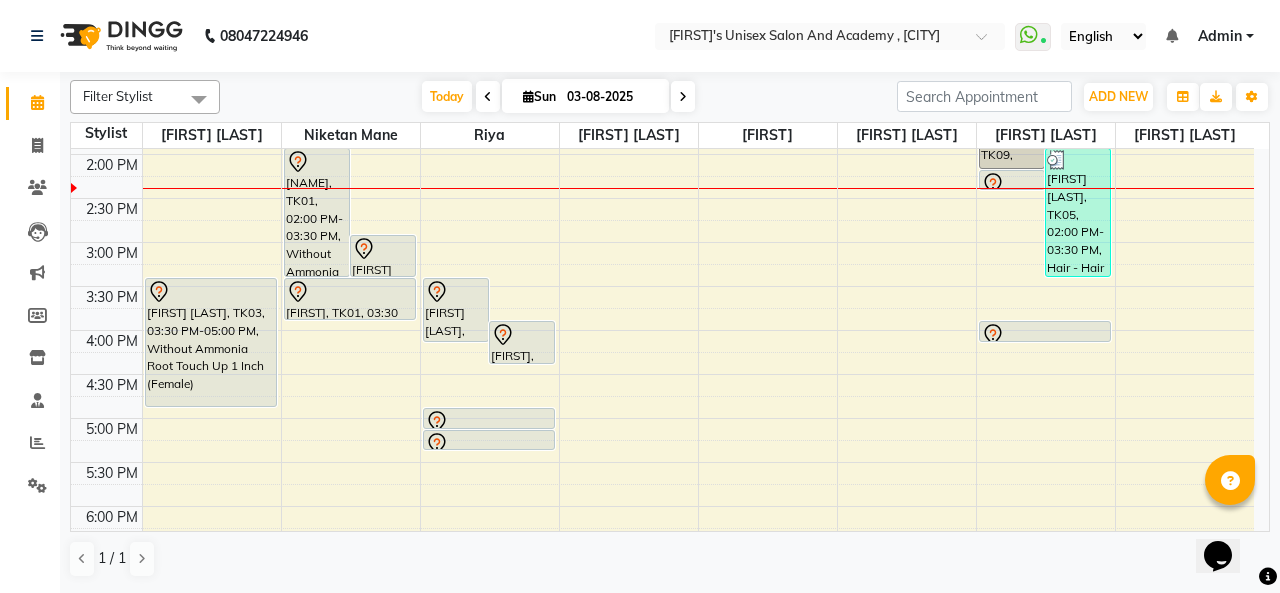 click at bounding box center (489, 428) 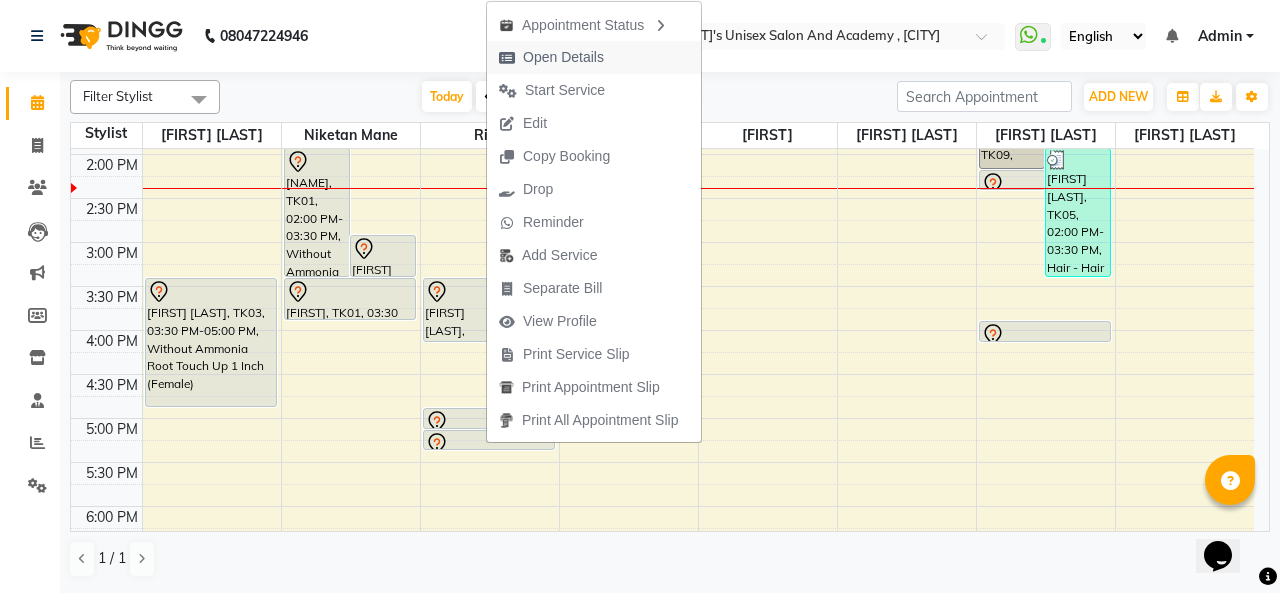 click on "Open Details" at bounding box center [563, 57] 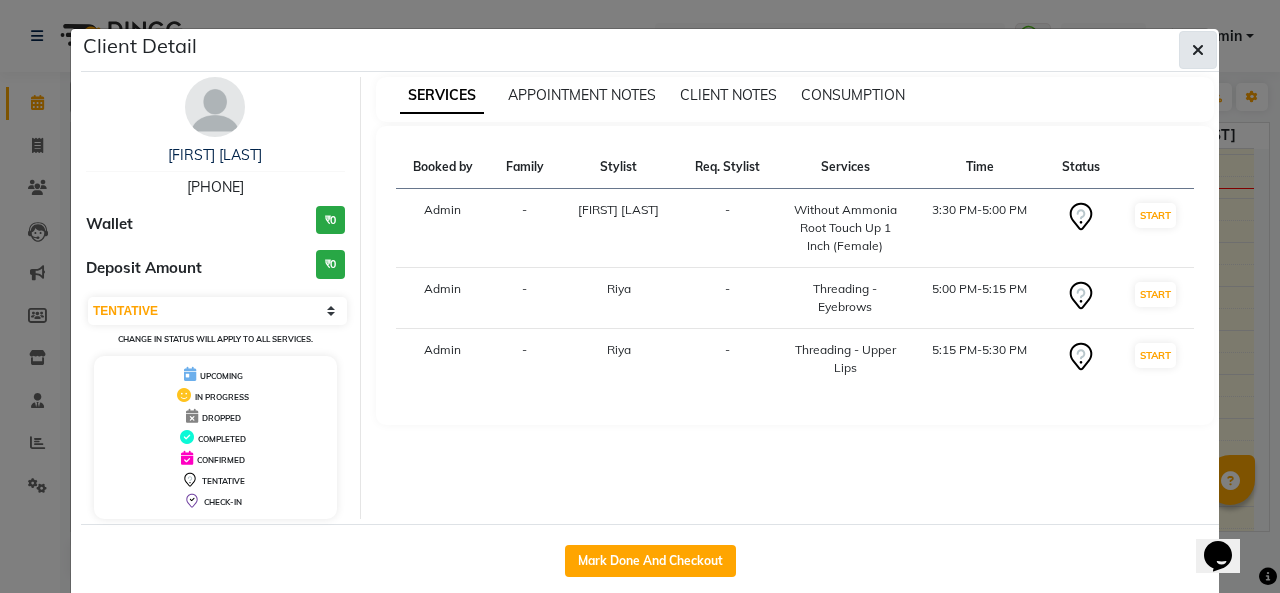 click 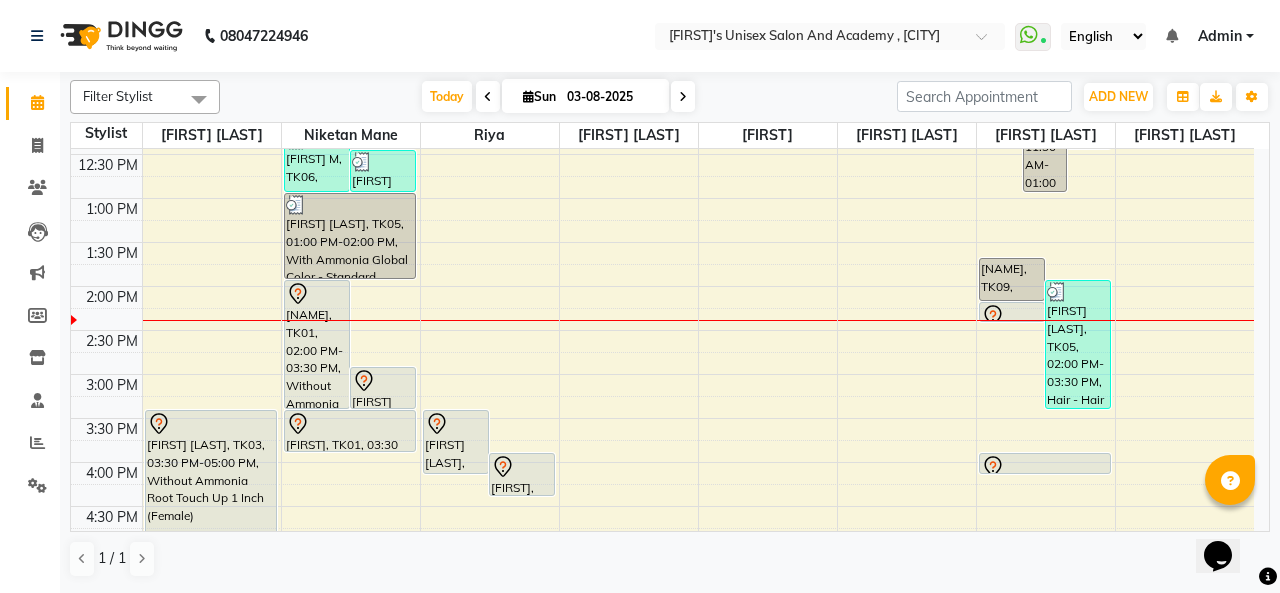 scroll, scrollTop: 334, scrollLeft: 0, axis: vertical 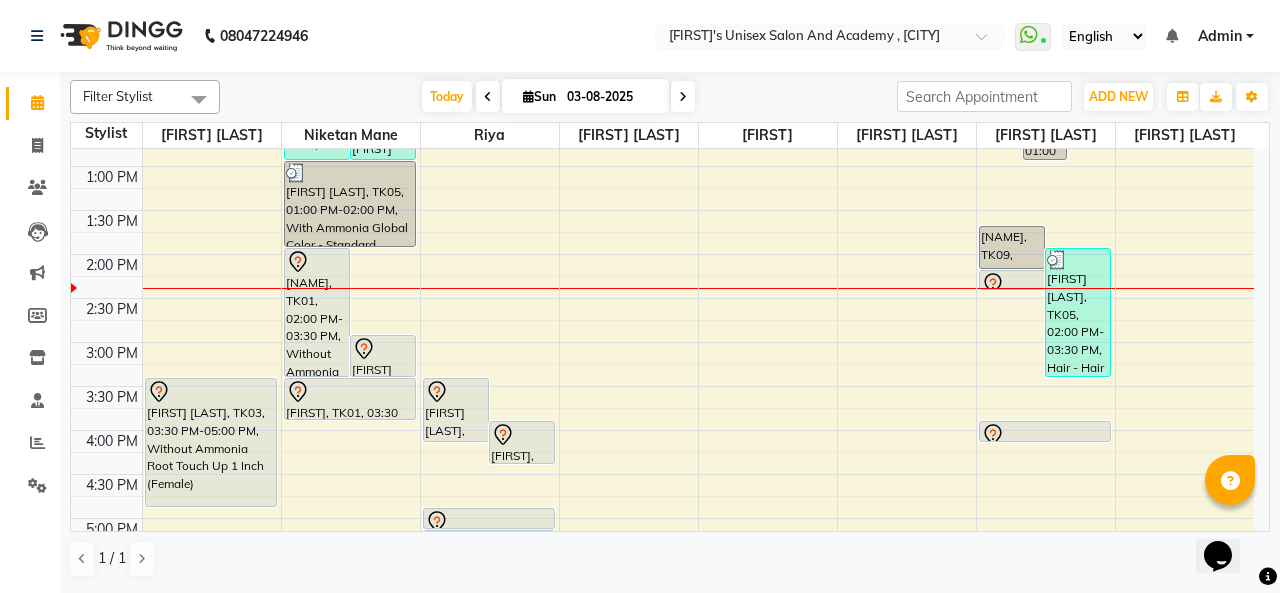 click on "[NAME], TK01, 02:00 PM-03:30 PM, Without Ammonia Root Touch Up 1 Inch (Female)" at bounding box center (317, 312) 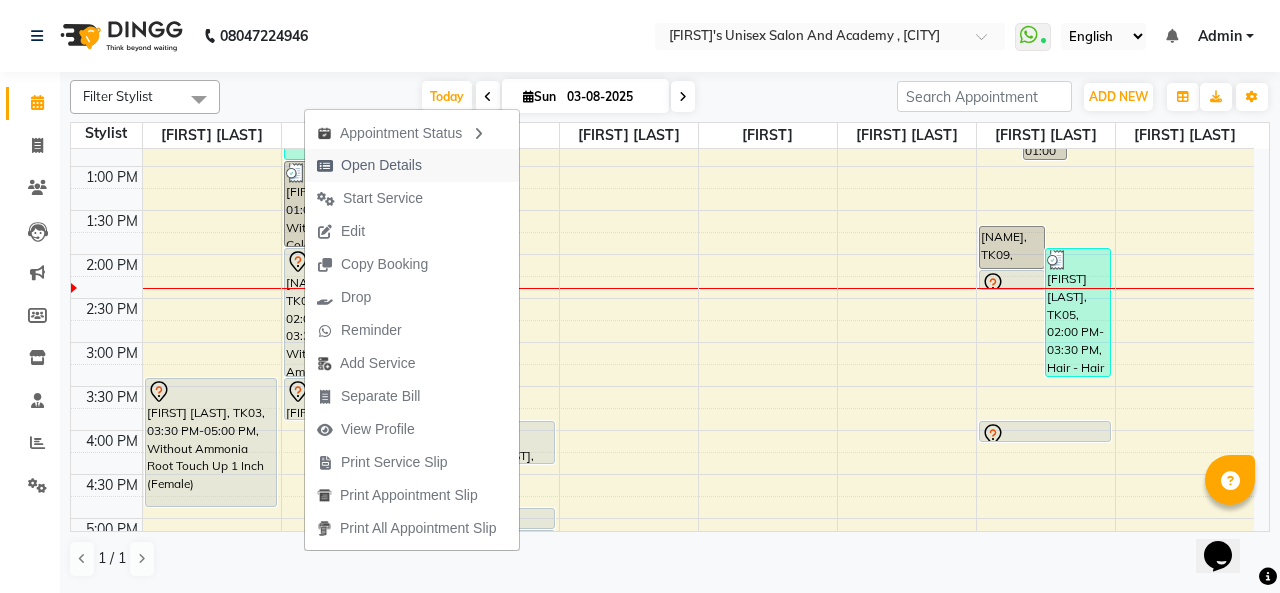 click on "Open Details" at bounding box center (381, 165) 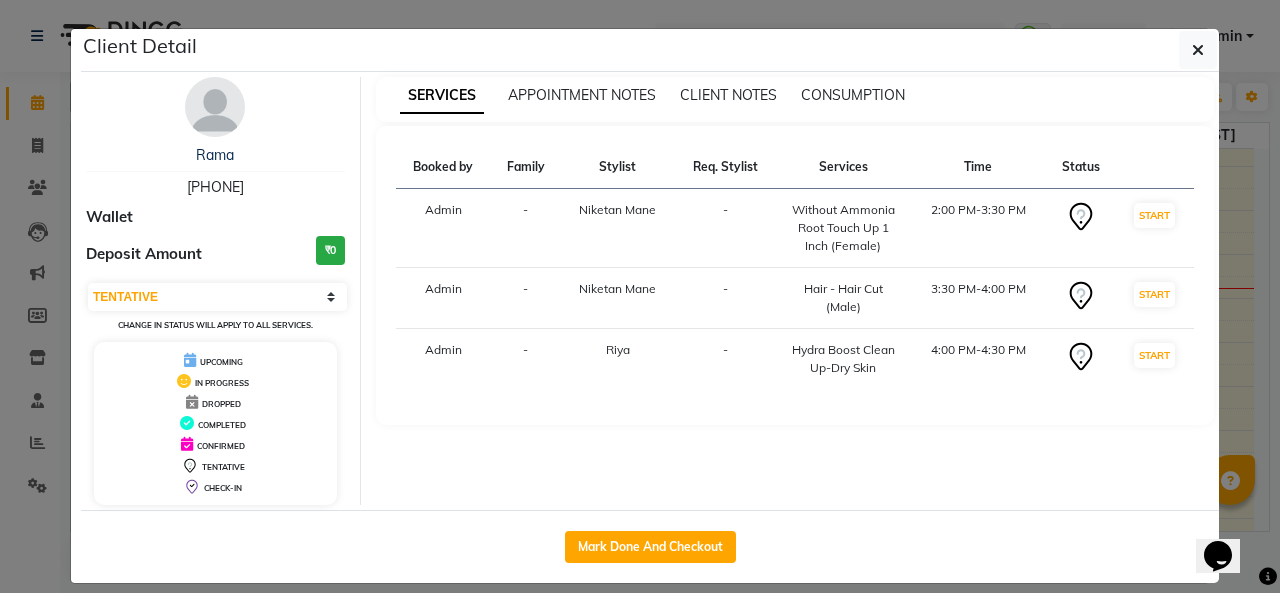 click on "Client Detail" 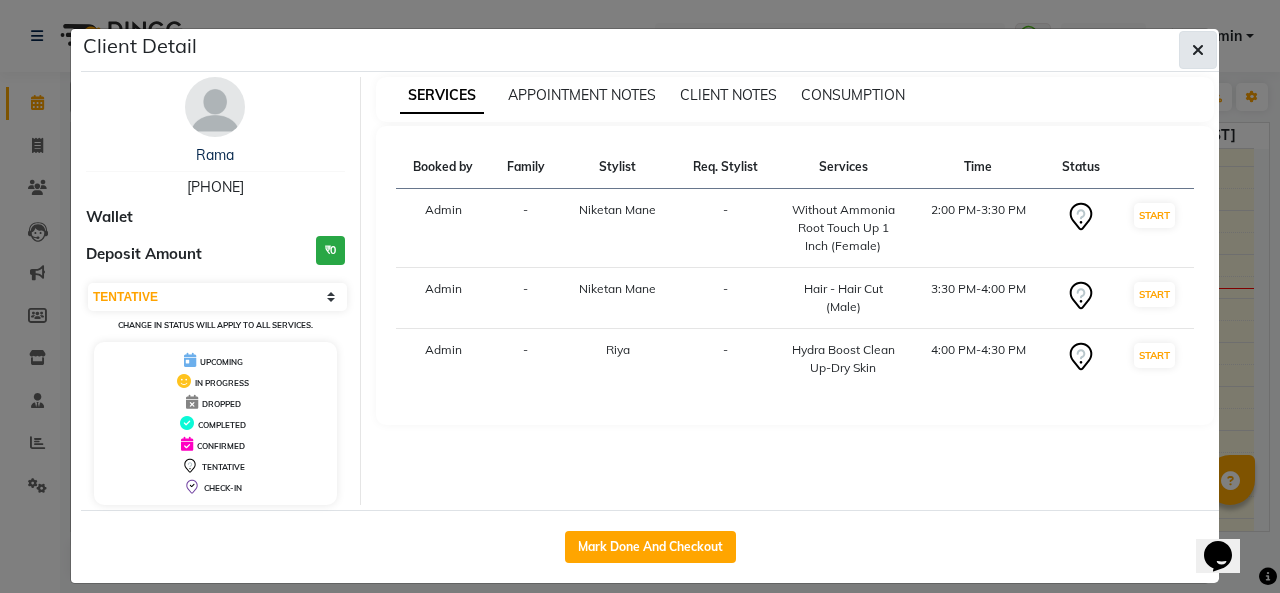 click 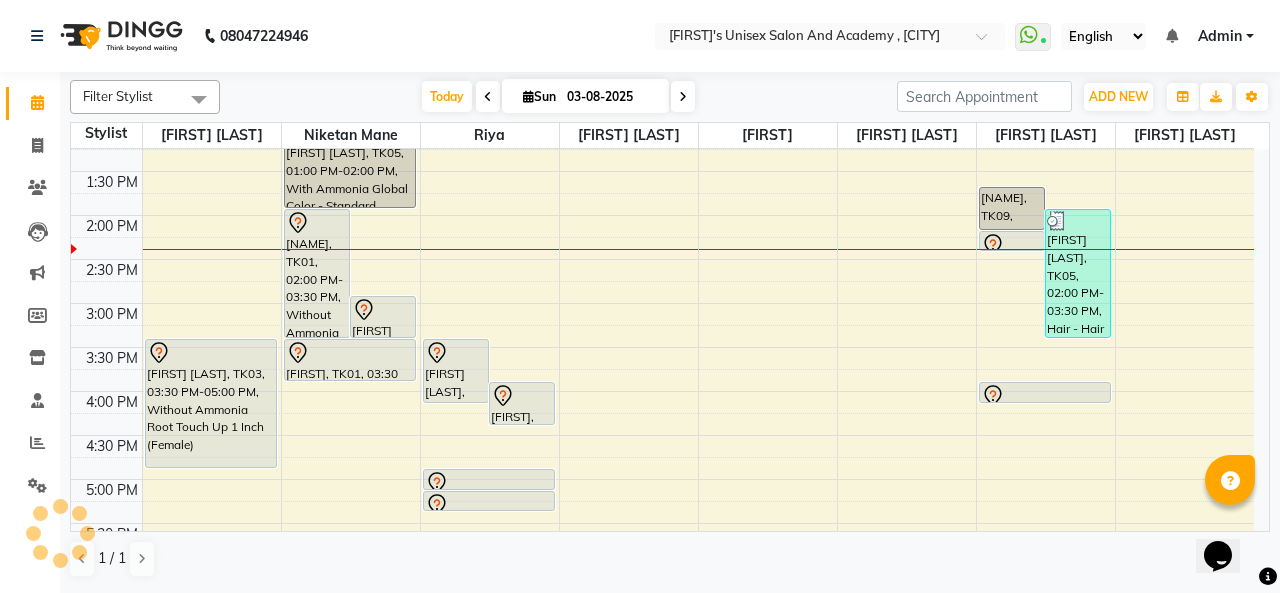 scroll, scrollTop: 434, scrollLeft: 0, axis: vertical 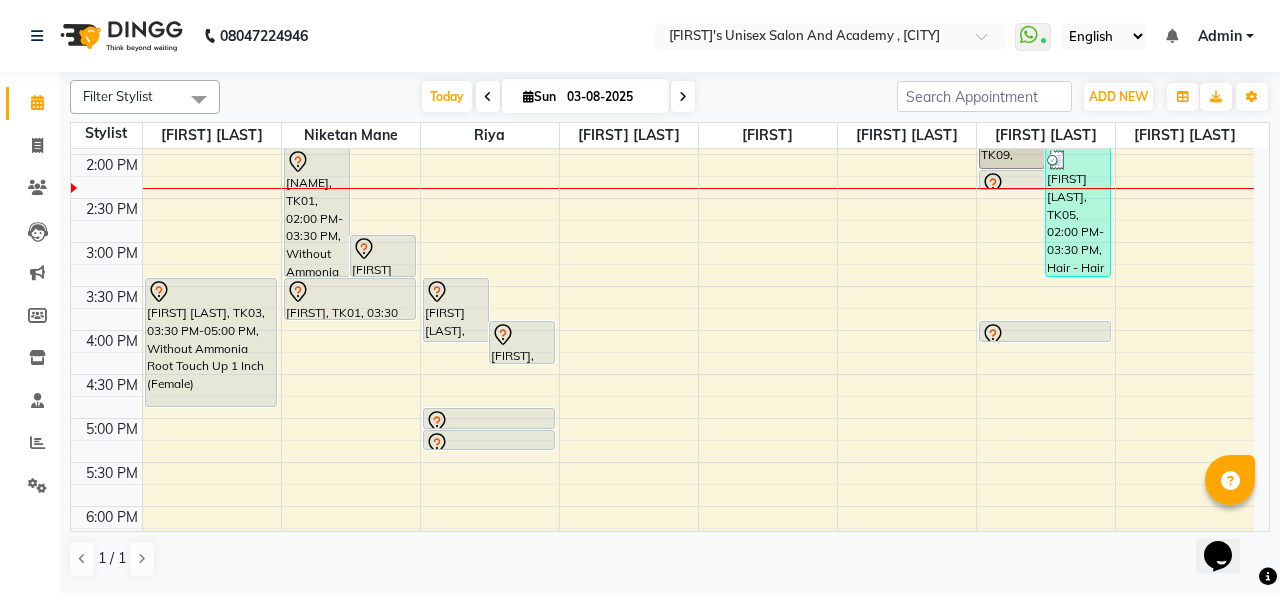 click on "[FIRST] [LAST], TK04, 03:30 PM-04:15 PM, Feet - Luxurious Pedicure" at bounding box center [456, 310] 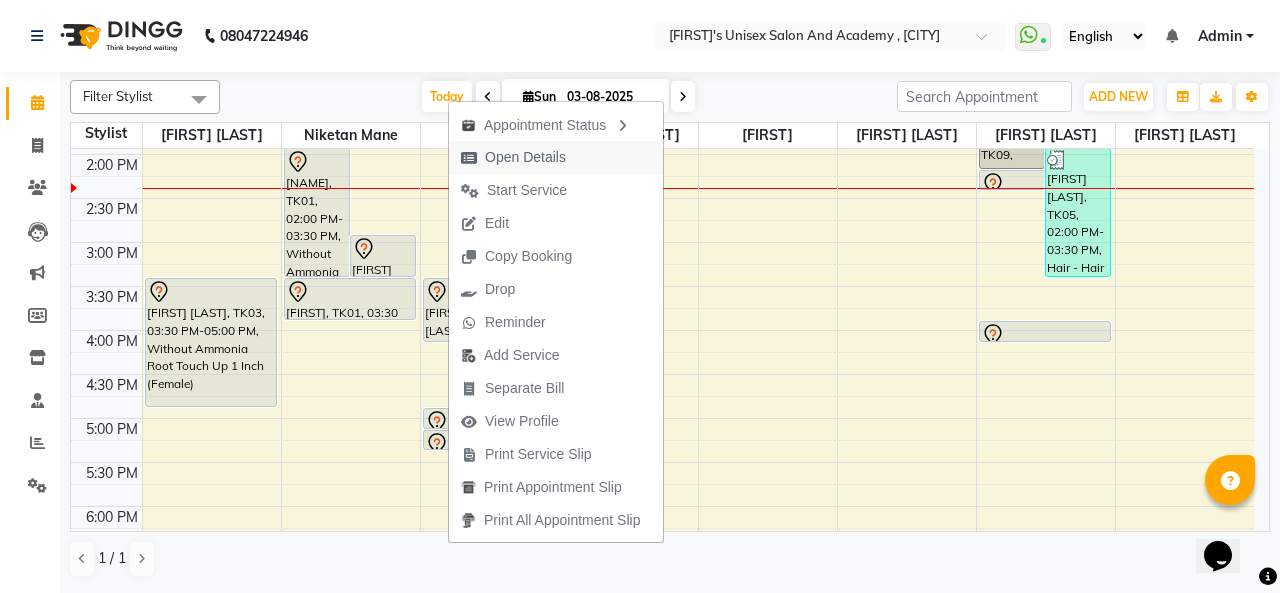 click on "Open Details" at bounding box center [525, 157] 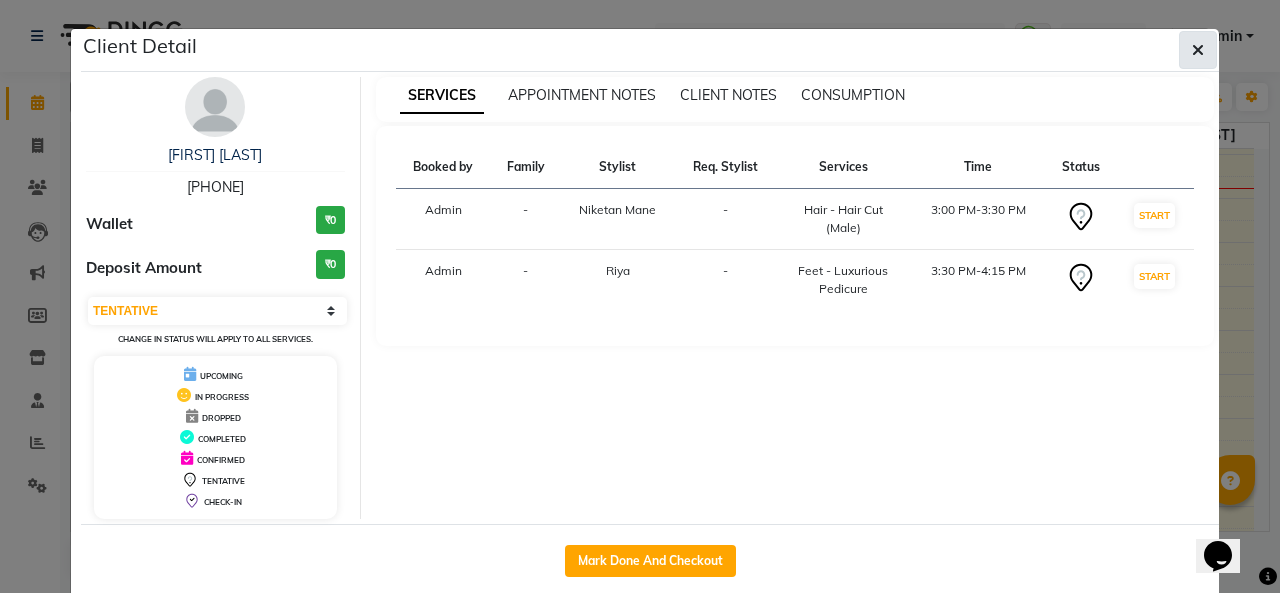 click 